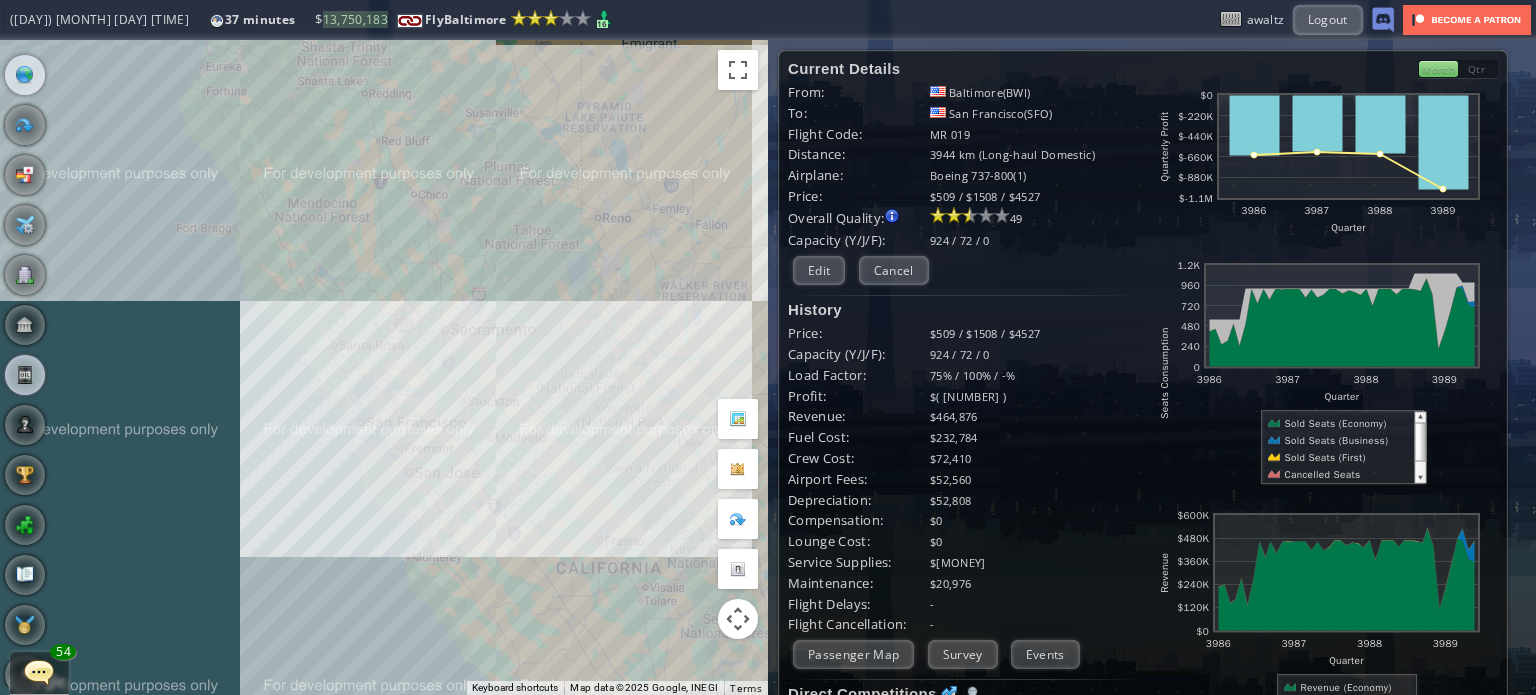 scroll, scrollTop: 0, scrollLeft: 0, axis: both 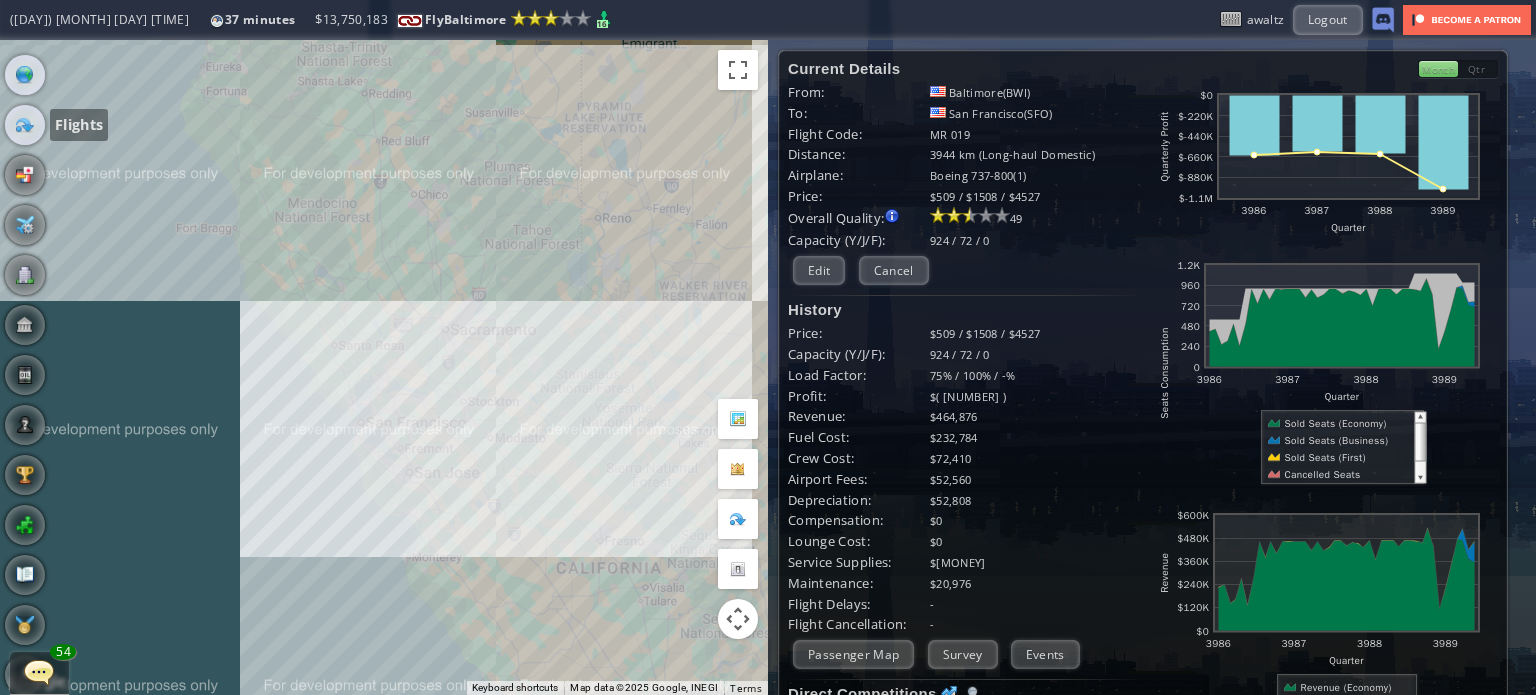 click at bounding box center [25, 125] 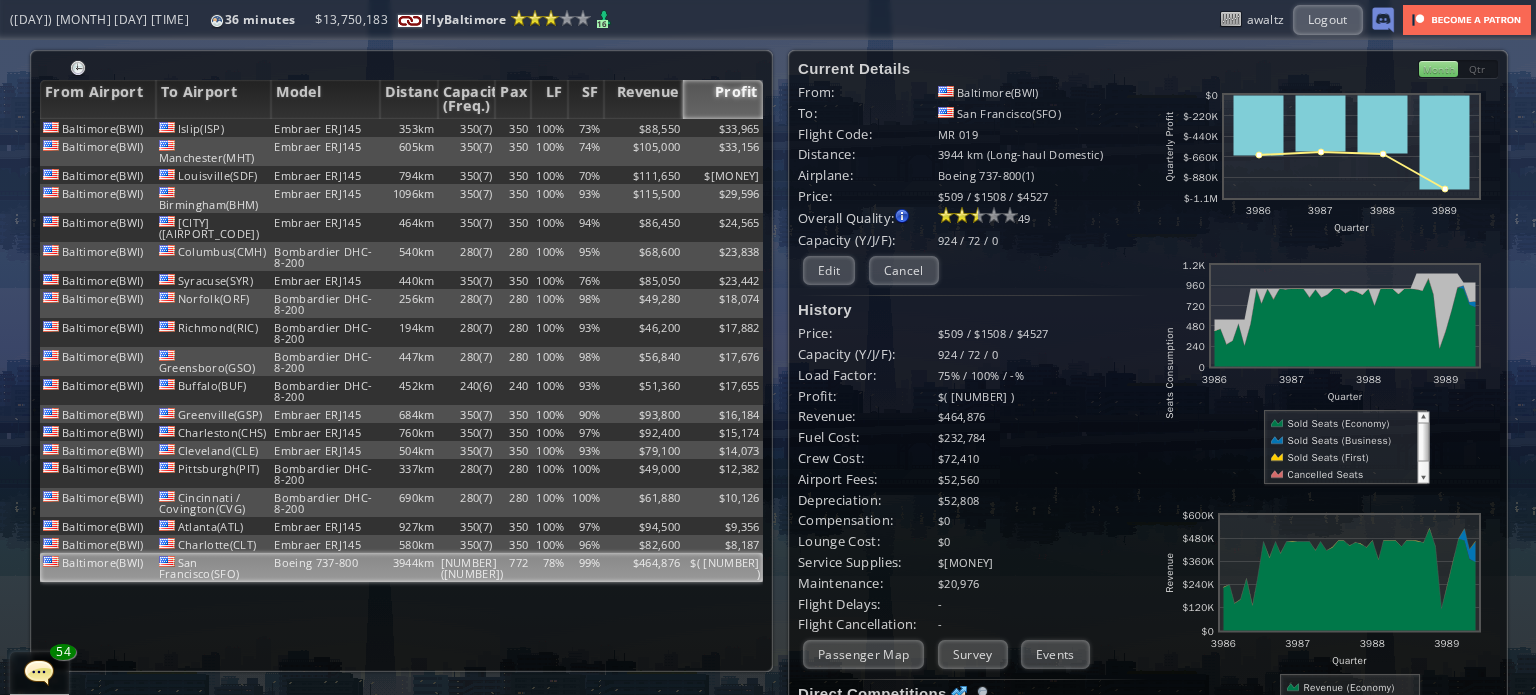 click on "Service Supplies:
$65,774" at bounding box center [973, 562] 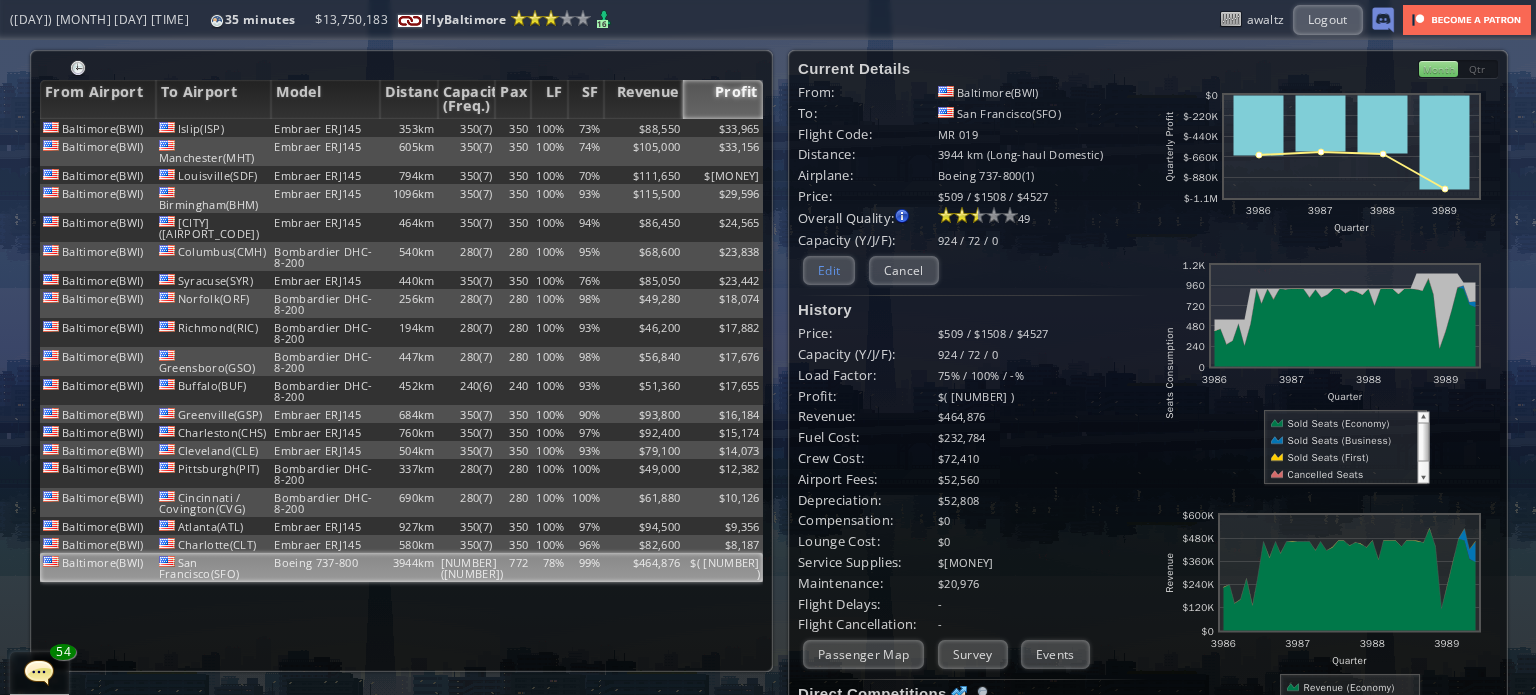 click on "Edit" at bounding box center [829, 270] 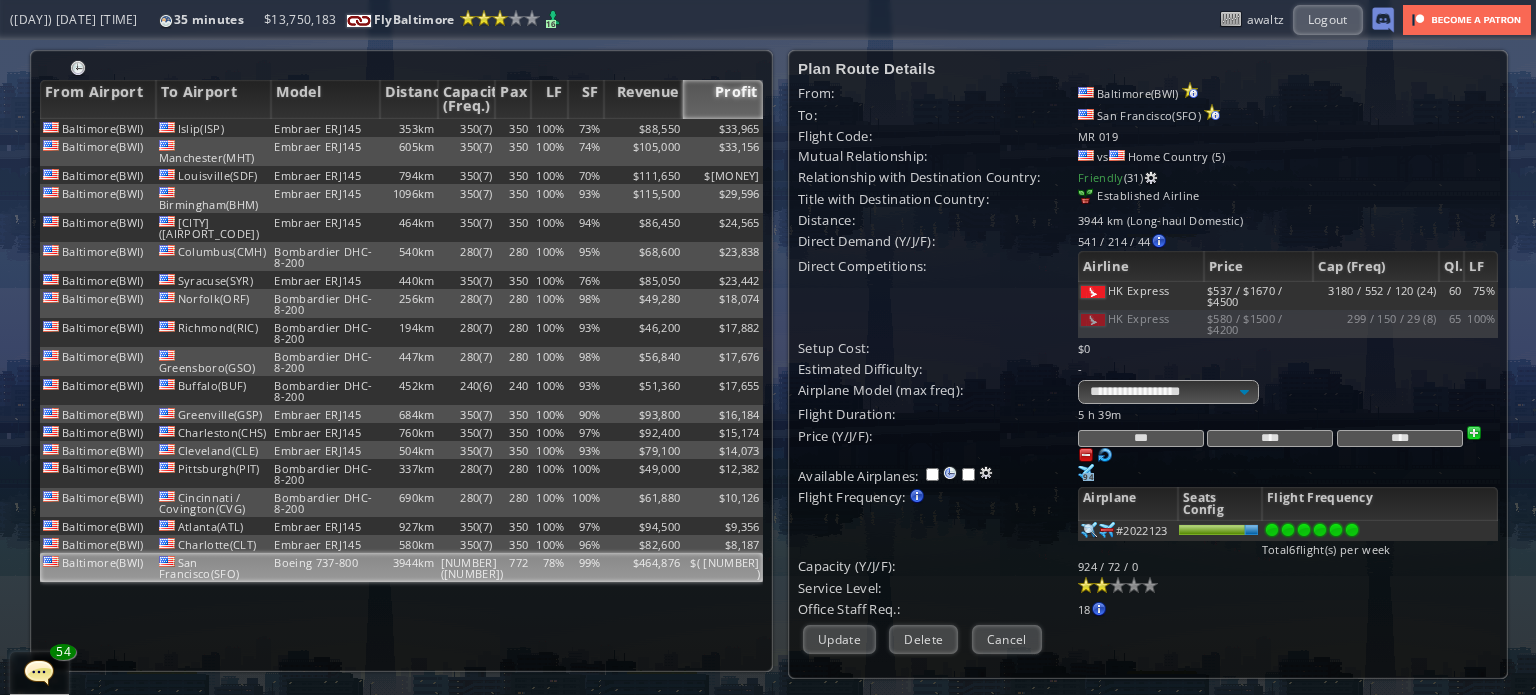 drag, startPoint x: 1177, startPoint y: 435, endPoint x: 1052, endPoint y: 429, distance: 125.14392 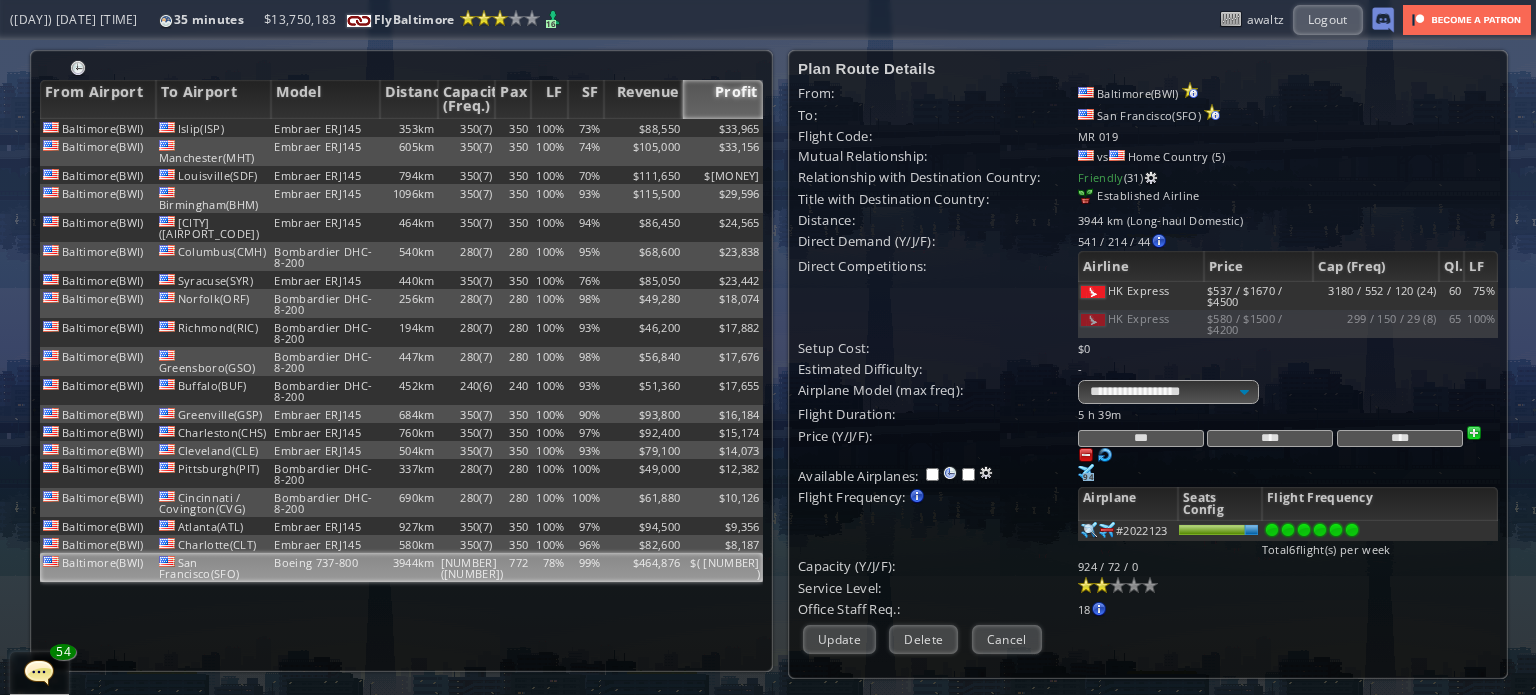 click on "Price (Y/J/F):
***
****
****" at bounding box center [1148, 444] 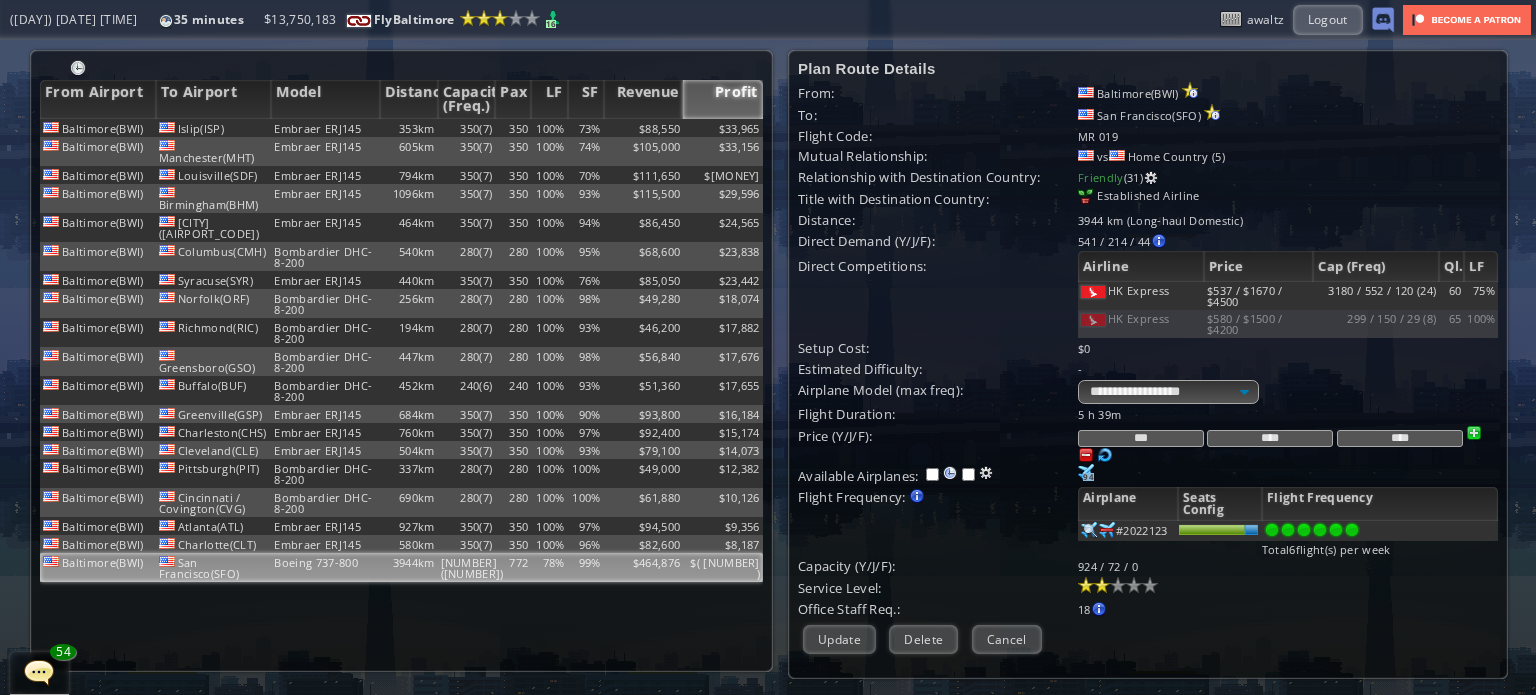 type on "***" 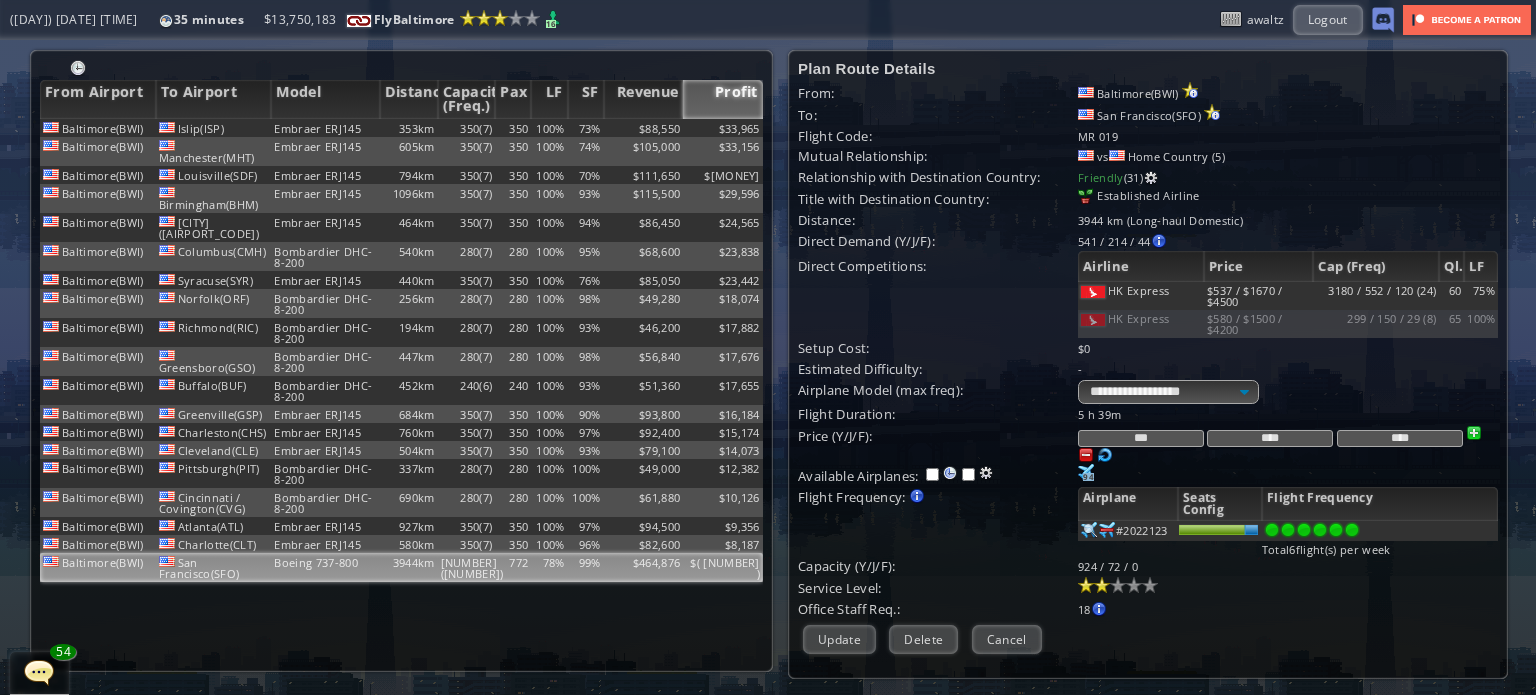 click on "Flight Frequency:
Increase/decrease the flight frequency by selecting/deselecting the airplane icons." at bounding box center [938, 414] 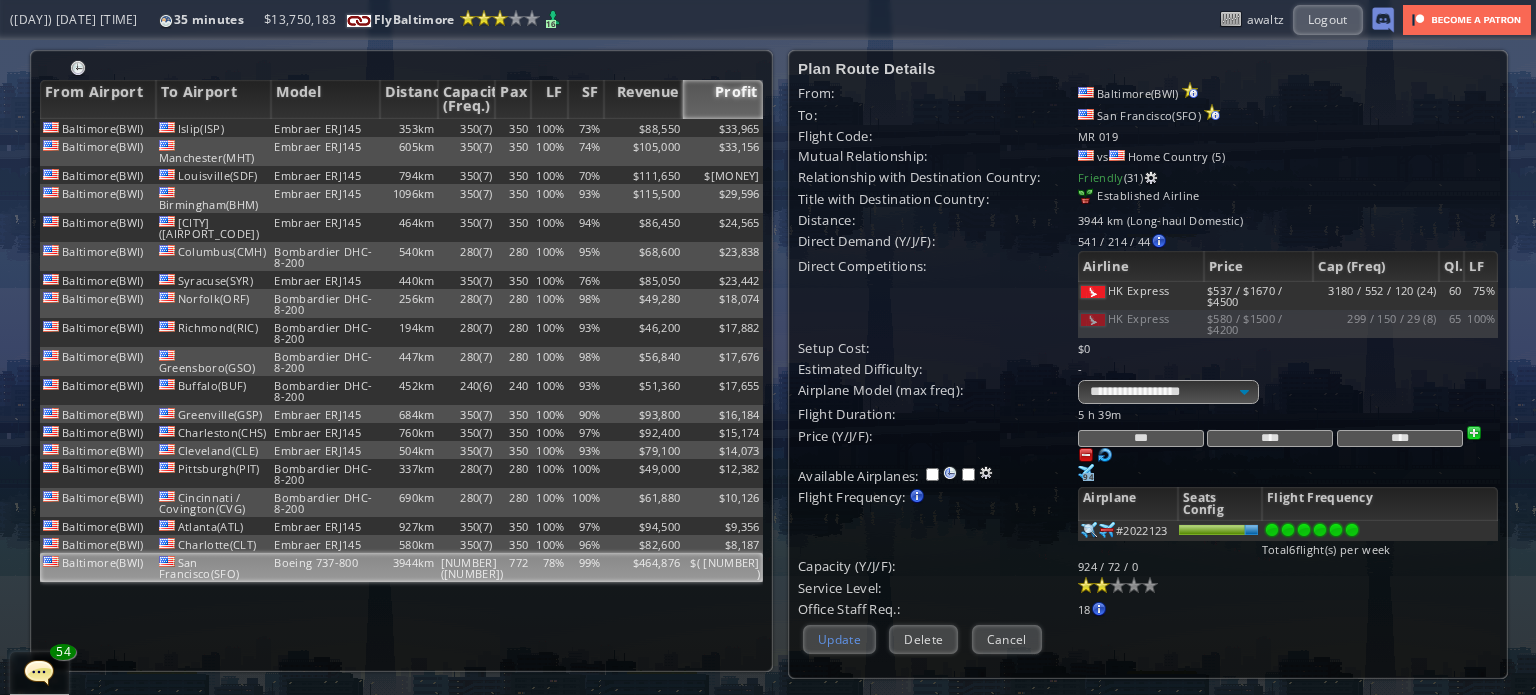 click on "Update" at bounding box center (839, 639) 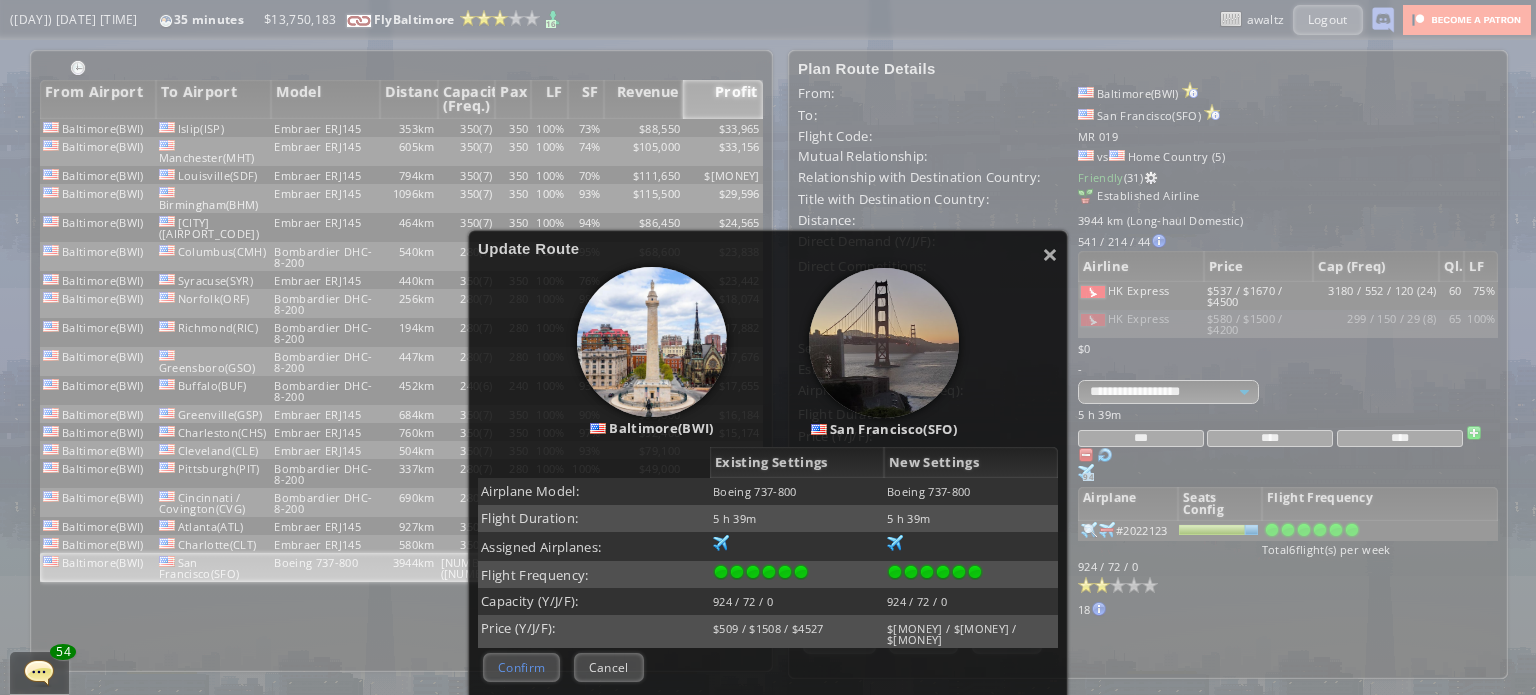 click on "Confirm" at bounding box center (521, 667) 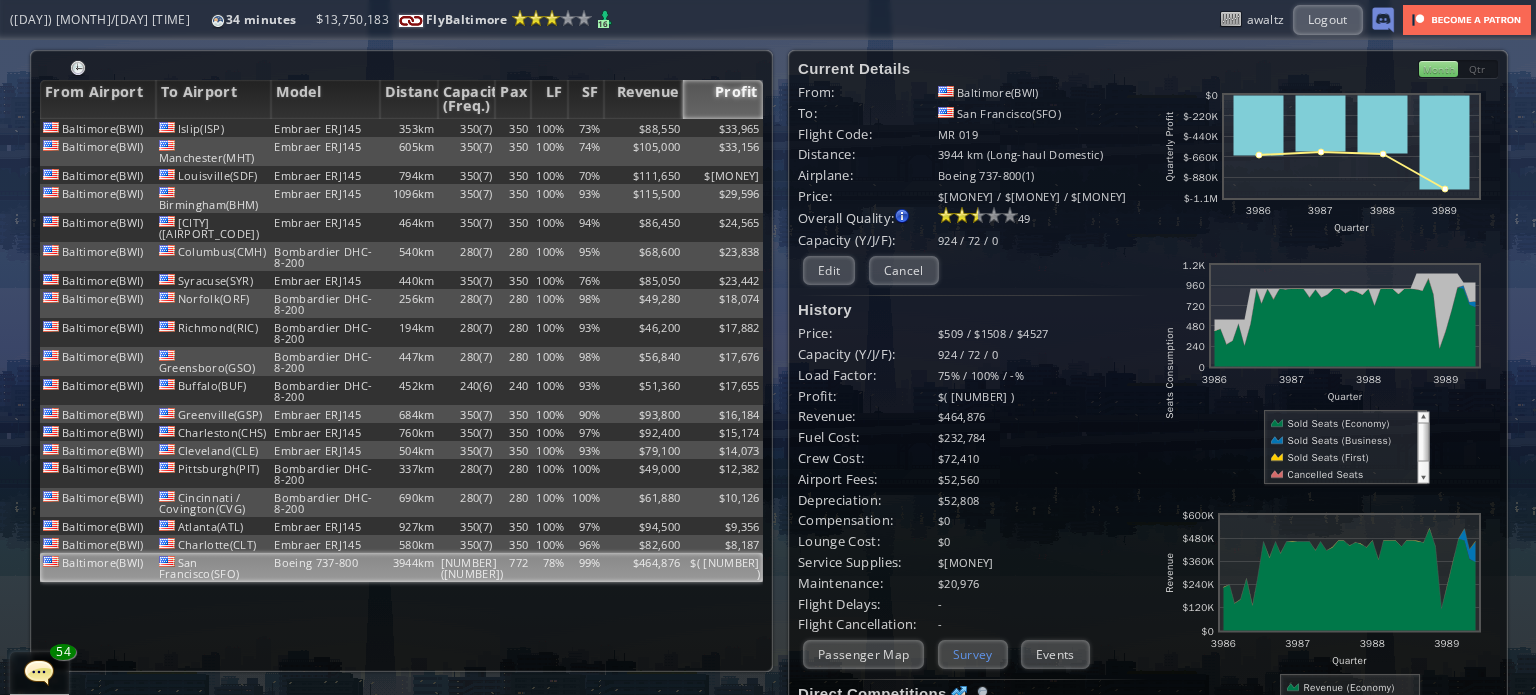 click on "Survey" at bounding box center [973, 654] 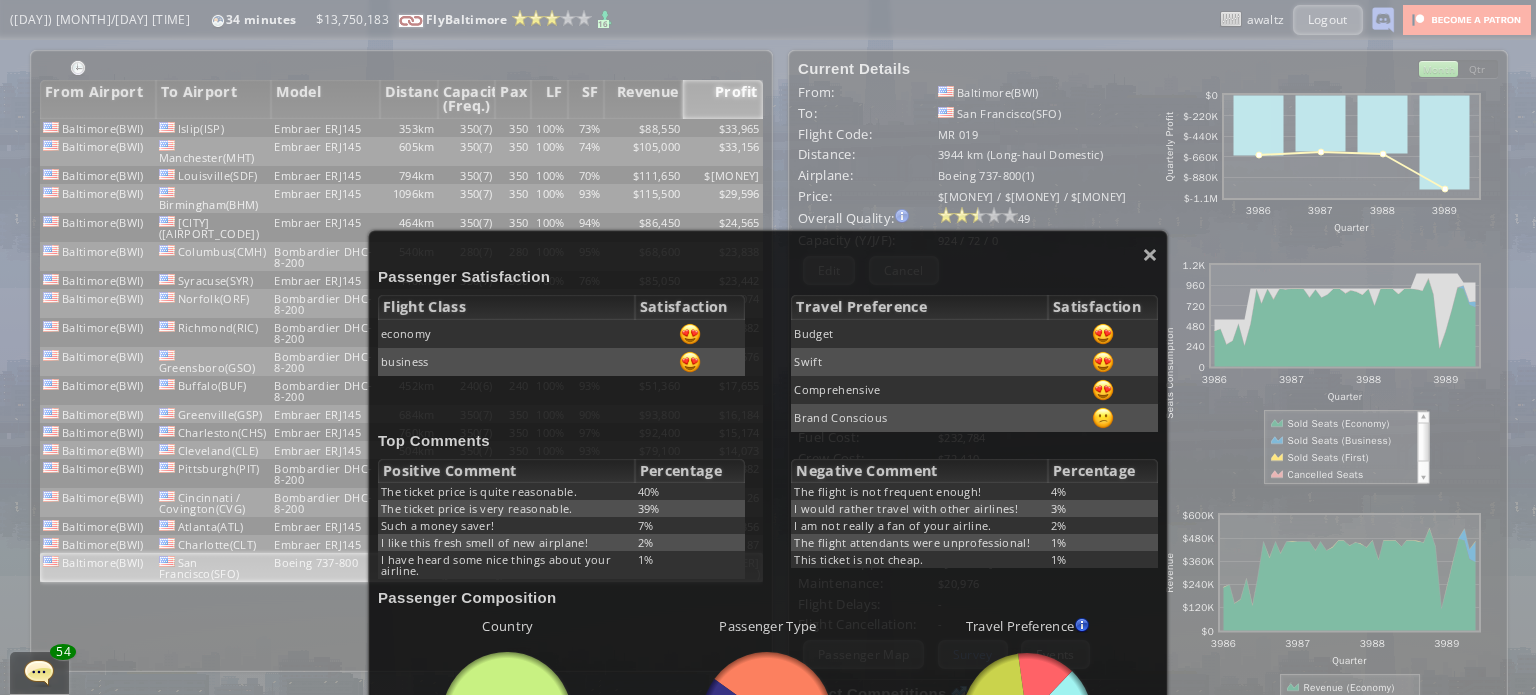 scroll, scrollTop: 200, scrollLeft: 0, axis: vertical 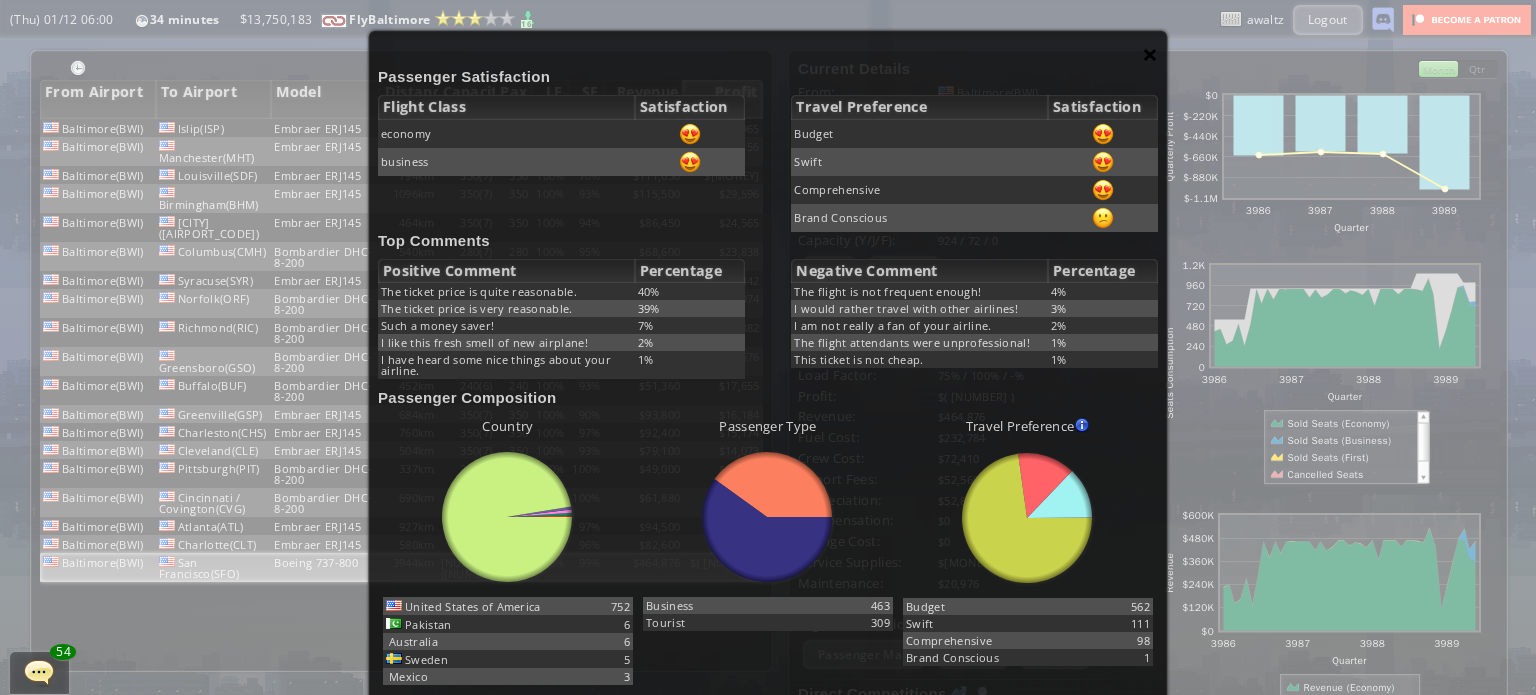 click on "×" at bounding box center (1150, 54) 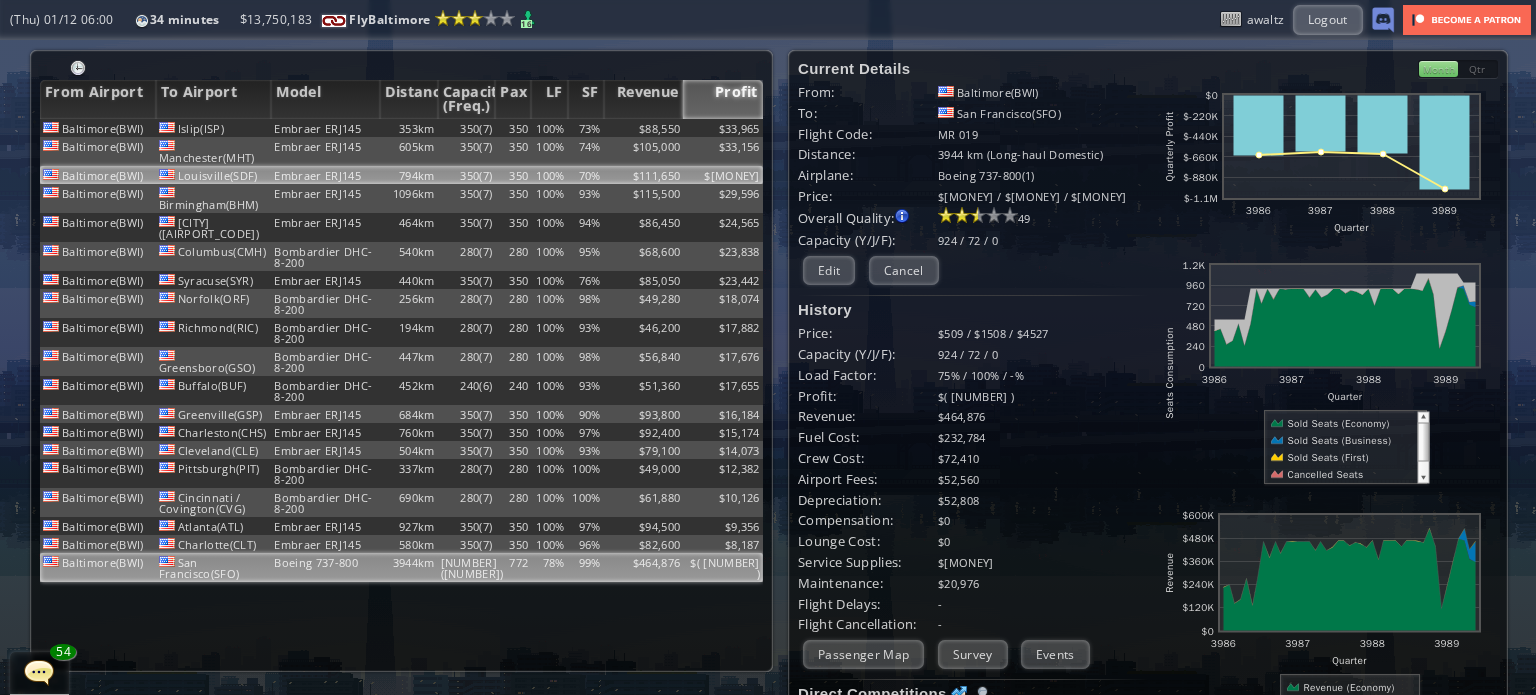 click on "Embraer ERJ145" at bounding box center [325, 128] 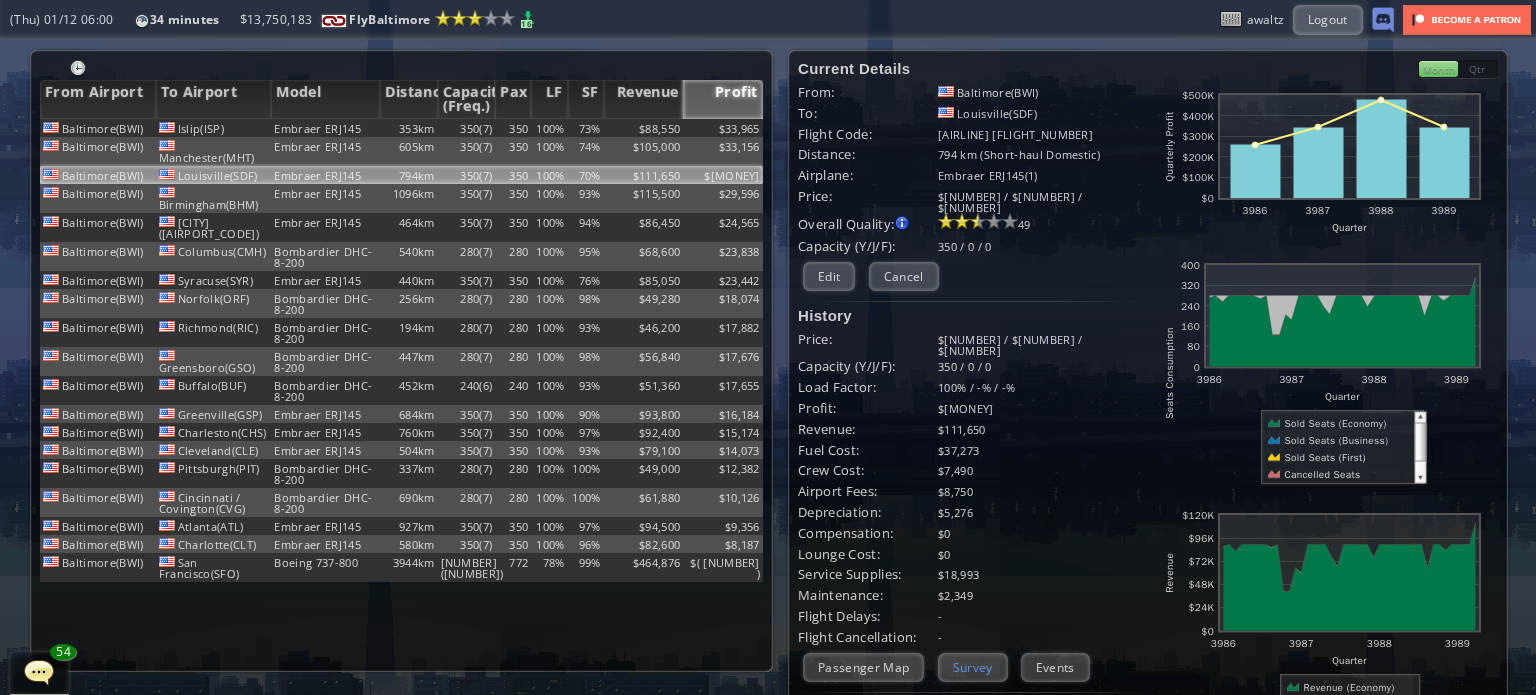 click on "Survey" at bounding box center [973, 667] 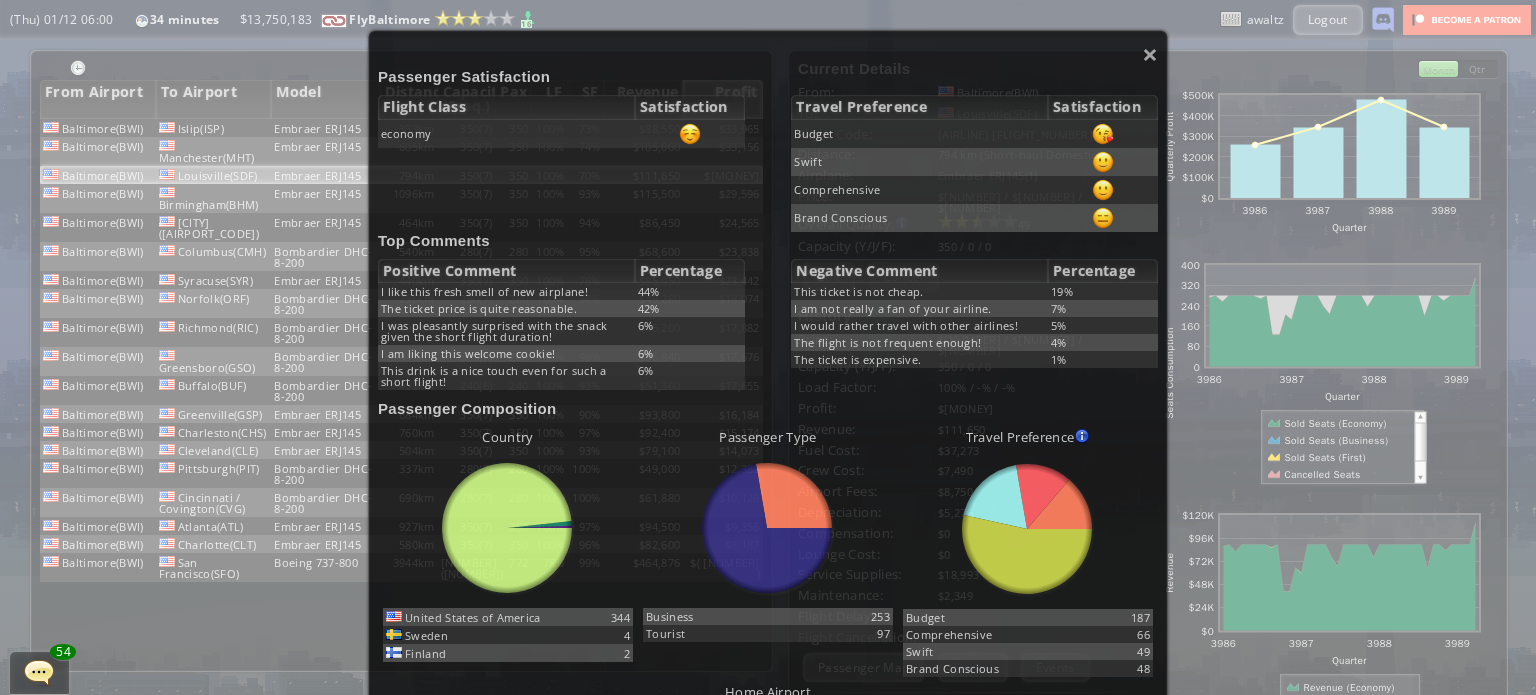scroll, scrollTop: 200, scrollLeft: 0, axis: vertical 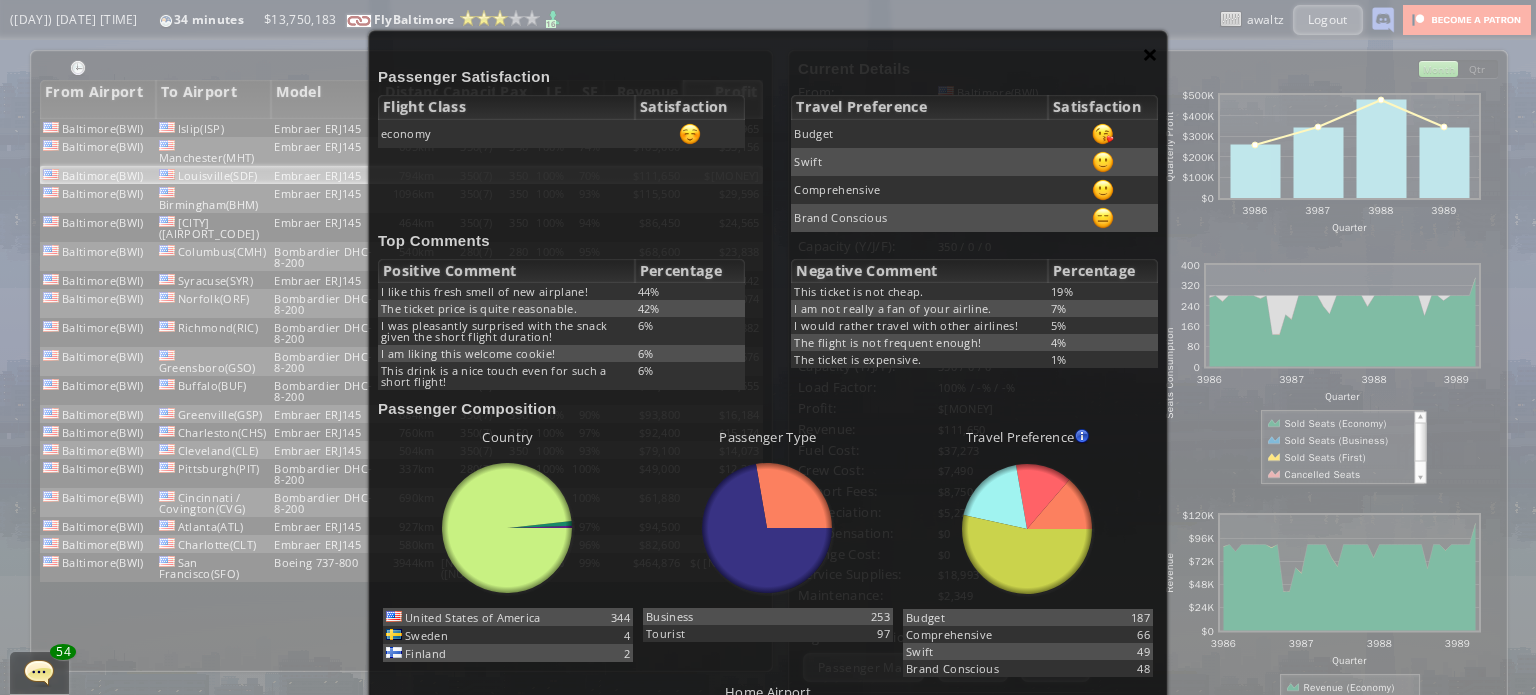 click on "×" at bounding box center (1150, 54) 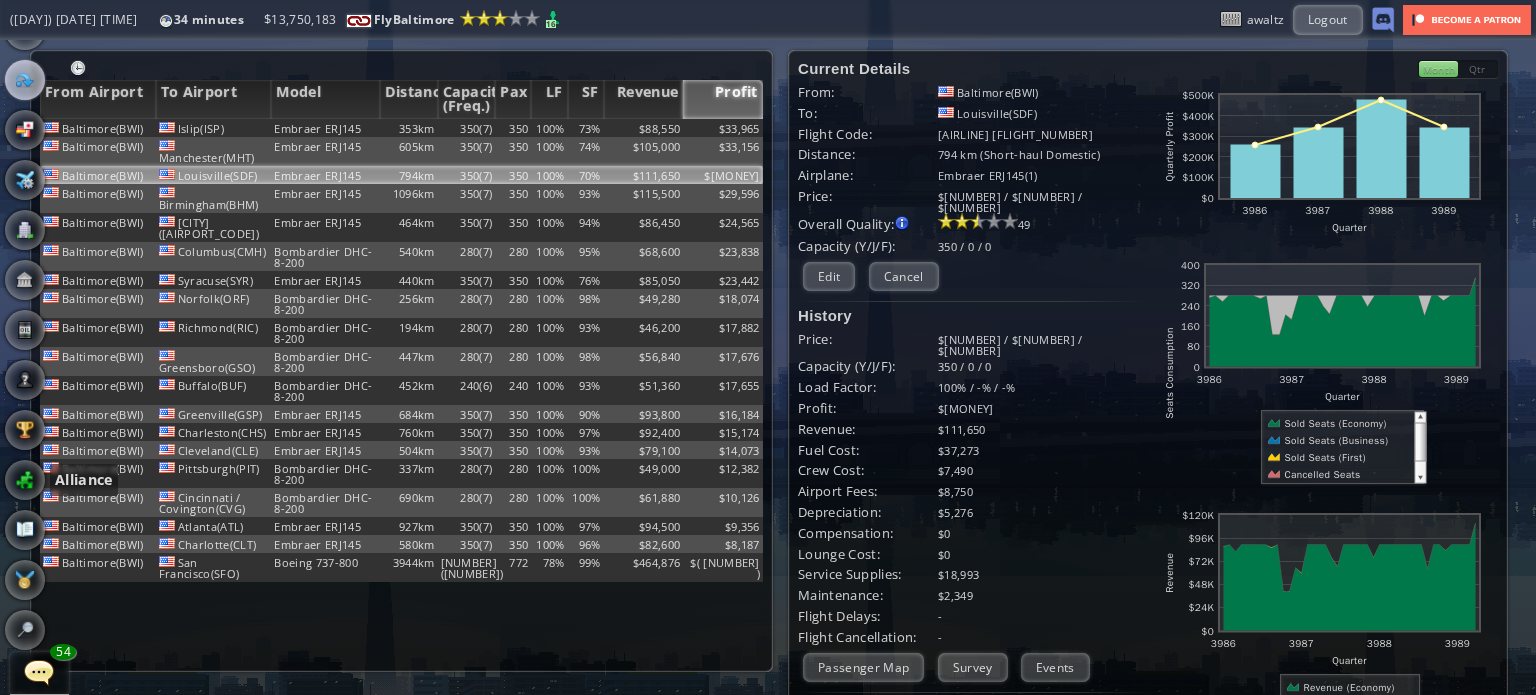 scroll, scrollTop: 64, scrollLeft: 0, axis: vertical 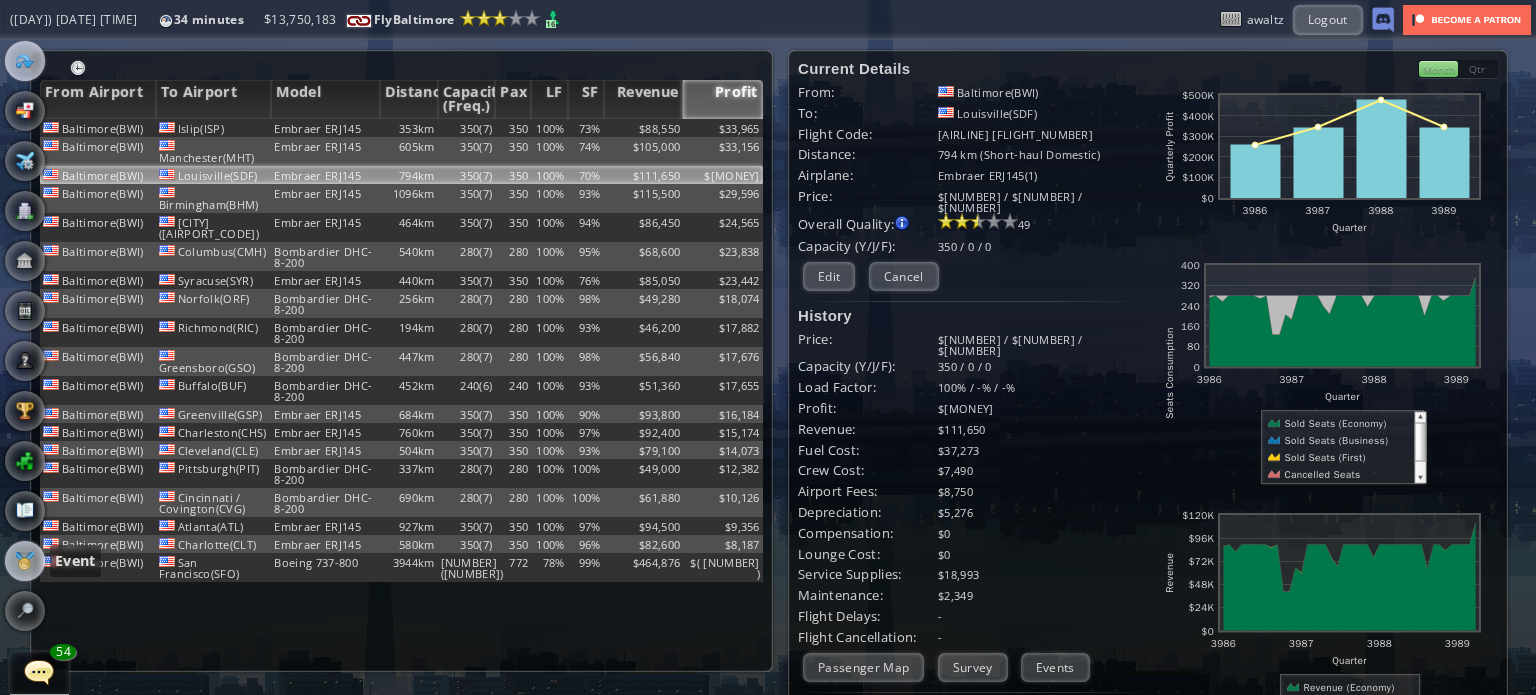 click at bounding box center [25, 561] 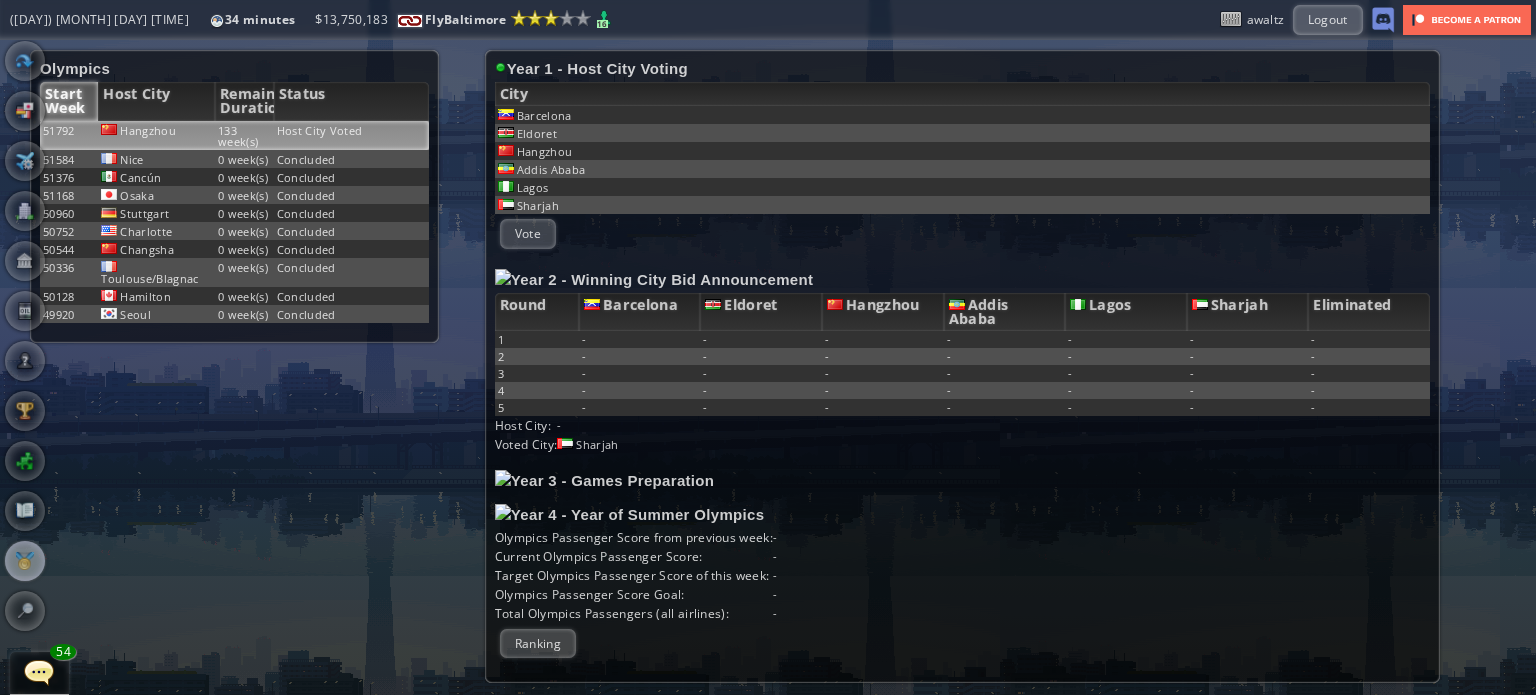 click on "Host City Voted" at bounding box center [352, 135] 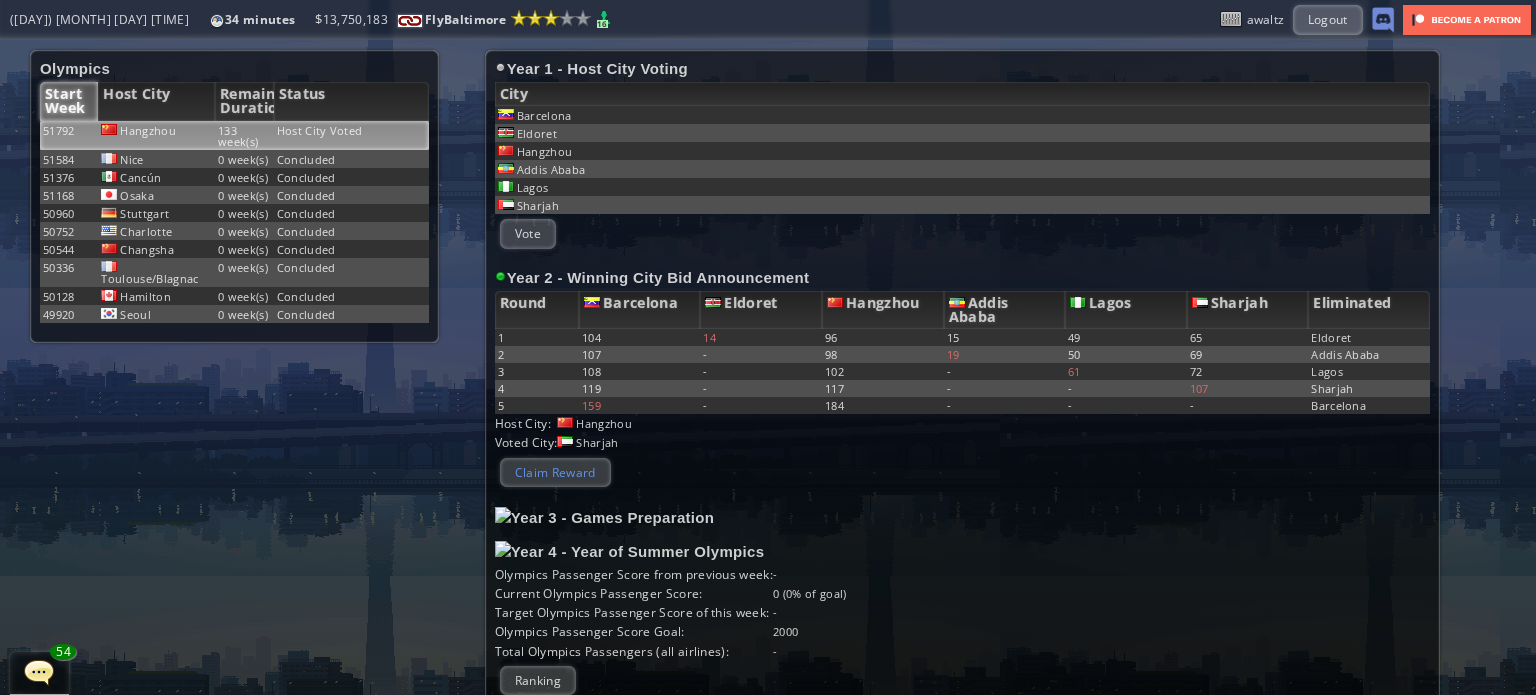click on "Claim Reward" at bounding box center [555, 472] 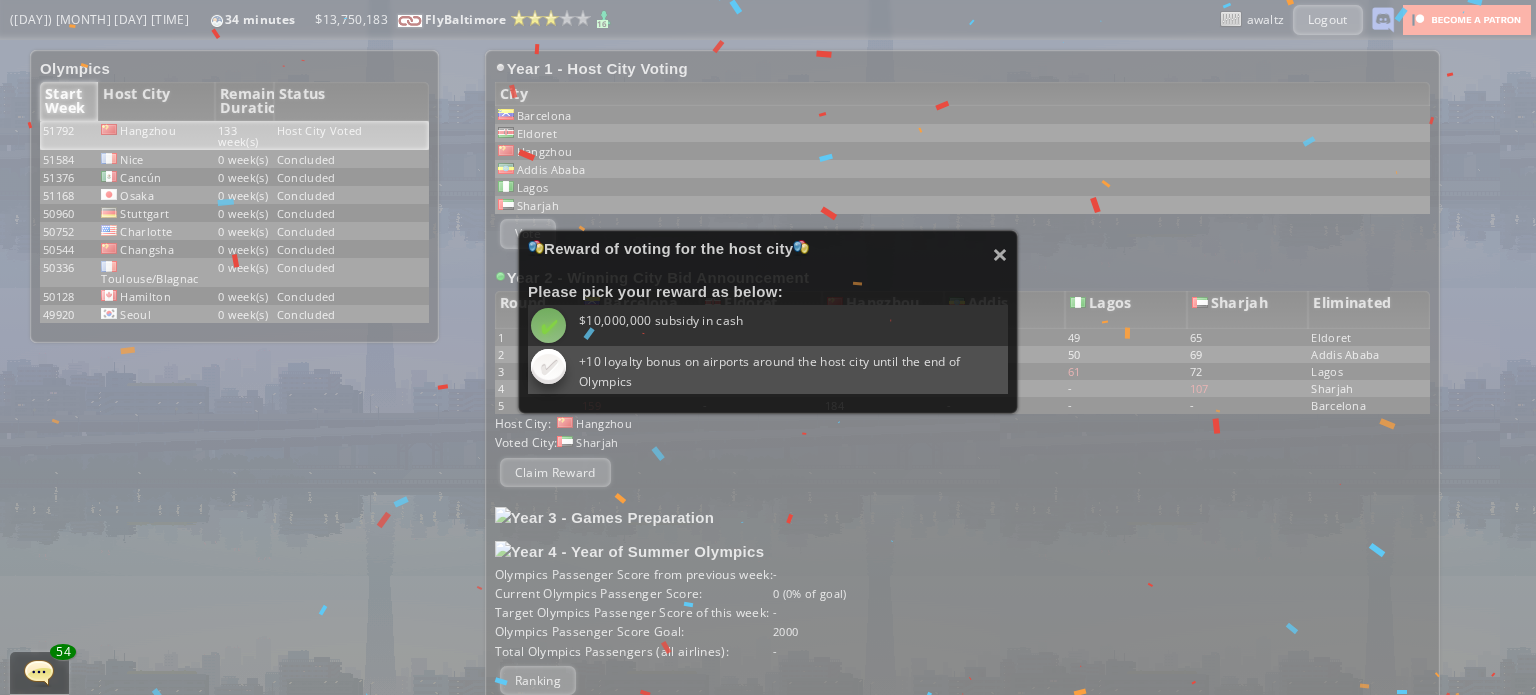 click at bounding box center (548, 325) 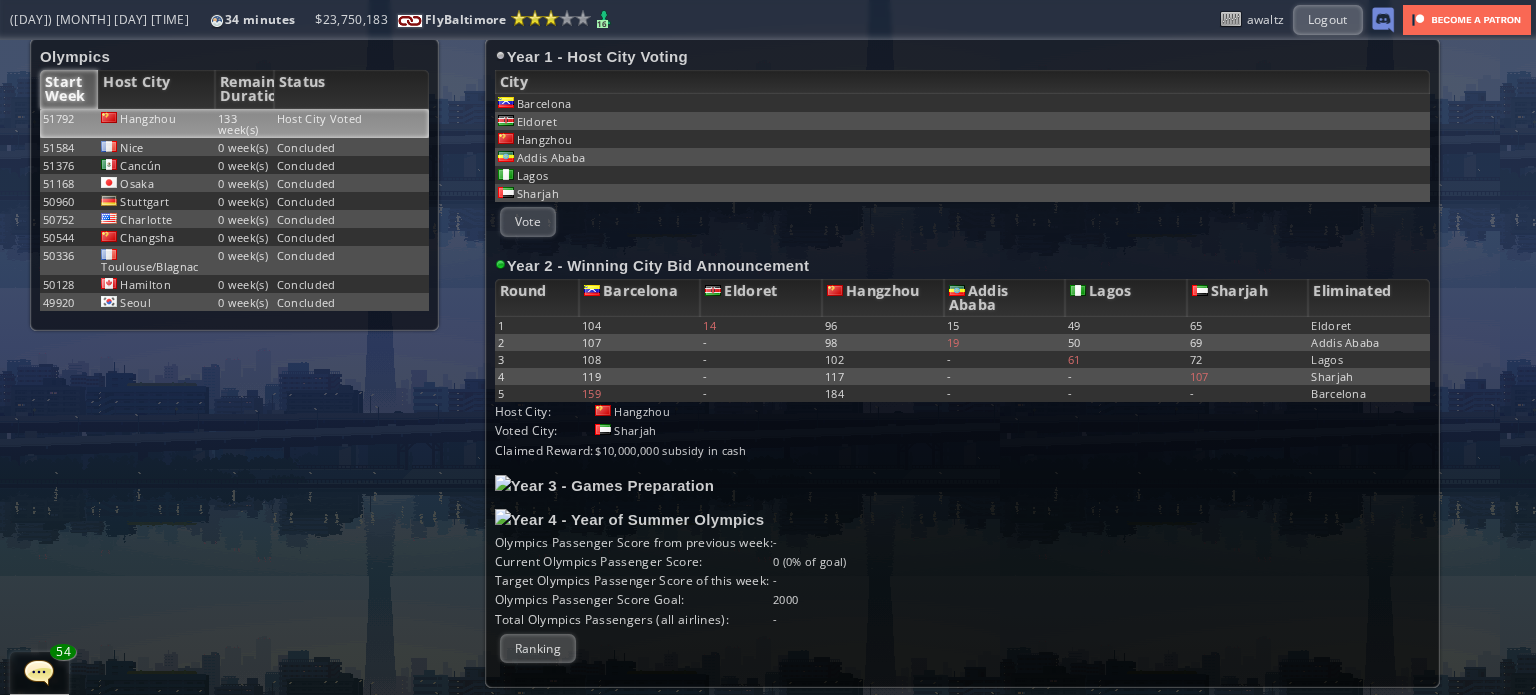 scroll, scrollTop: 15, scrollLeft: 0, axis: vertical 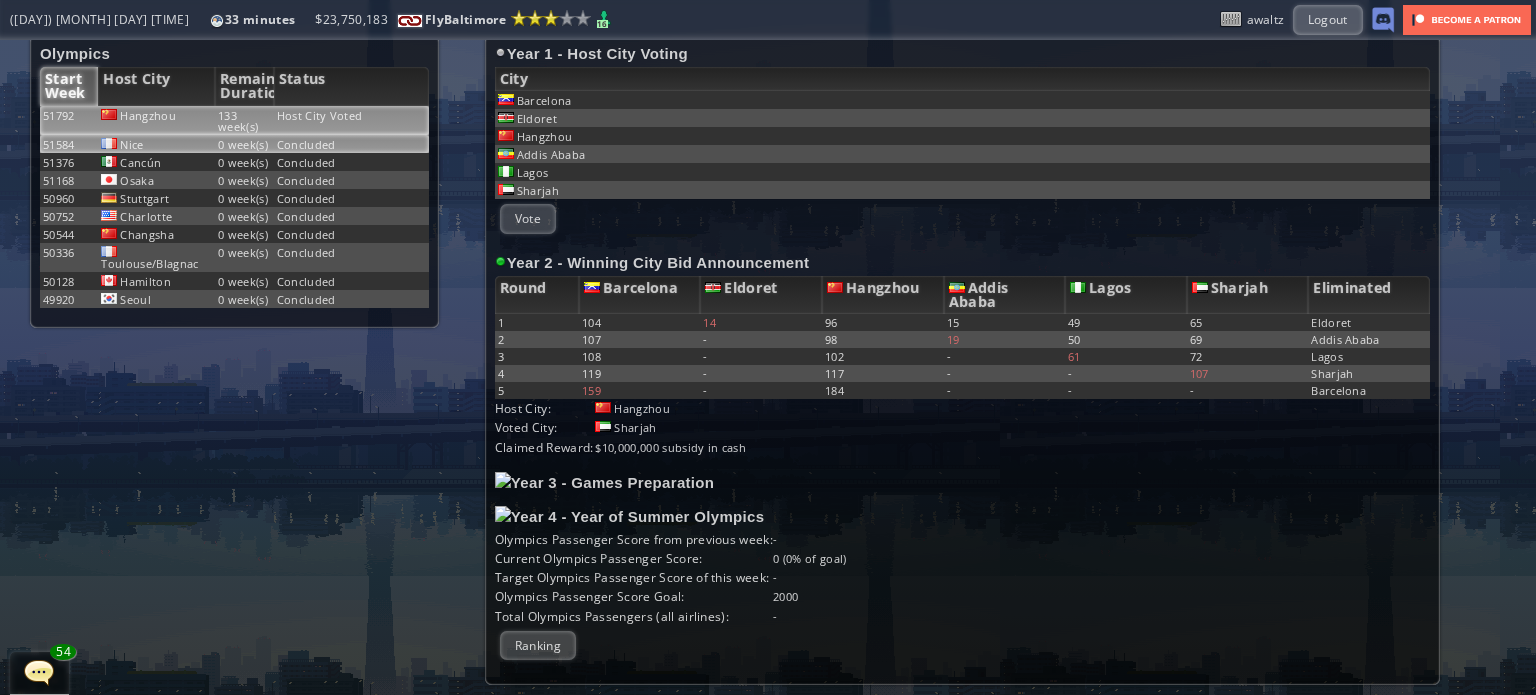 click on "0 week(s)" at bounding box center (244, 120) 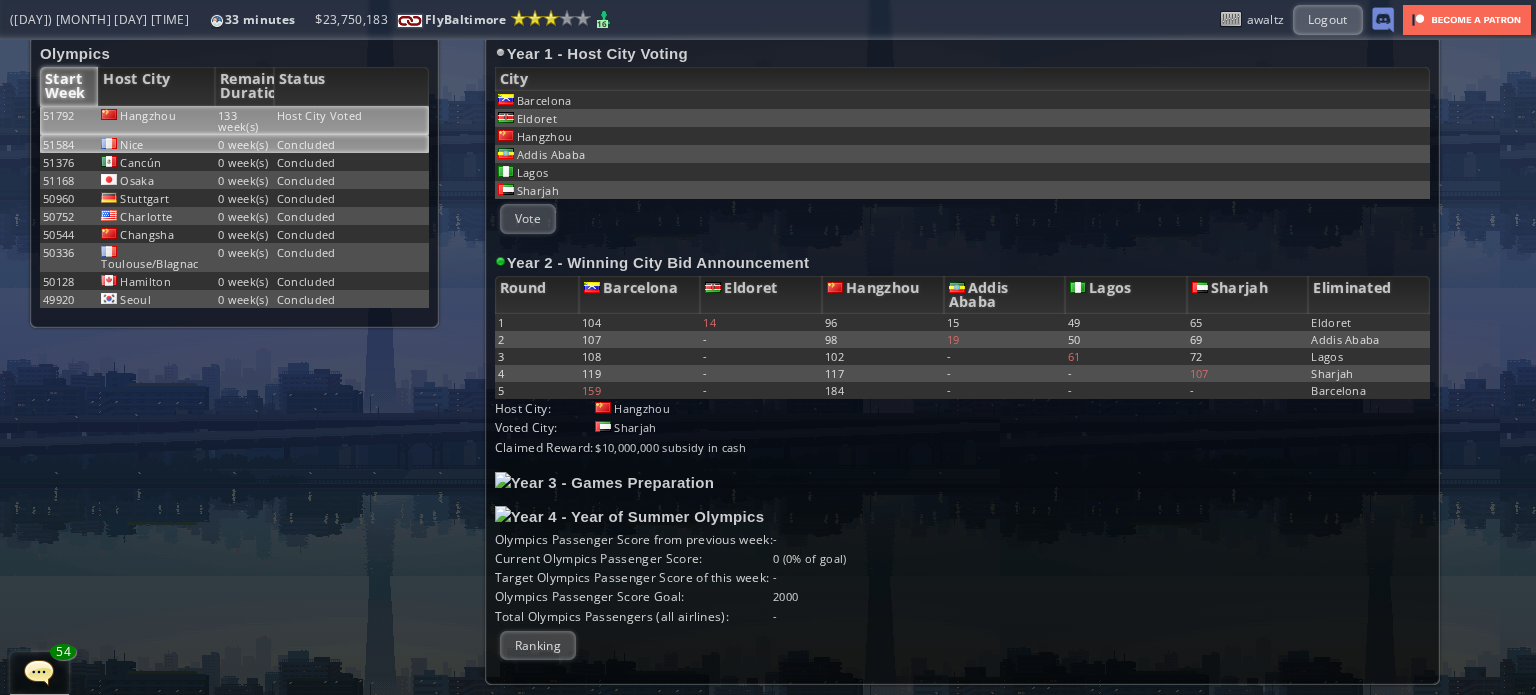 scroll, scrollTop: 0, scrollLeft: 0, axis: both 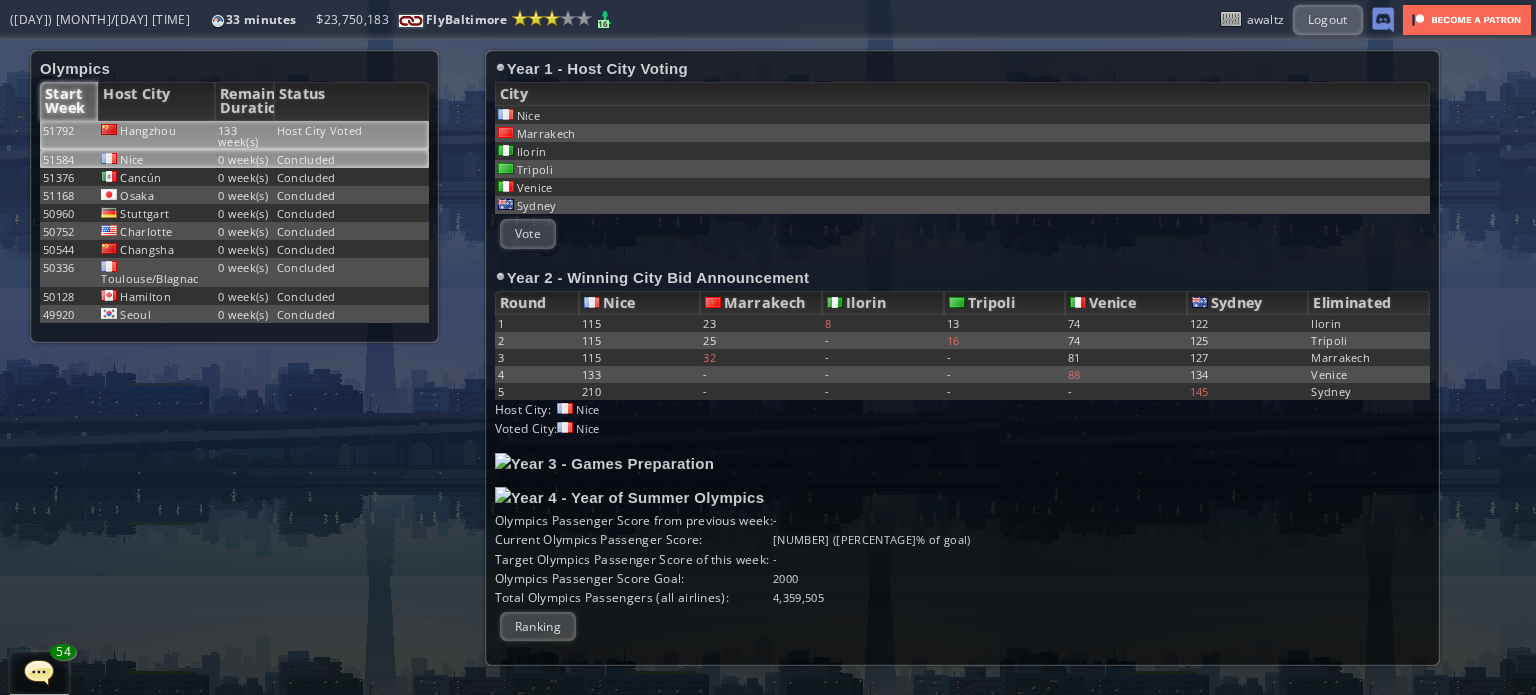 click on "Hangzhou" at bounding box center (156, 135) 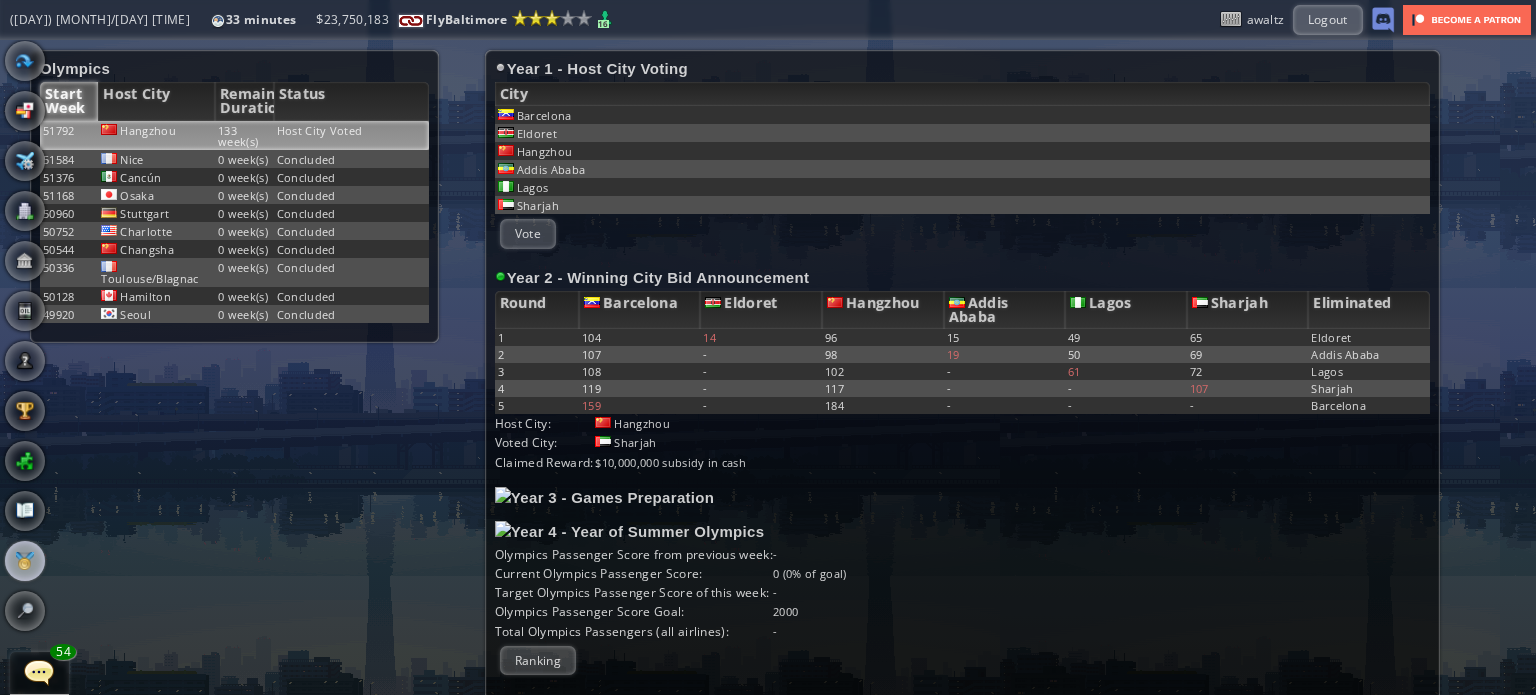 click at bounding box center [7, 347] 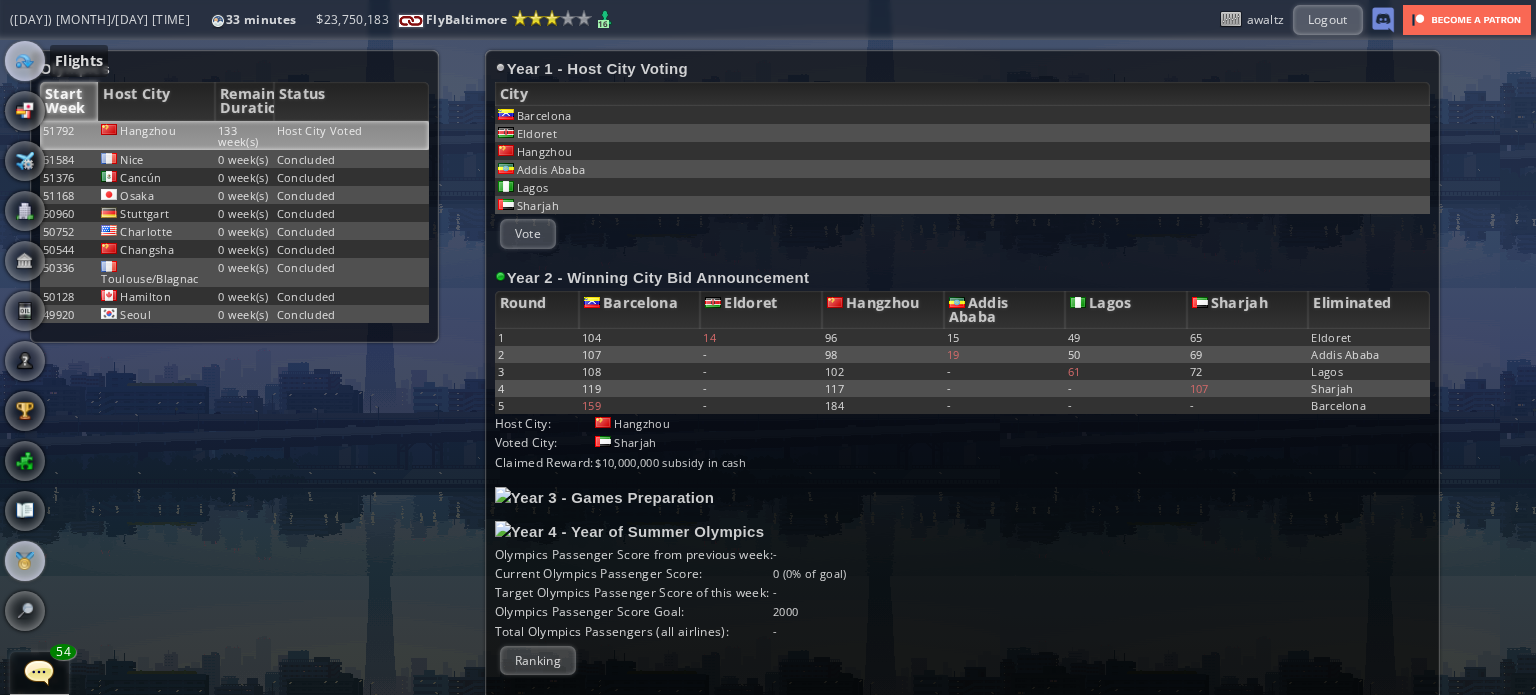 click at bounding box center [25, 61] 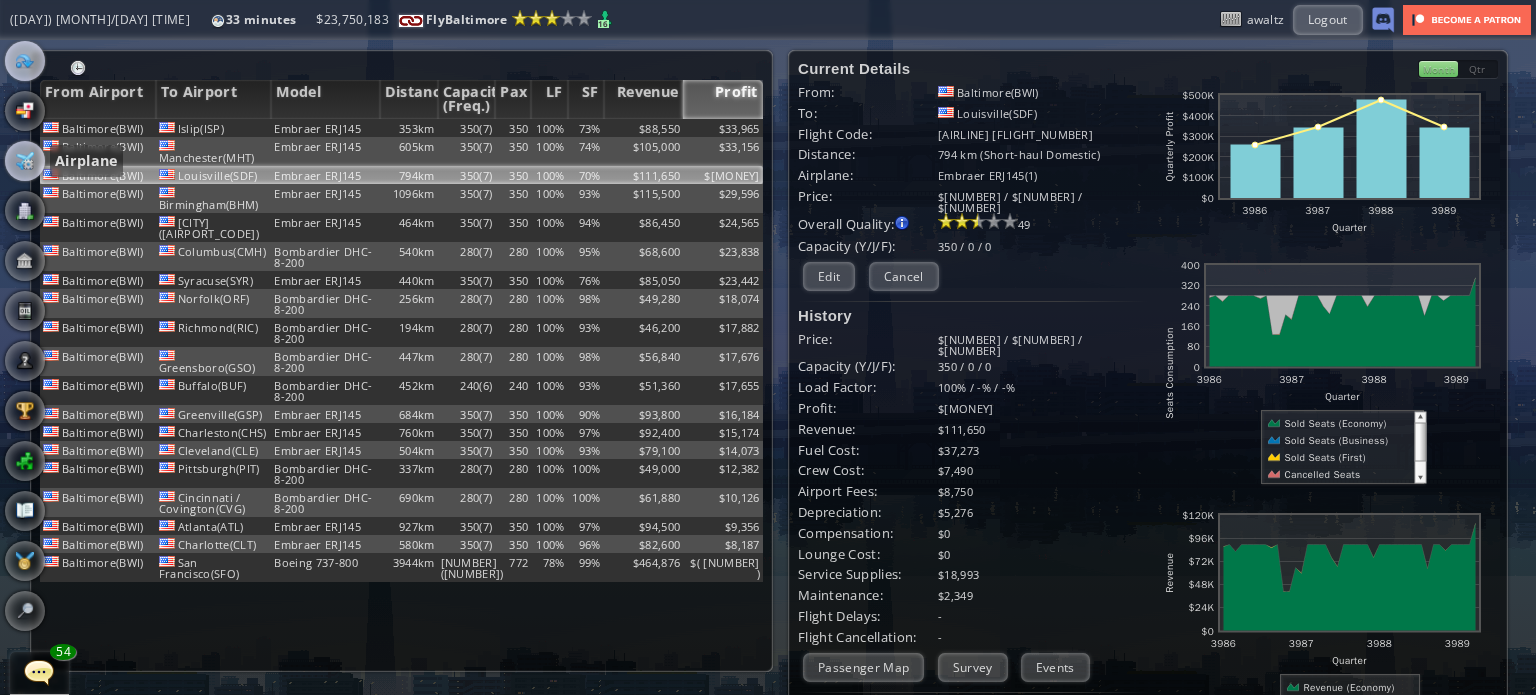 click at bounding box center (25, 161) 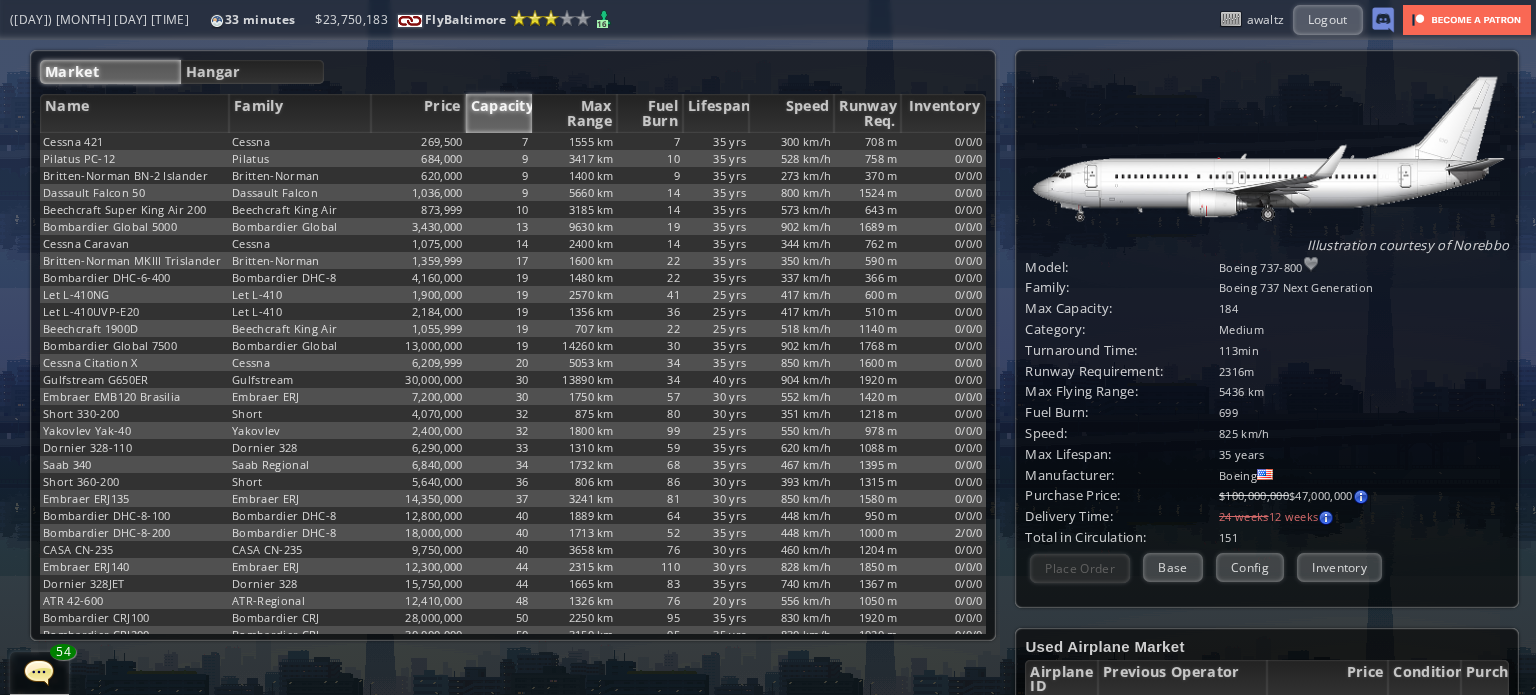 click on "50" at bounding box center (499, 141) 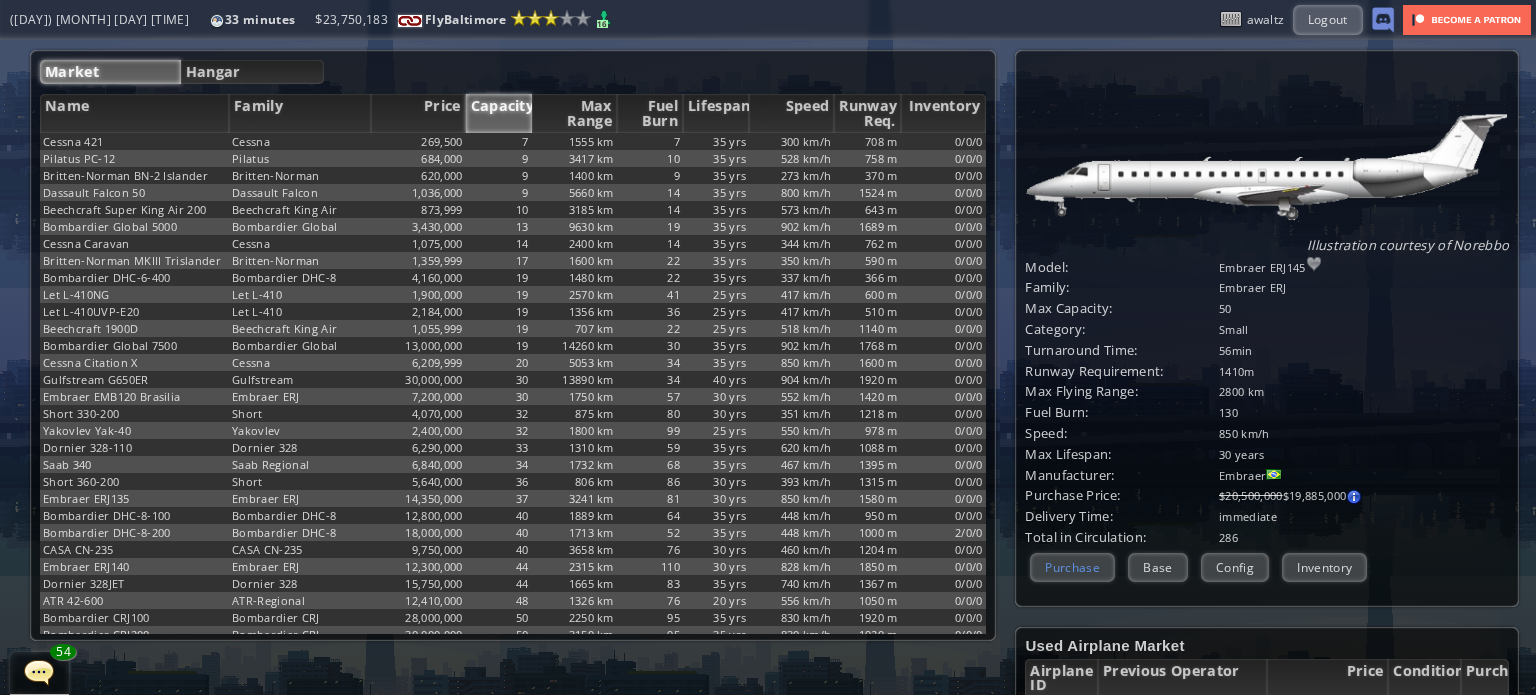 click on "Purchase" at bounding box center [1072, 567] 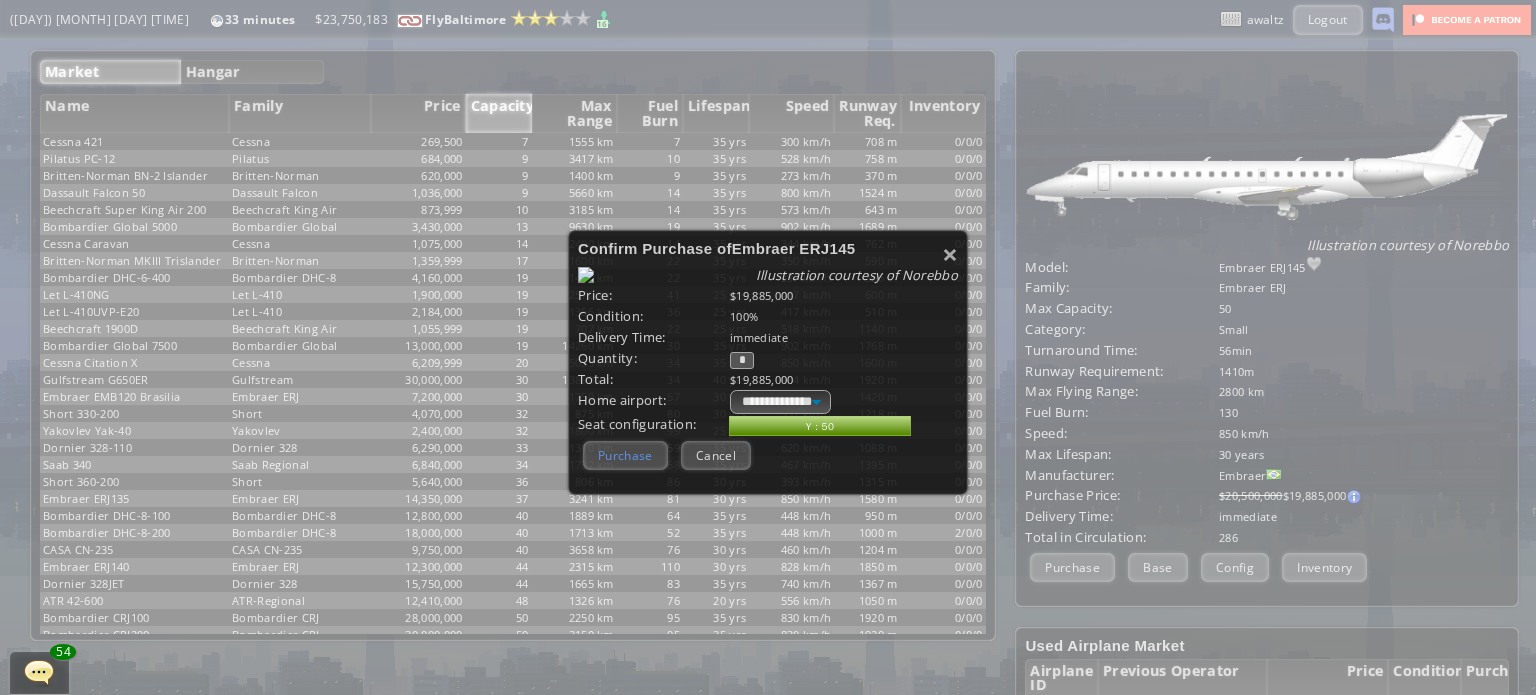 click on "Purchase" at bounding box center (625, 455) 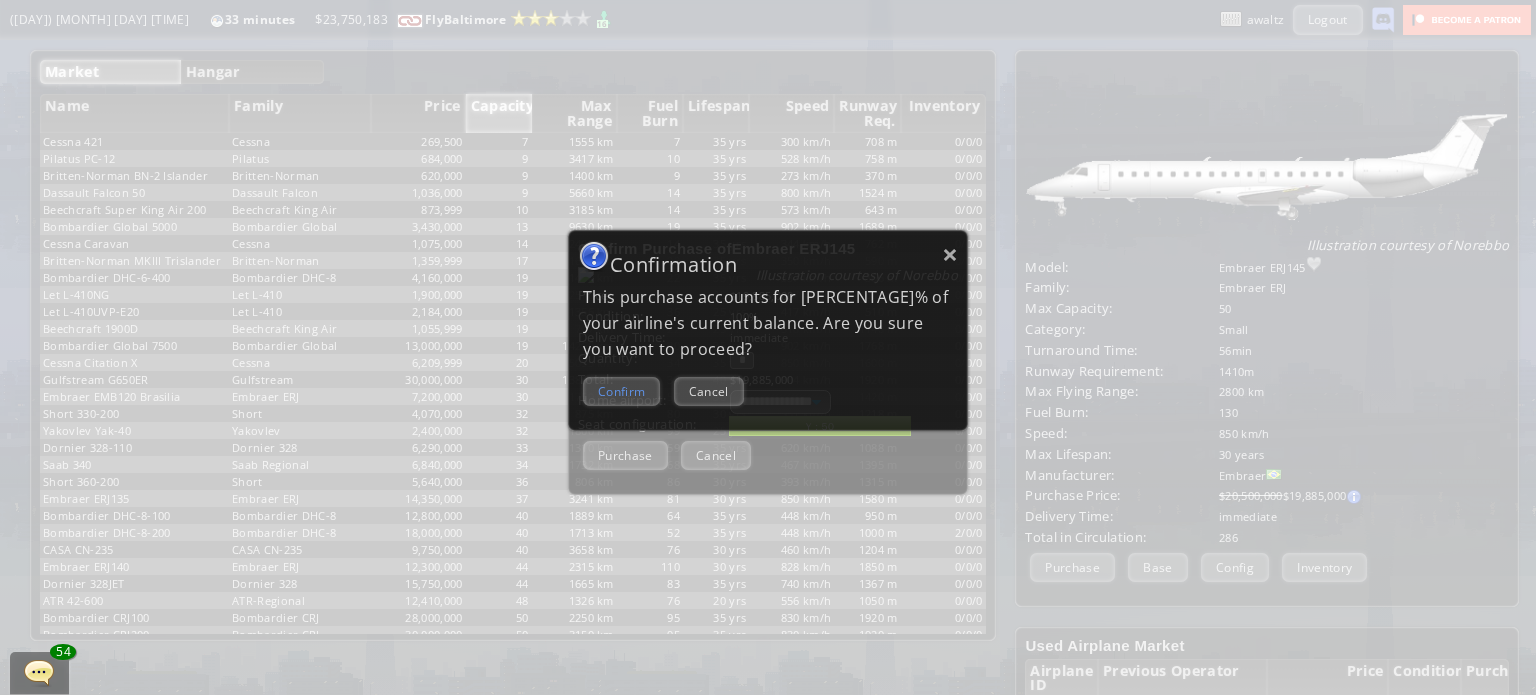 click on "Confirm" at bounding box center [621, 391] 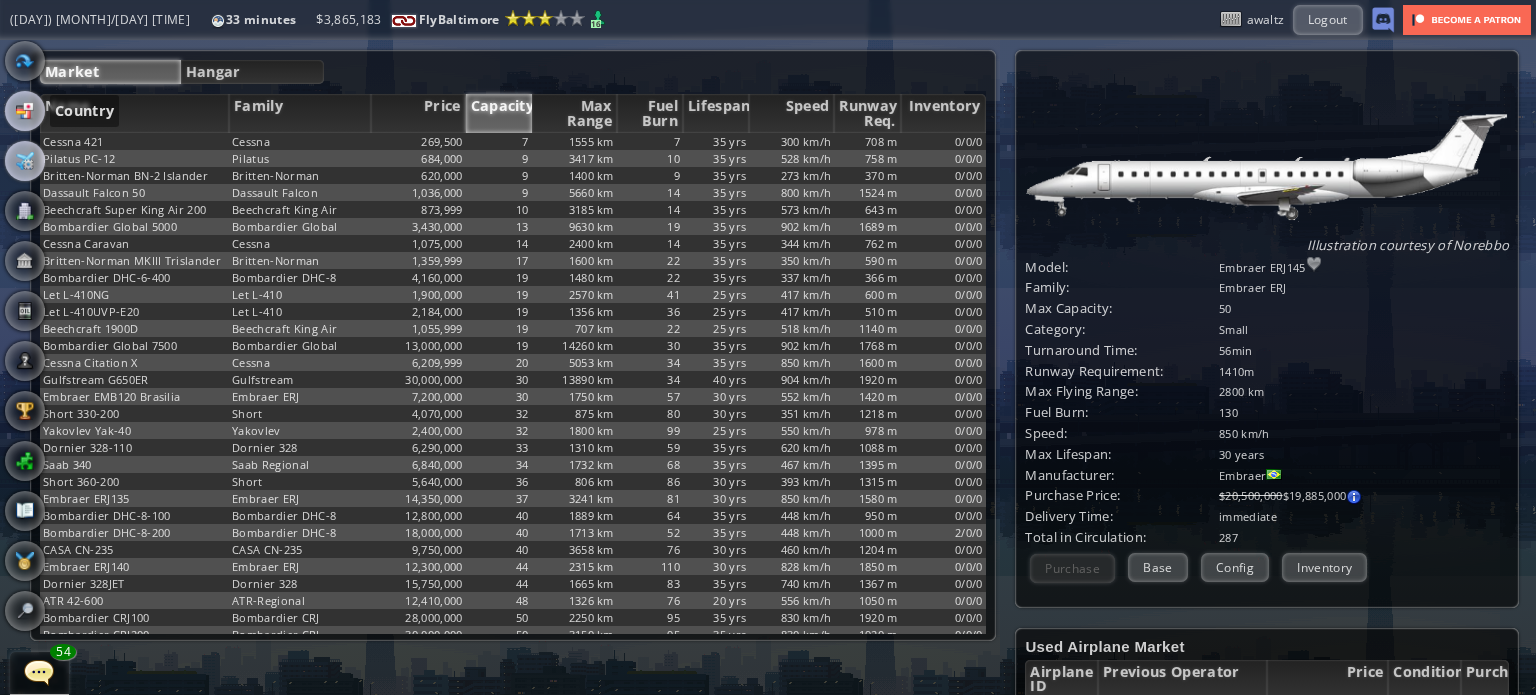 scroll, scrollTop: 0, scrollLeft: 0, axis: both 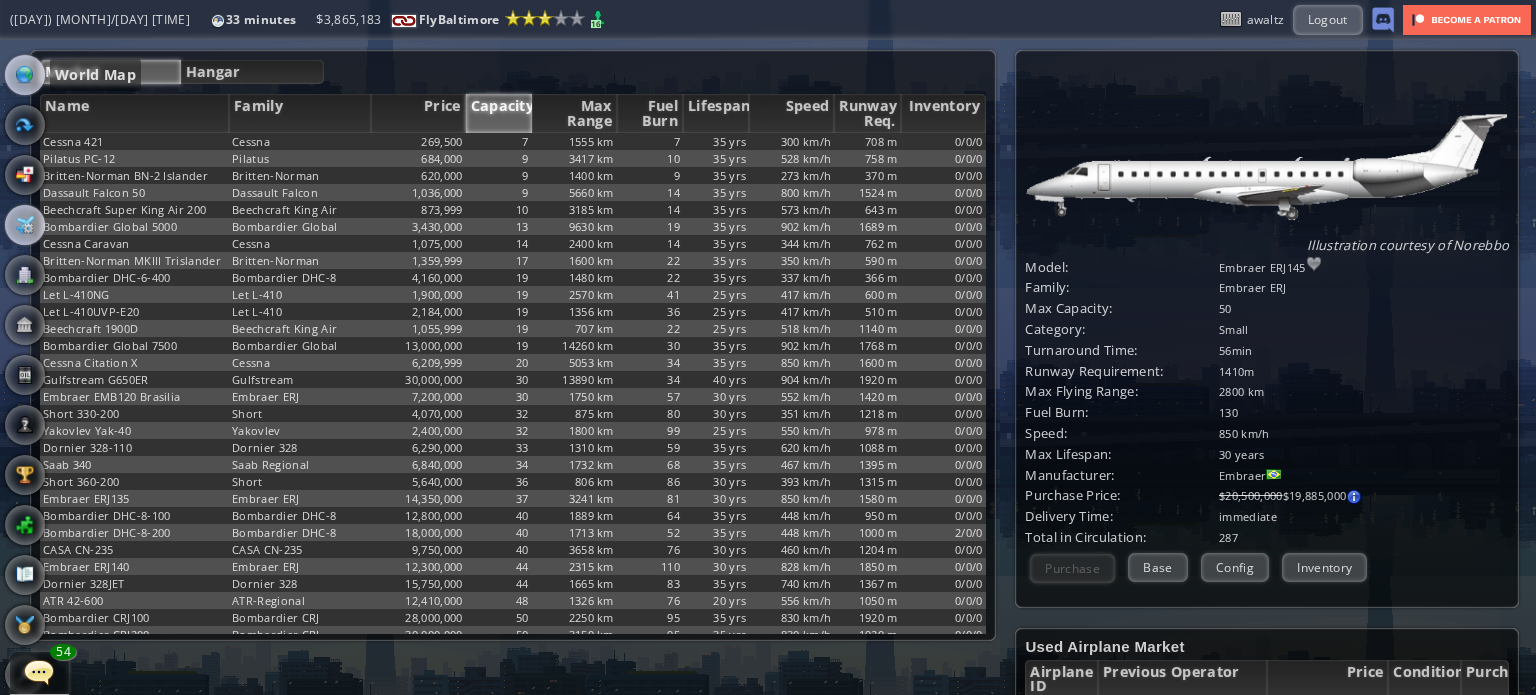 click at bounding box center [25, 75] 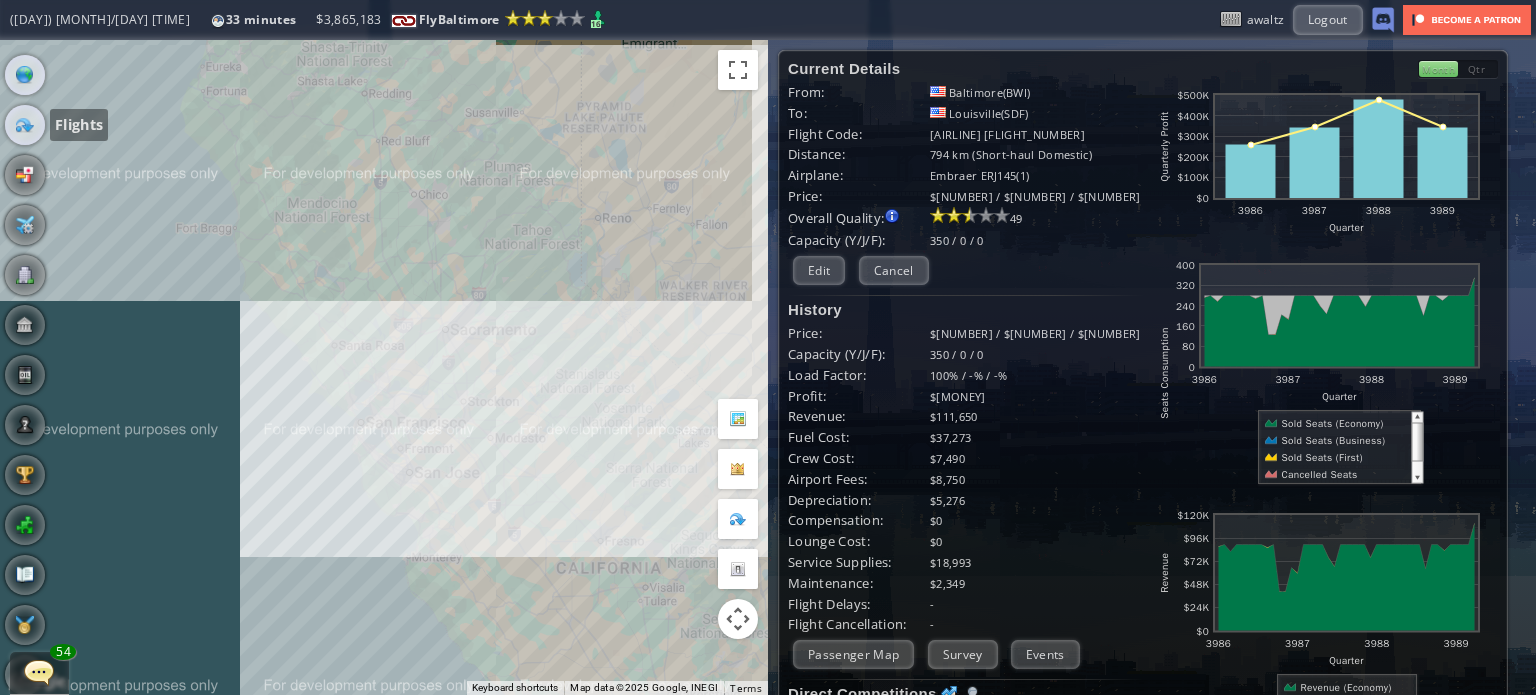 click at bounding box center [25, 125] 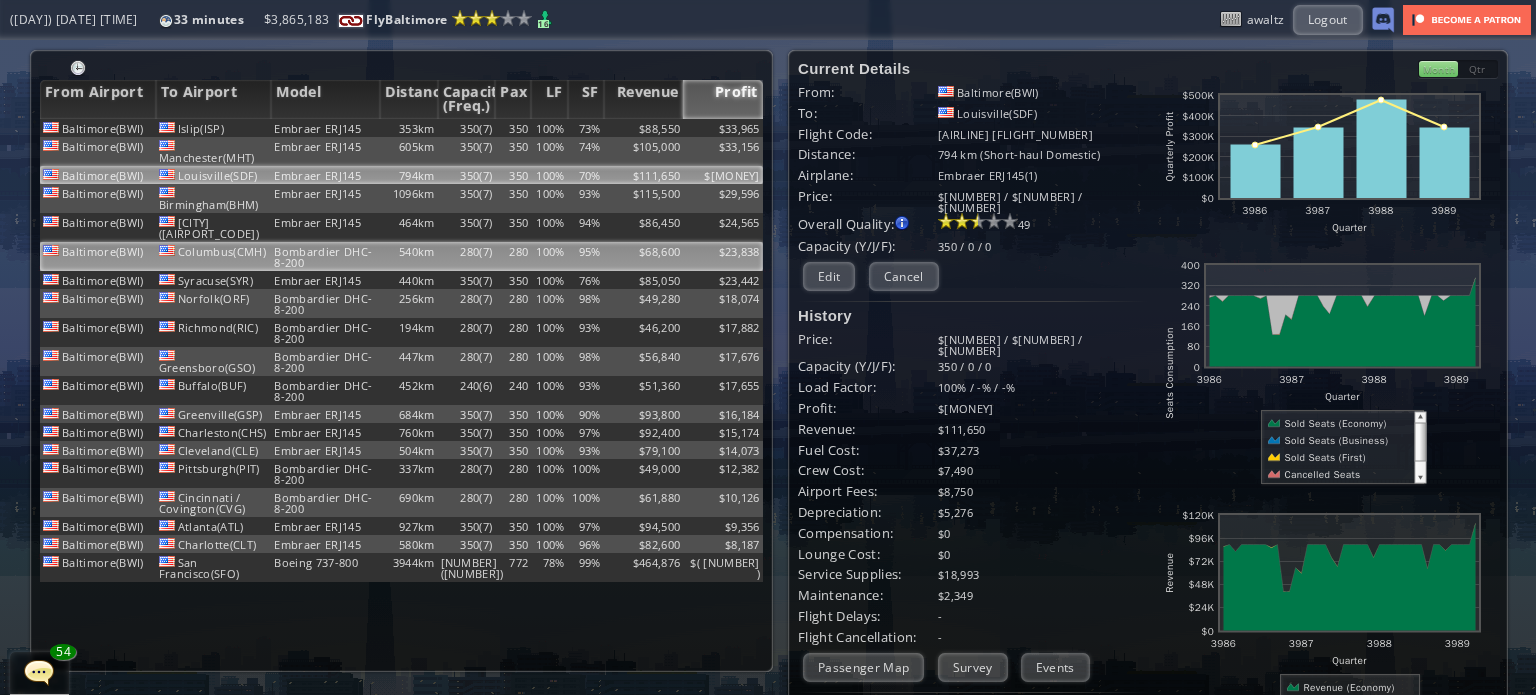 click on "540km" at bounding box center [409, 128] 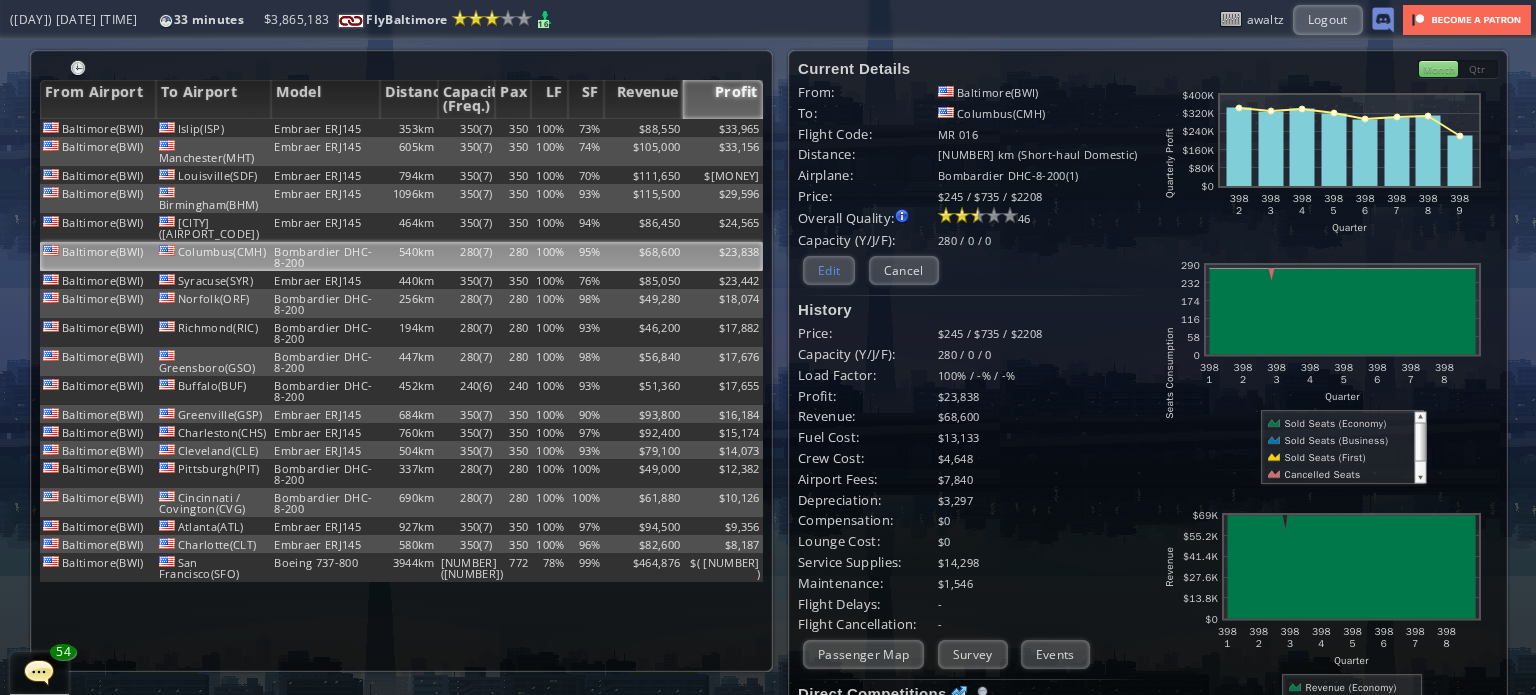 click on "Edit" at bounding box center [829, 270] 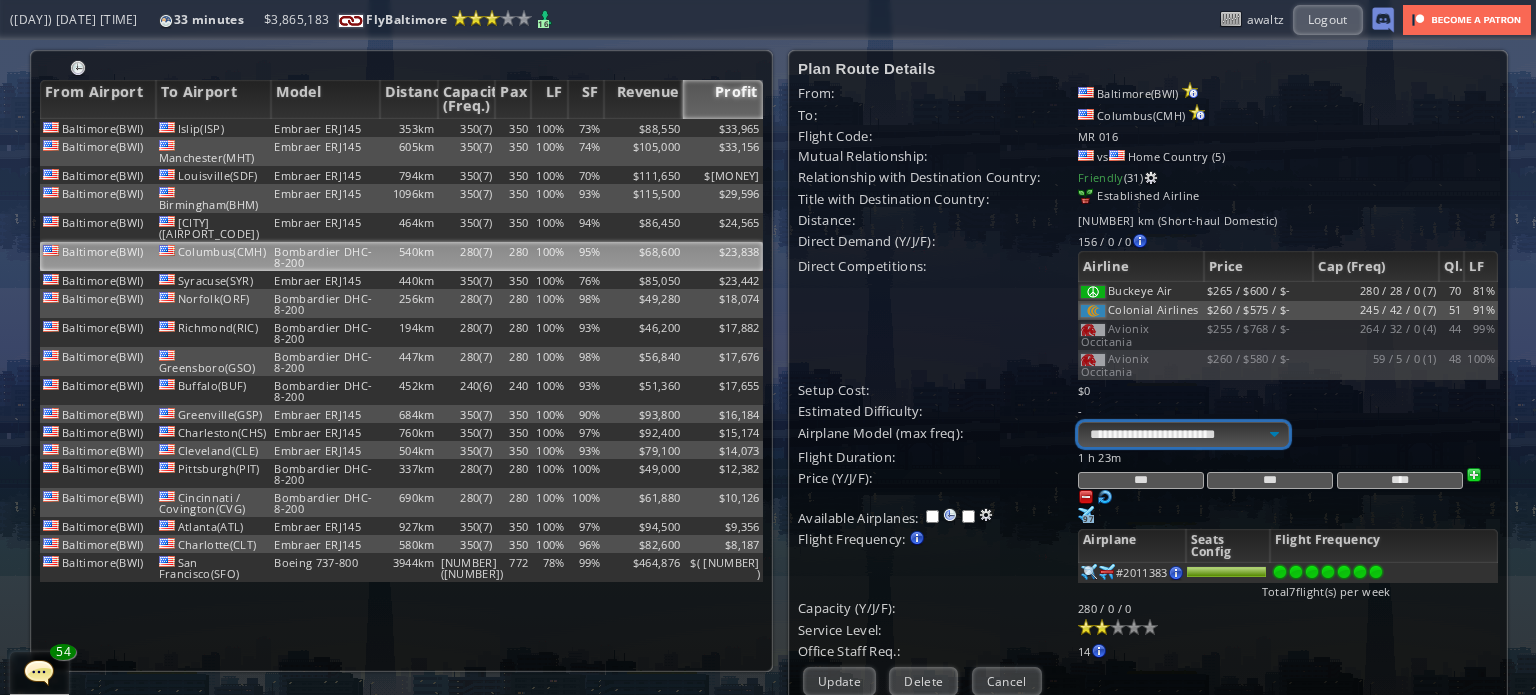 click on "**********" at bounding box center (1183, 434) 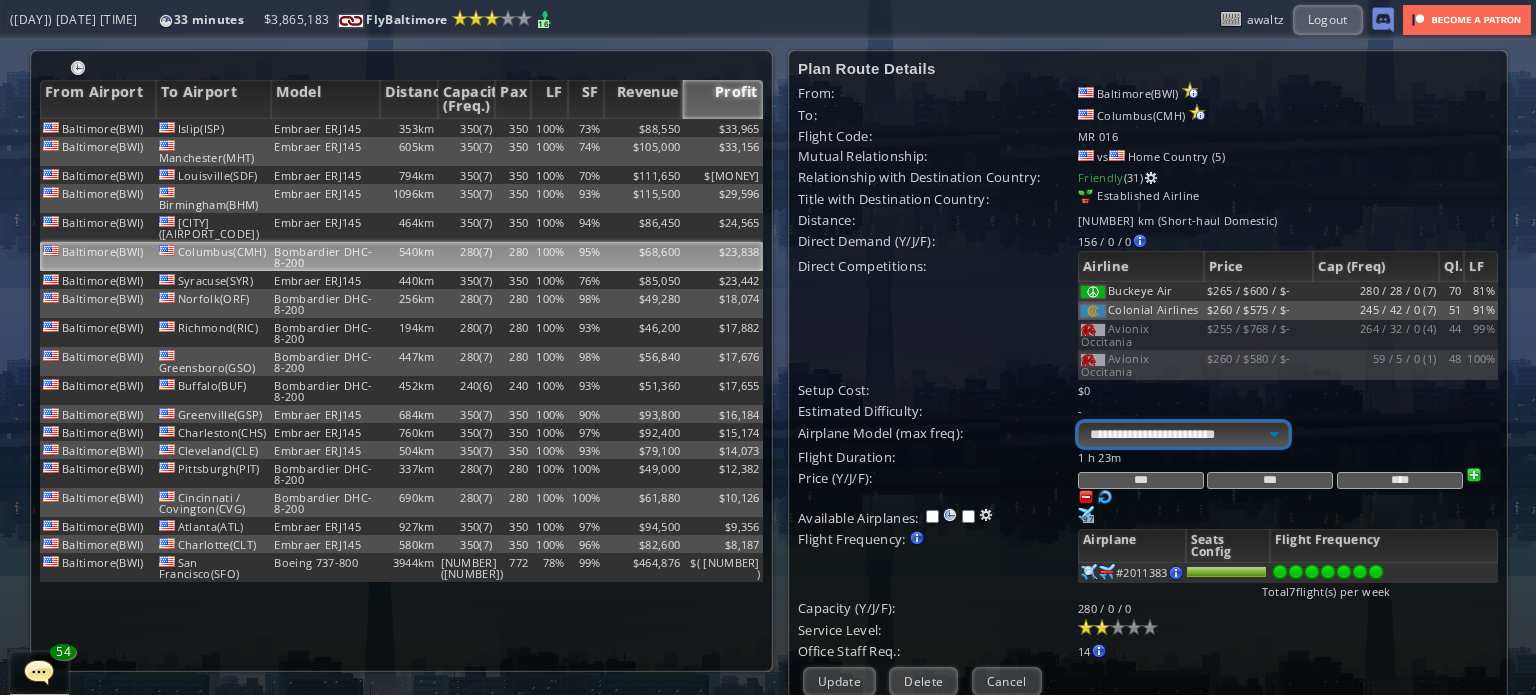 click on "**********" at bounding box center [1183, 434] 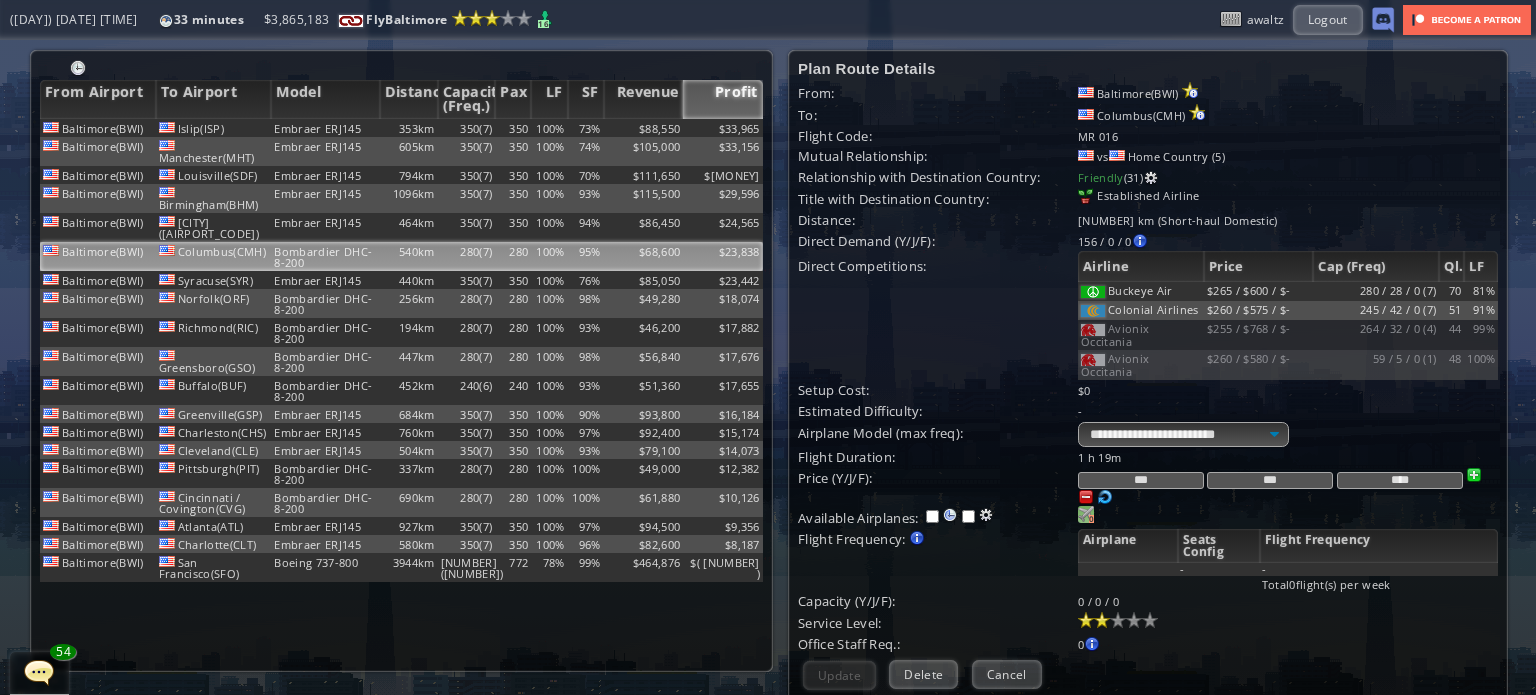 click at bounding box center (1086, 514) 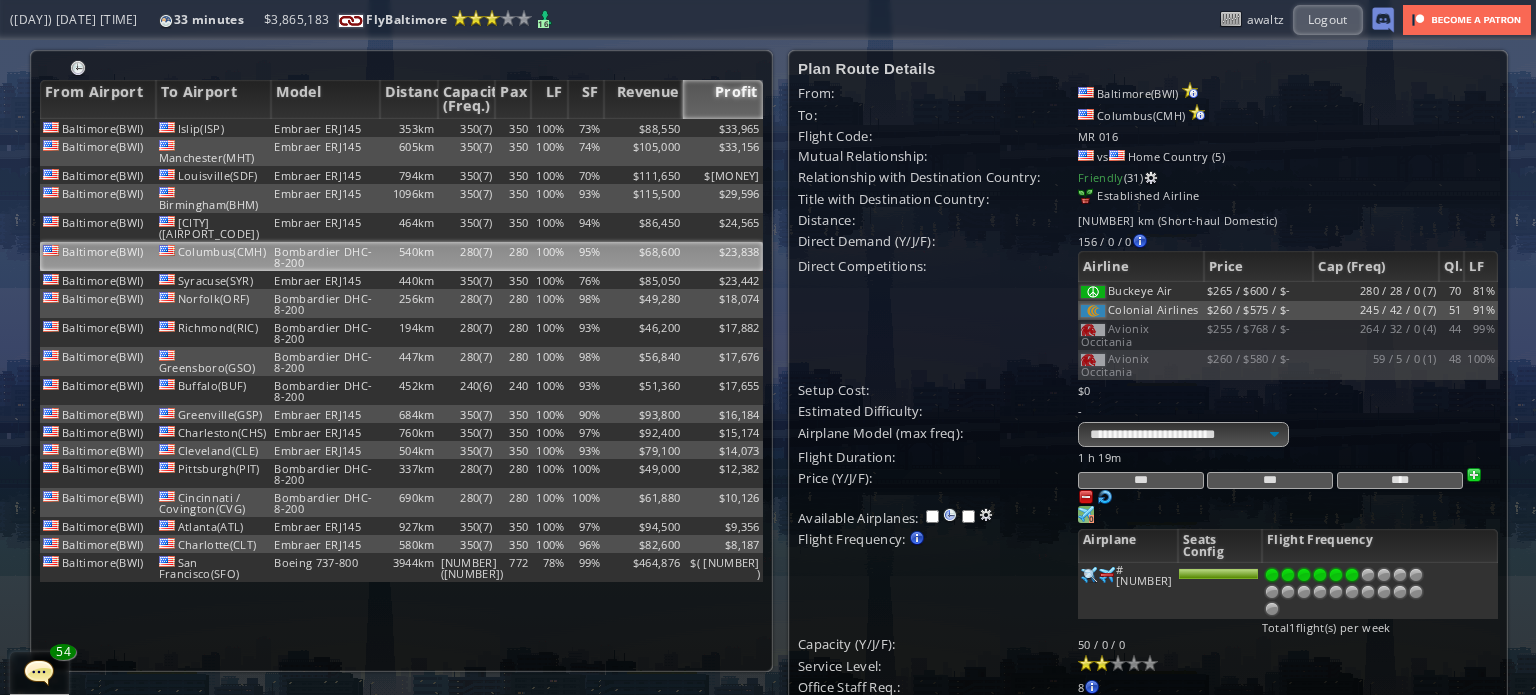 click at bounding box center (1352, 575) 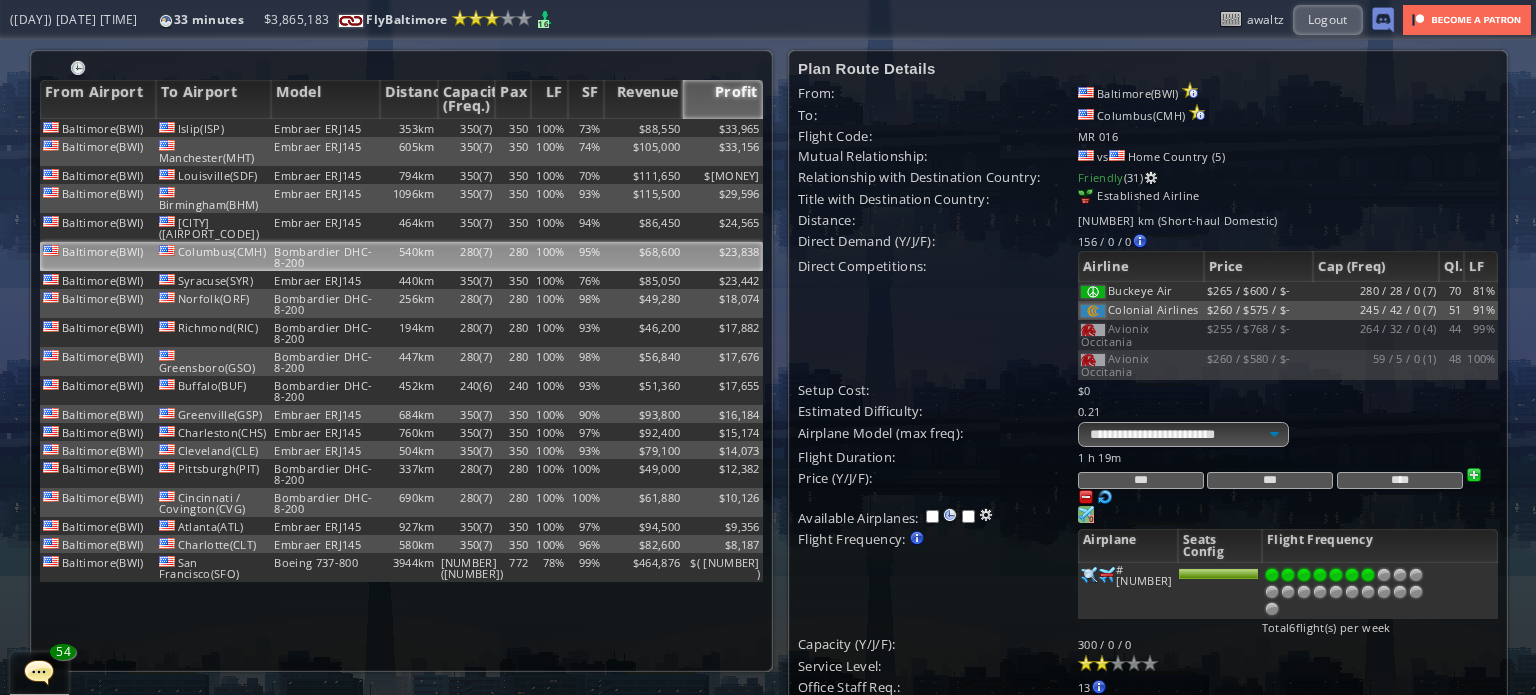 click at bounding box center (1368, 575) 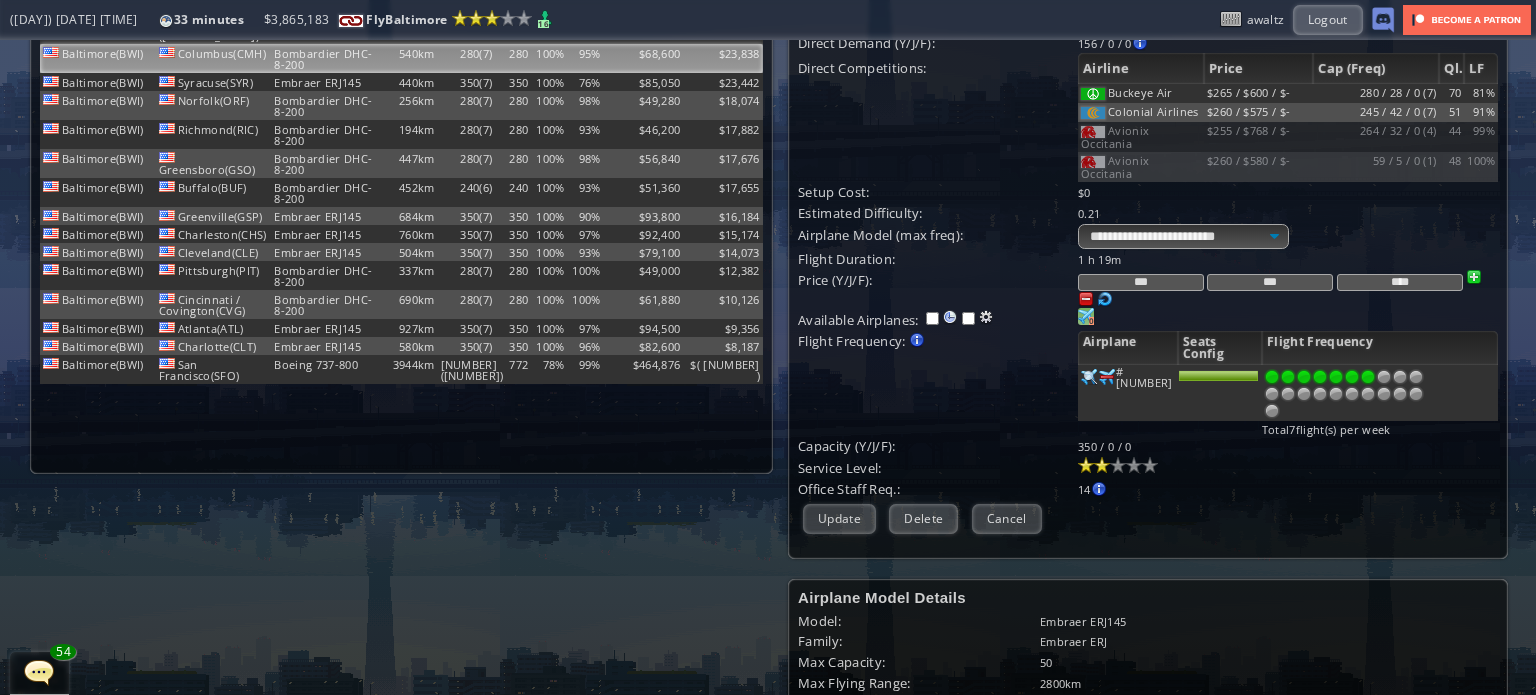 scroll, scrollTop: 200, scrollLeft: 0, axis: vertical 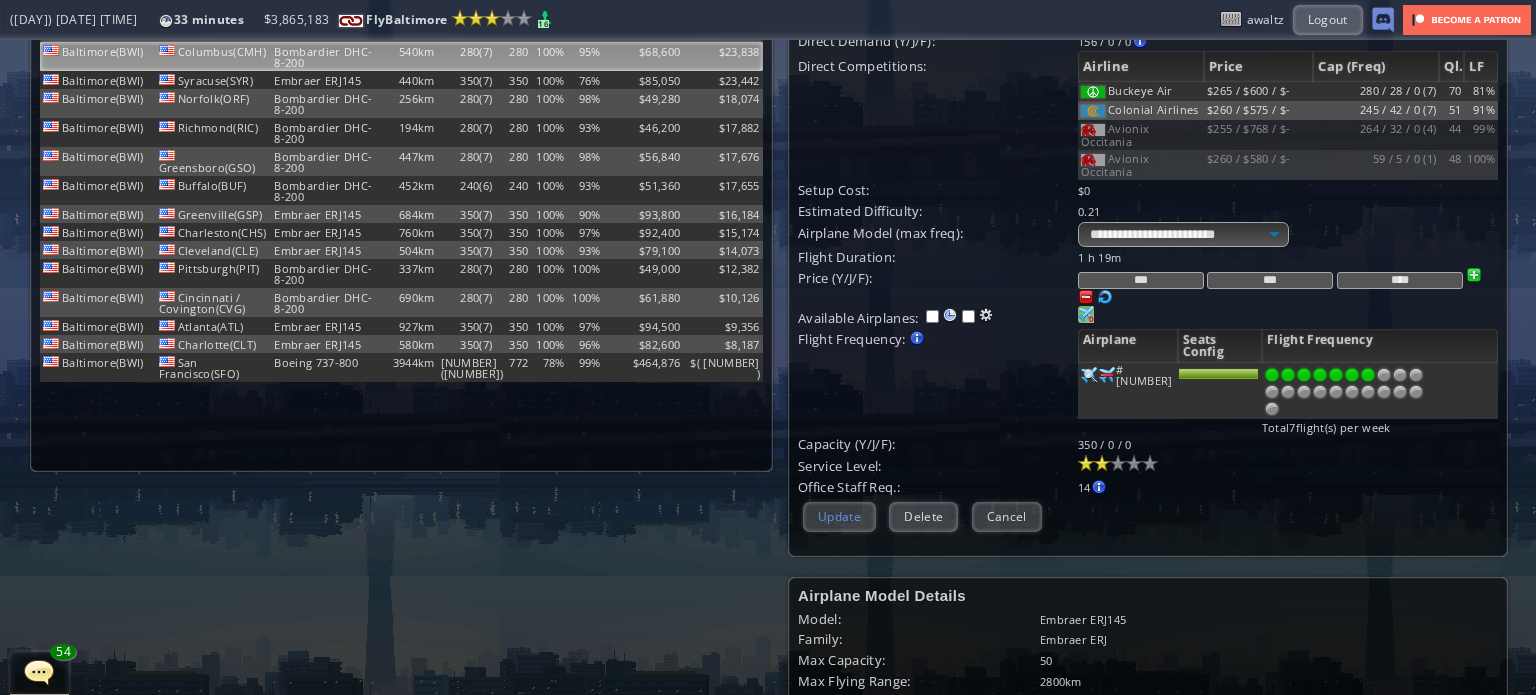 click on "Update" at bounding box center (839, 516) 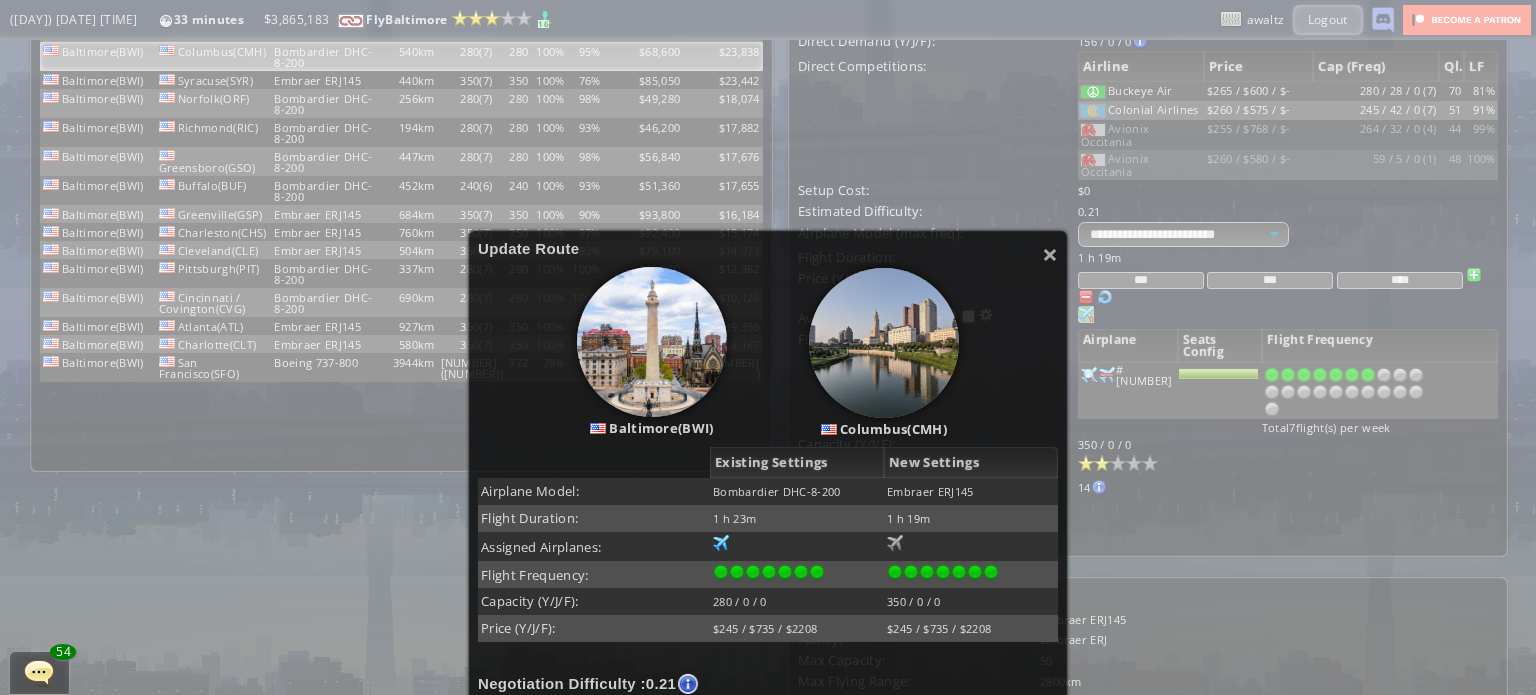 scroll, scrollTop: 293, scrollLeft: 0, axis: vertical 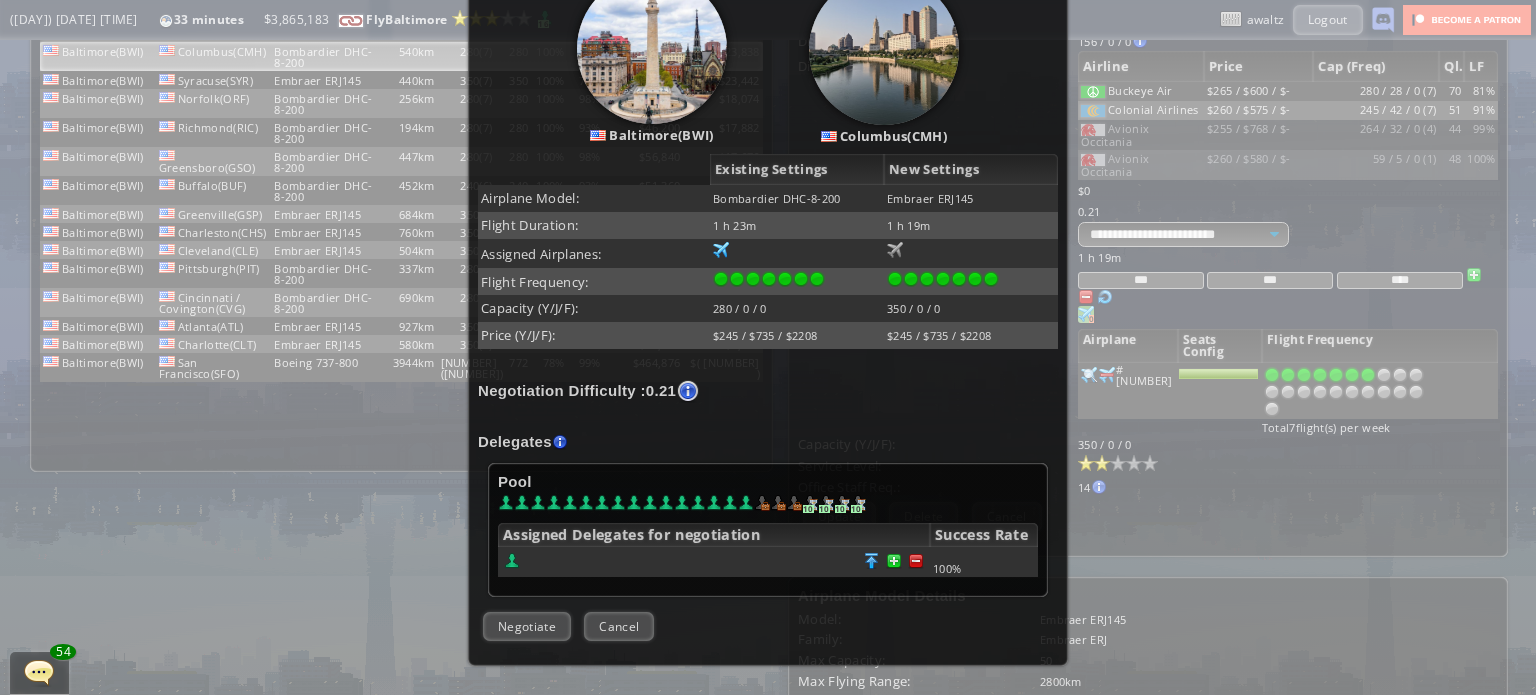 click on "Negotiate" at bounding box center (527, 626) 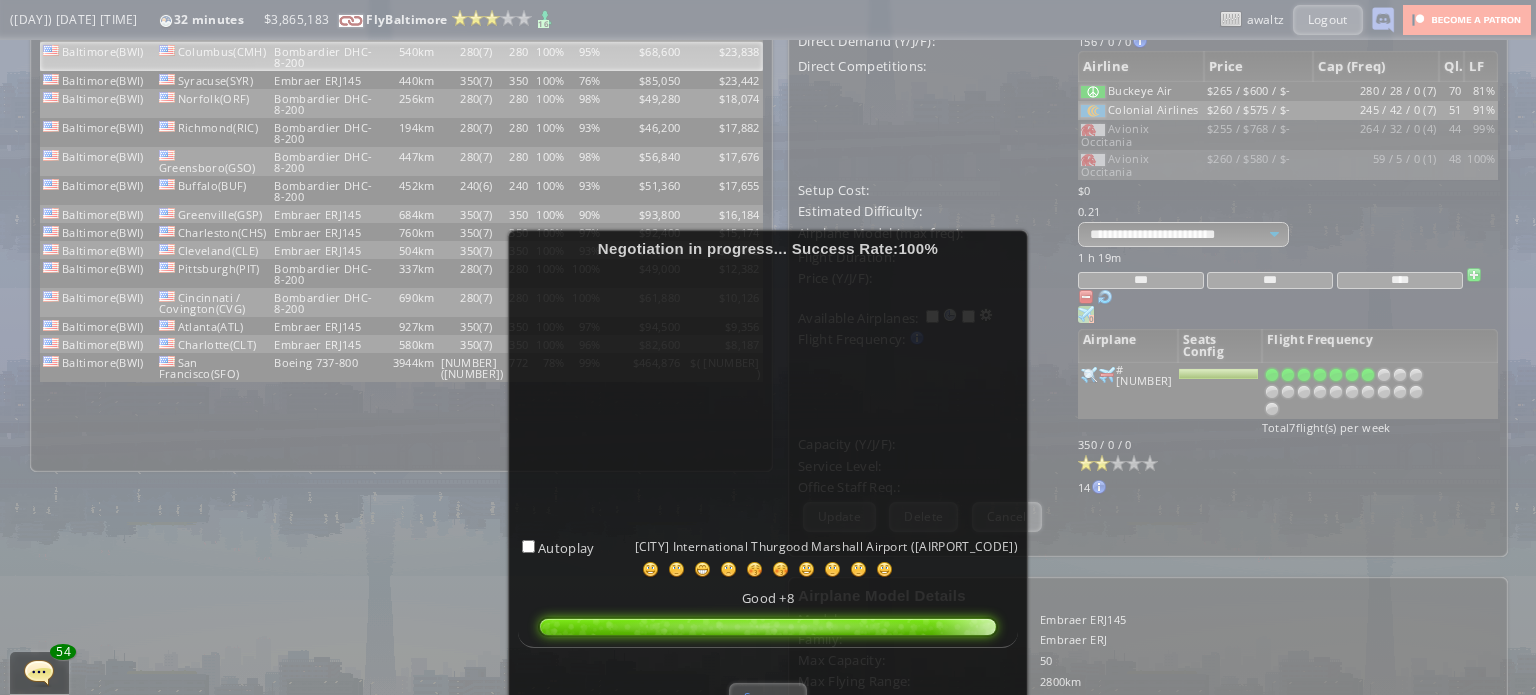 click on "Success" at bounding box center (767, 697) 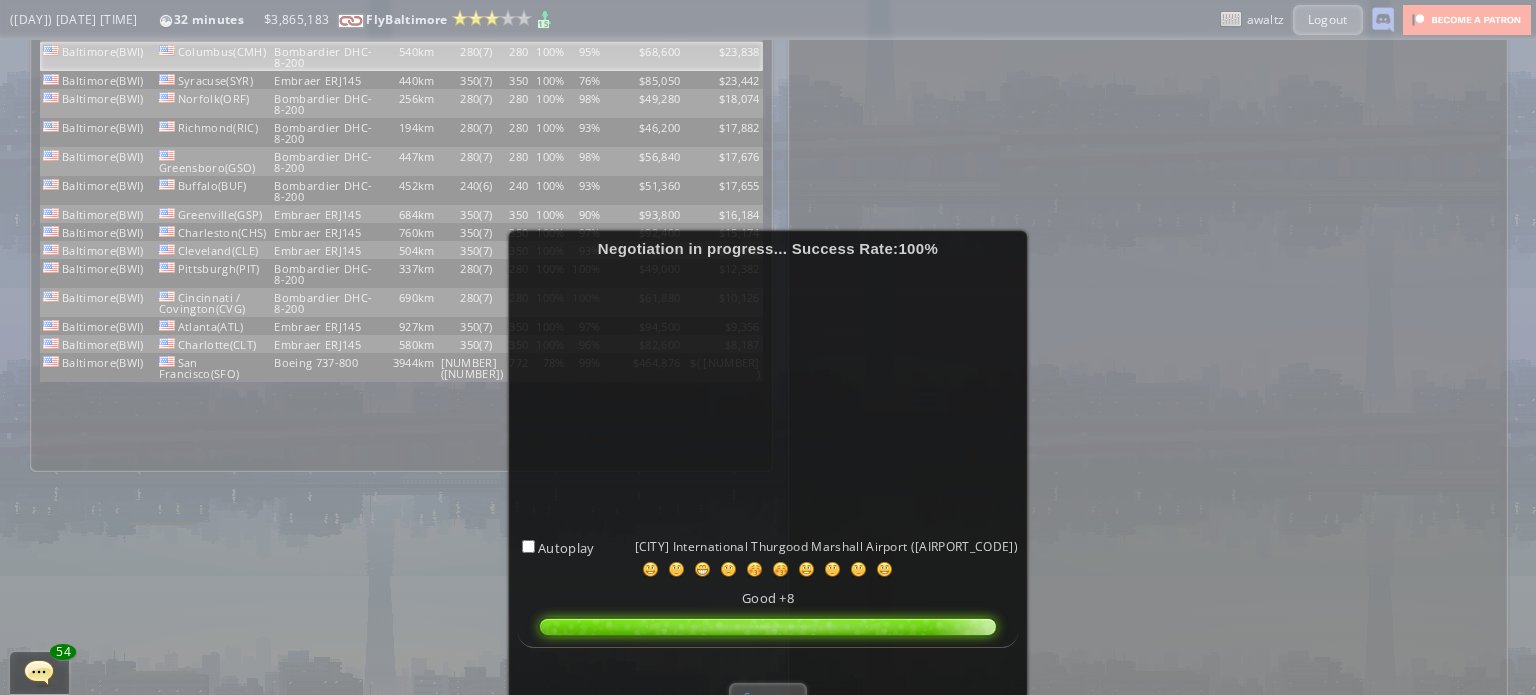 click on "Success" at bounding box center [767, 697] 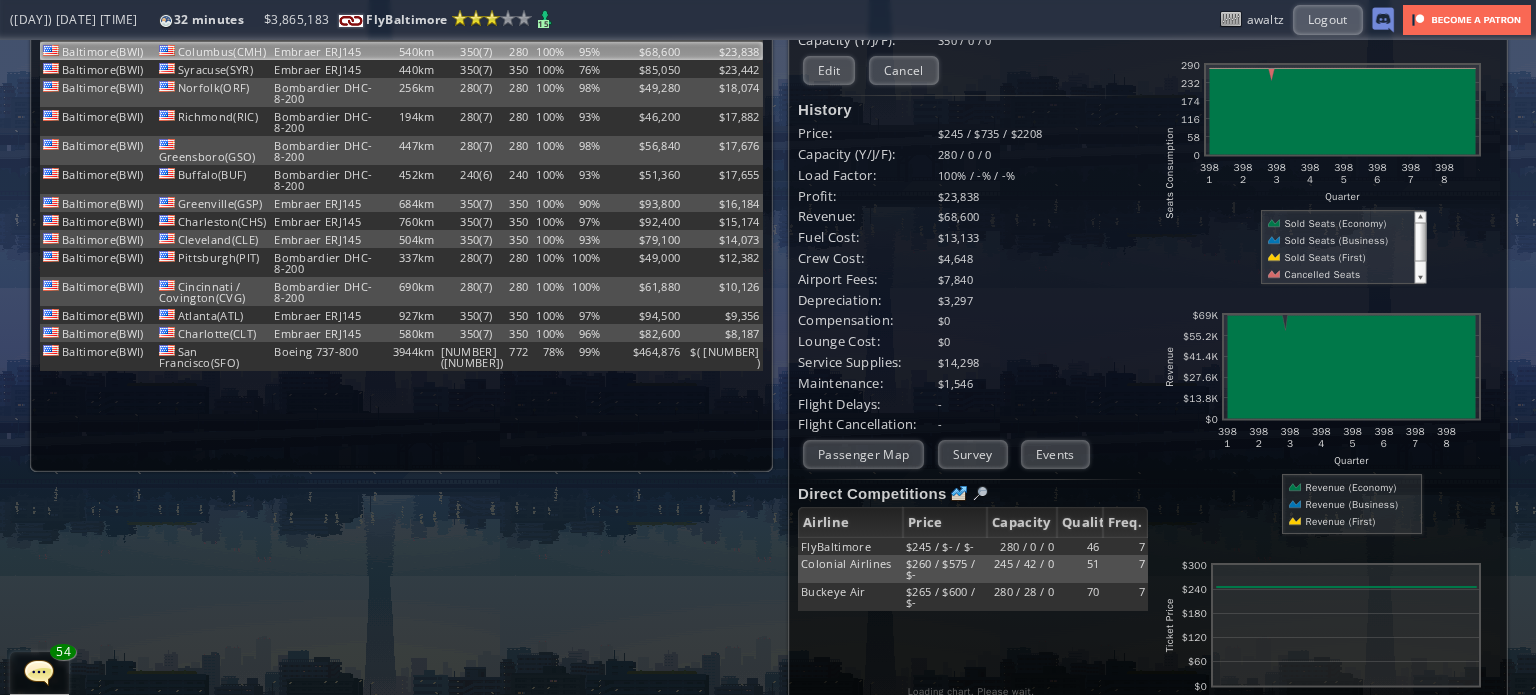 scroll, scrollTop: 0, scrollLeft: 0, axis: both 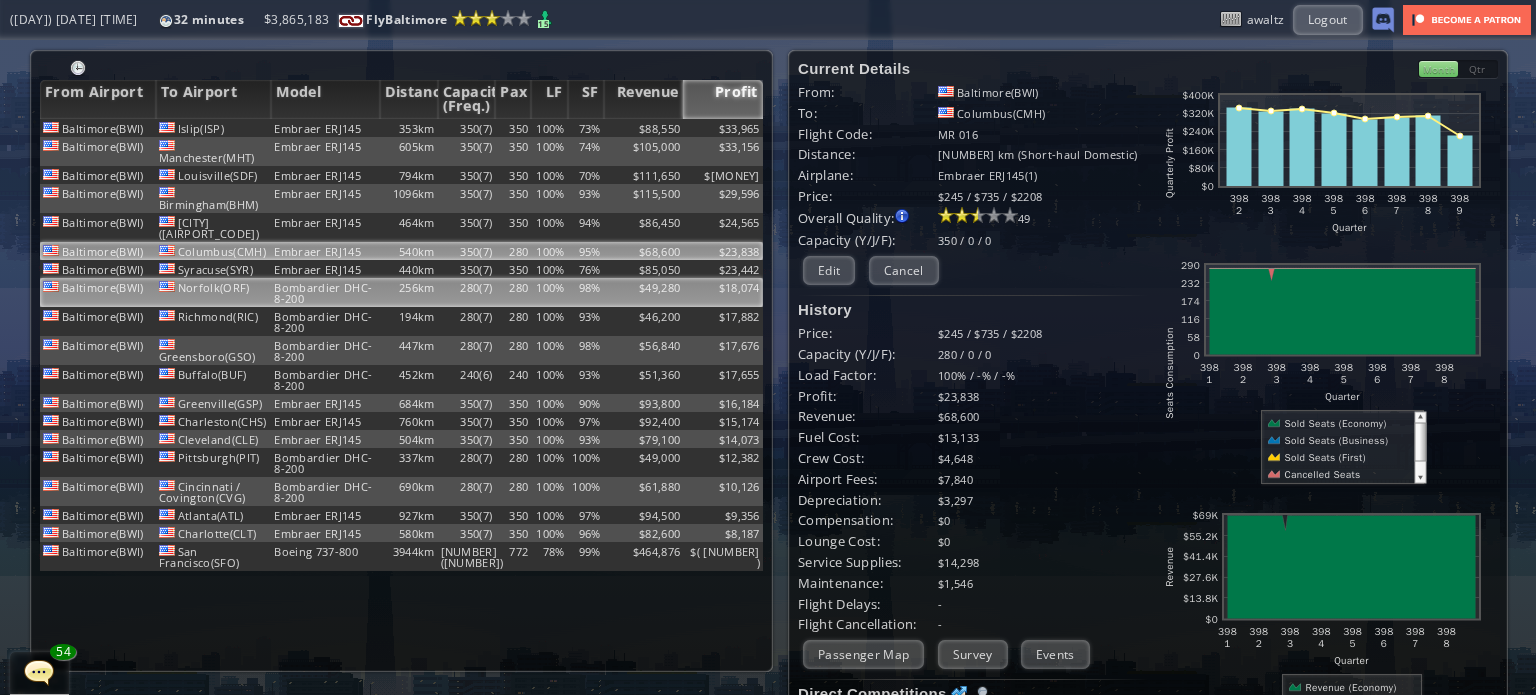 click on "280(7)" at bounding box center (467, 128) 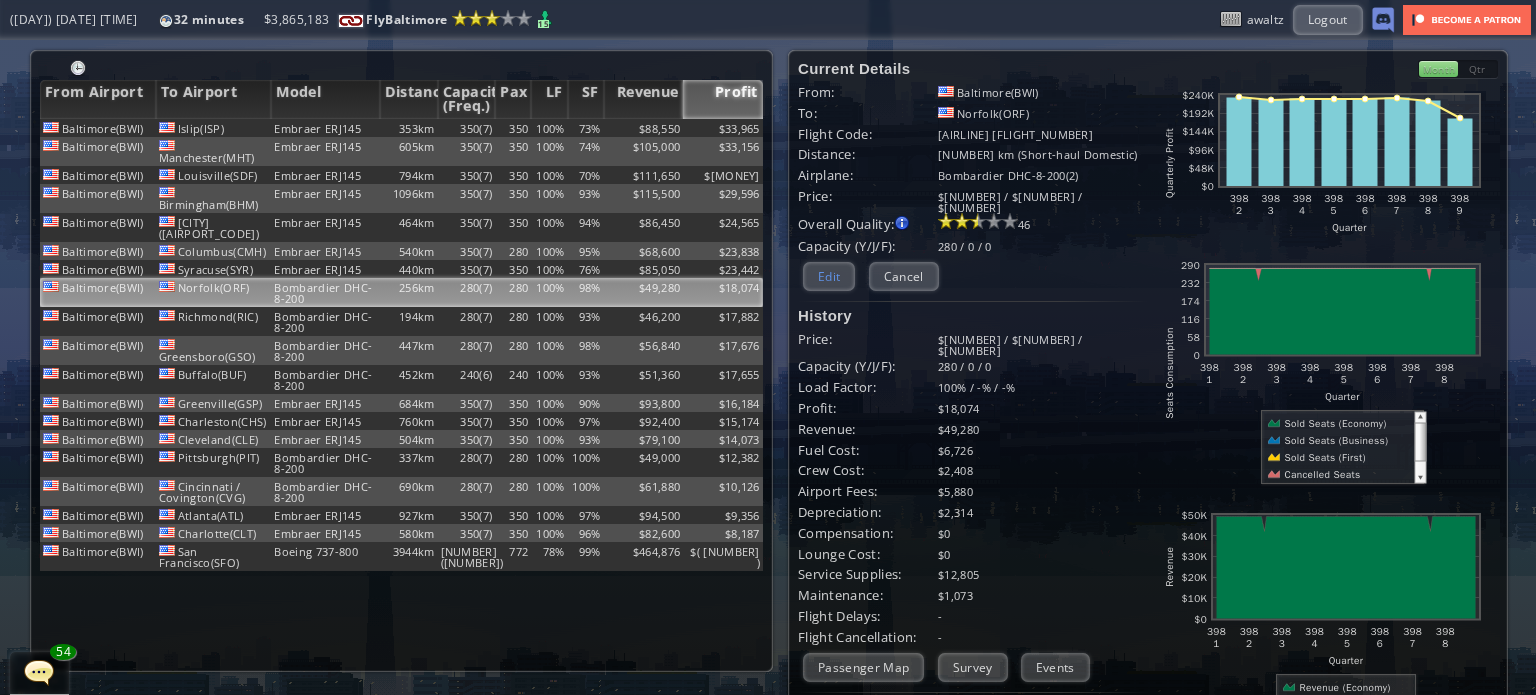 click on "Edit" at bounding box center [829, 276] 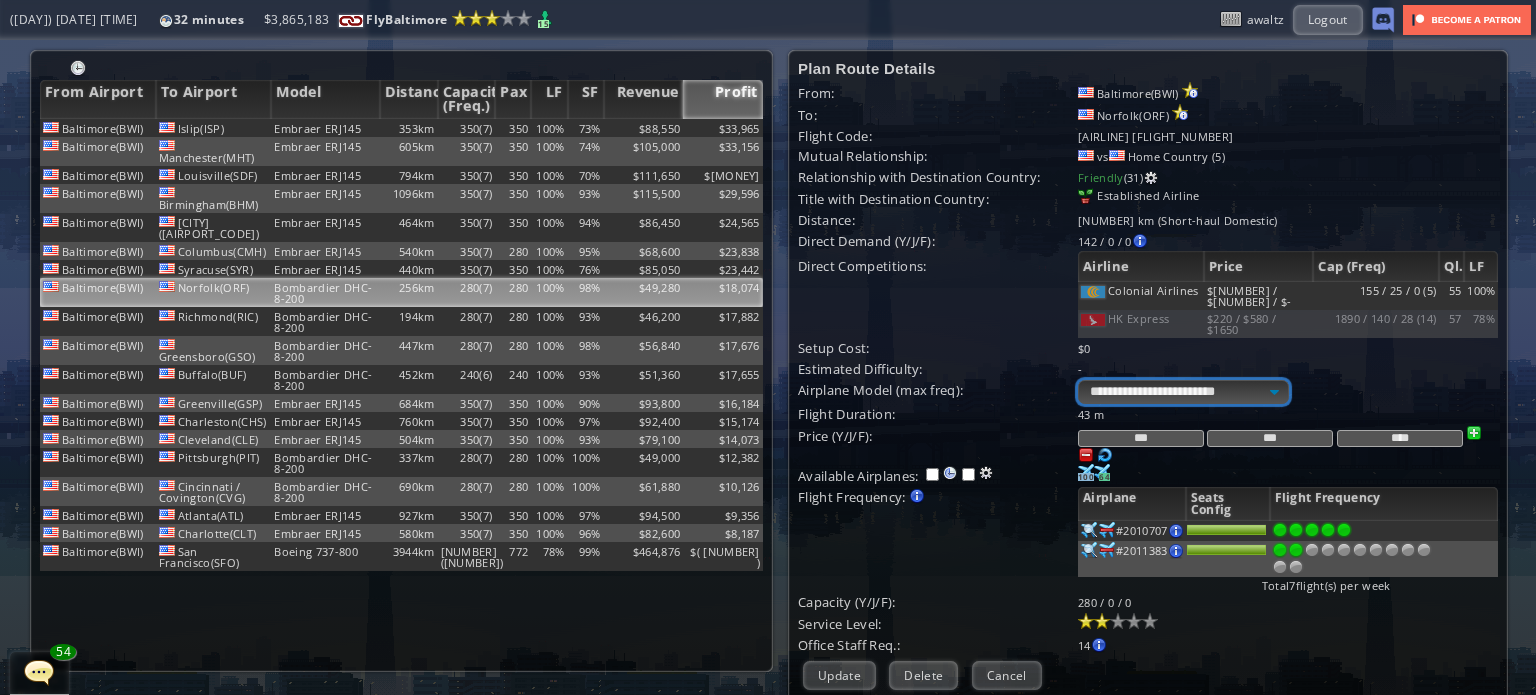 click on "**********" at bounding box center [1183, 392] 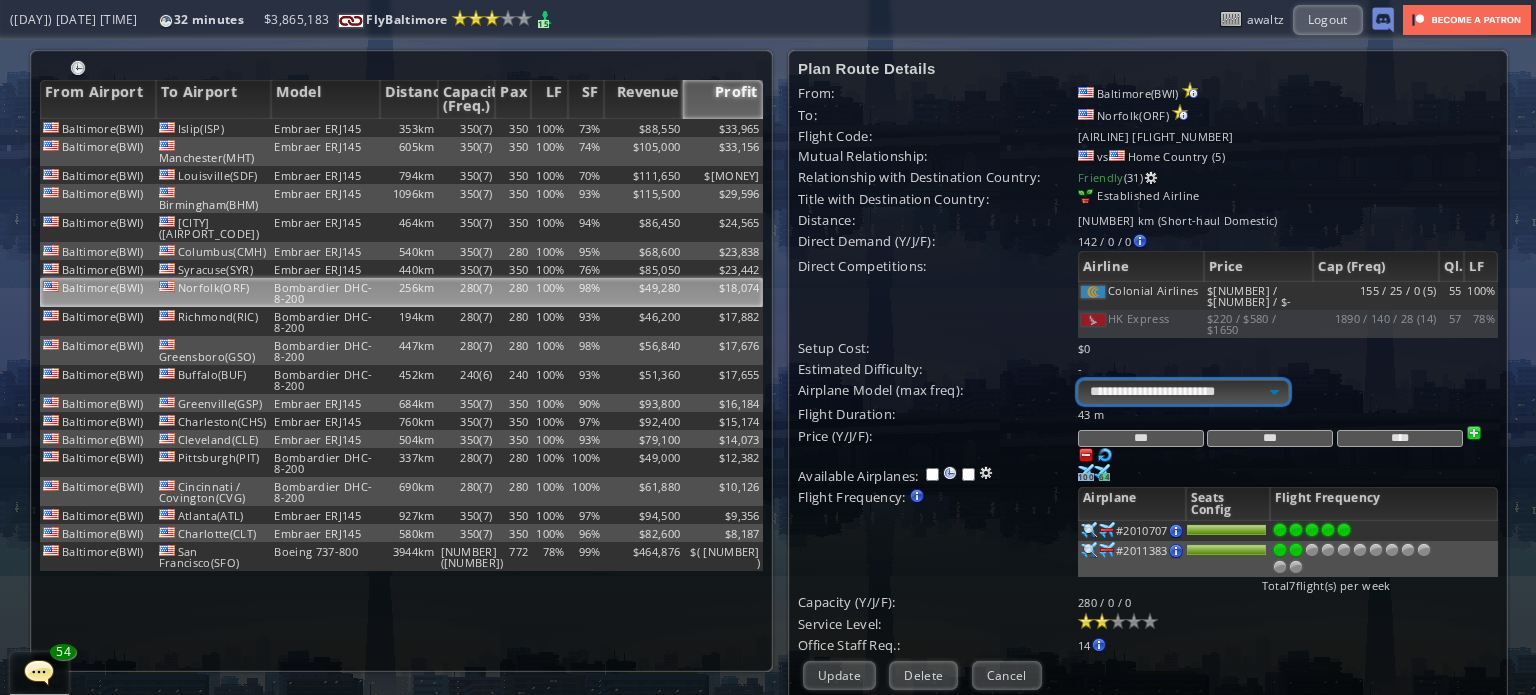 click on "**********" at bounding box center [1183, 392] 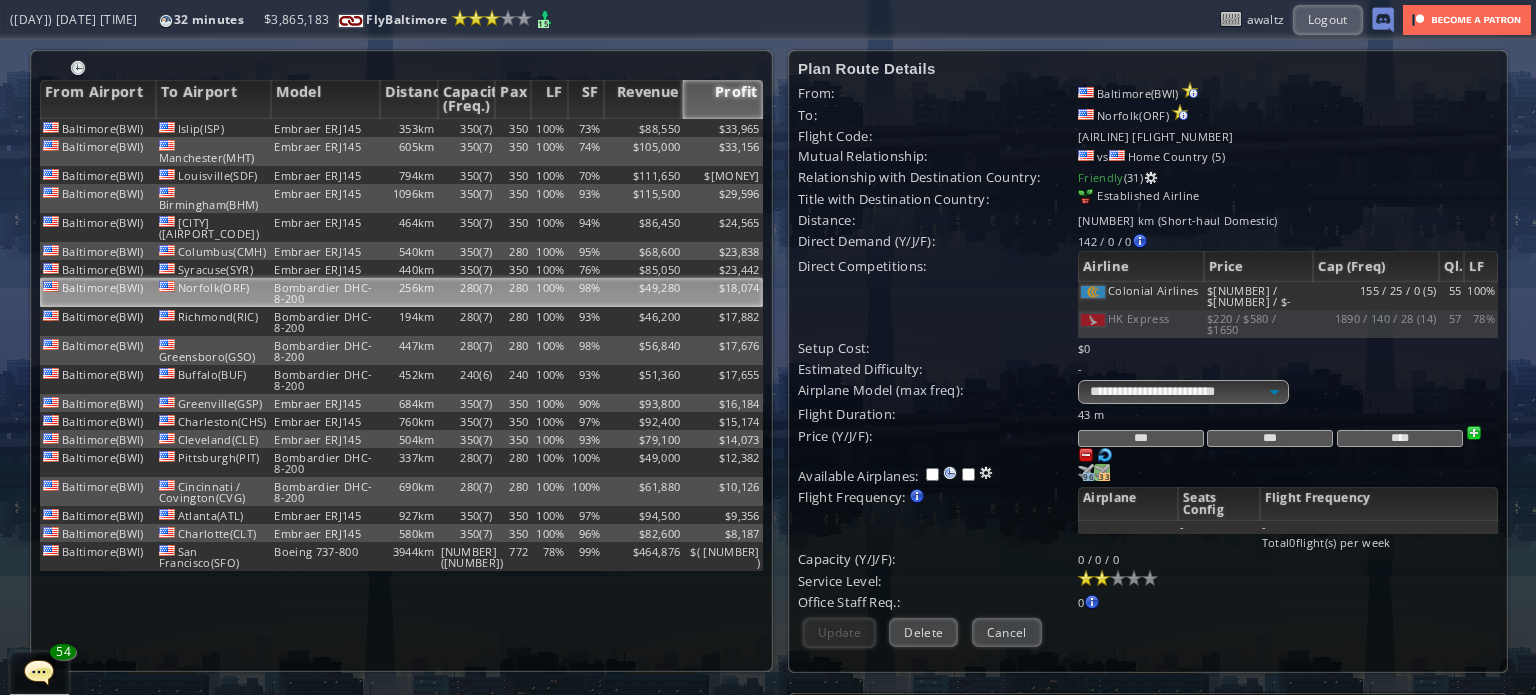 click at bounding box center [1086, 472] 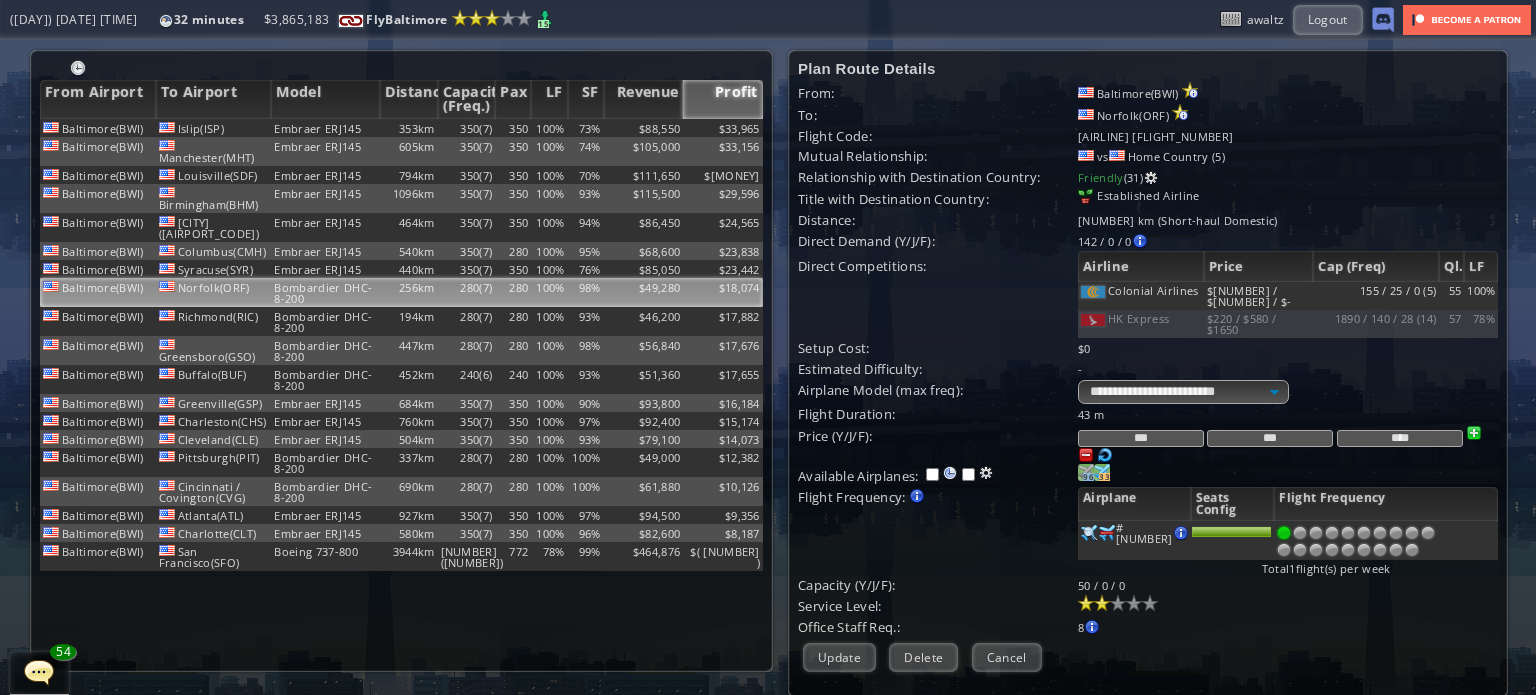 click on "96" at bounding box center (1088, 477) 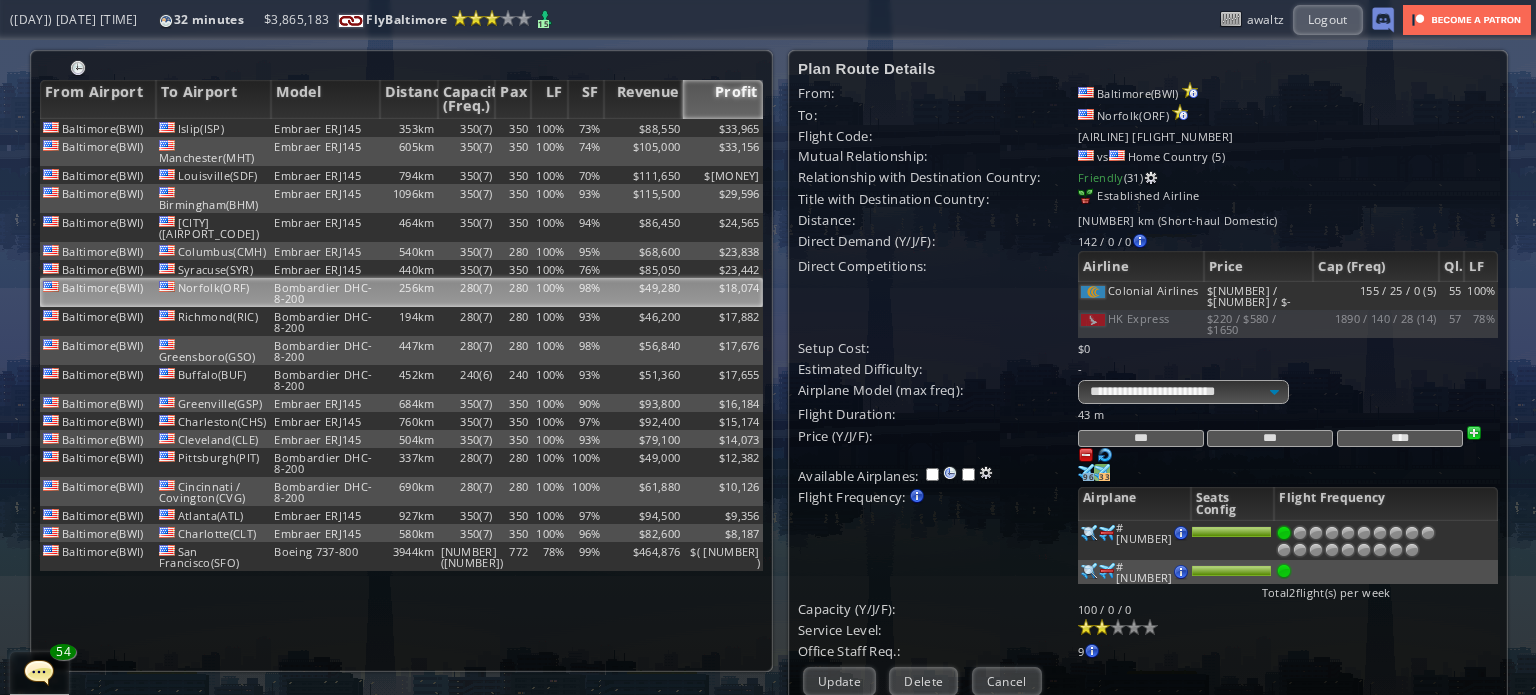 click on "33" at bounding box center [1088, 477] 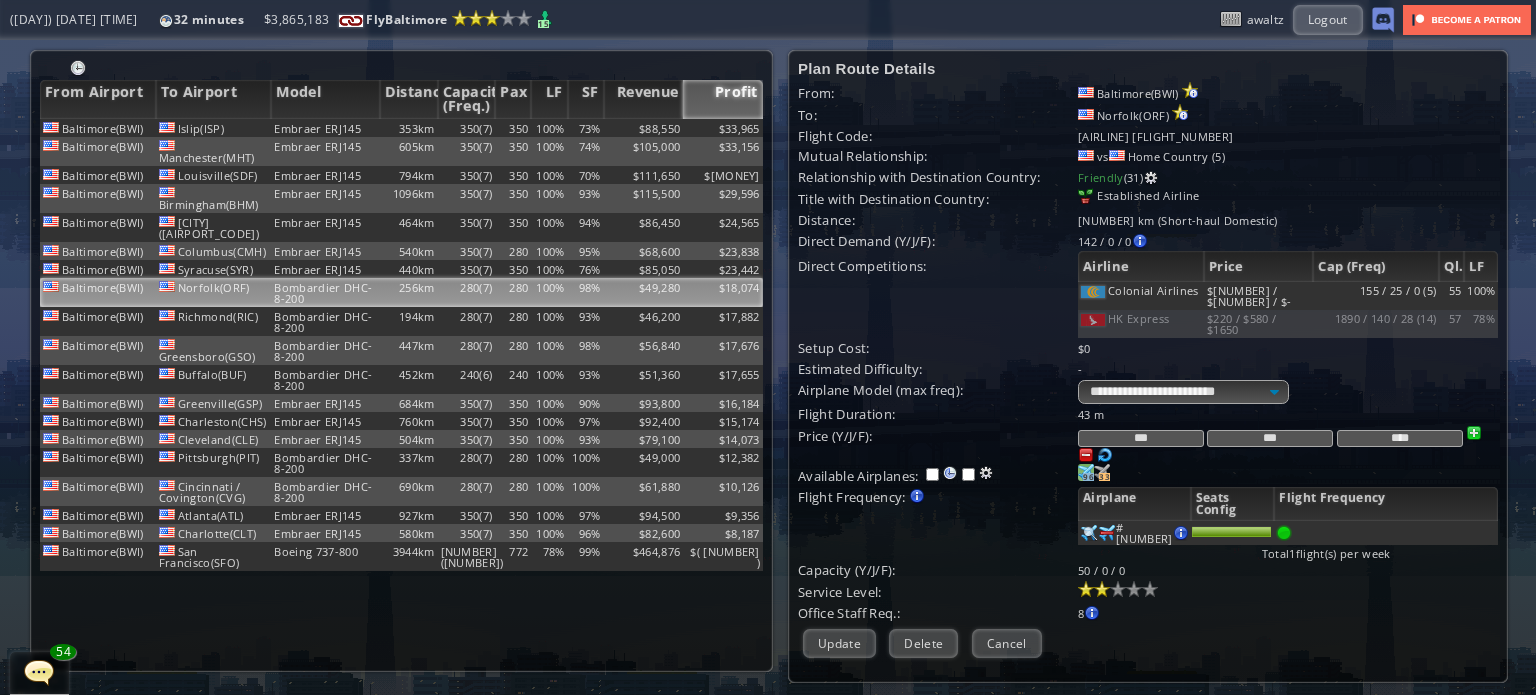 click on "96" at bounding box center [1088, 477] 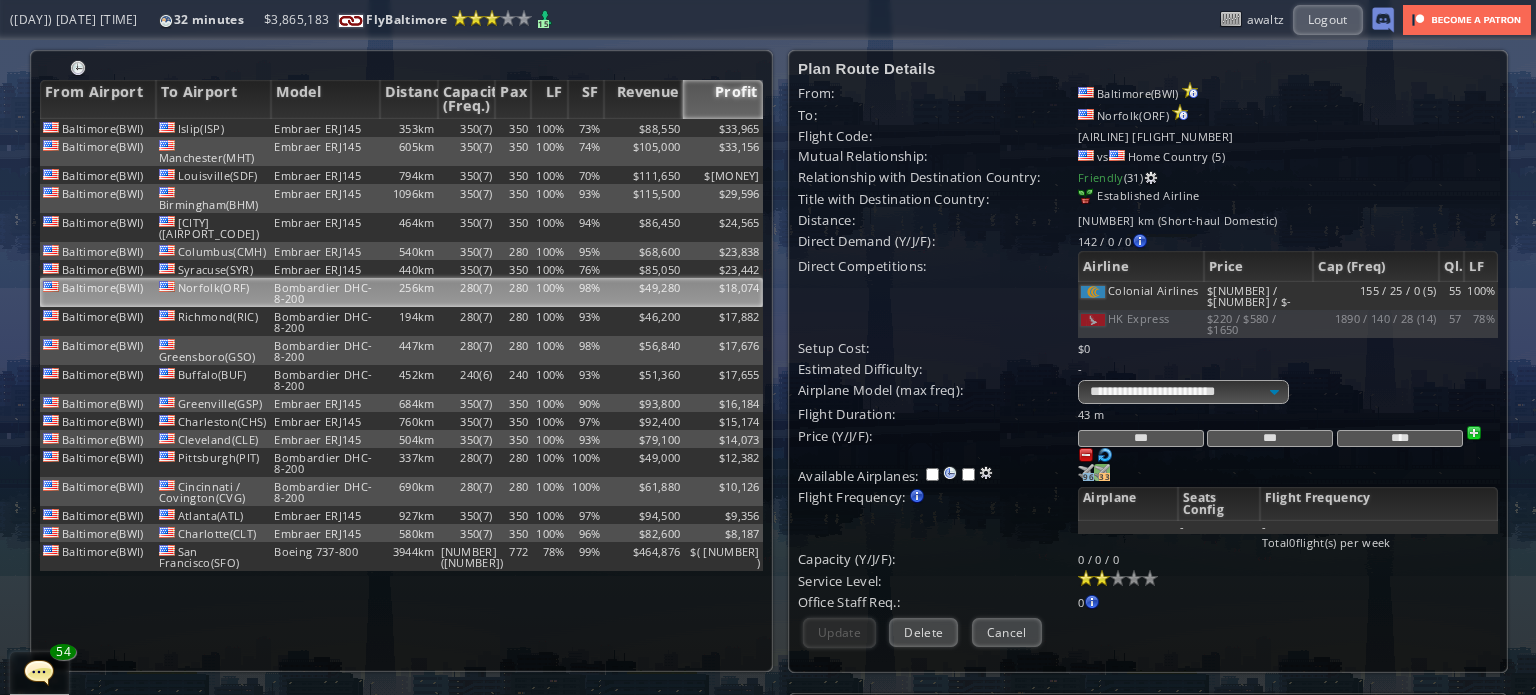 click on "33" at bounding box center [1088, 477] 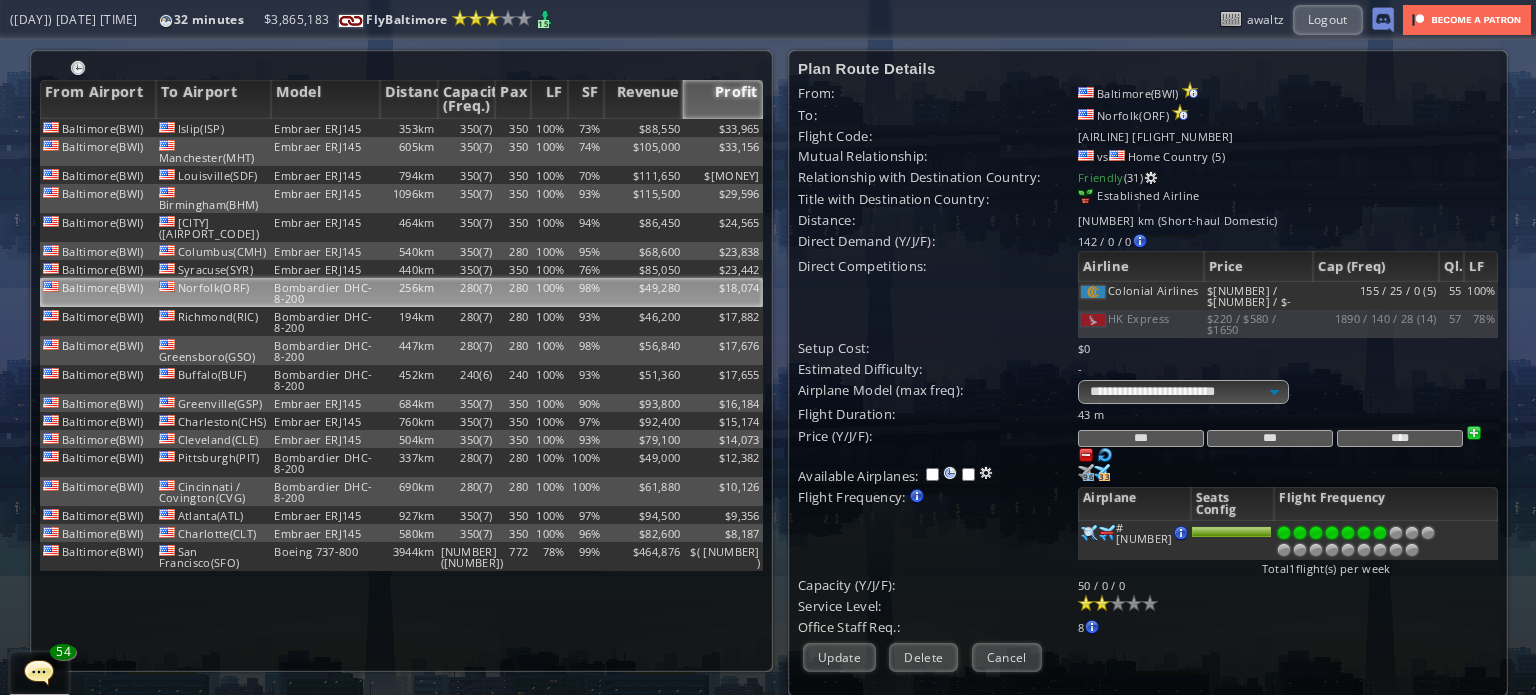 click at bounding box center [1380, 533] 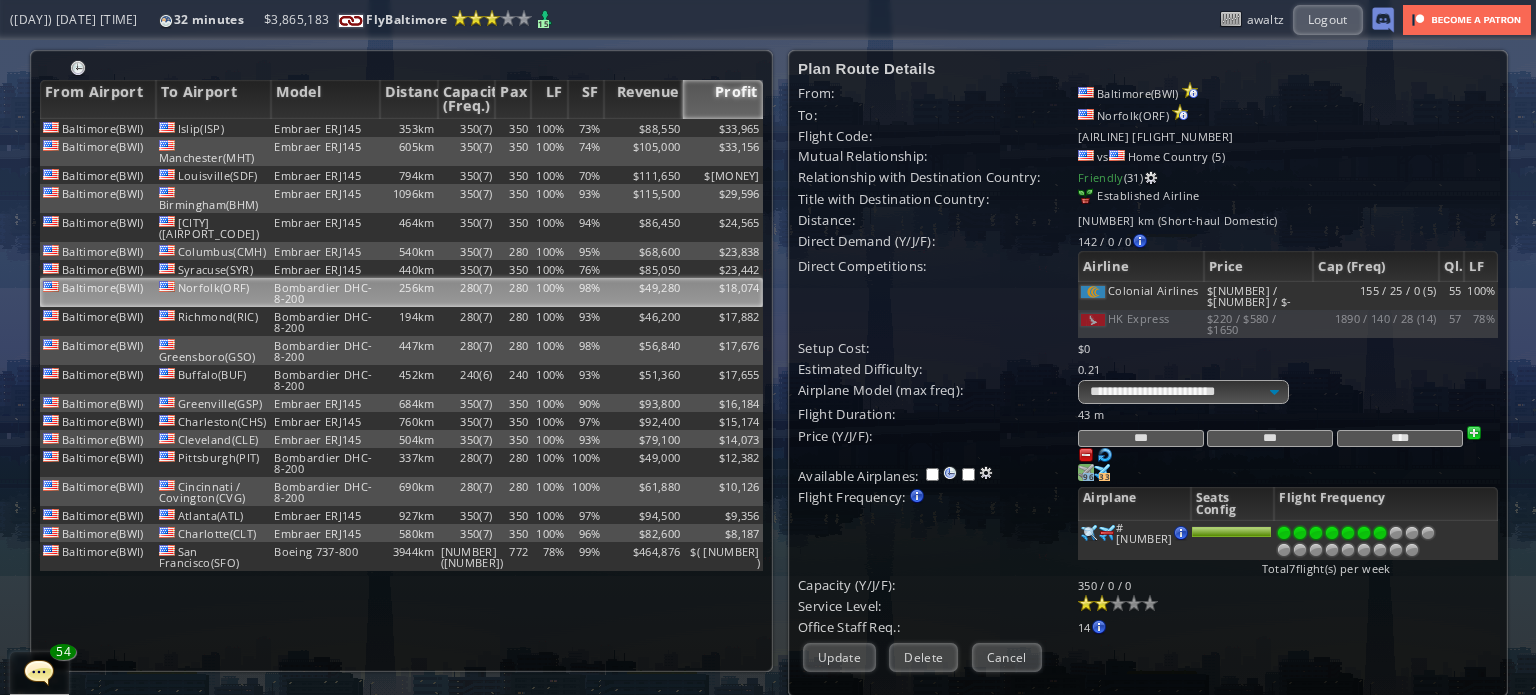 click on "96" at bounding box center (1088, 477) 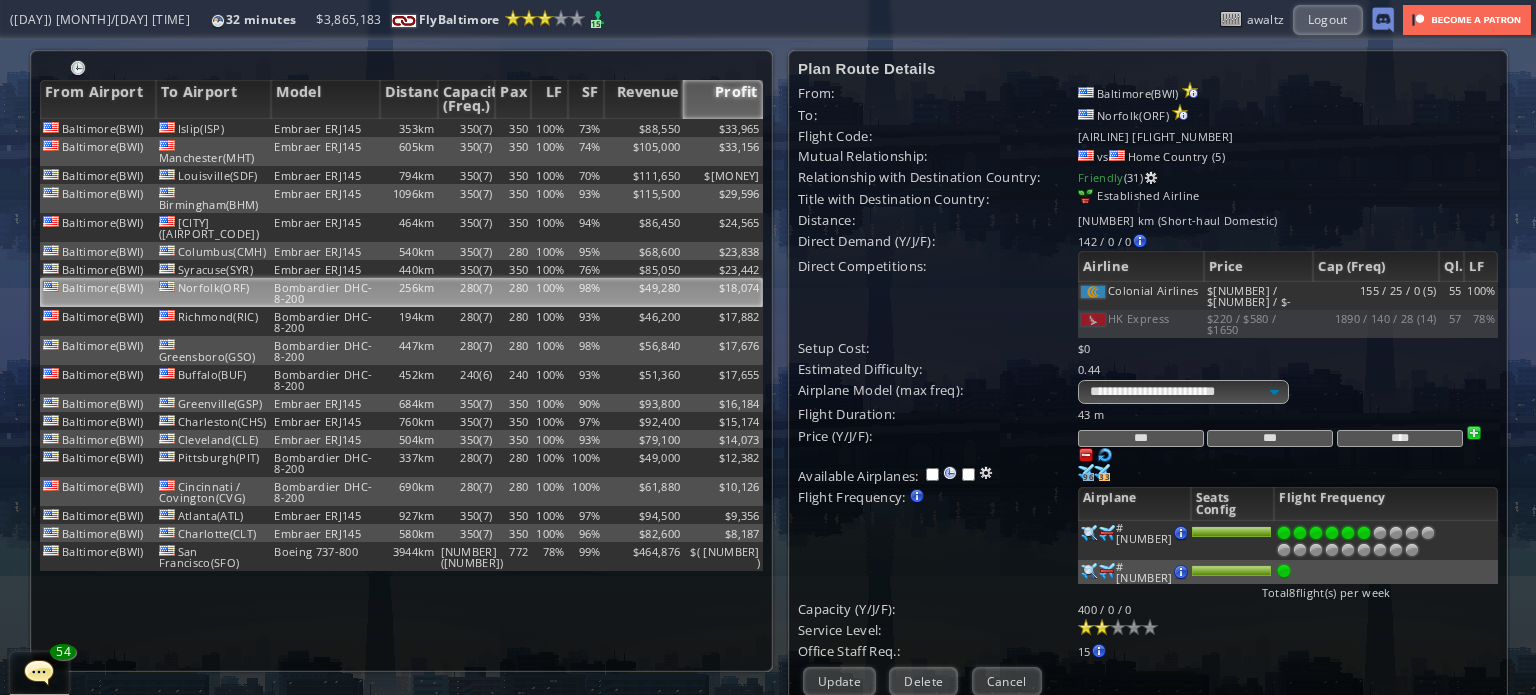 click at bounding box center (1364, 533) 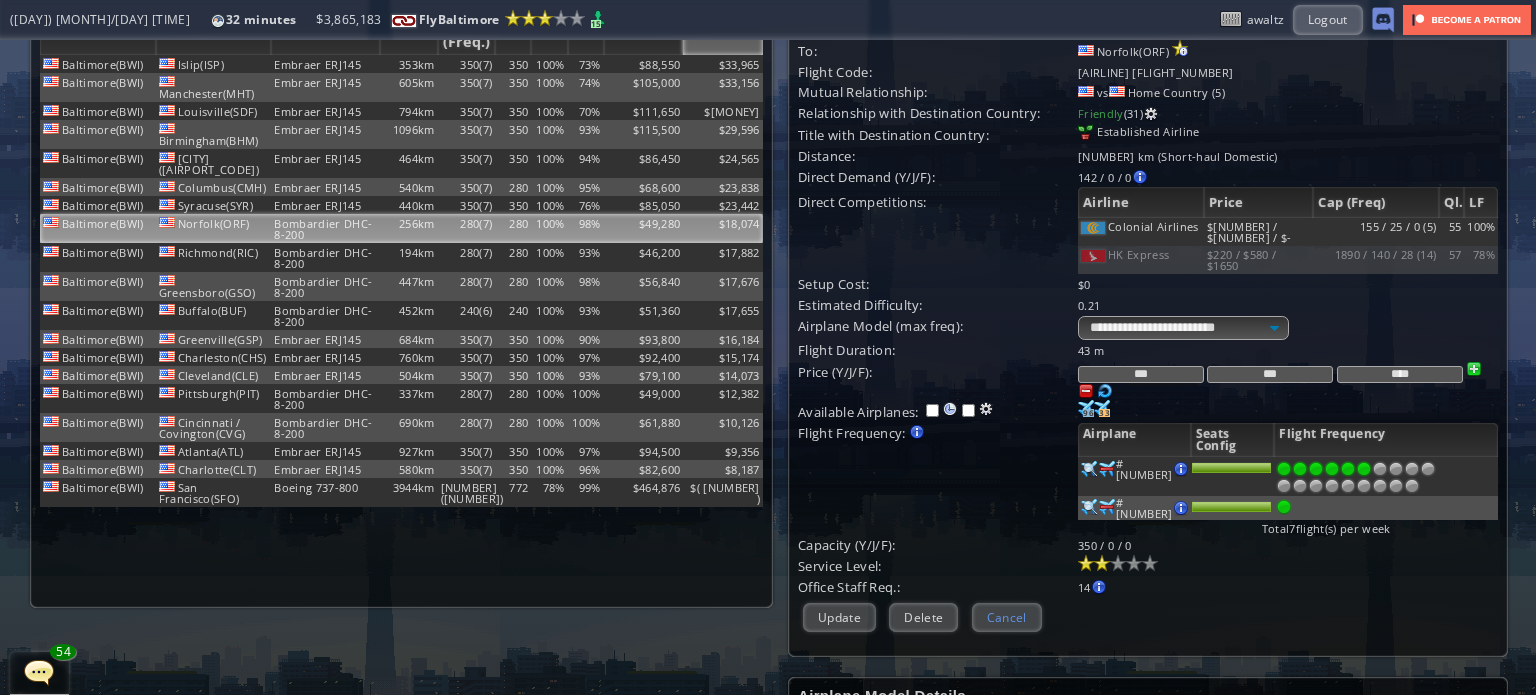 scroll, scrollTop: 100, scrollLeft: 0, axis: vertical 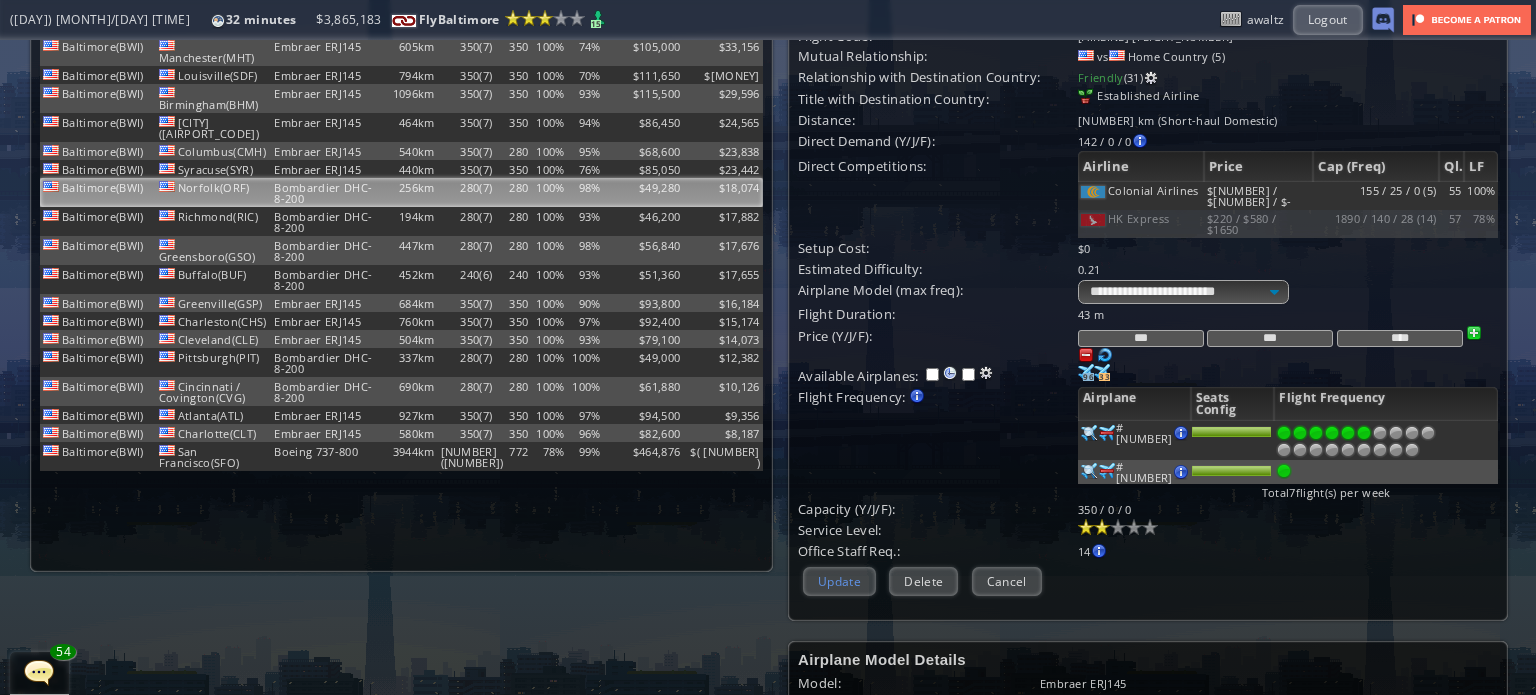 click on "Update" at bounding box center (839, 581) 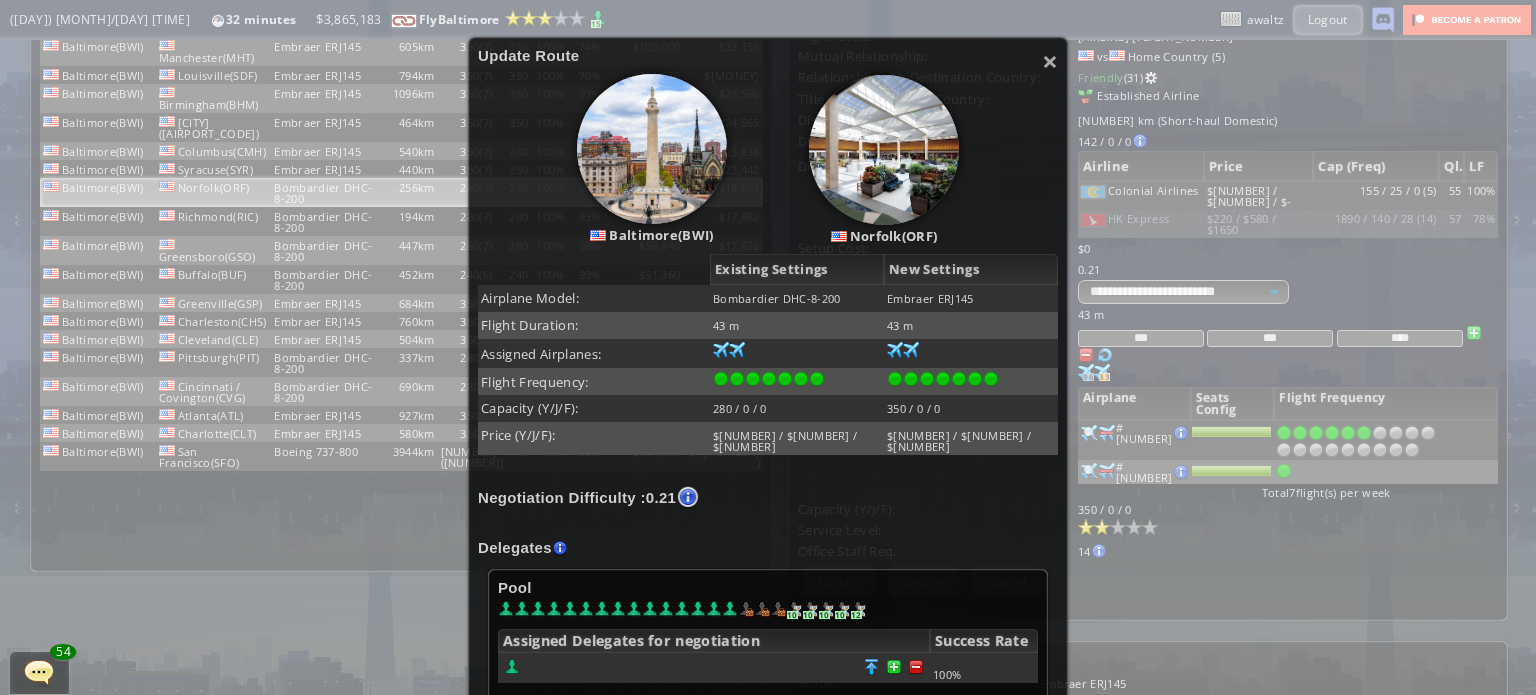scroll, scrollTop: 393, scrollLeft: 0, axis: vertical 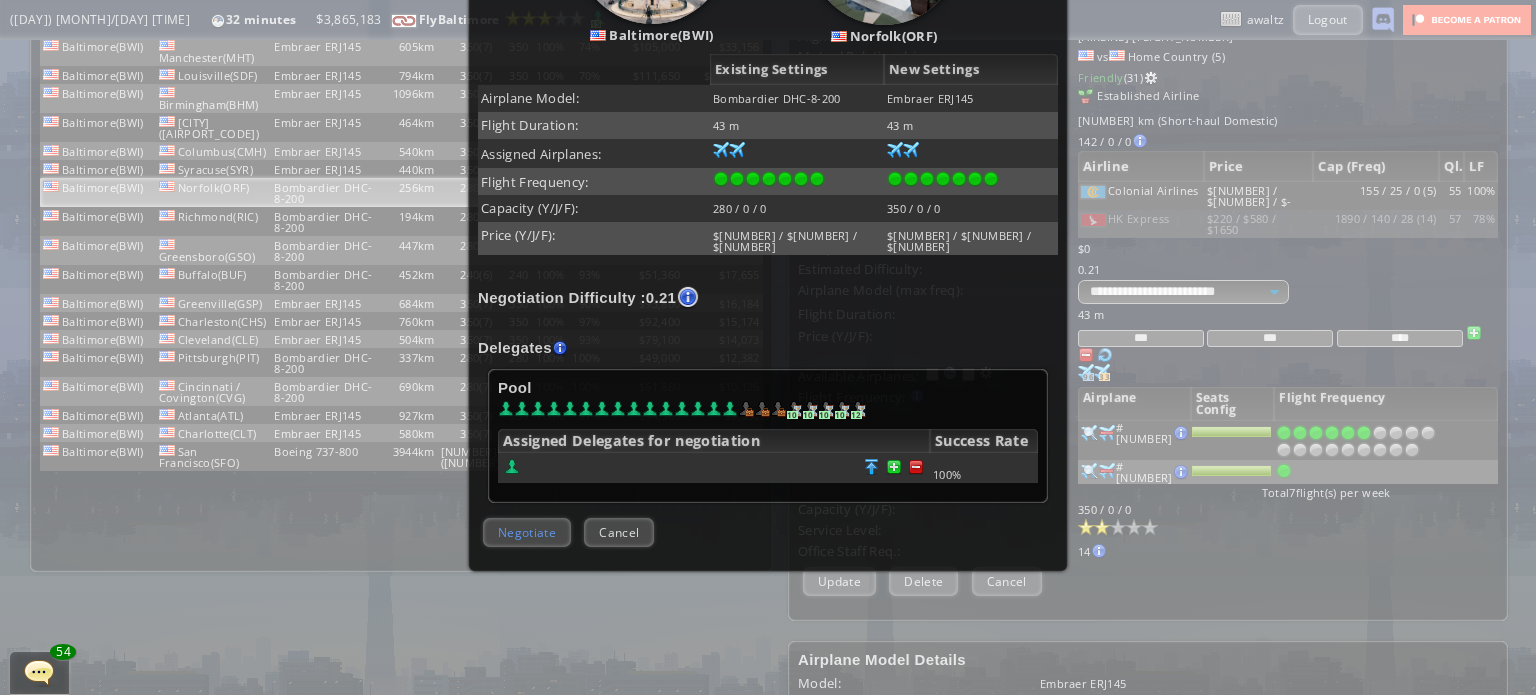 click on "Negotiate" at bounding box center [527, 532] 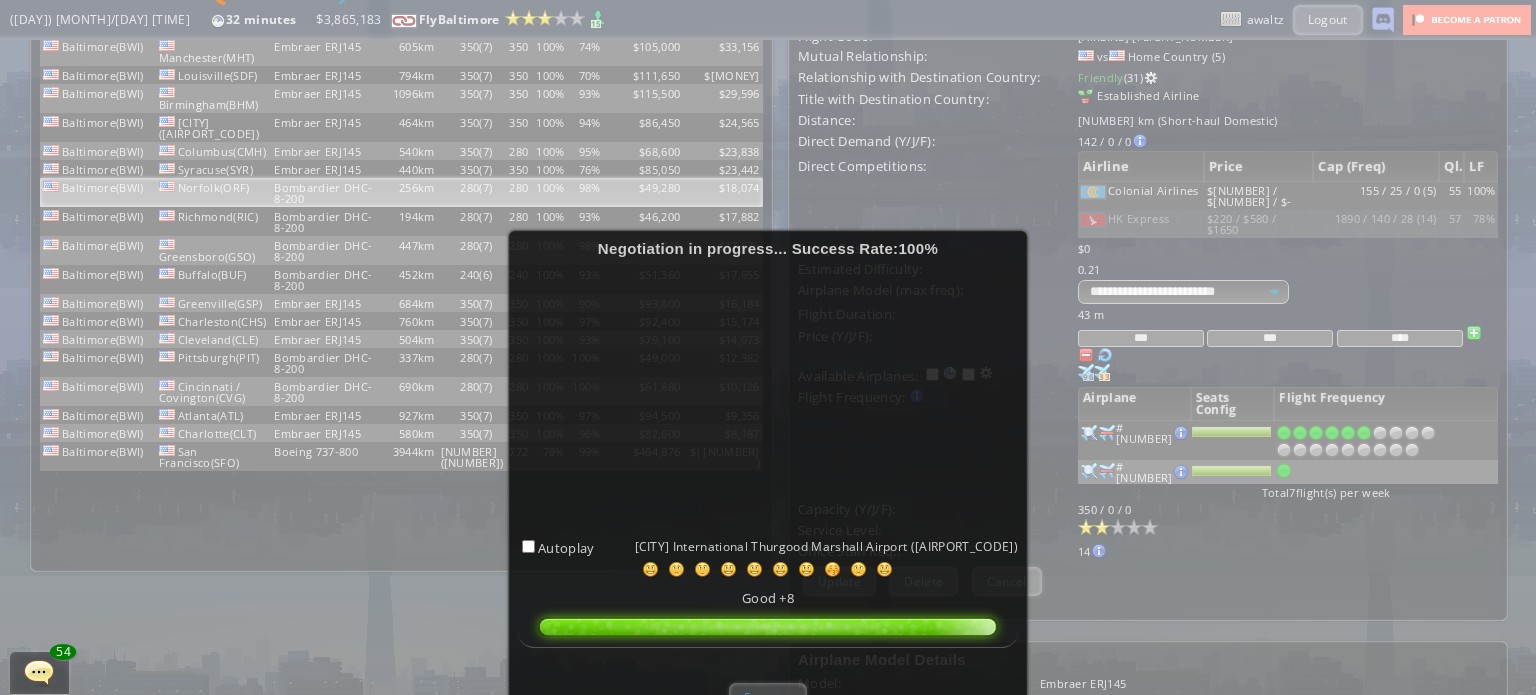 click on "Success" at bounding box center (767, 697) 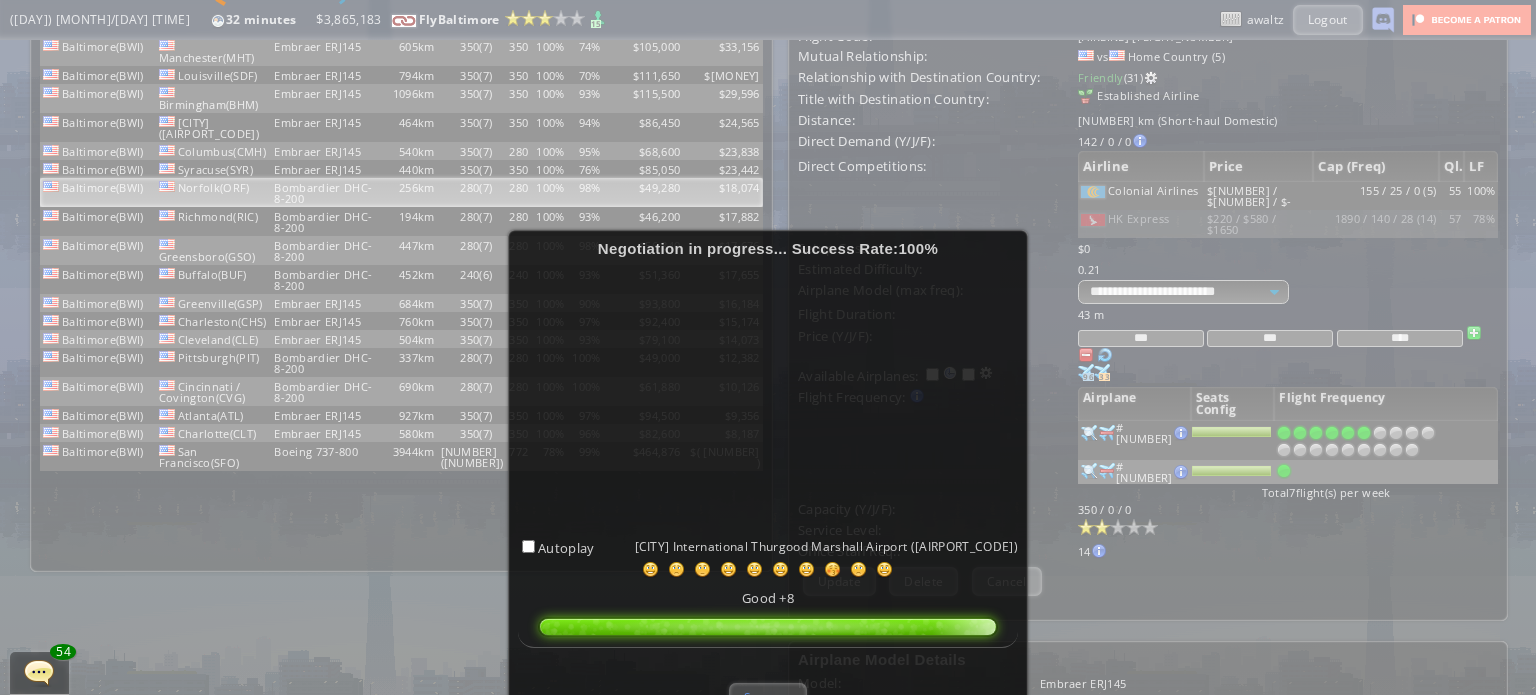 click on "Success" at bounding box center (767, 697) 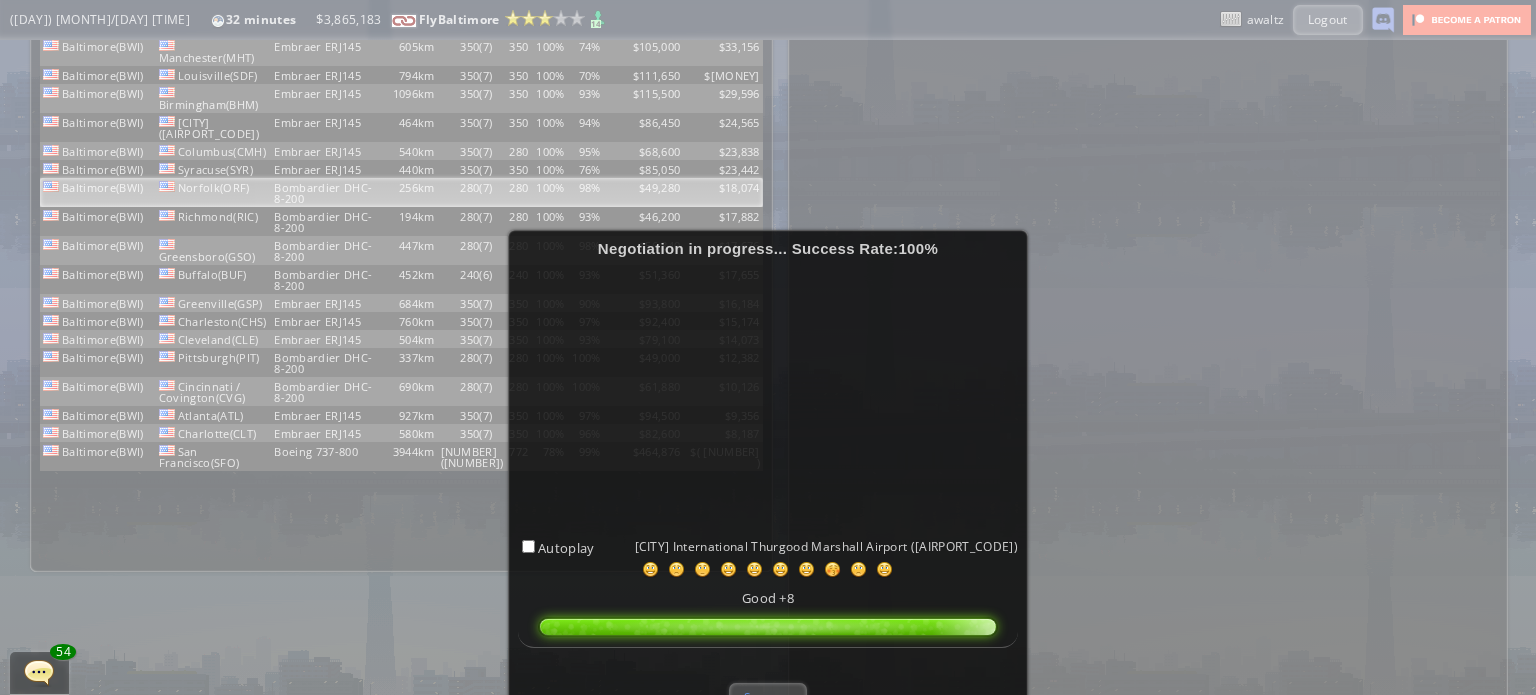 click on "Success" at bounding box center [767, 697] 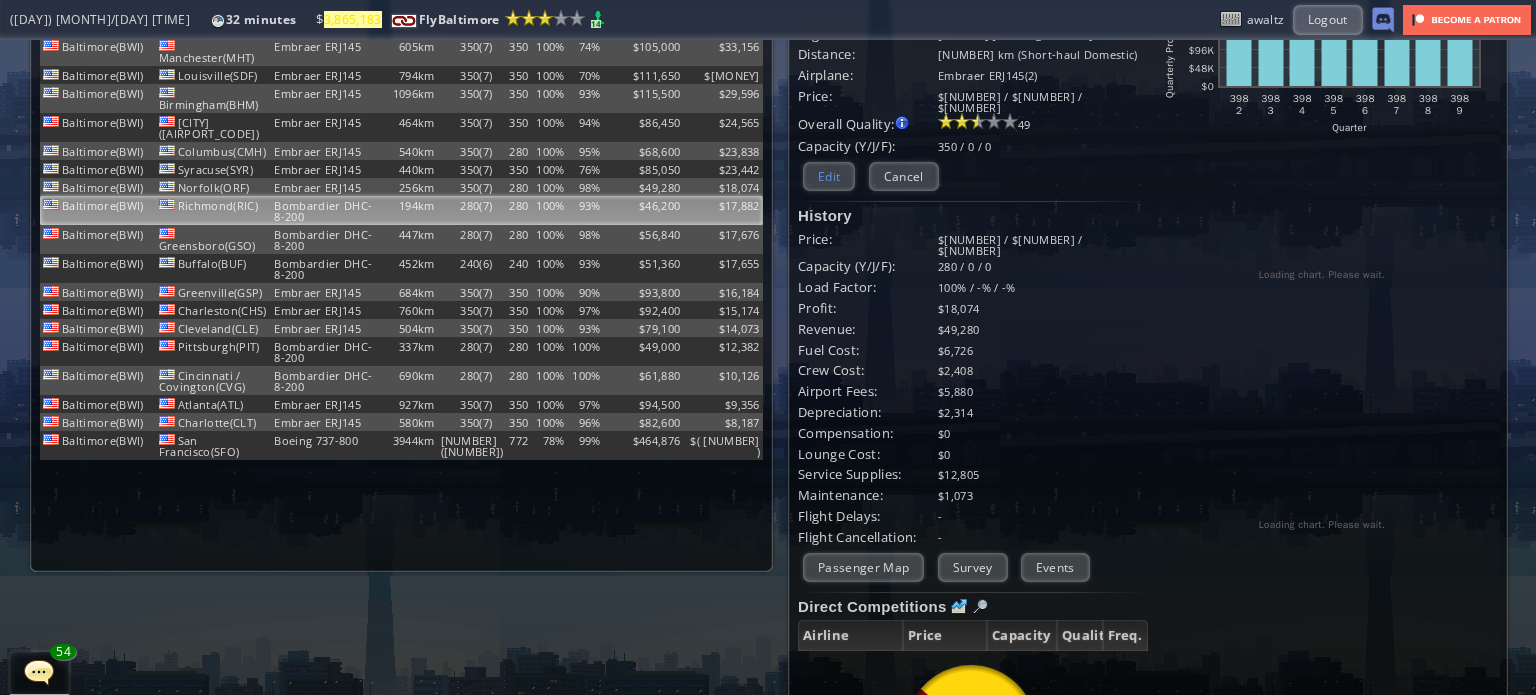 click on "Edit" at bounding box center (829, 176) 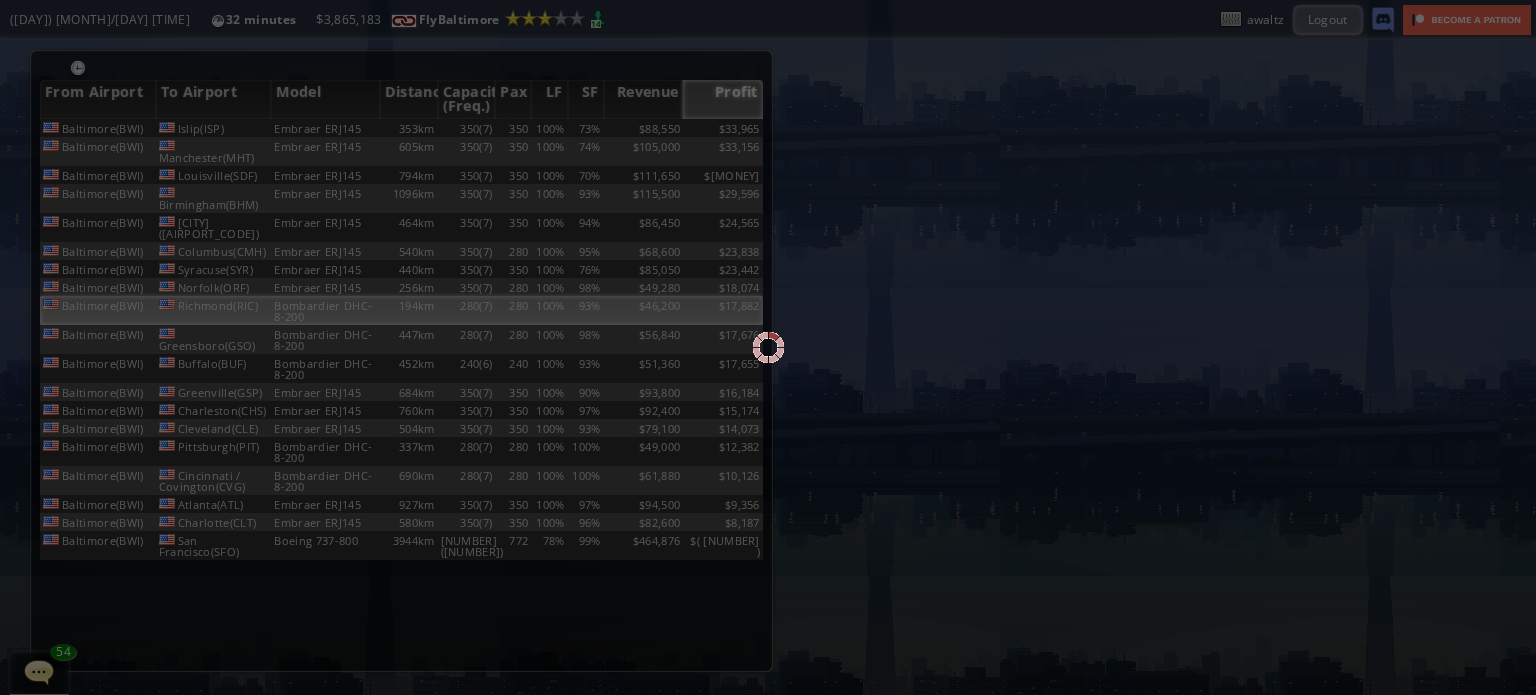 scroll, scrollTop: 0, scrollLeft: 0, axis: both 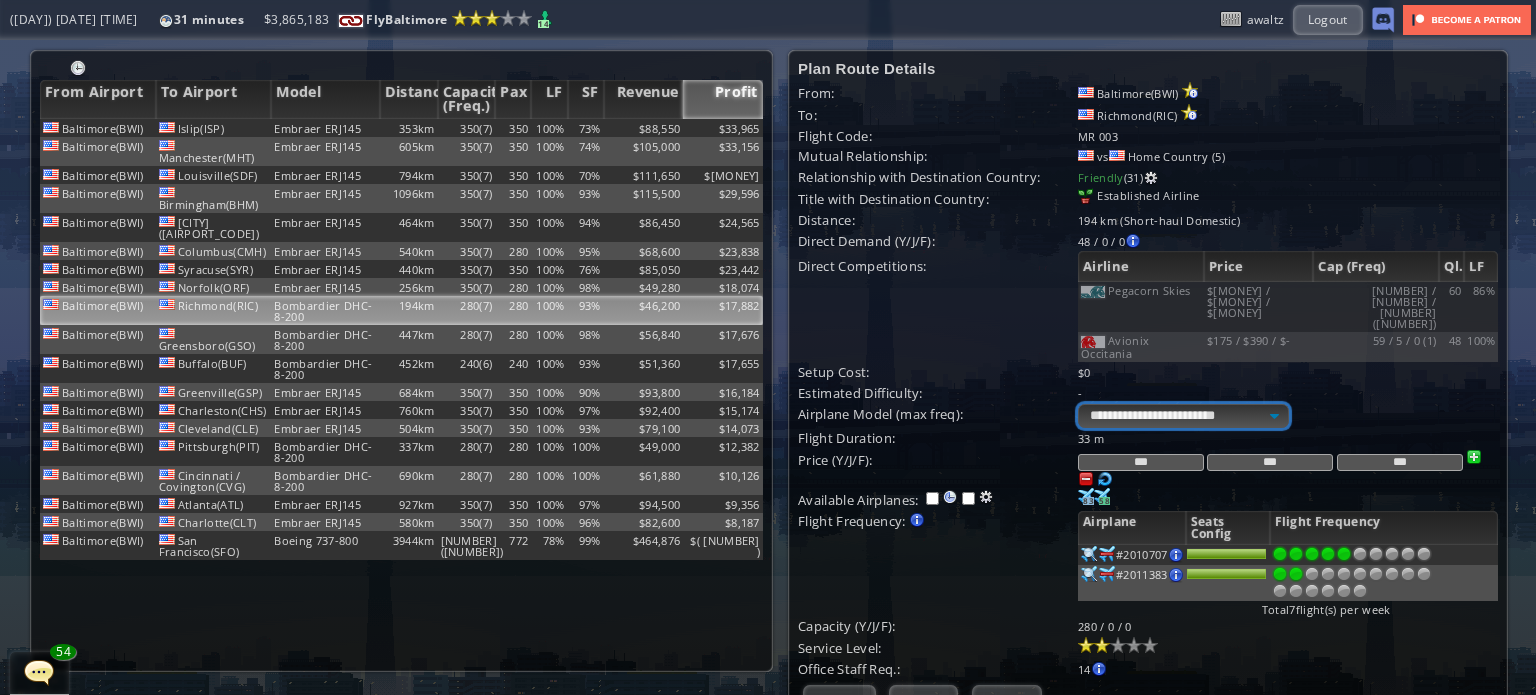 click on "**********" at bounding box center (1183, 416) 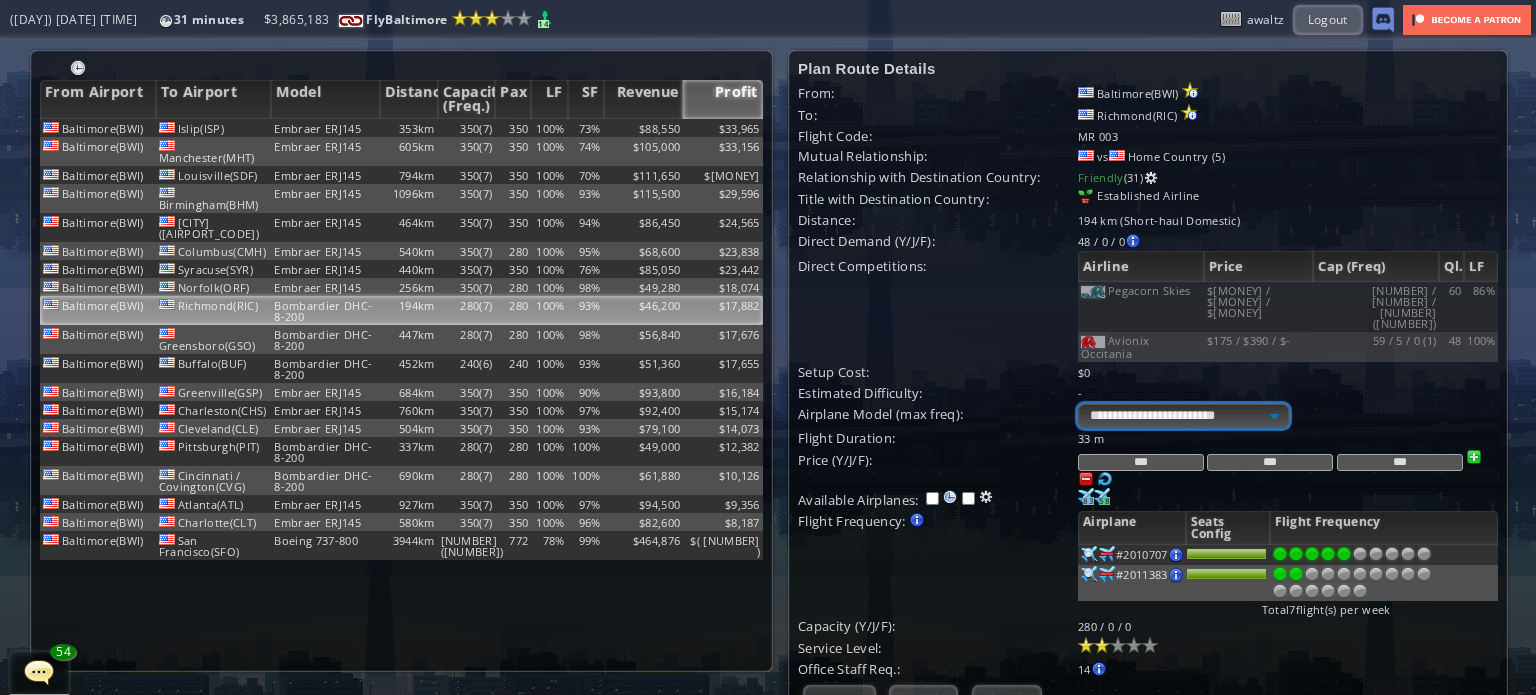 click on "**********" at bounding box center (1183, 416) 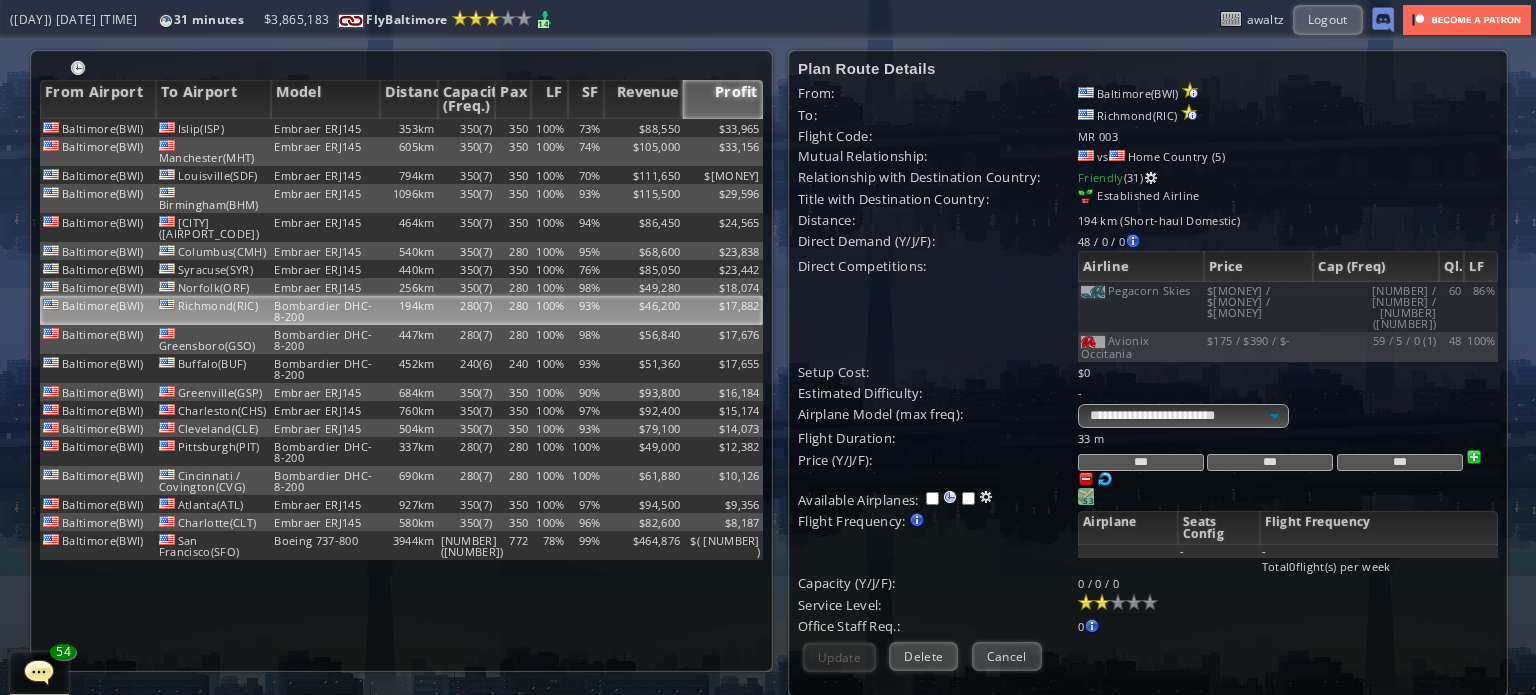 click on "53" at bounding box center (1088, 501) 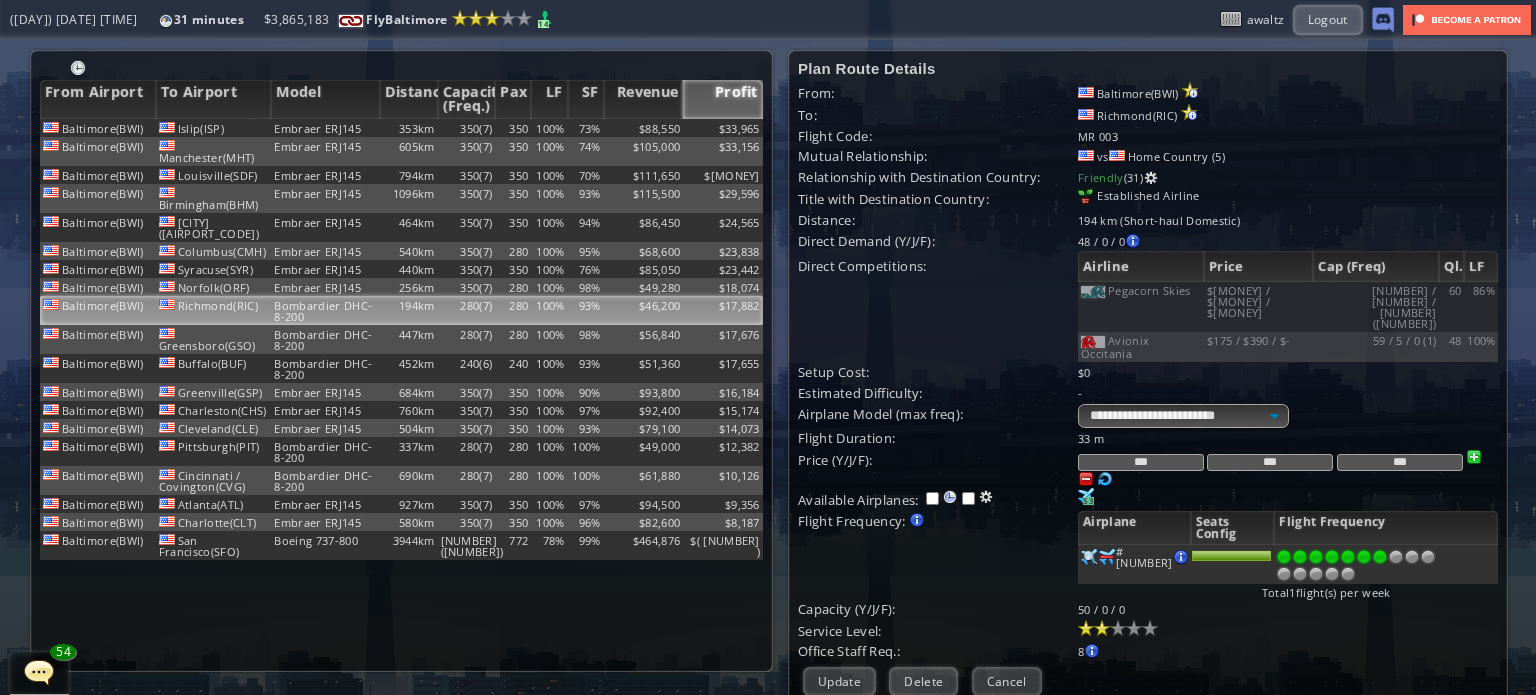 click at bounding box center [1380, 557] 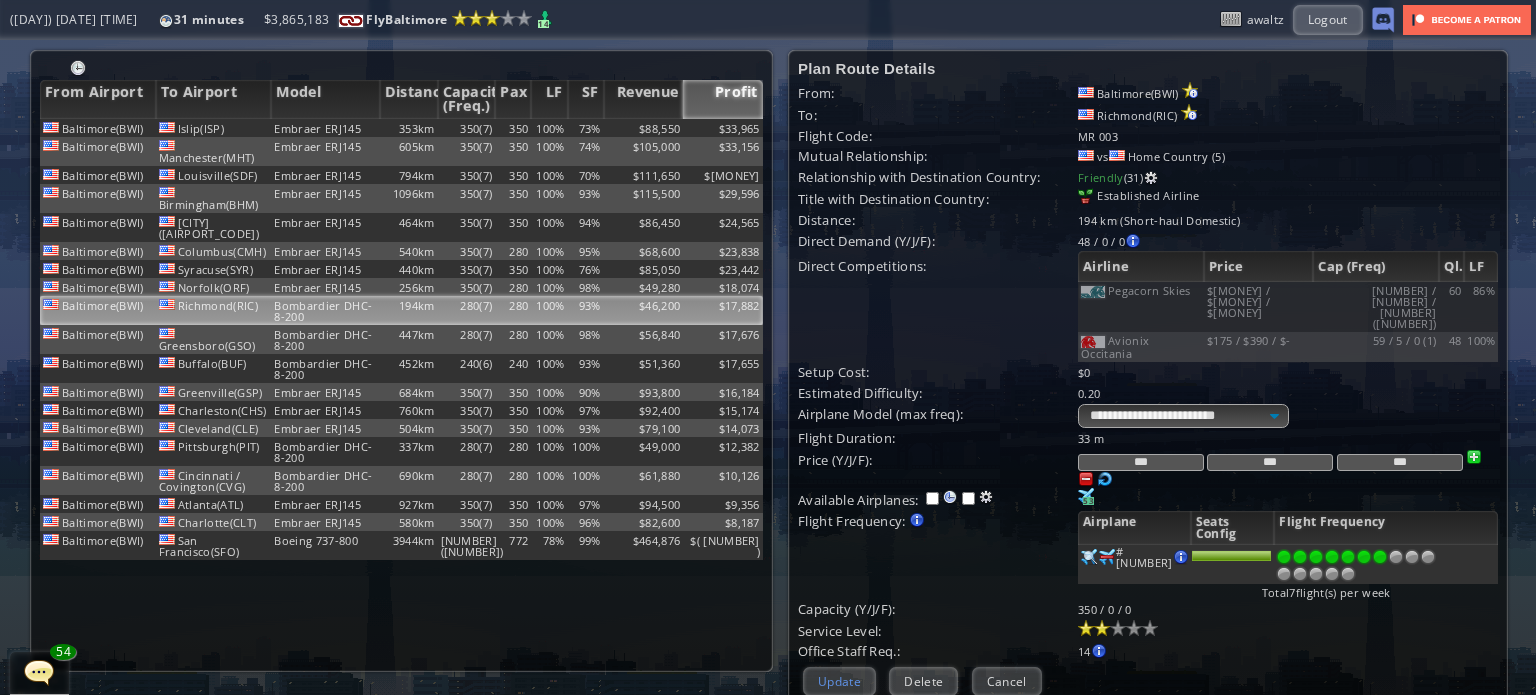 click on "Update" at bounding box center [839, 681] 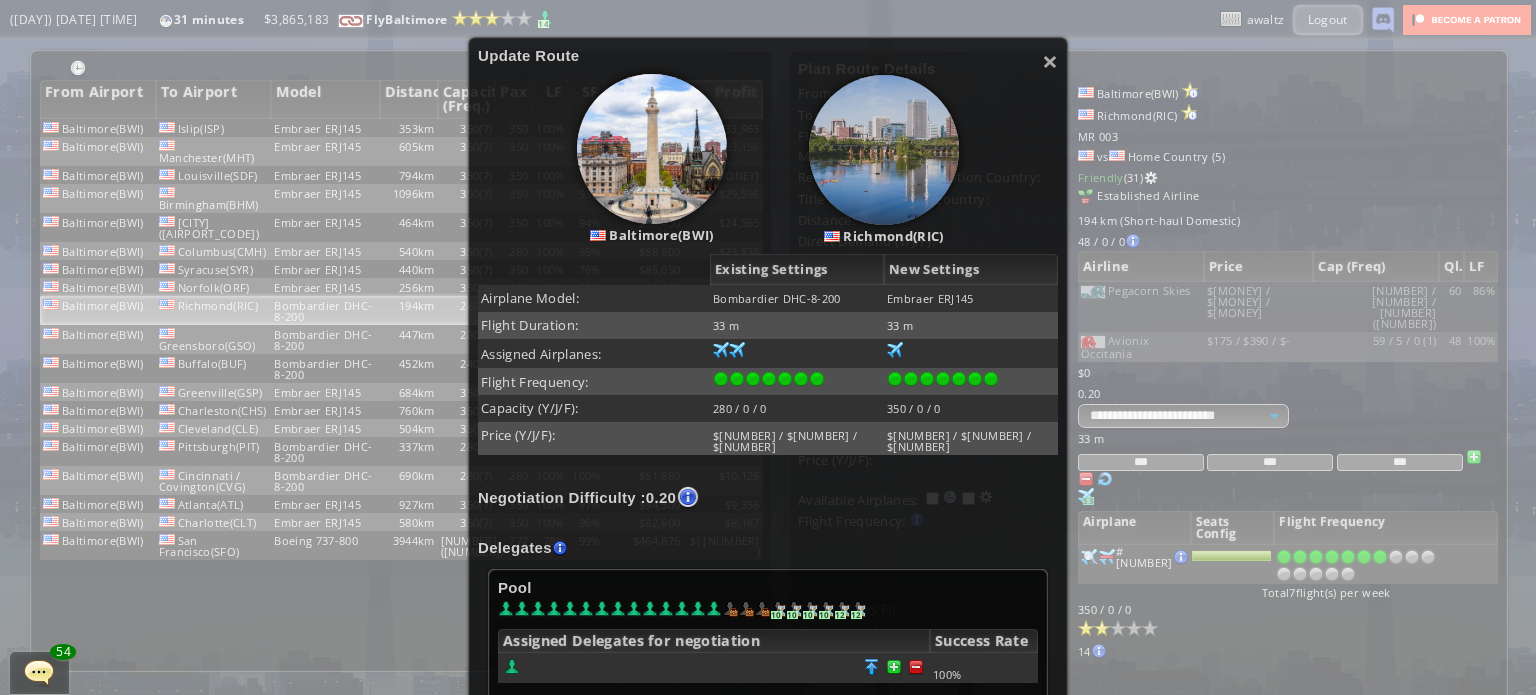 scroll, scrollTop: 293, scrollLeft: 0, axis: vertical 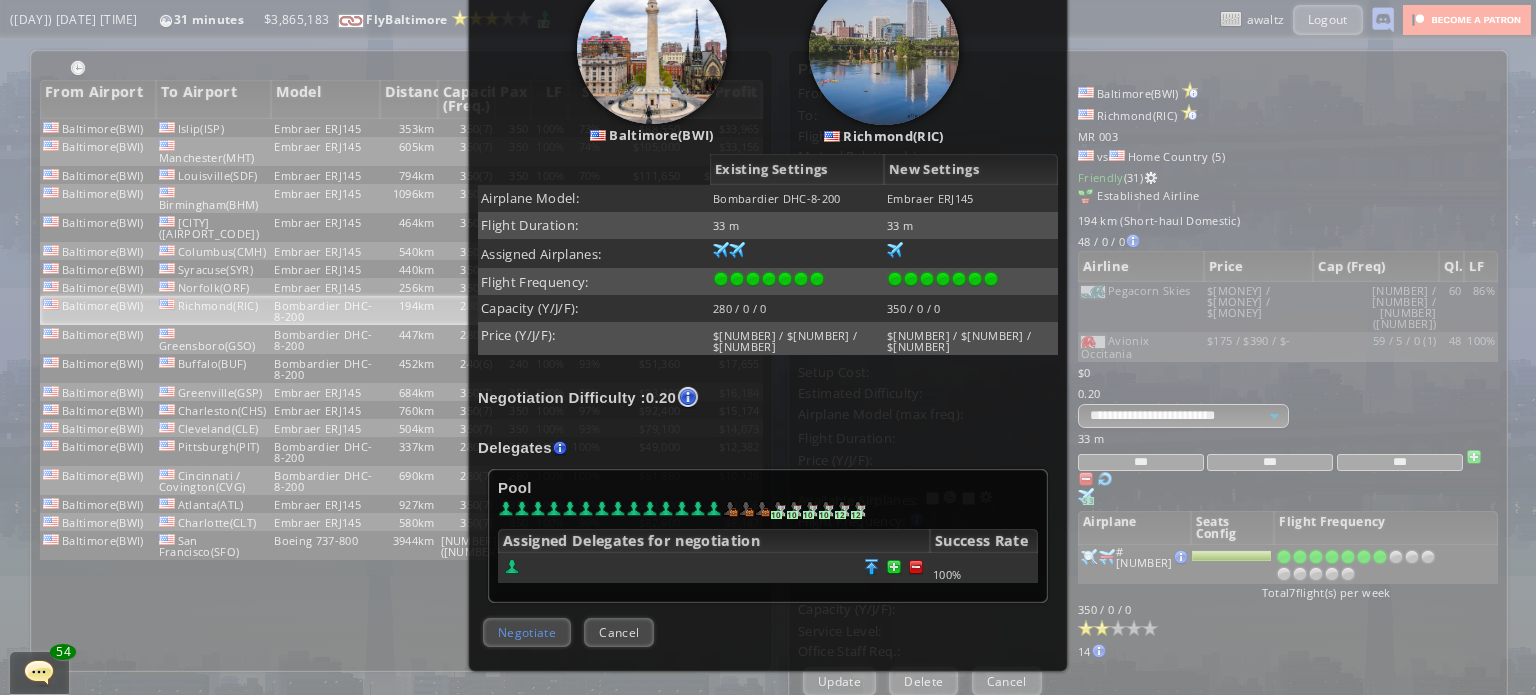 click on "Negotiate" at bounding box center (527, 632) 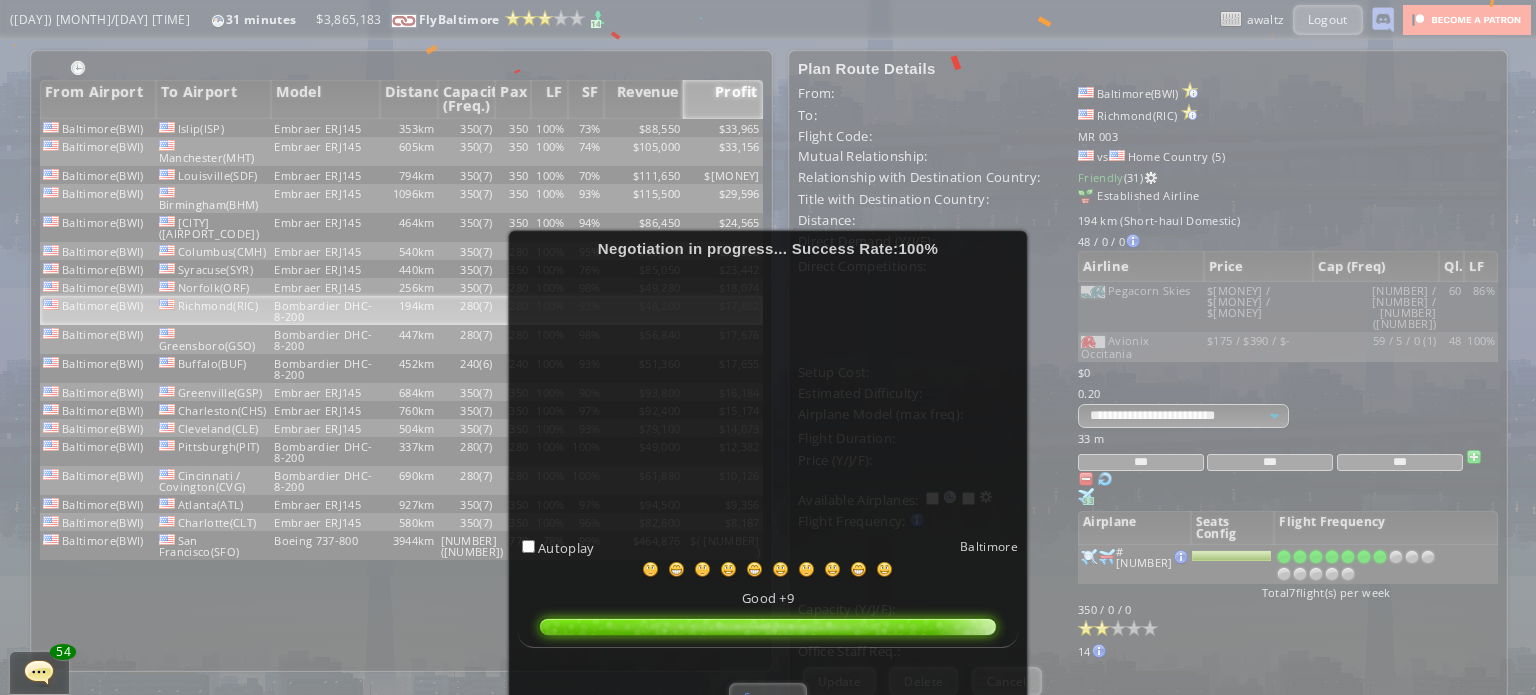 click on "Success" at bounding box center (767, 697) 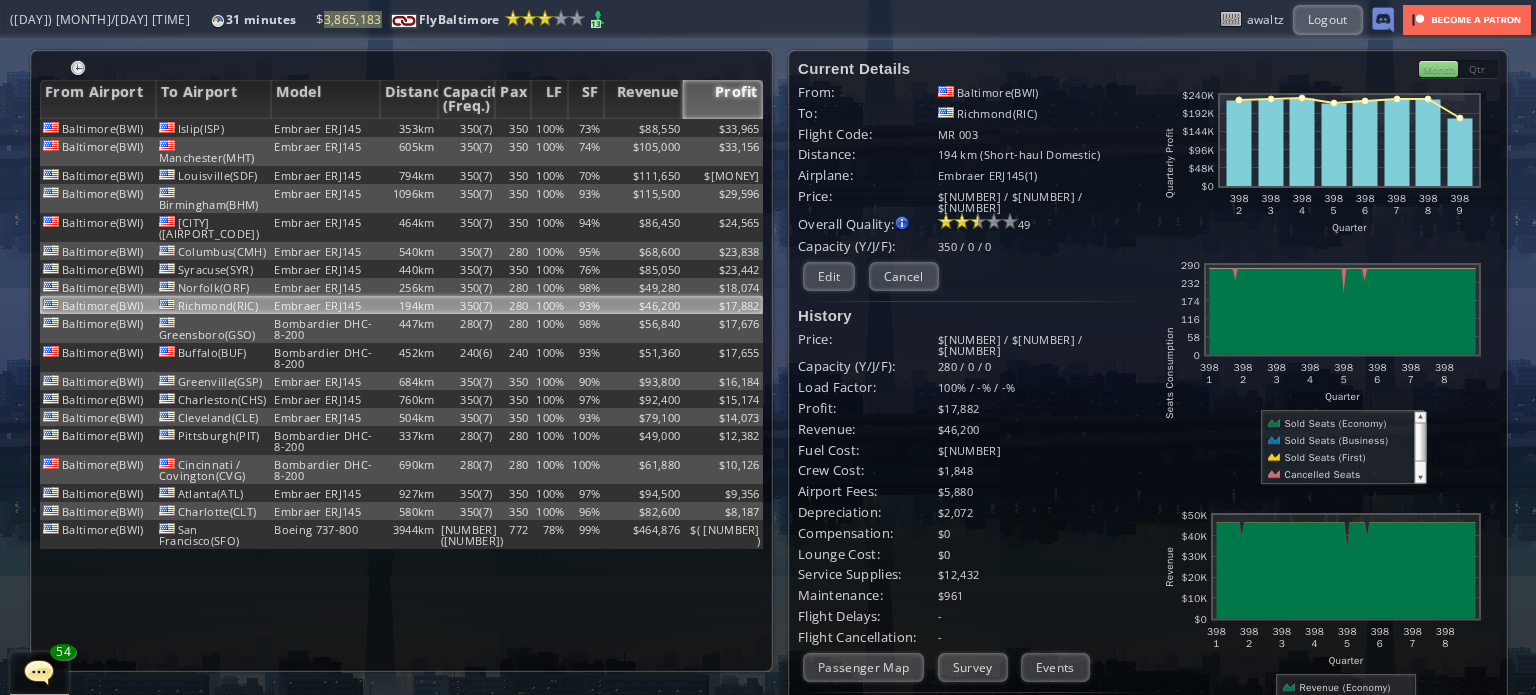 scroll, scrollTop: 0, scrollLeft: 0, axis: both 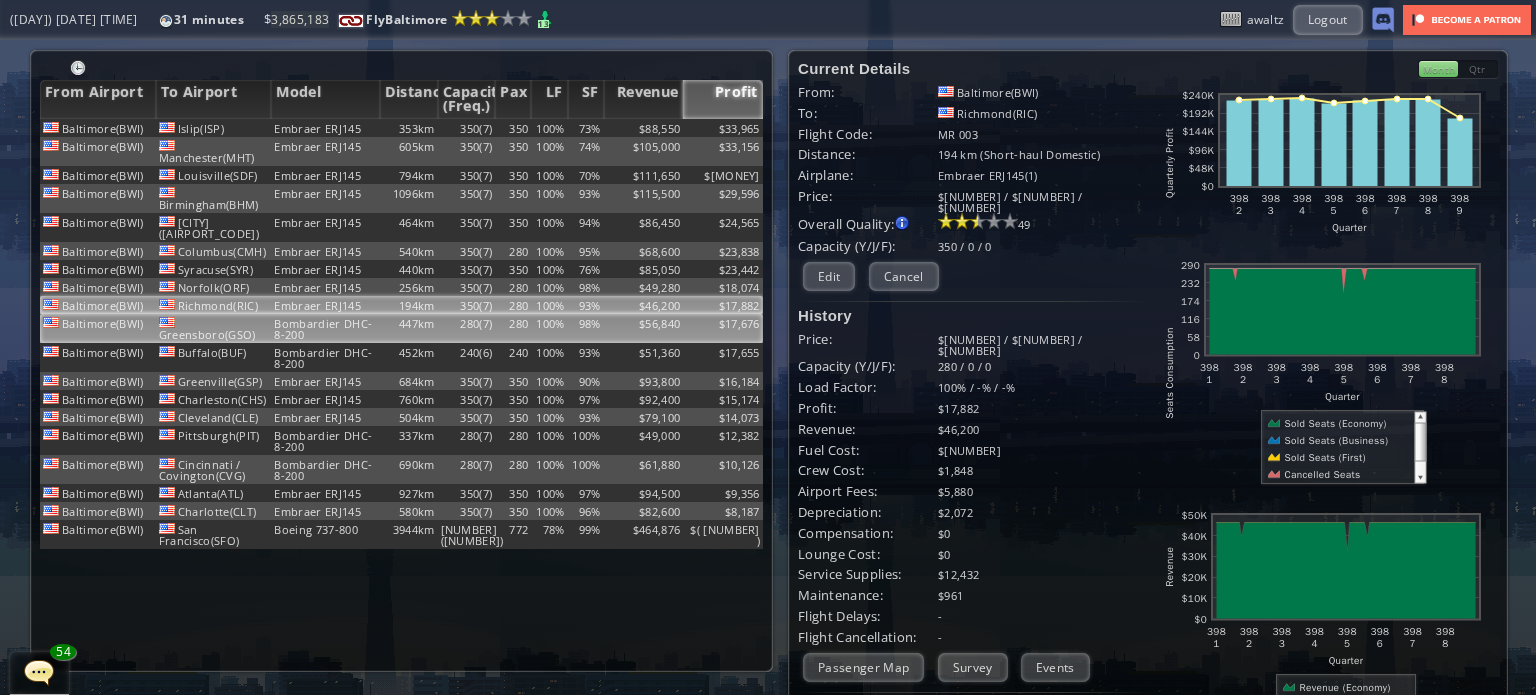click on "100%" at bounding box center [549, 128] 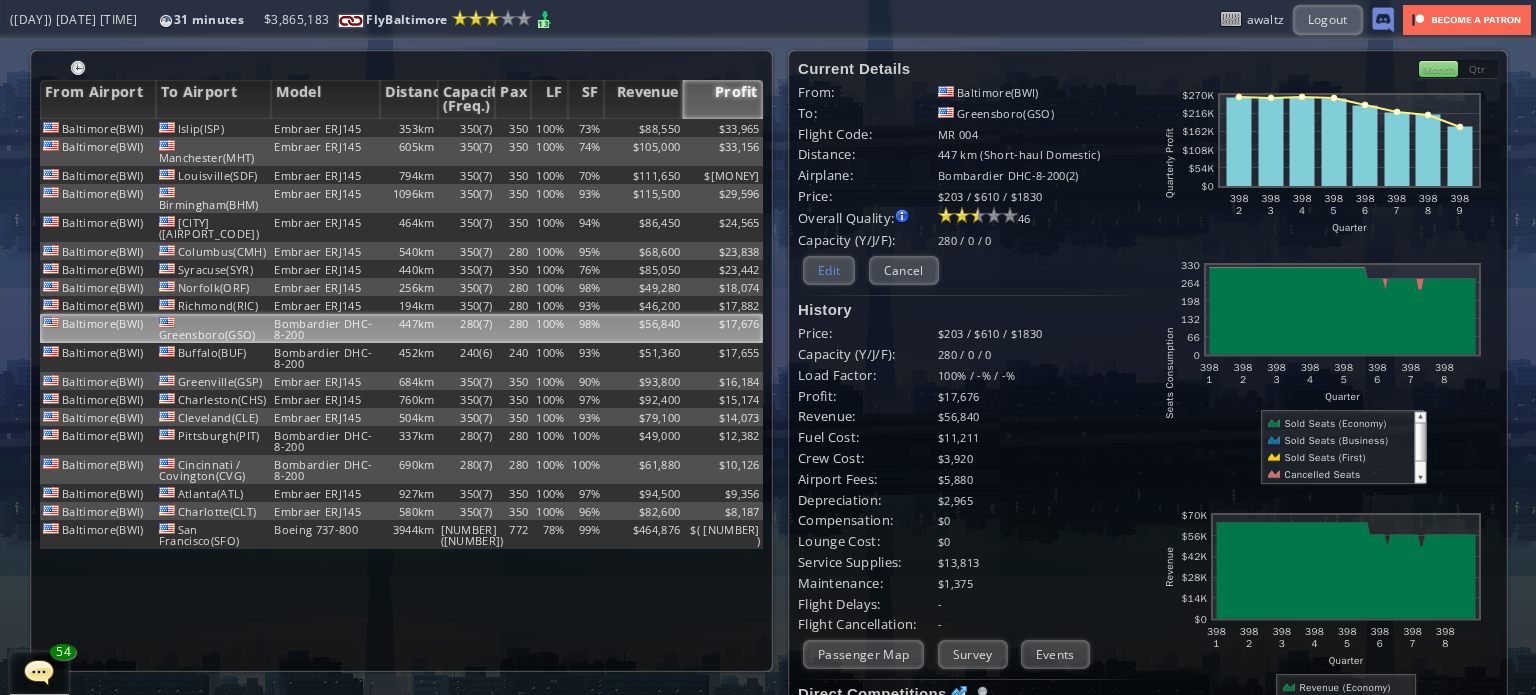 click on "Edit" at bounding box center [829, 270] 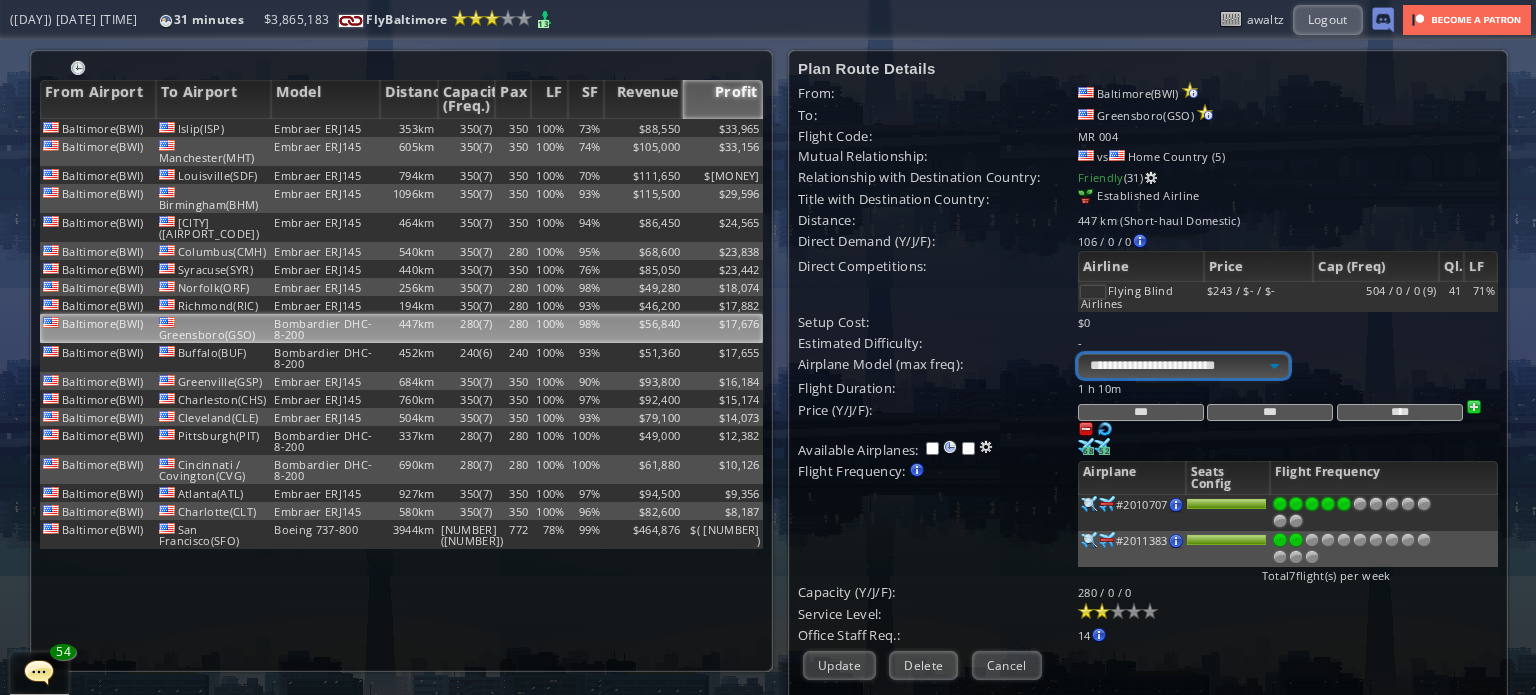 click on "**********" at bounding box center (1183, 366) 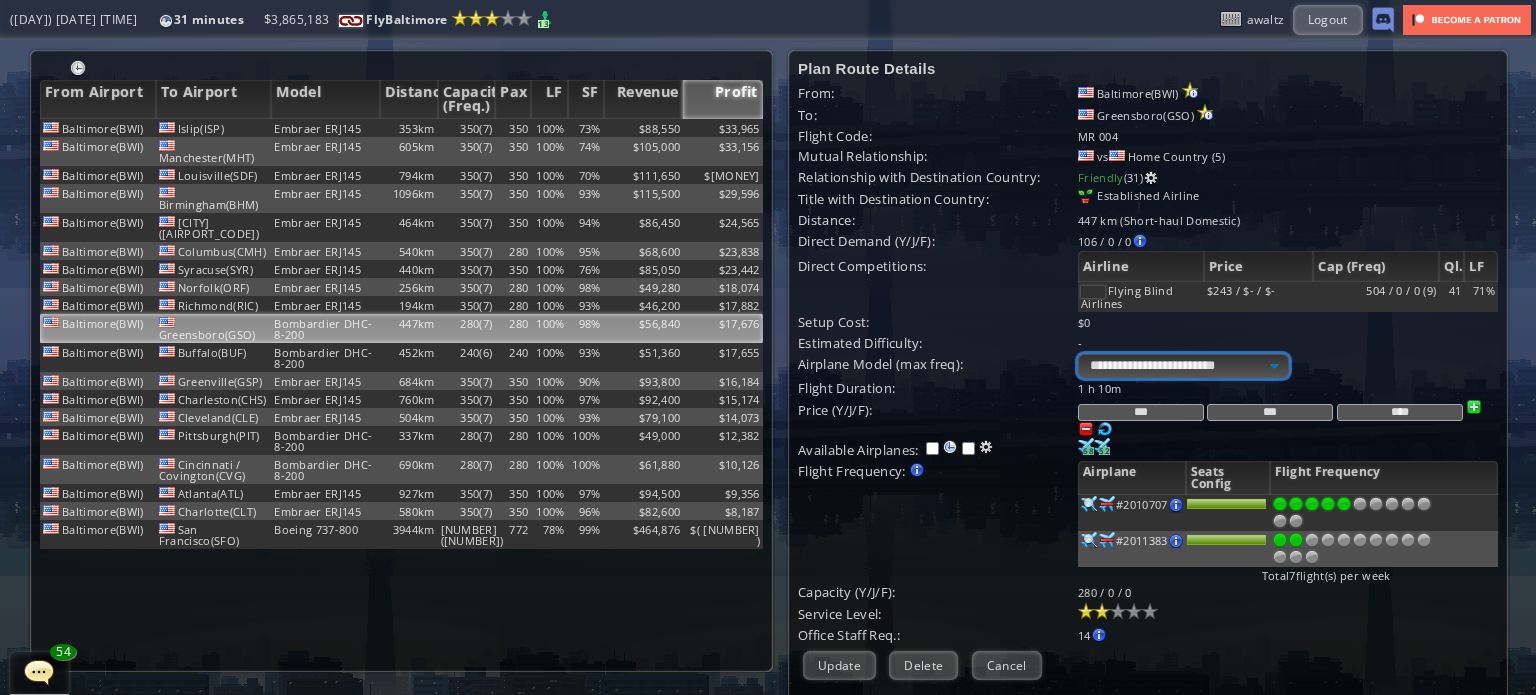 select on "**" 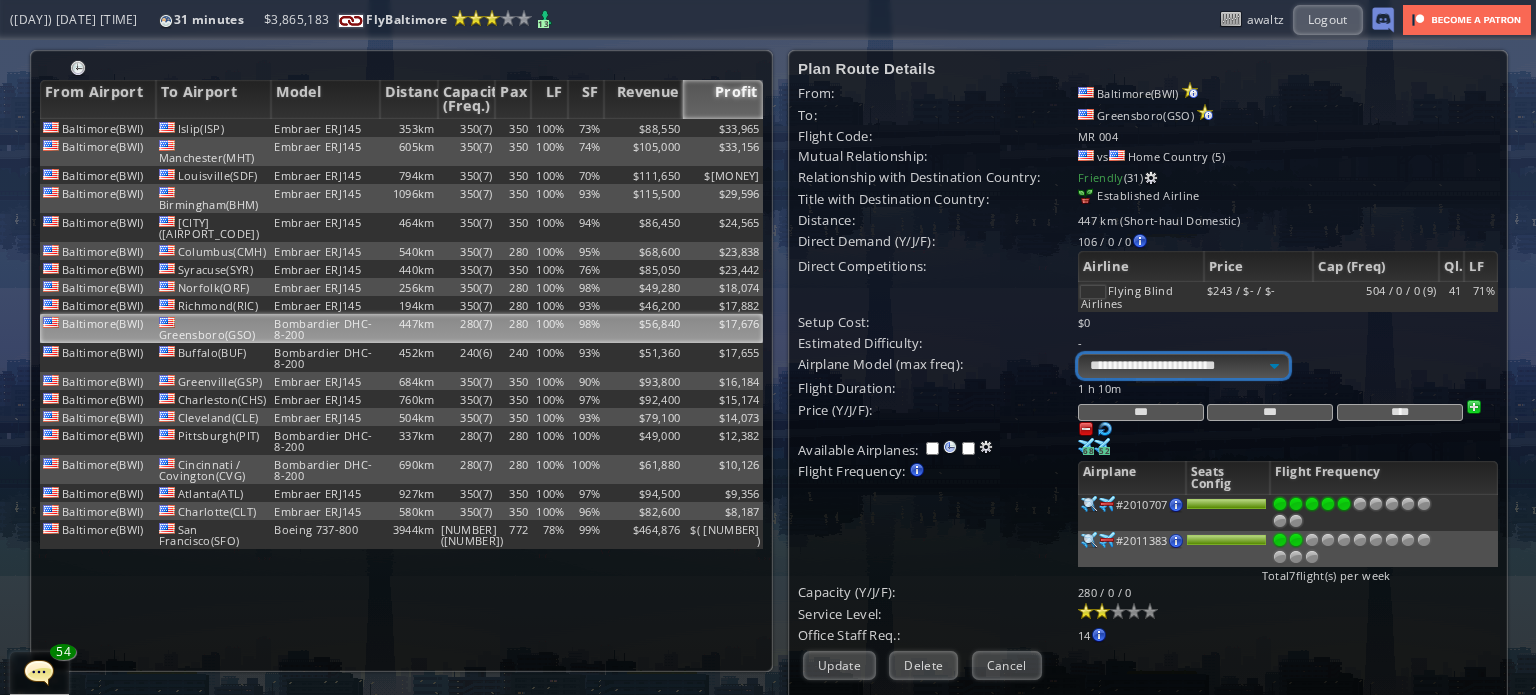 click on "**********" at bounding box center (1183, 366) 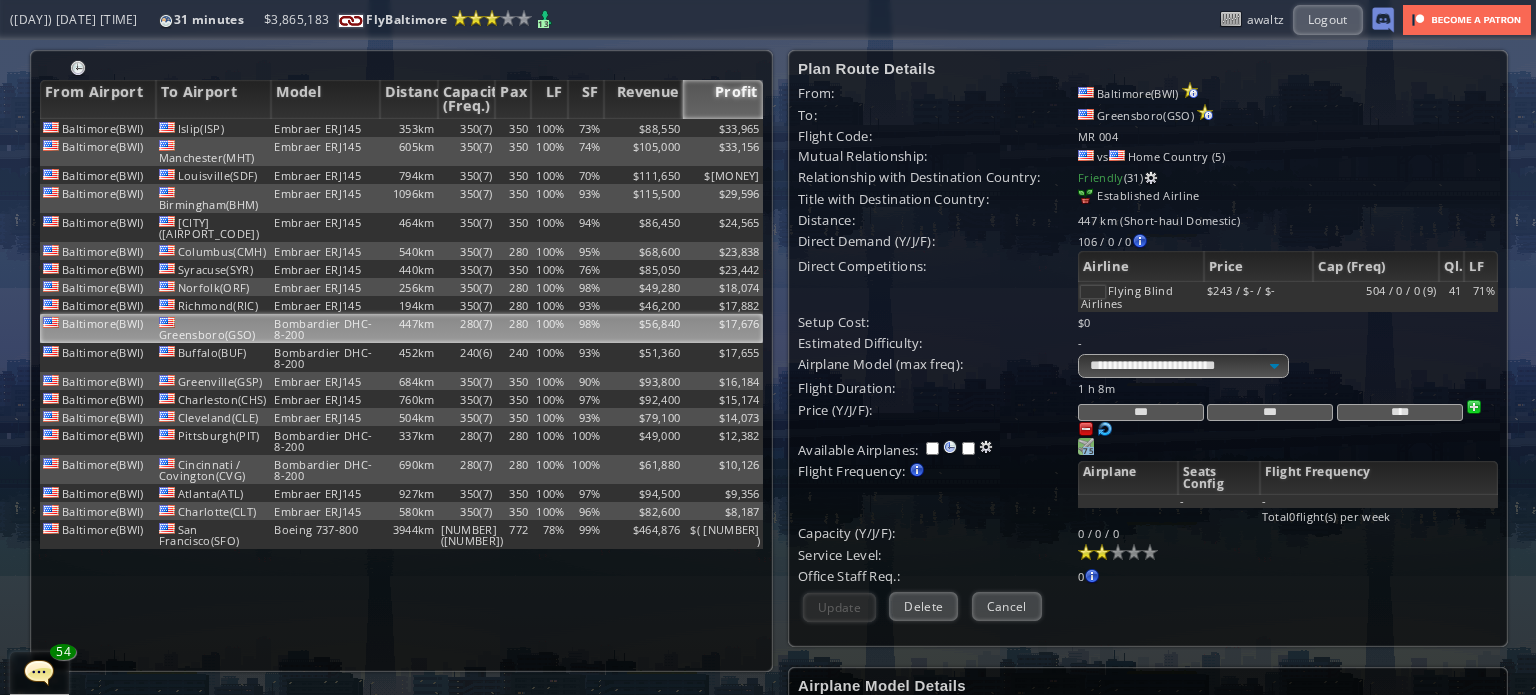 click on "75" at bounding box center (1088, 451) 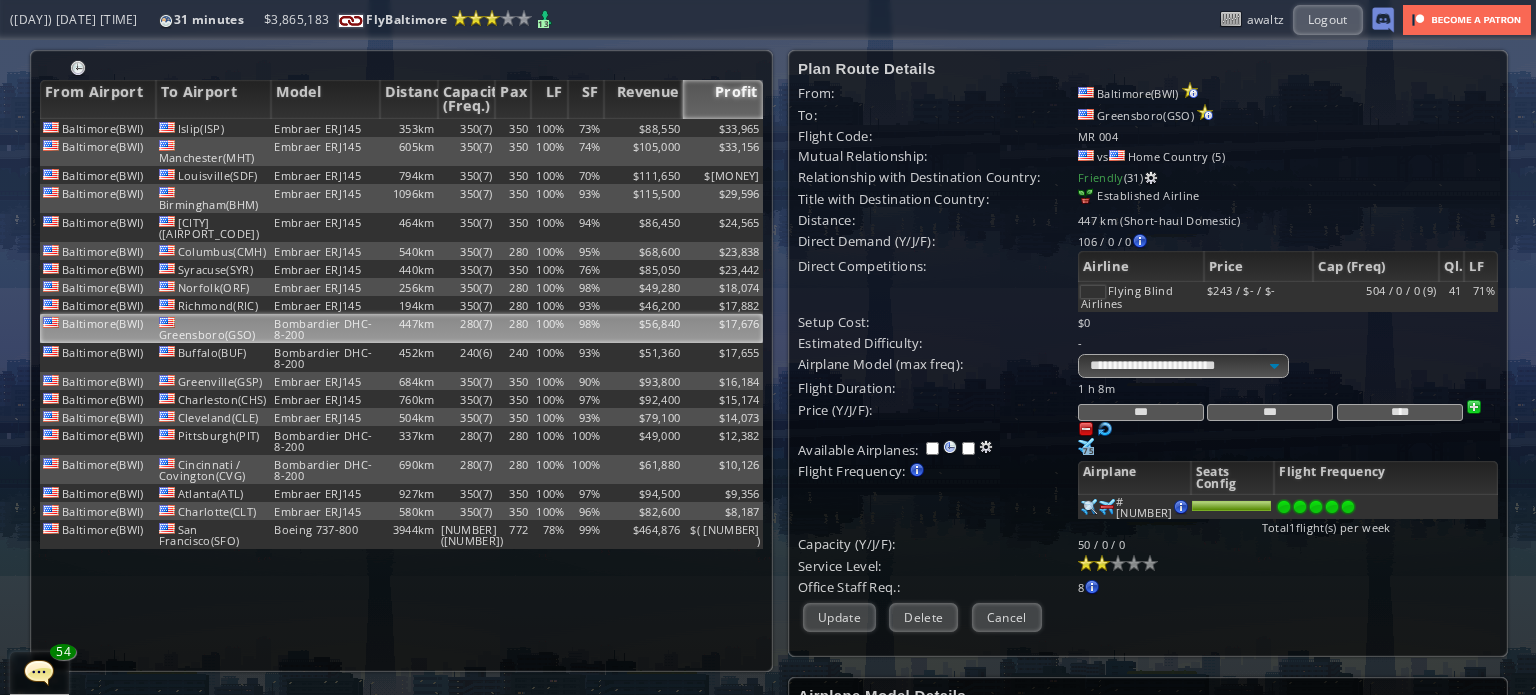 click at bounding box center [1348, 507] 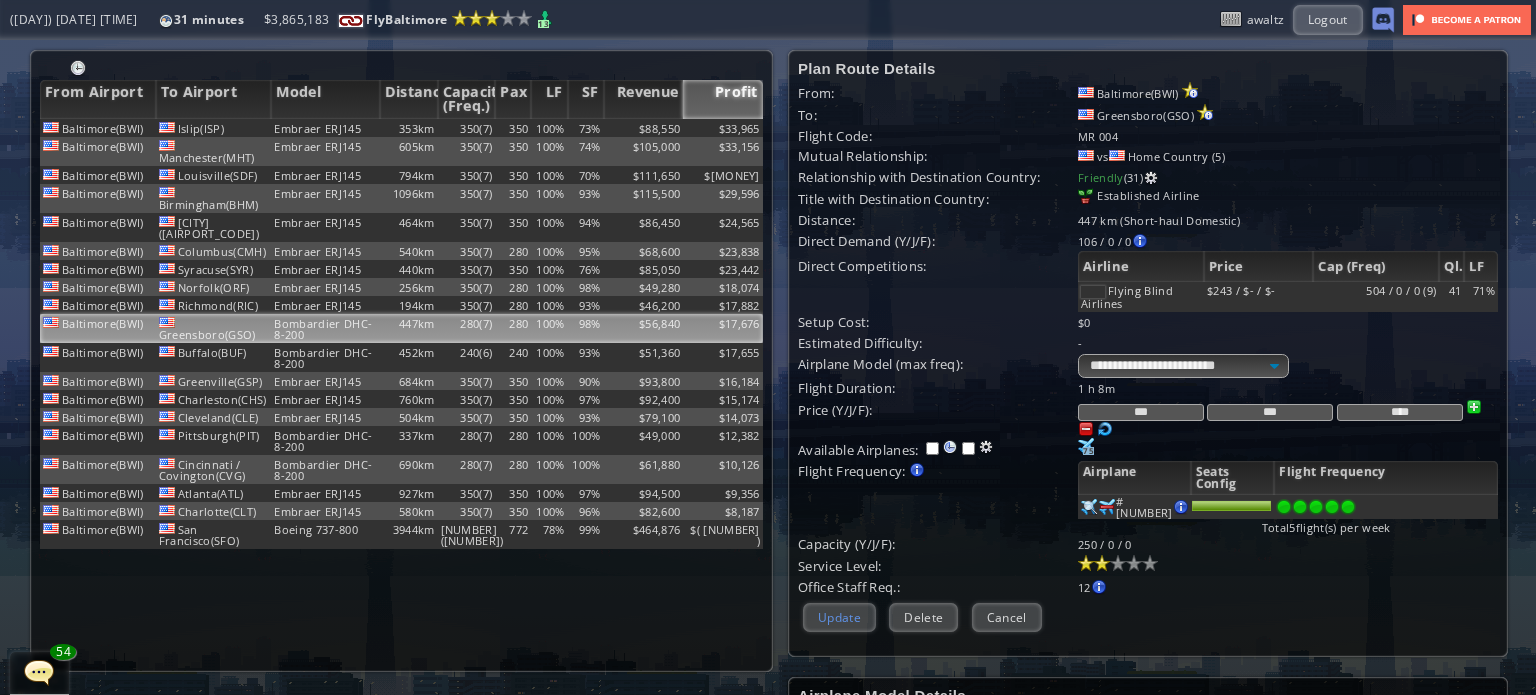 click on "Update" at bounding box center (839, 617) 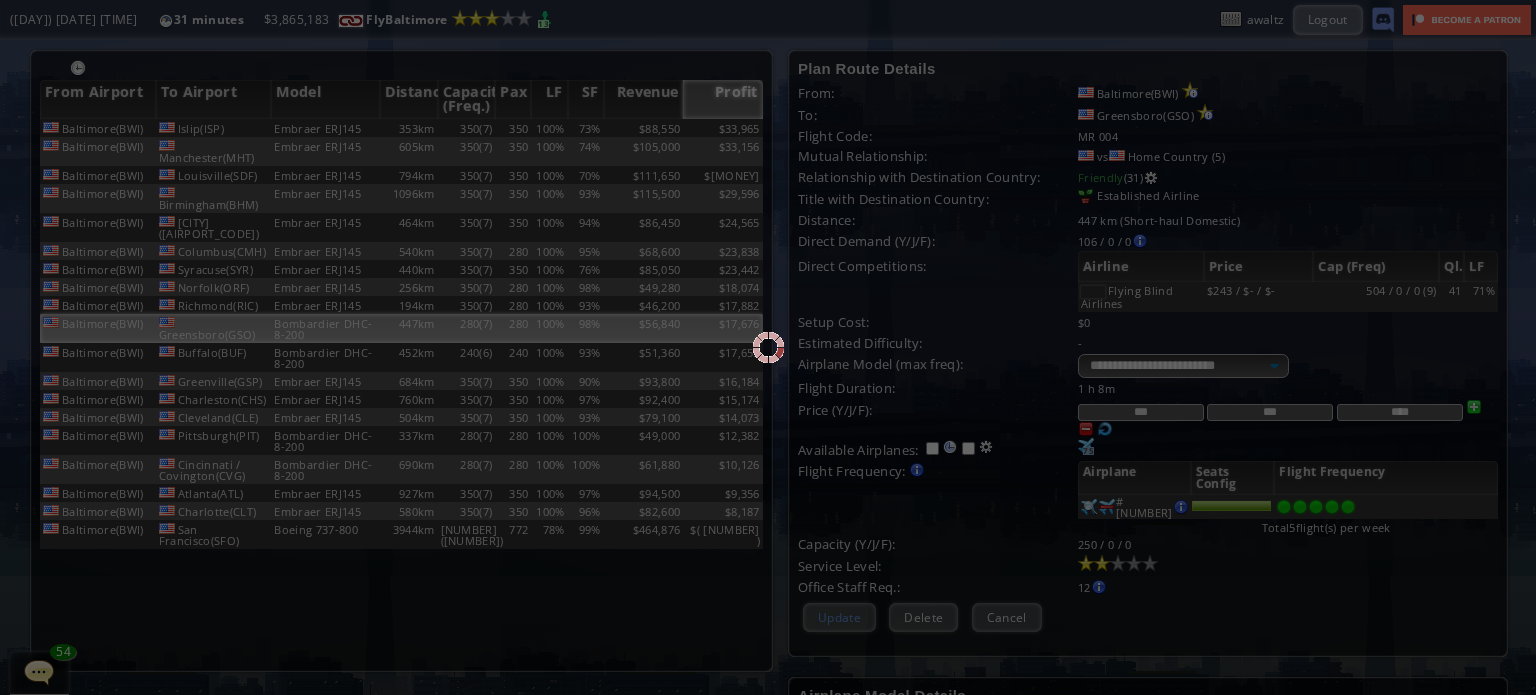 scroll, scrollTop: 193, scrollLeft: 0, axis: vertical 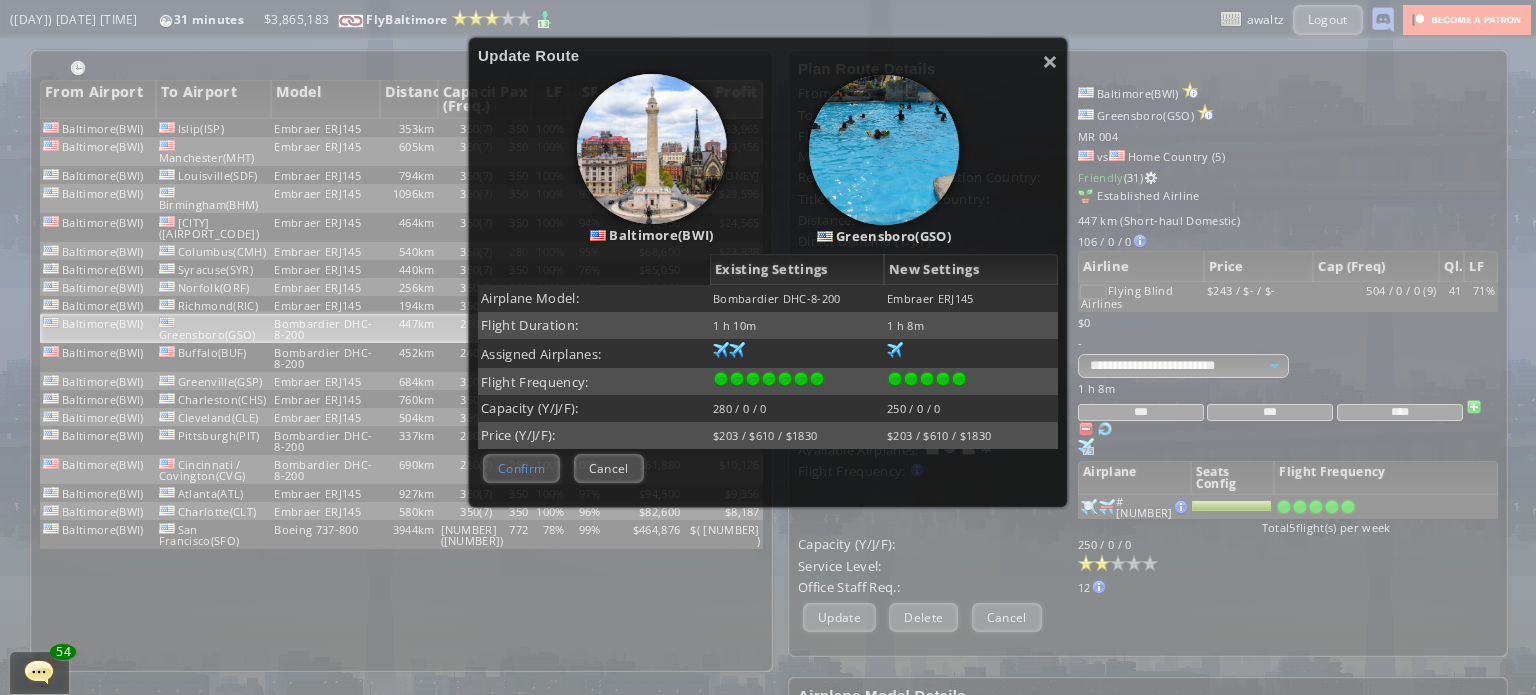 click on "Confirm" at bounding box center (521, 468) 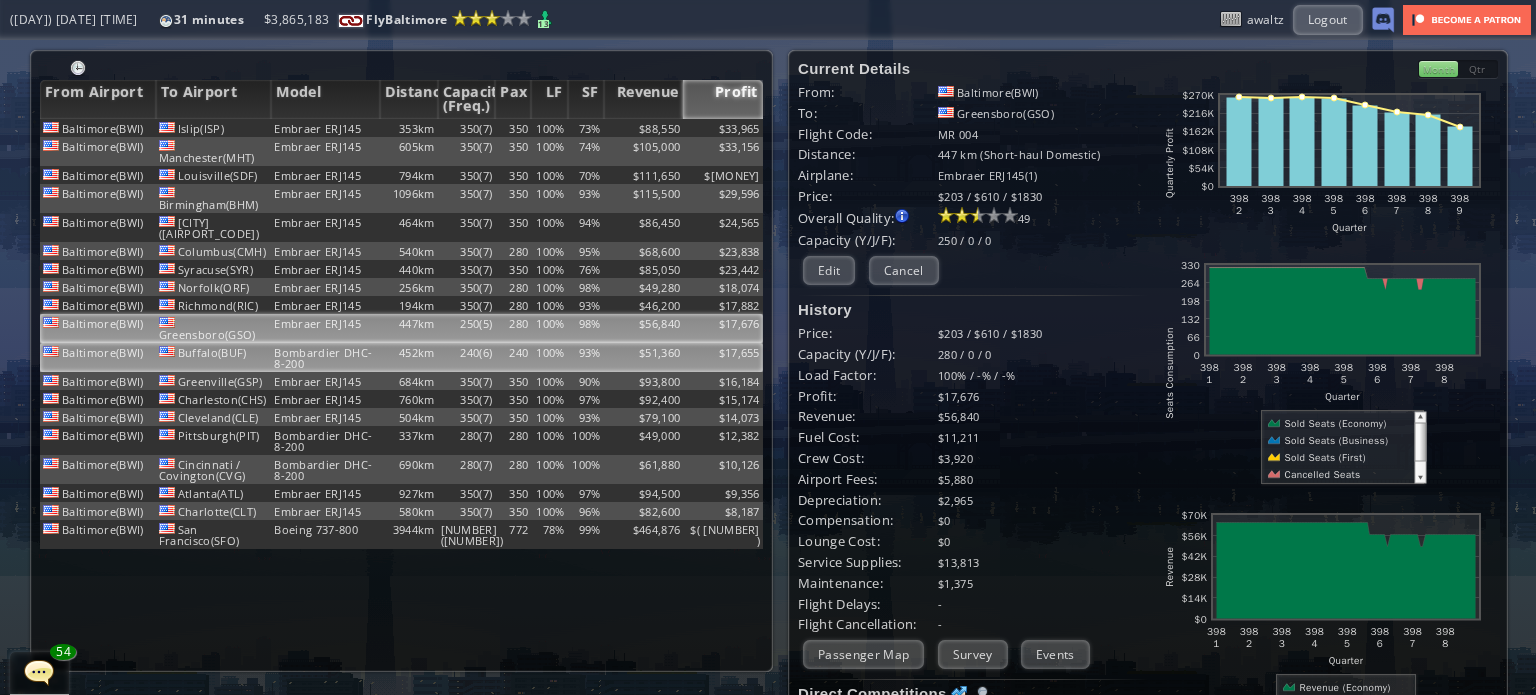 click on "93%" at bounding box center [586, 128] 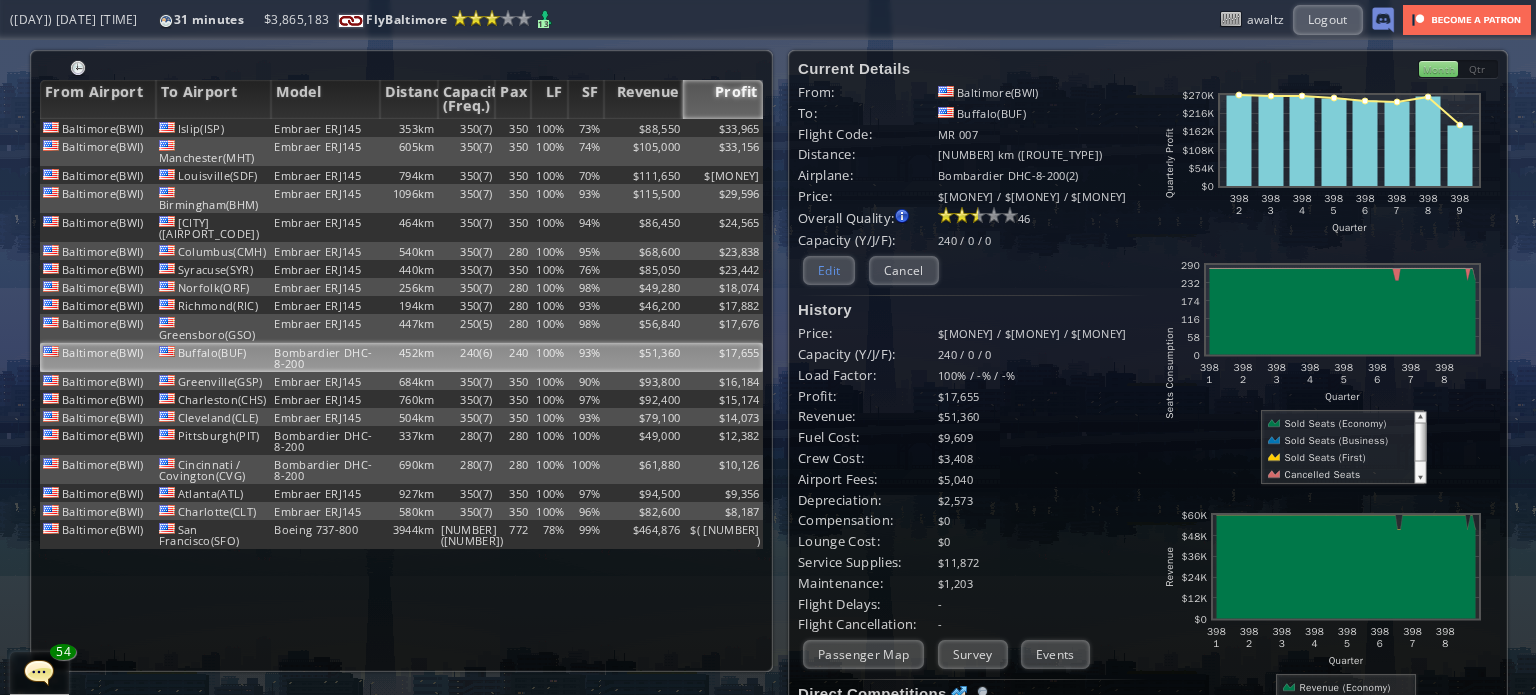 click on "Edit" at bounding box center [829, 270] 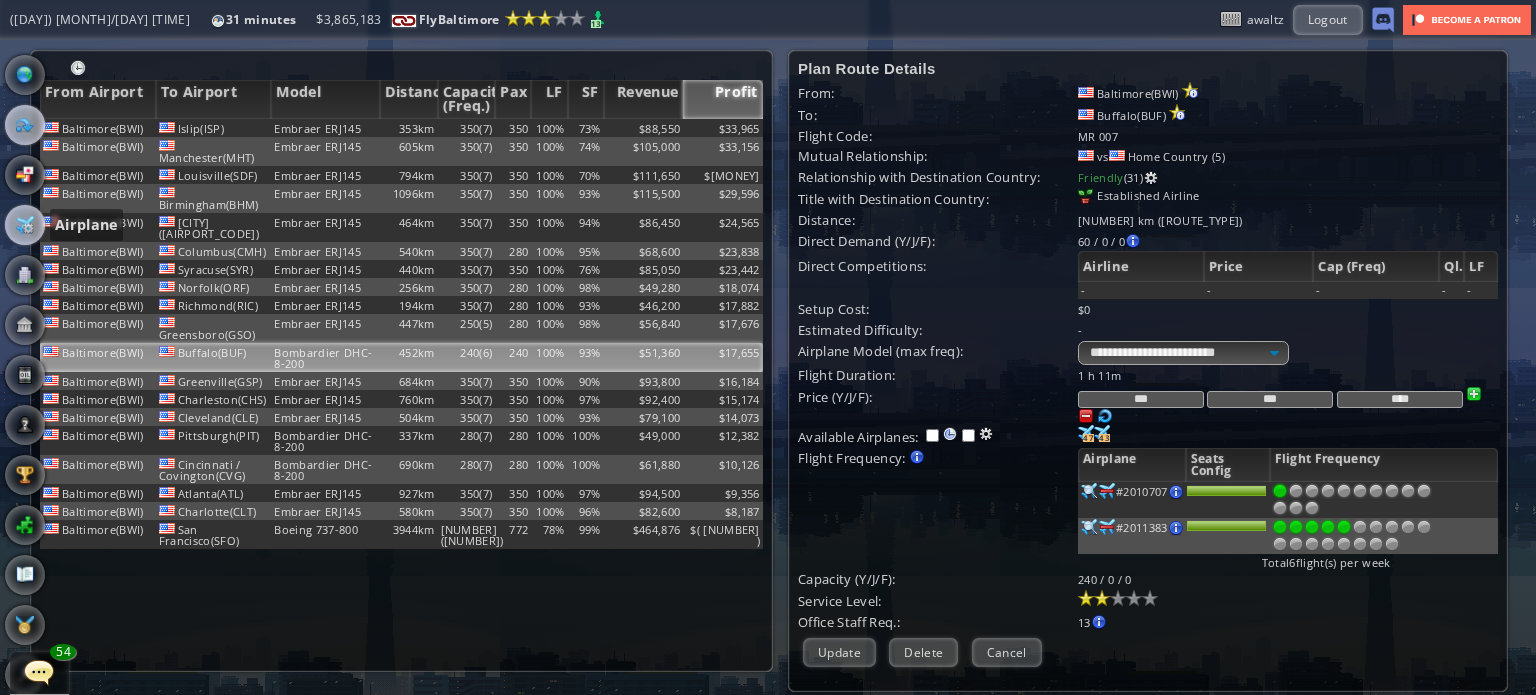 click at bounding box center [25, 225] 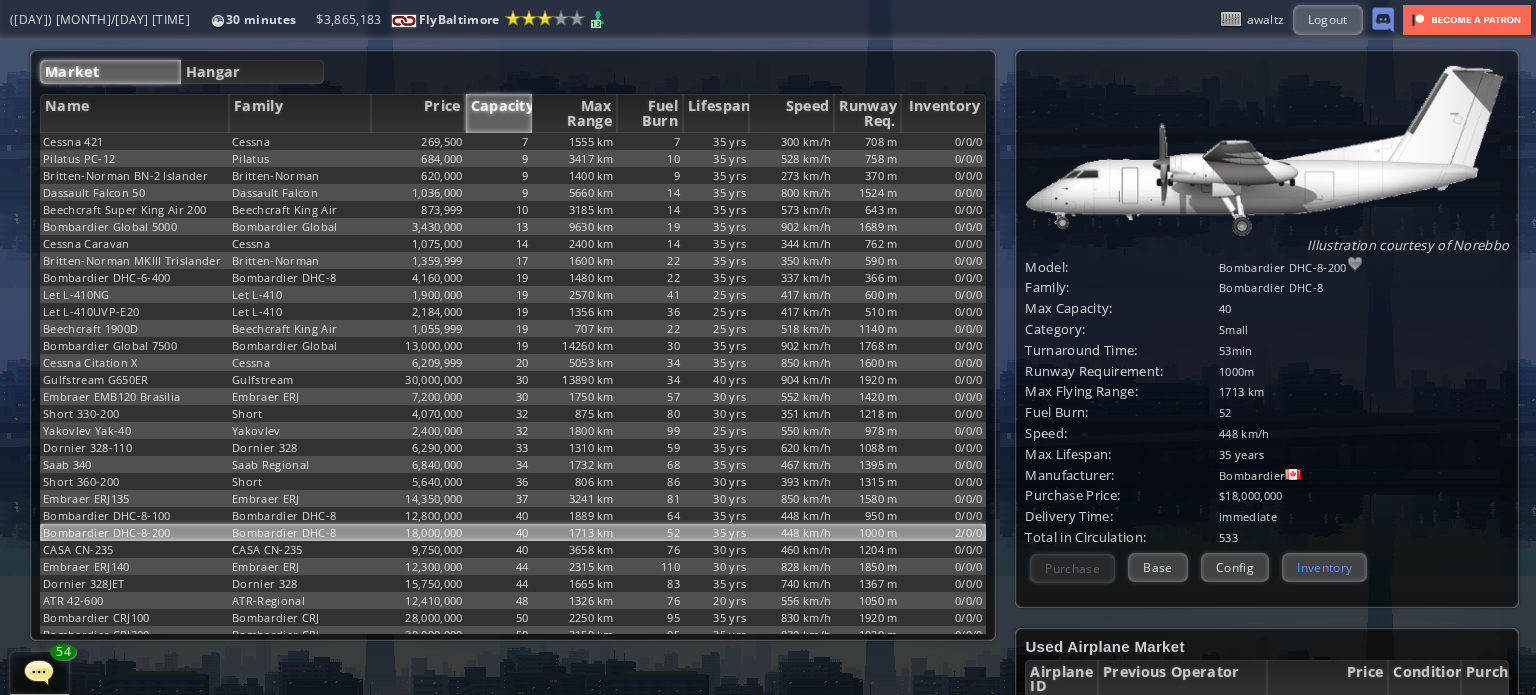 click on "Inventory" at bounding box center [1324, 567] 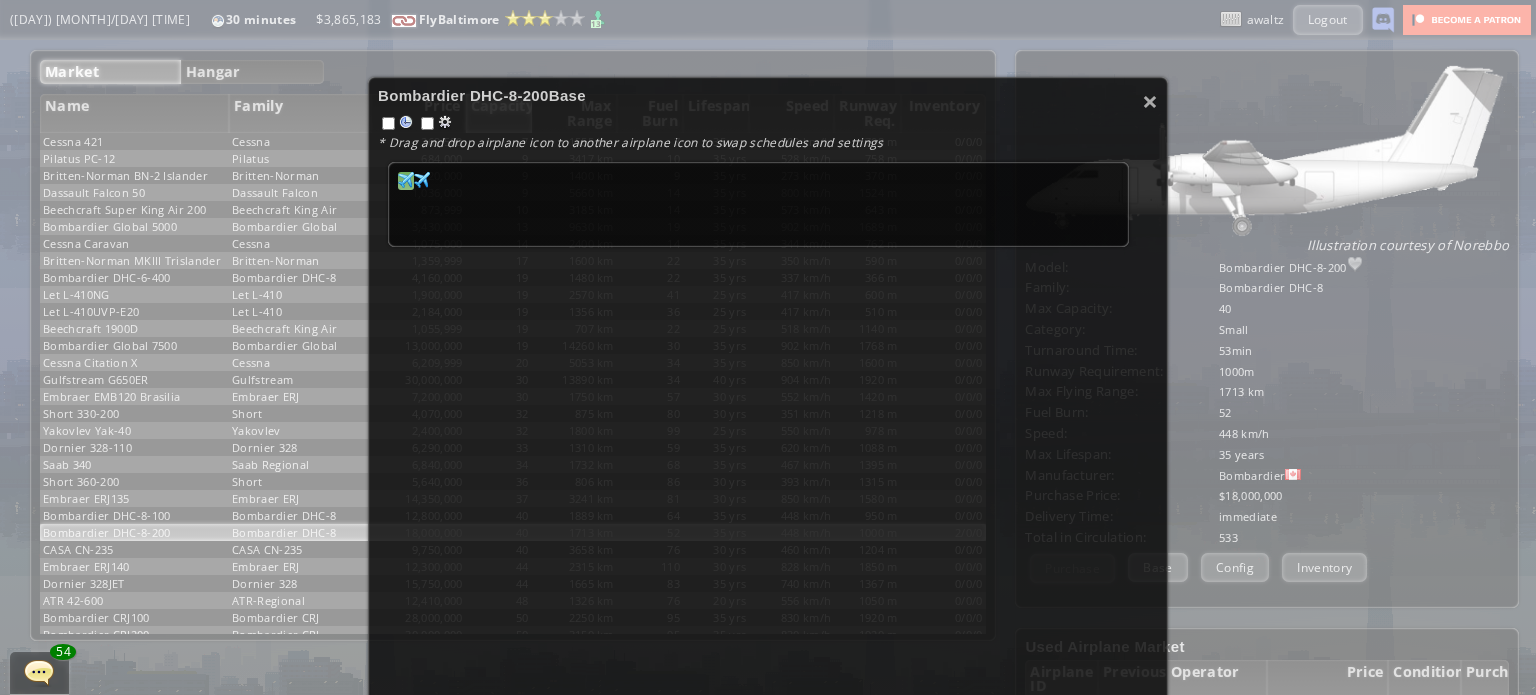 click at bounding box center [406, 180] 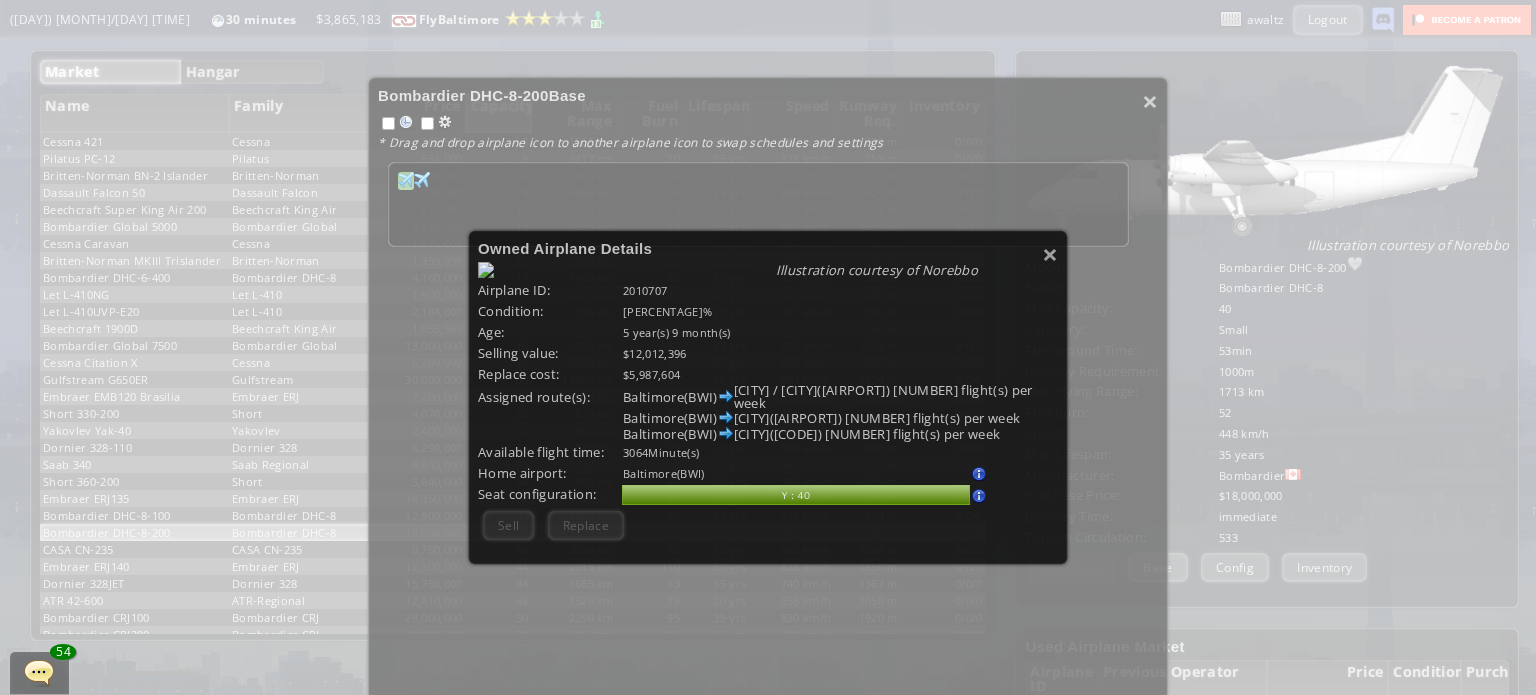 scroll, scrollTop: 100, scrollLeft: 0, axis: vertical 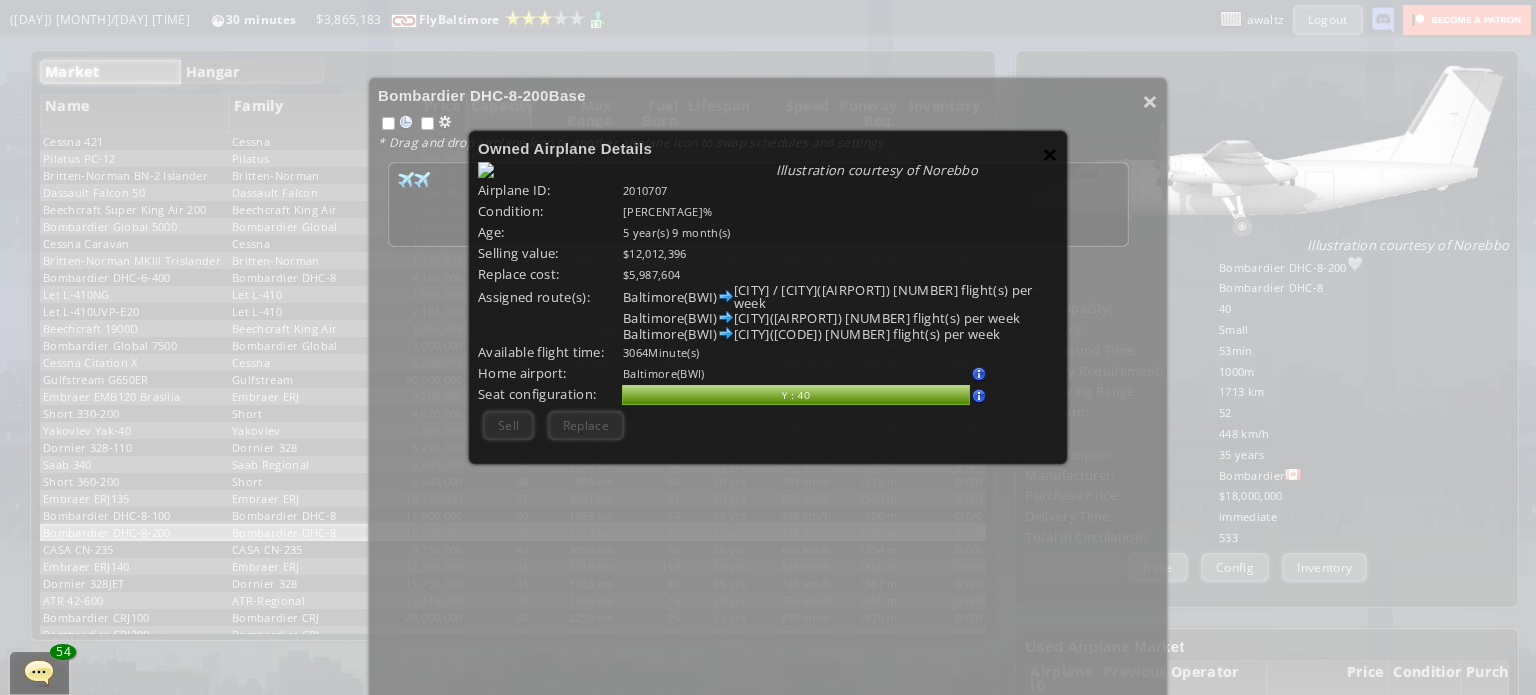 click on "×" at bounding box center [1050, 154] 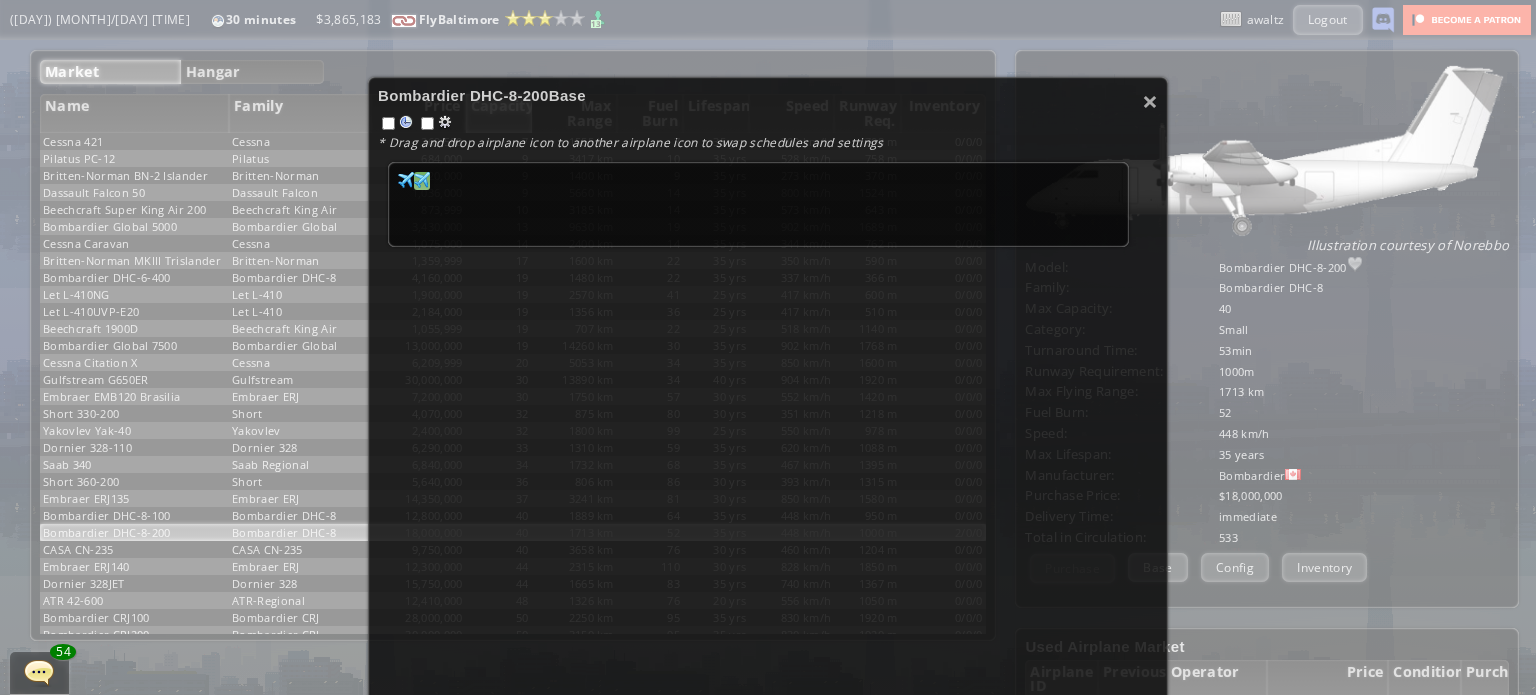 click at bounding box center (406, 180) 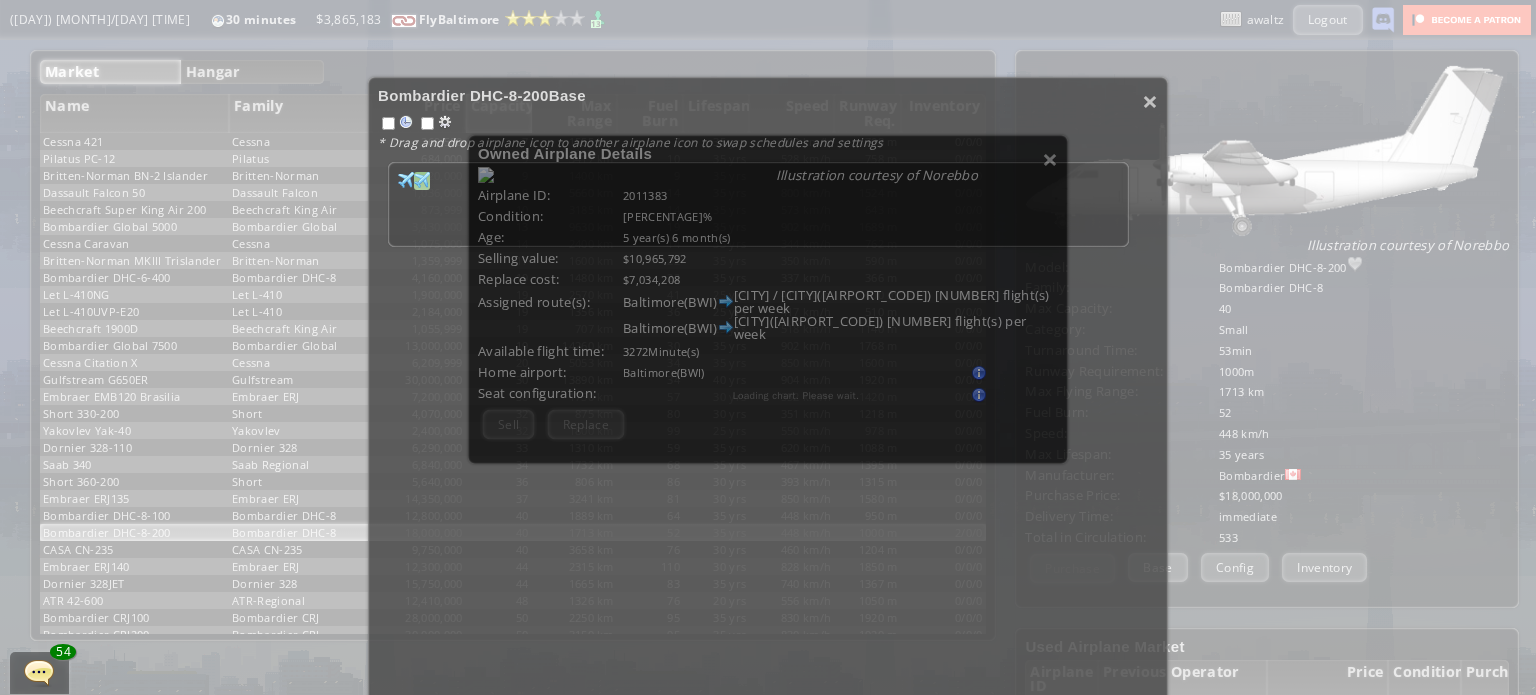 scroll, scrollTop: 100, scrollLeft: 0, axis: vertical 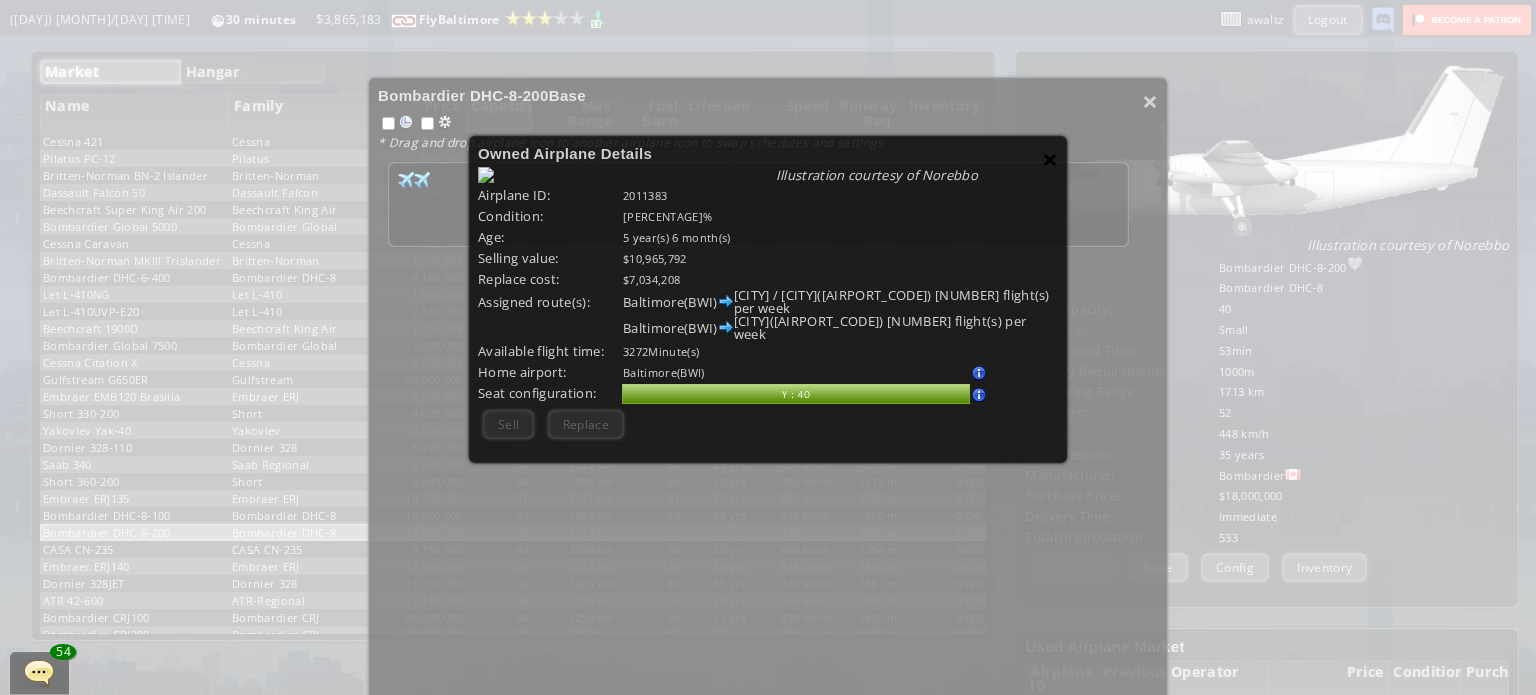 click on "×" at bounding box center [1050, 159] 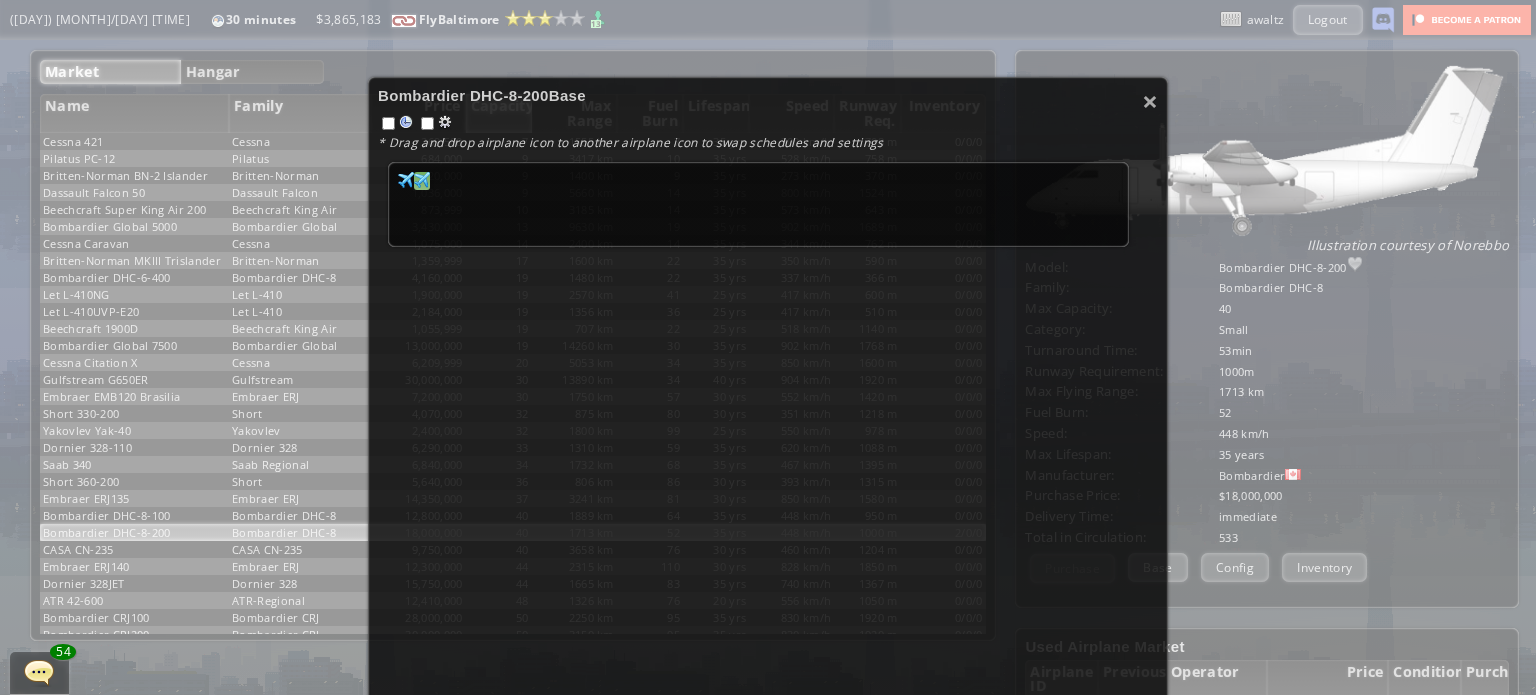 click at bounding box center [406, 180] 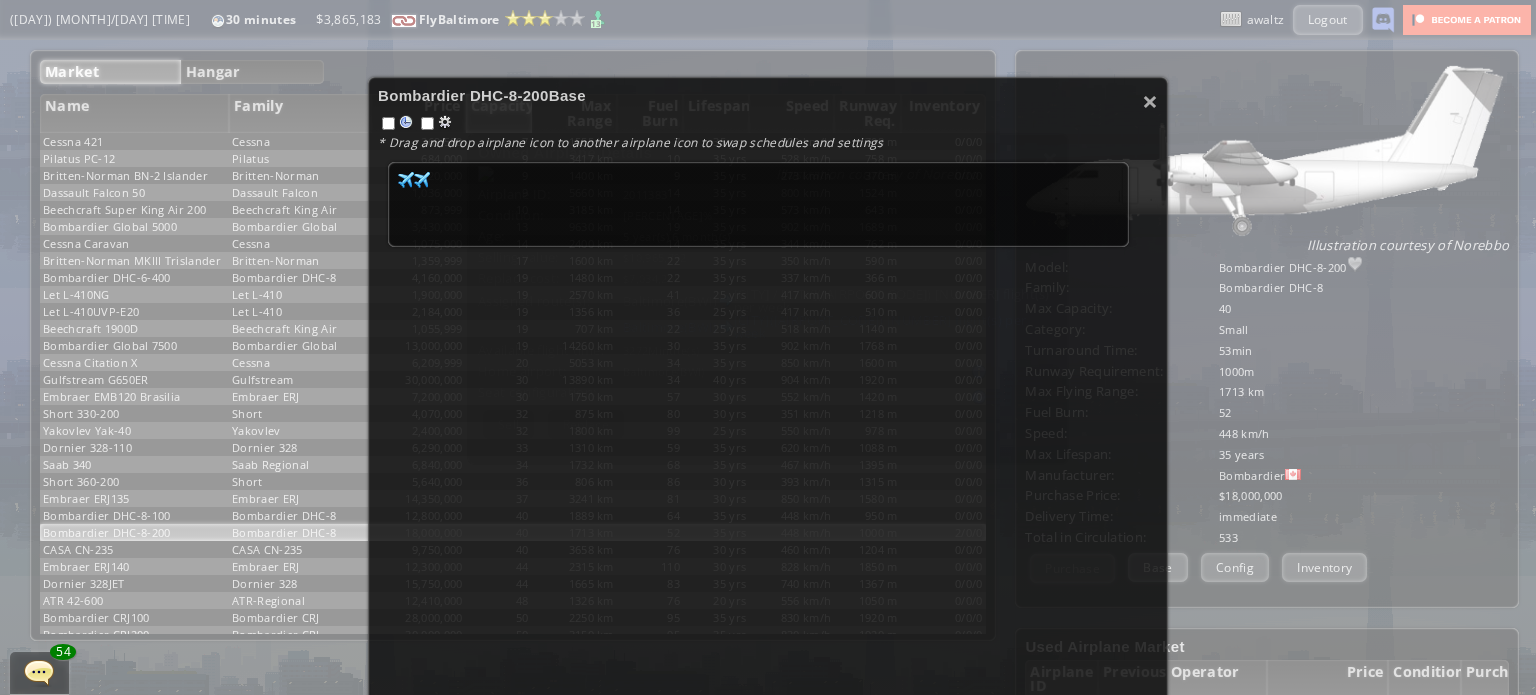 scroll, scrollTop: 100, scrollLeft: 0, axis: vertical 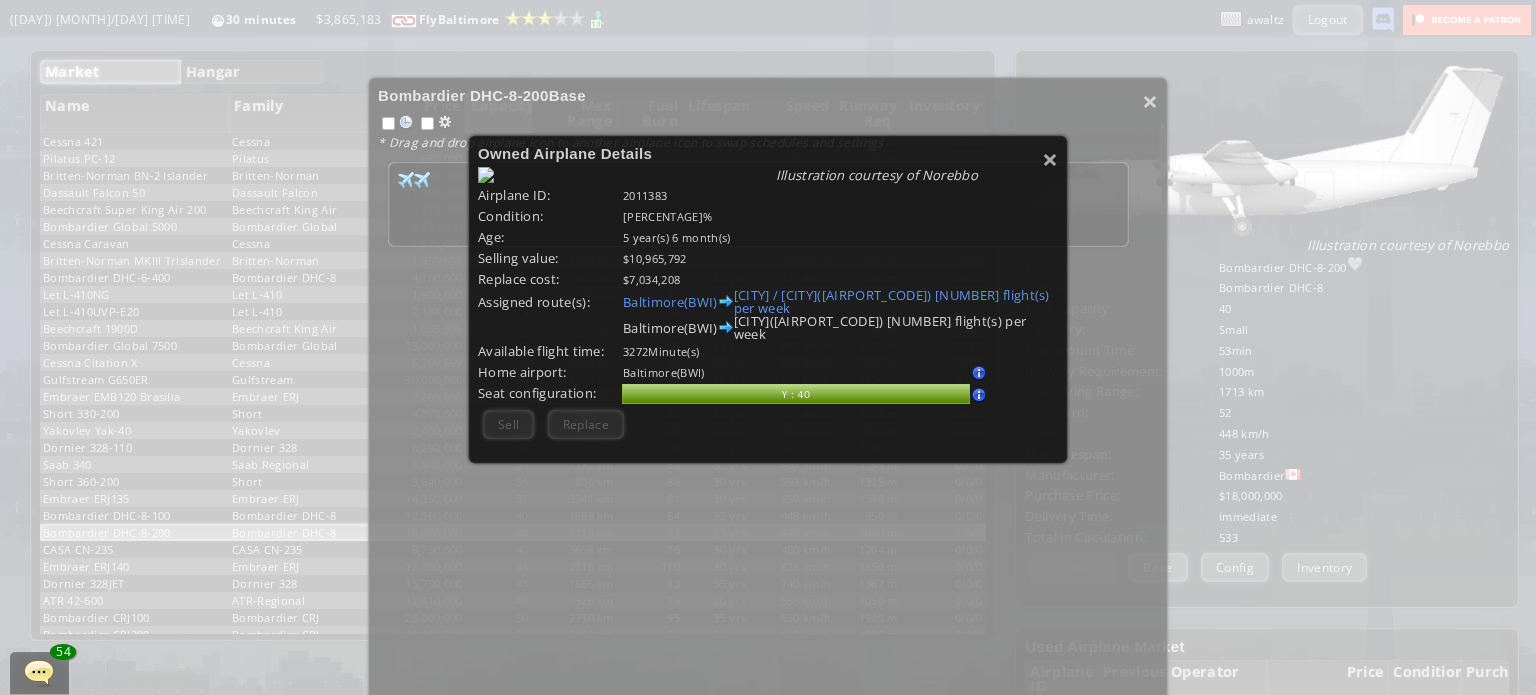 click on "[CITY]([AIRPORT_CODE]) [CITY] / [CITY]([AIRPORT_CODE]) [NUMBER] flight(s) per week" at bounding box center (840, 302) 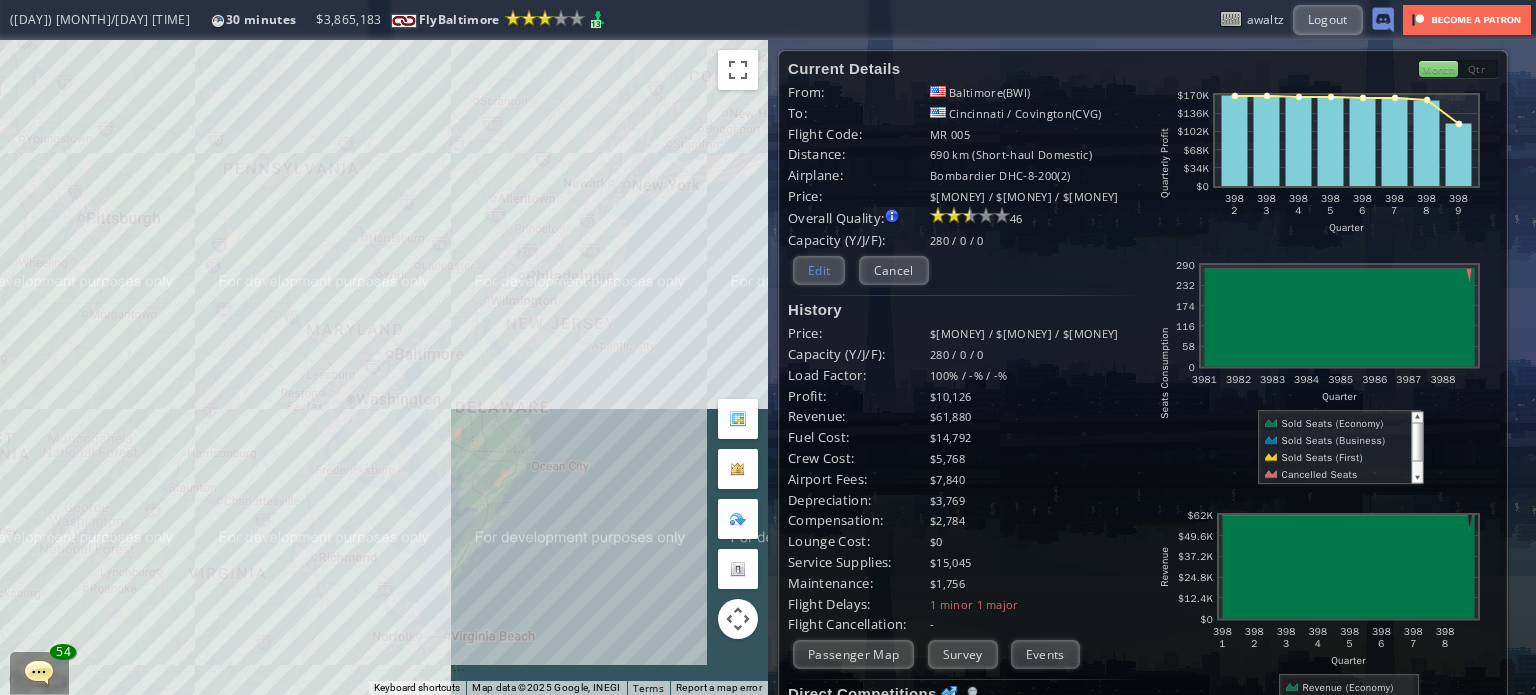 click on "Edit" at bounding box center (819, 270) 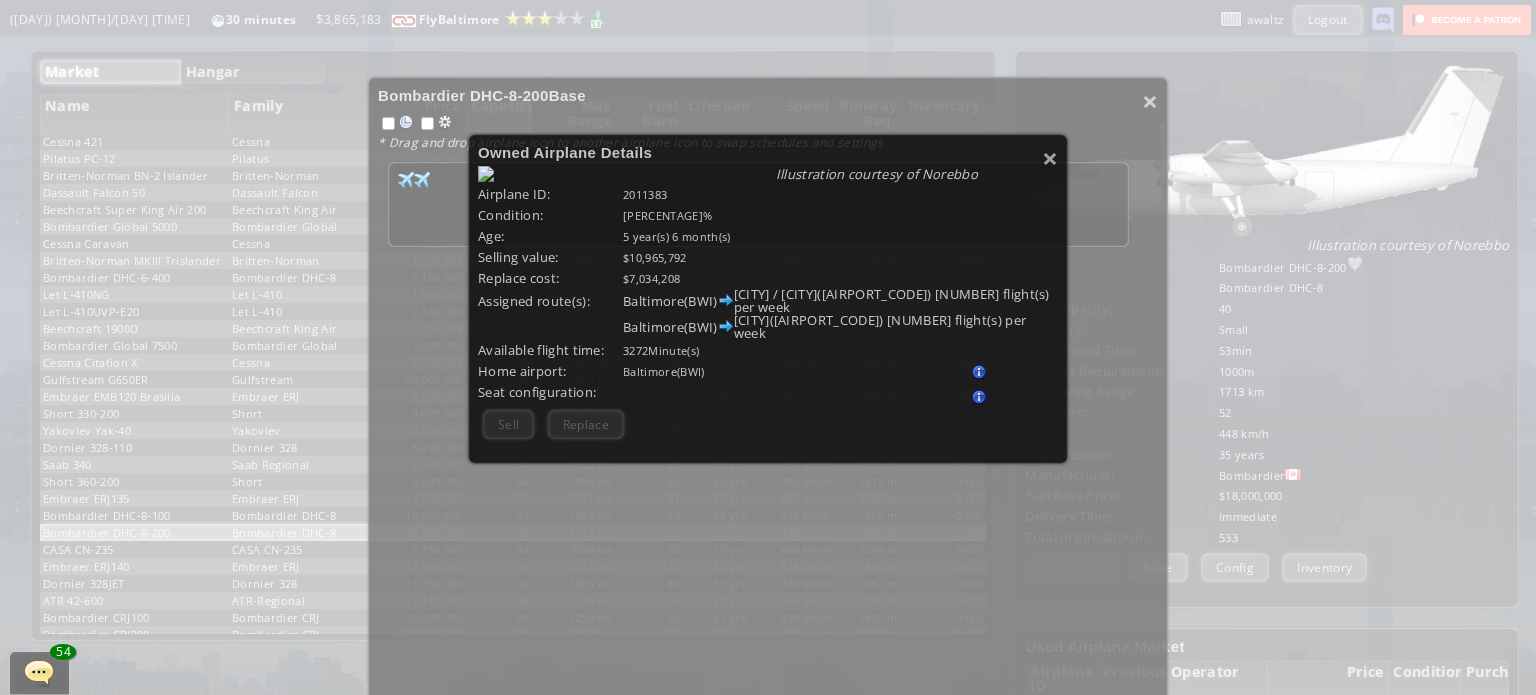 scroll, scrollTop: 100, scrollLeft: 0, axis: vertical 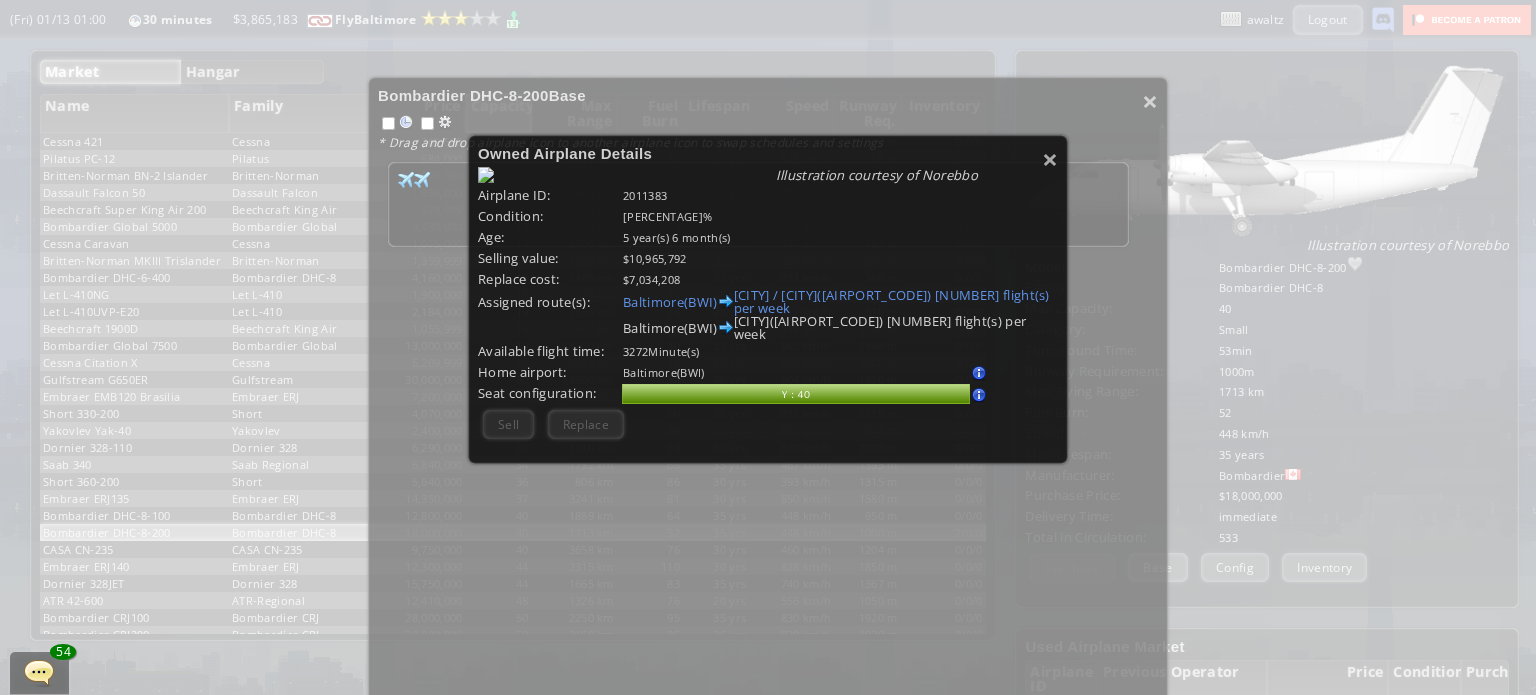 click on "[CITY]([AIRPORT_CODE]) [CITY] / [CITY]([AIRPORT_CODE]) [NUMBER] flight(s) per week" at bounding box center (840, 302) 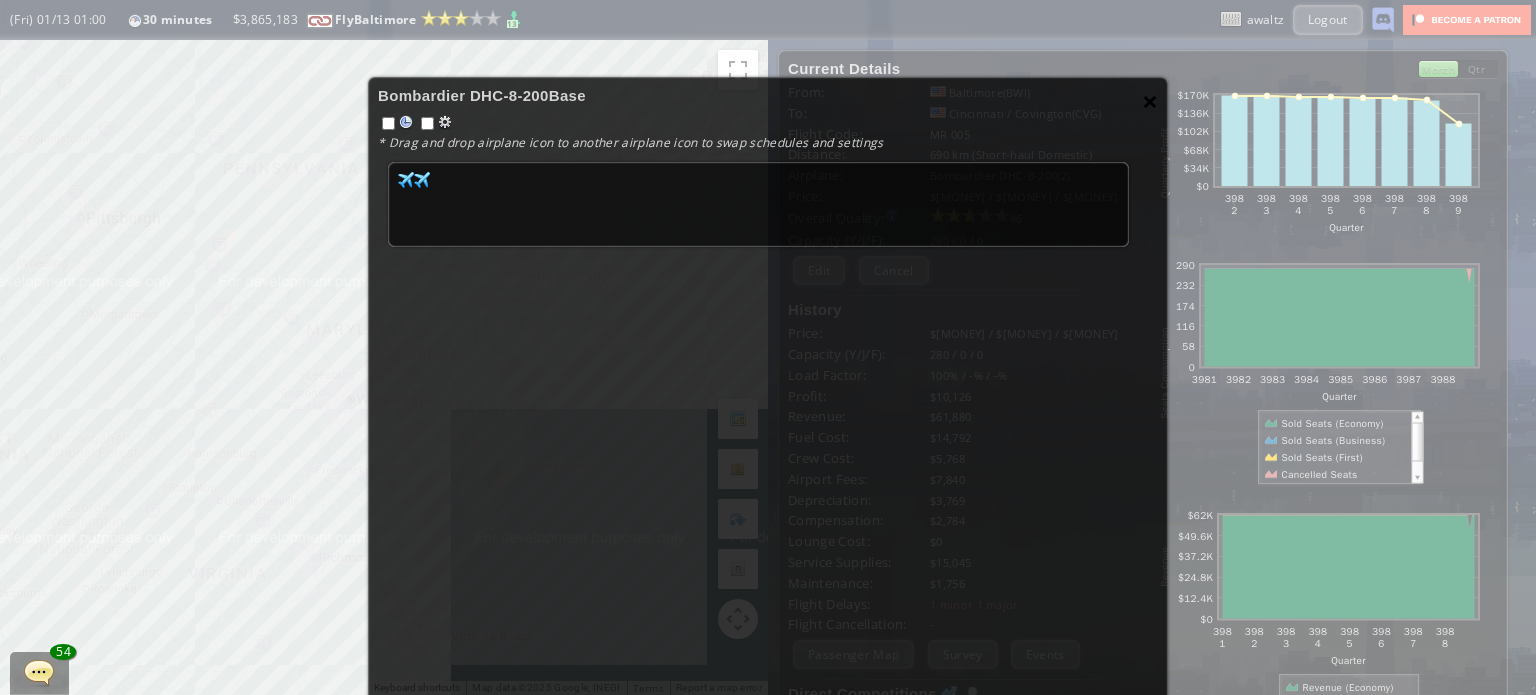 click on "×" at bounding box center (1150, 101) 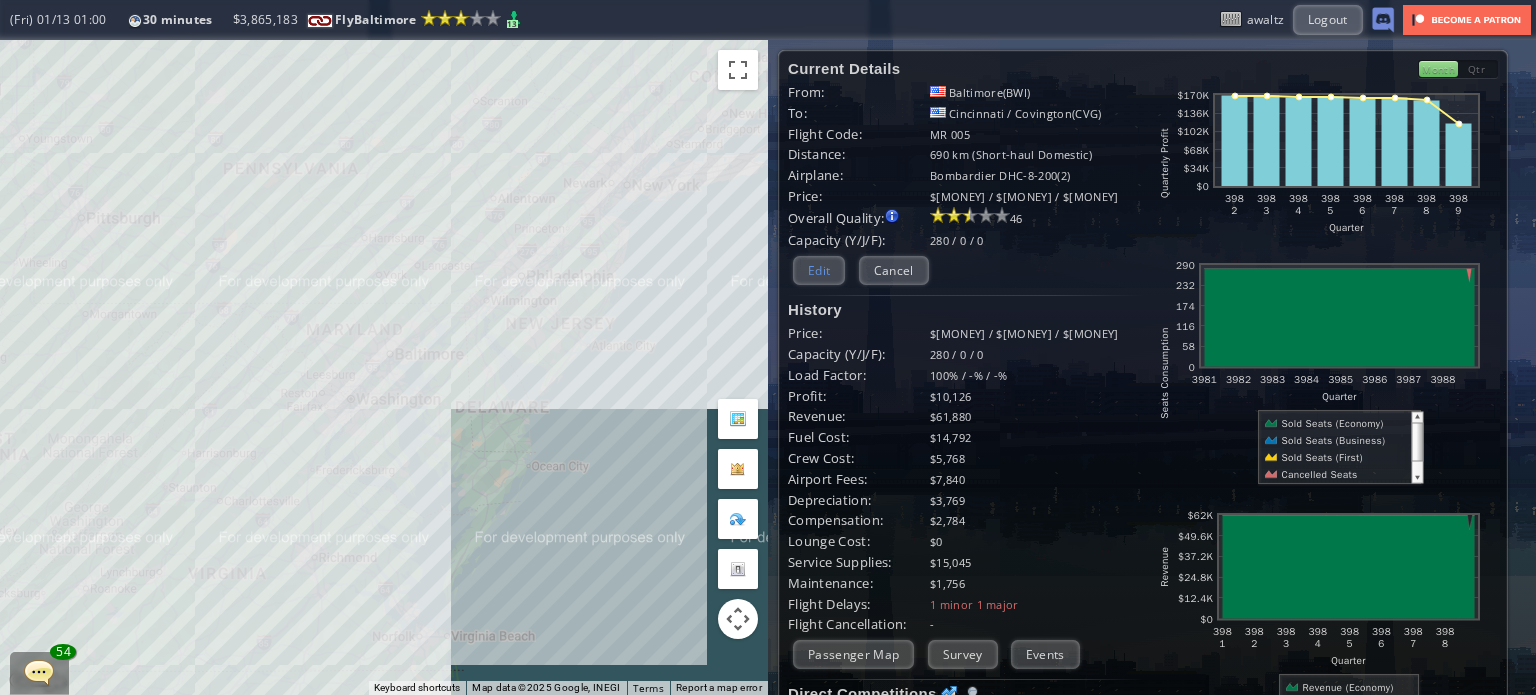 click on "Edit" at bounding box center [819, 270] 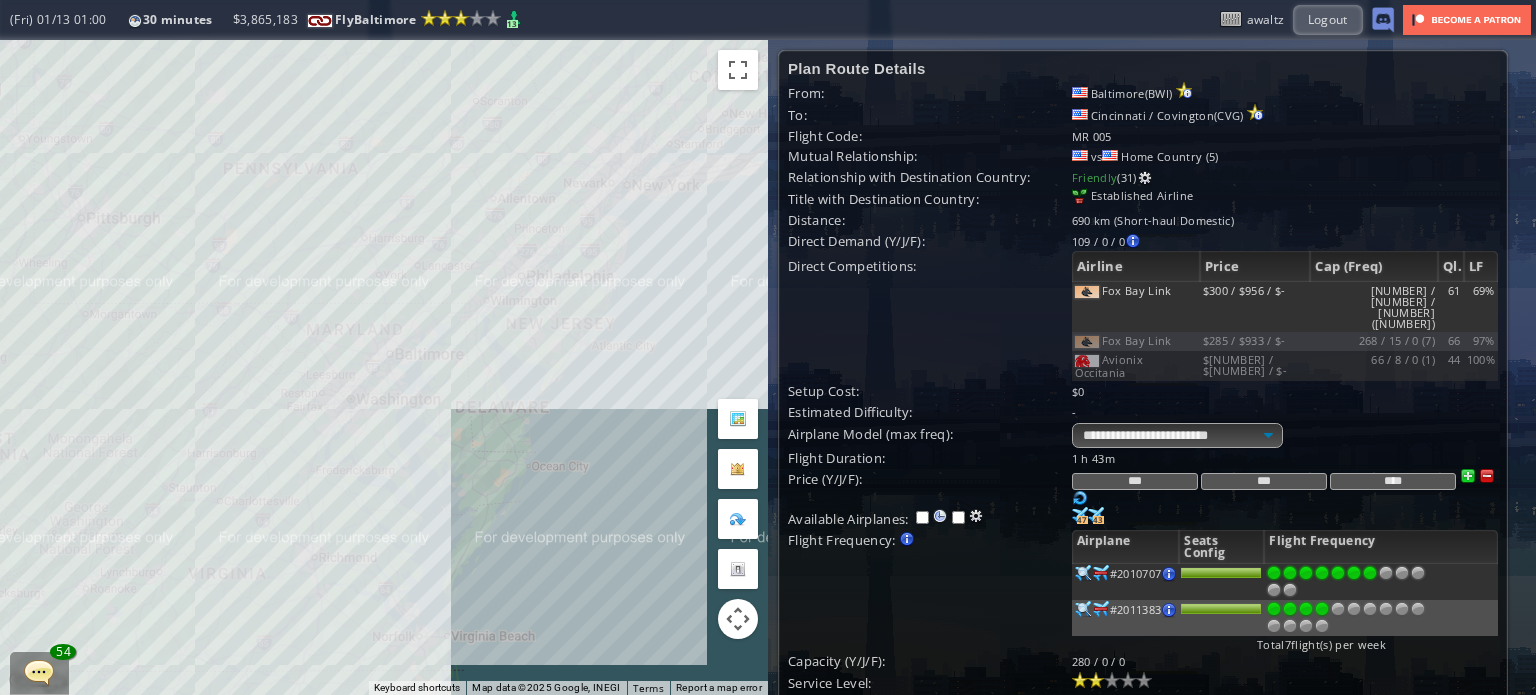 click at bounding box center (1370, 573) 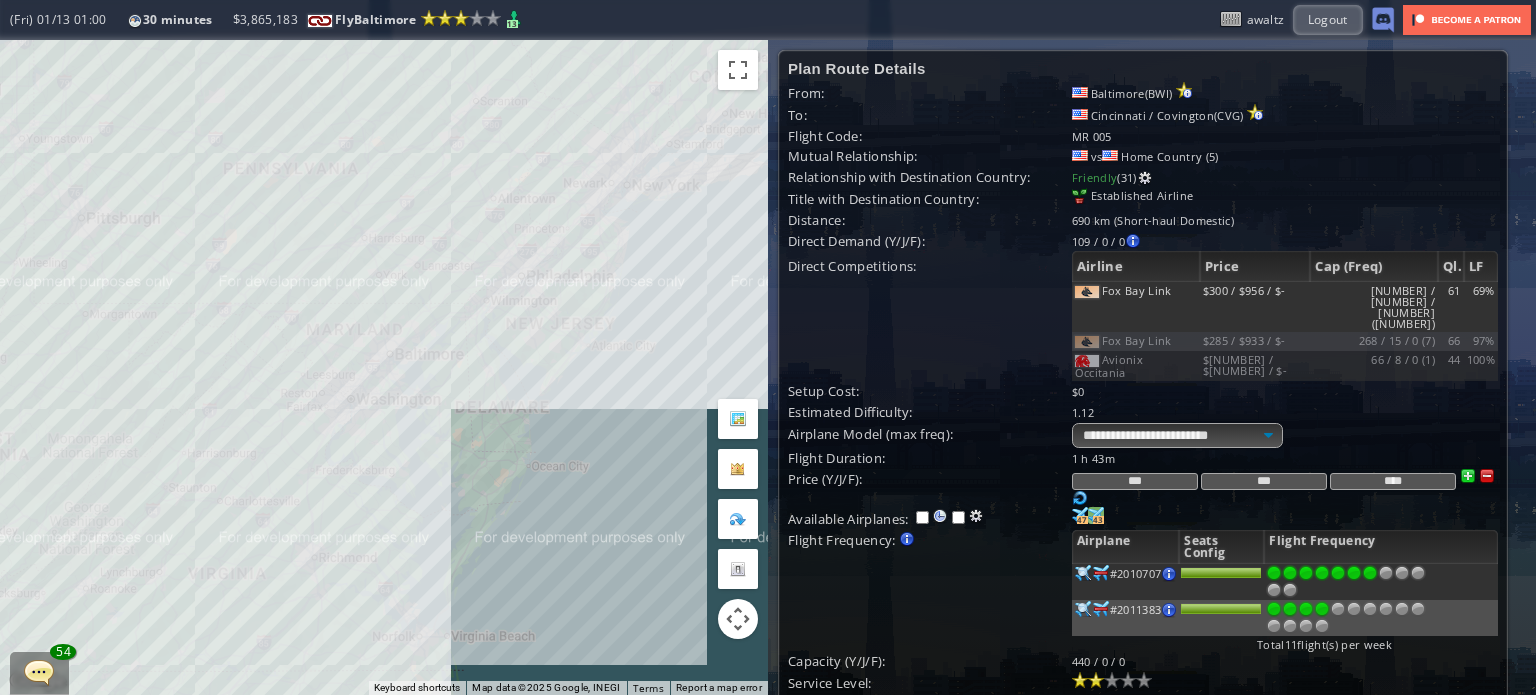 click on "43" at bounding box center [1082, 520] 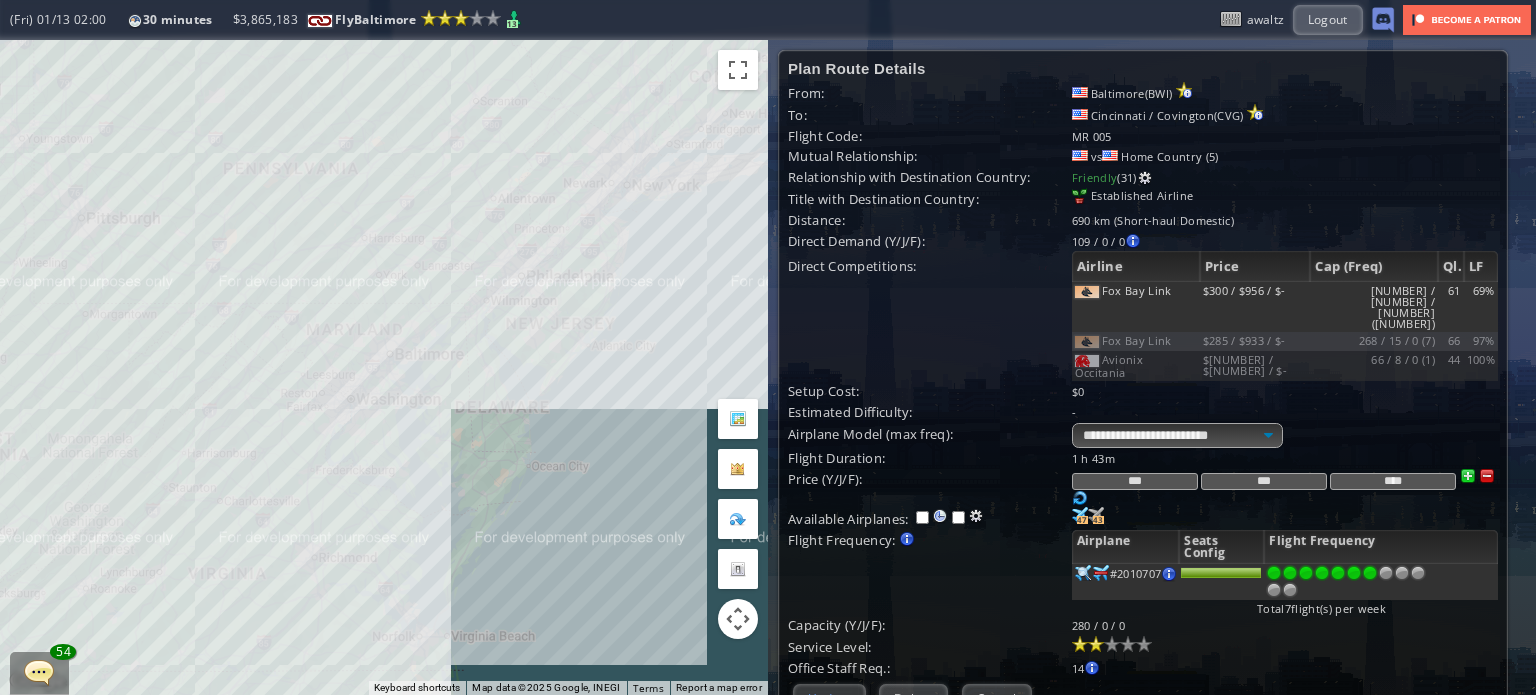 click on "Update" at bounding box center (829, 698) 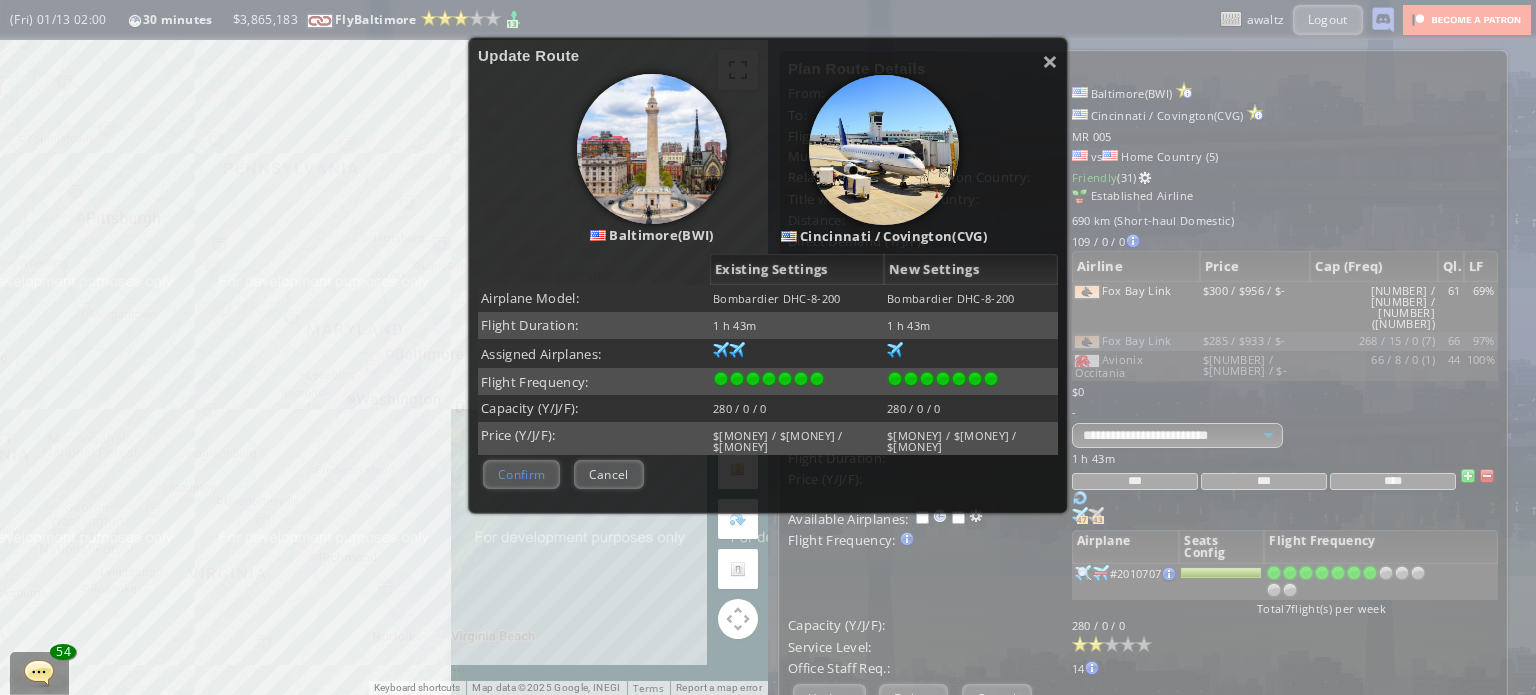 click on "Confirm" at bounding box center (521, 474) 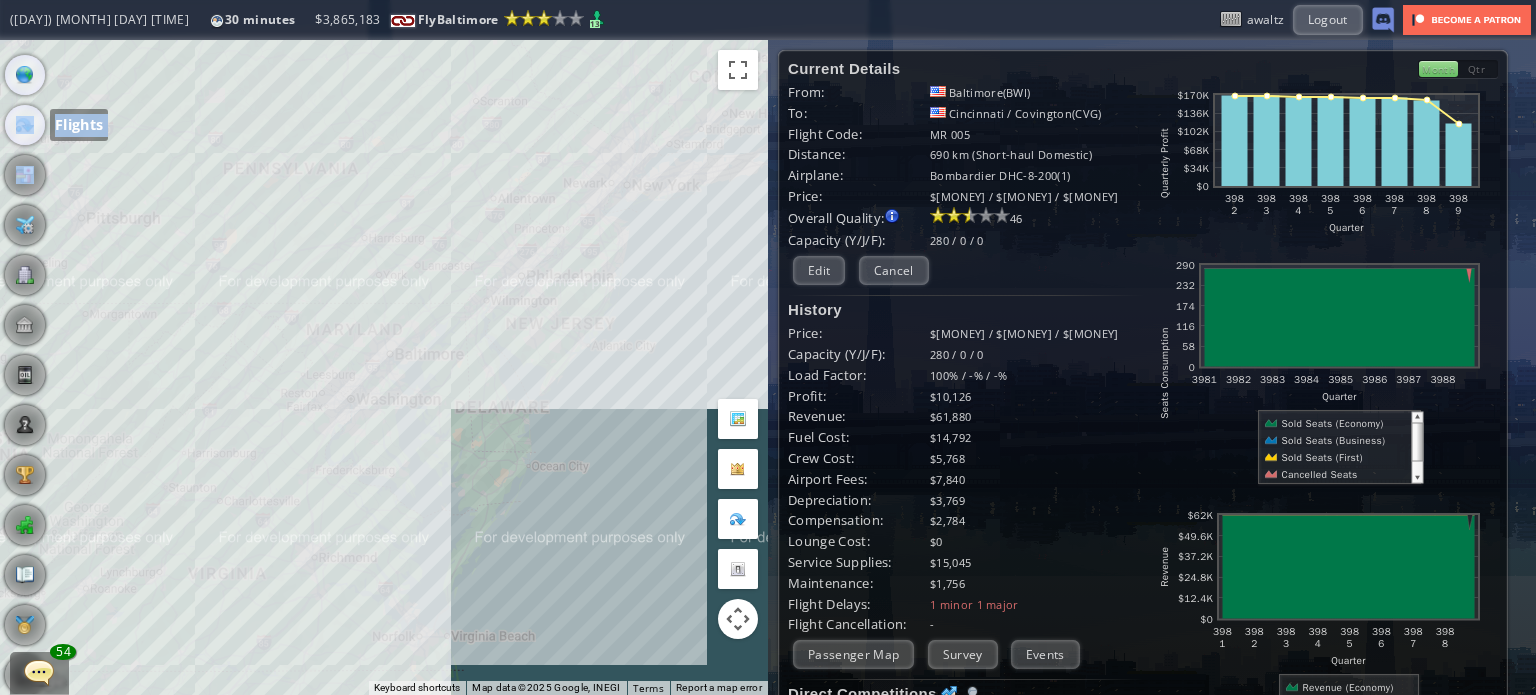 drag, startPoint x: 19, startPoint y: 213, endPoint x: 19, endPoint y: 123, distance: 90 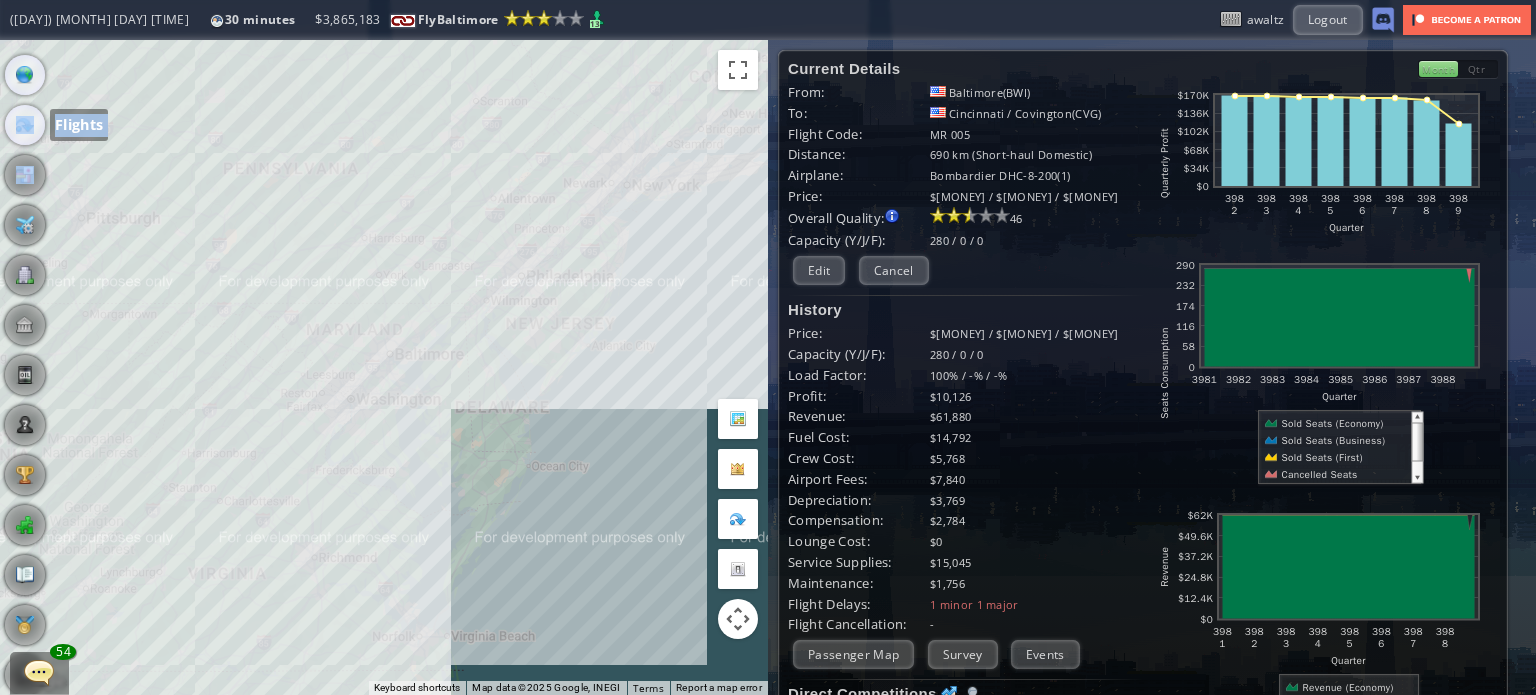 click on "World Map
Flights
Country
Airplane
Office Bank Oil Log" at bounding box center [54, 400] 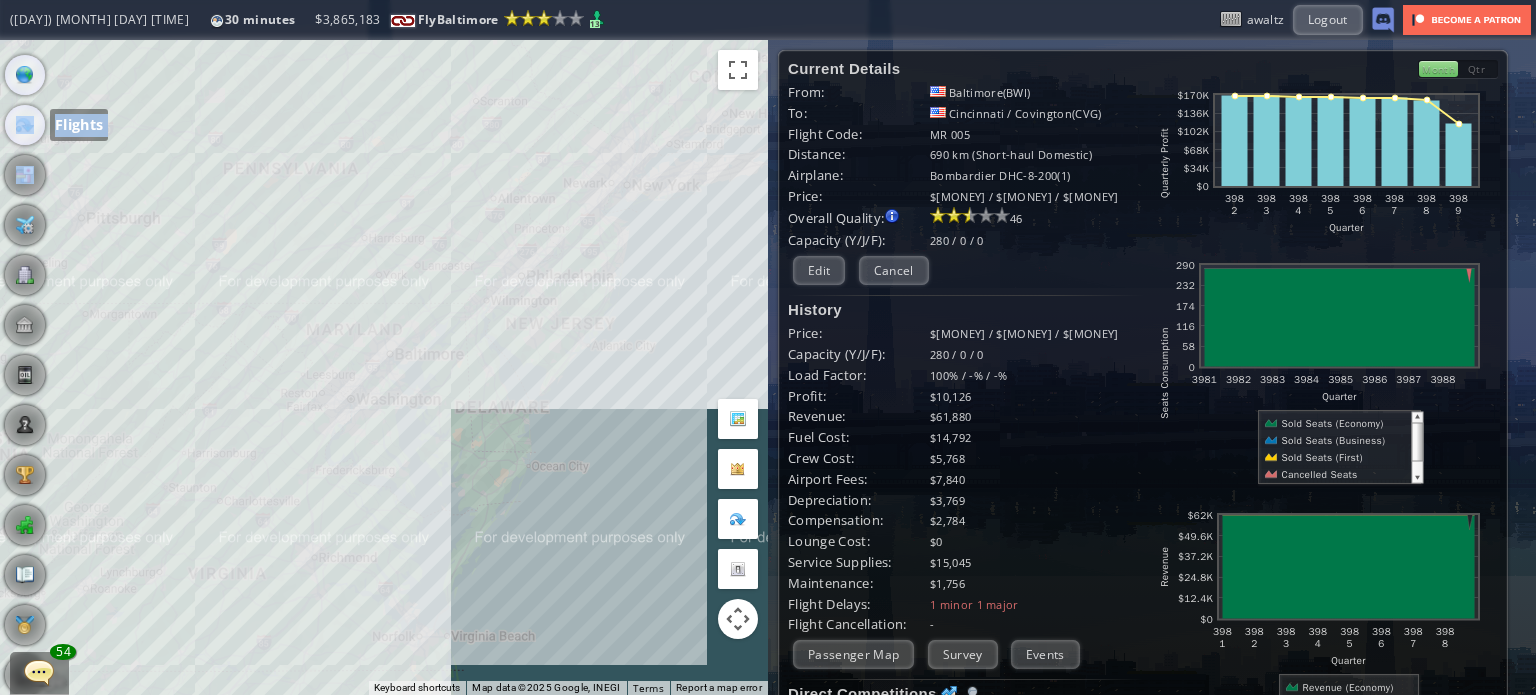 click at bounding box center (25, 125) 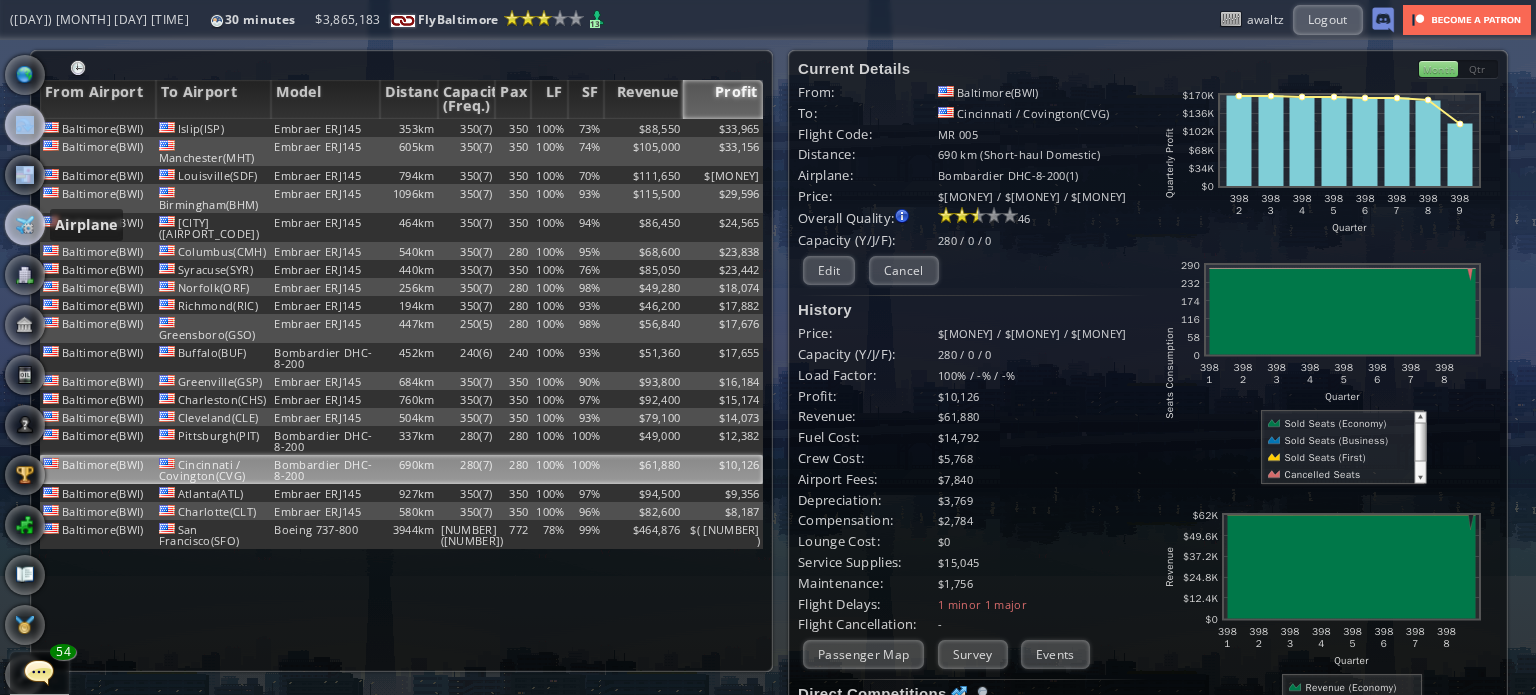 click at bounding box center [25, 225] 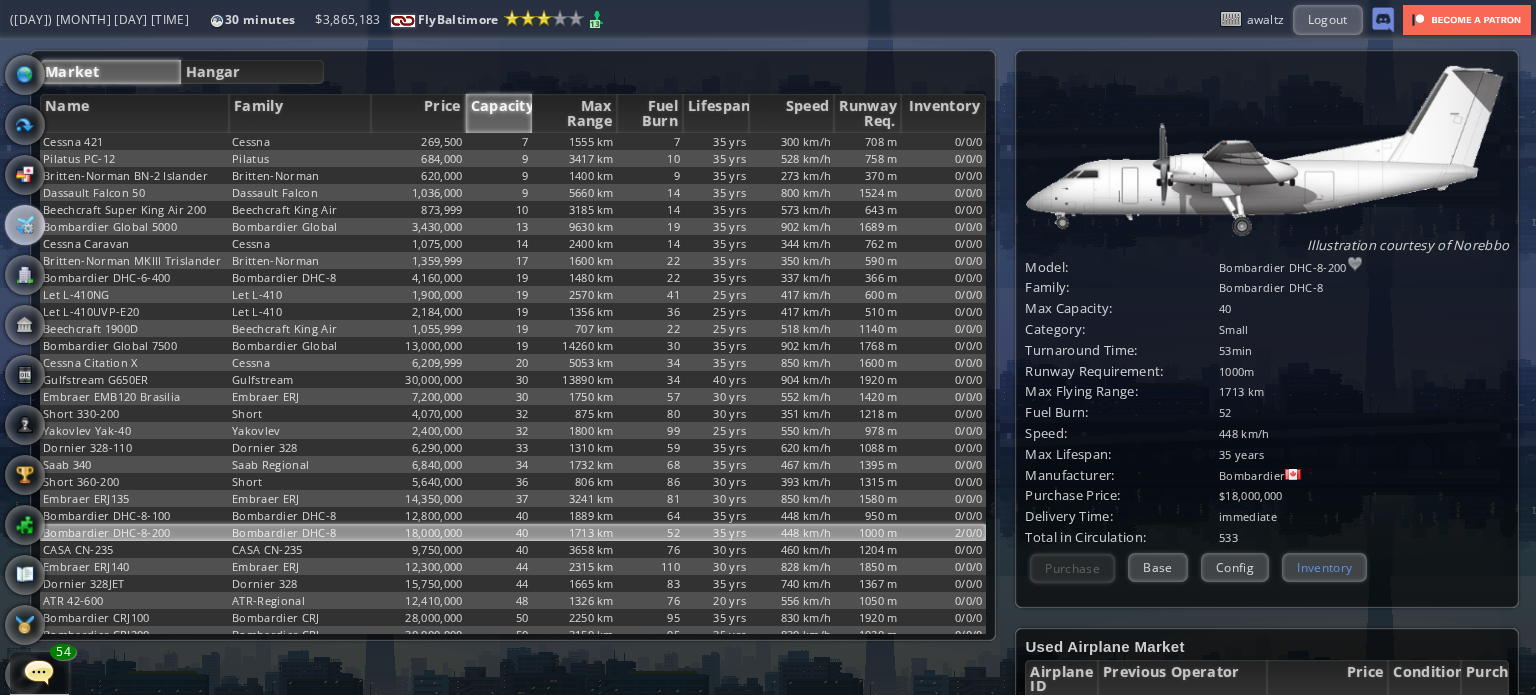click on "Inventory" at bounding box center [1324, 567] 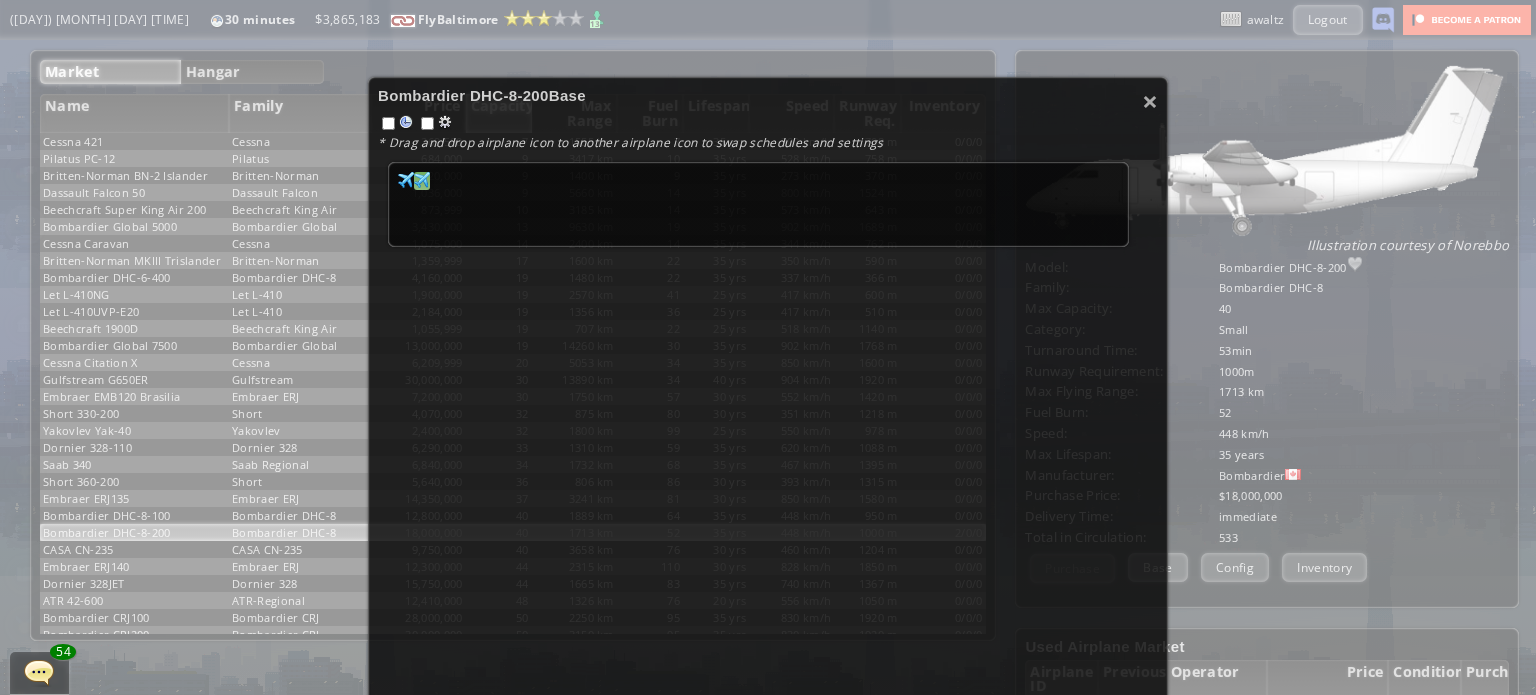 click at bounding box center [406, 180] 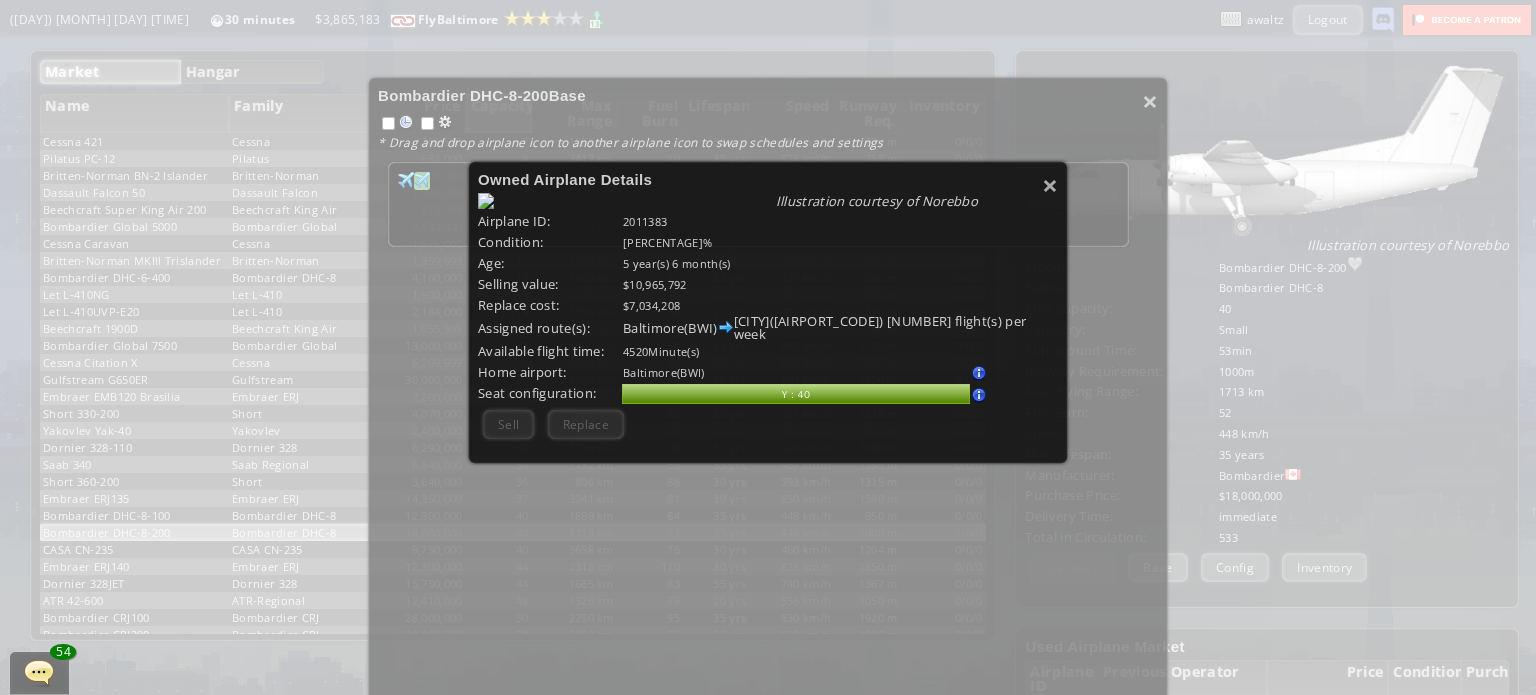 scroll, scrollTop: 100, scrollLeft: 0, axis: vertical 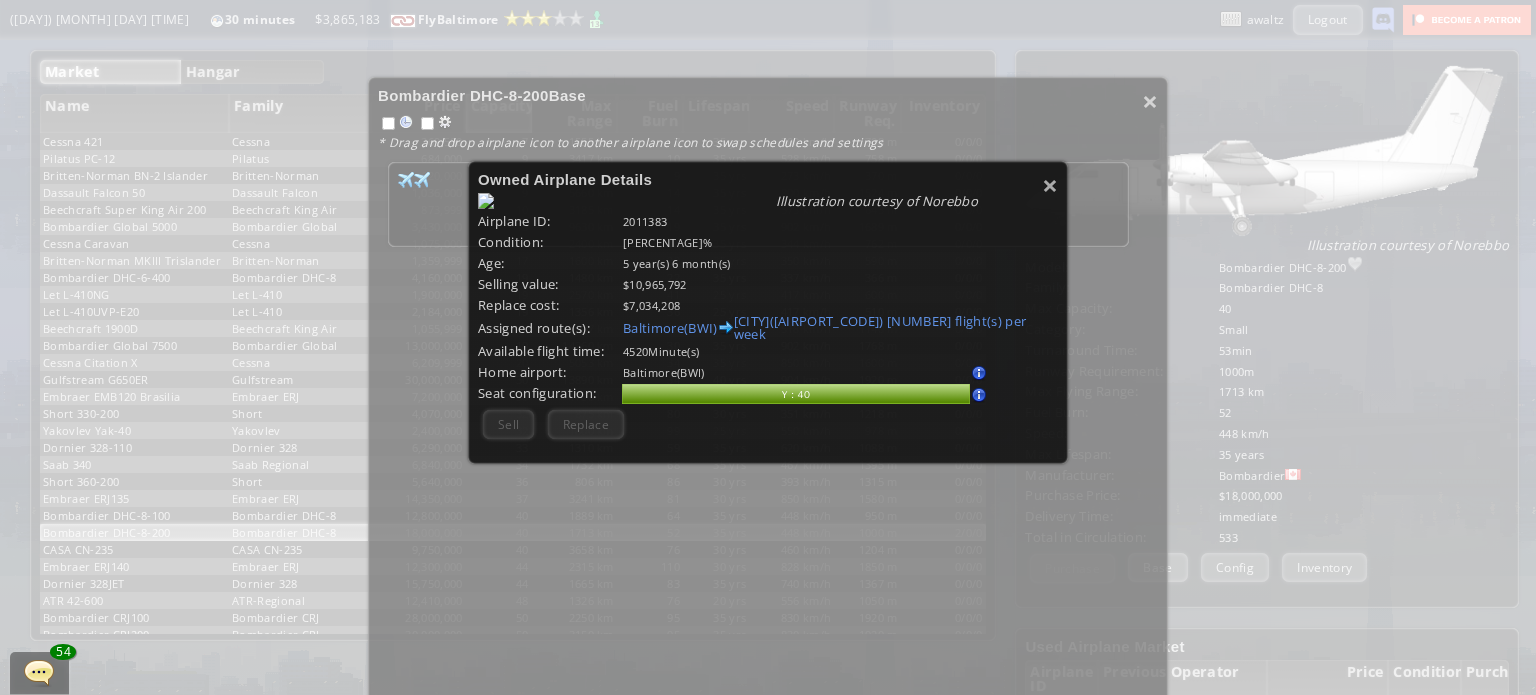 click on "[CITY]([AIRPORT_CODE]) [CITY]([AIRPORT_CODE]) [NUMBER] flight(s) per week" at bounding box center (840, 328) 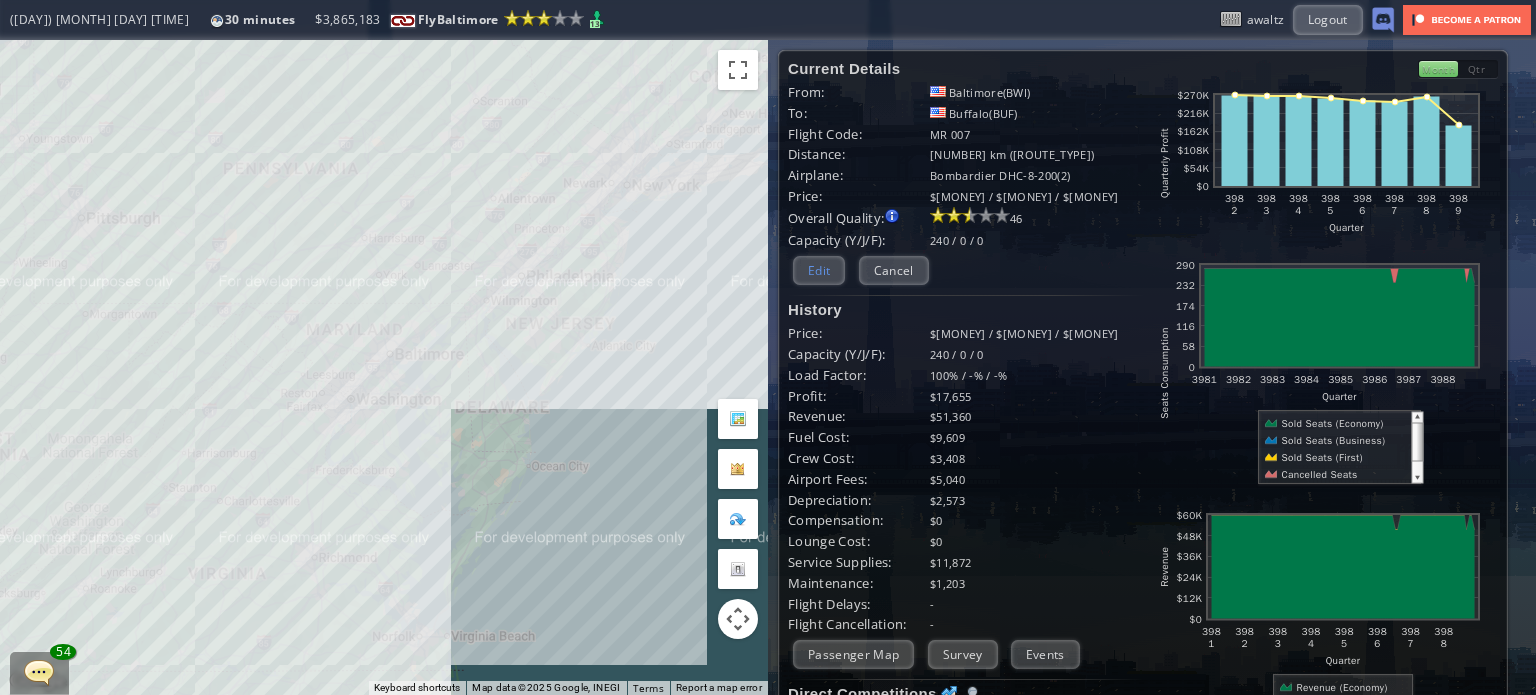 click on "Edit" at bounding box center [819, 270] 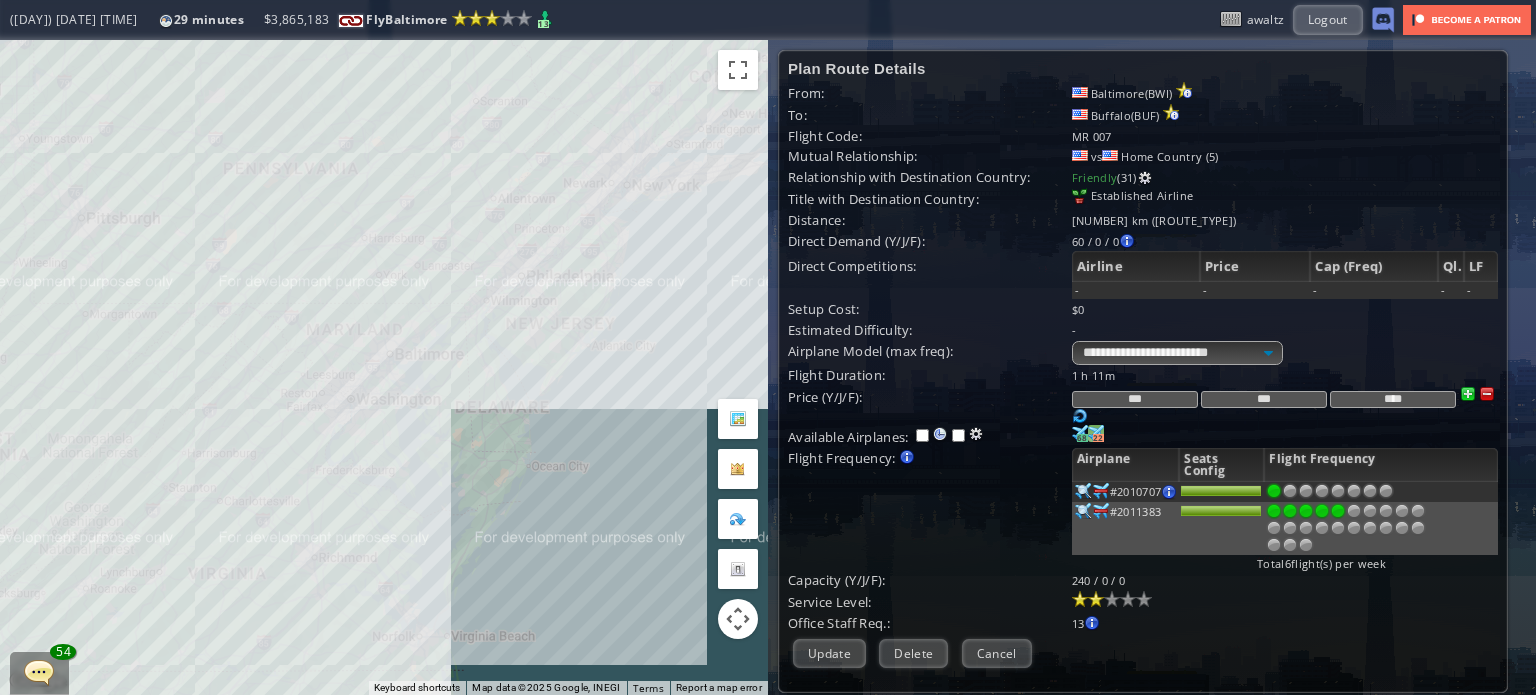 click on "22" at bounding box center (1082, 438) 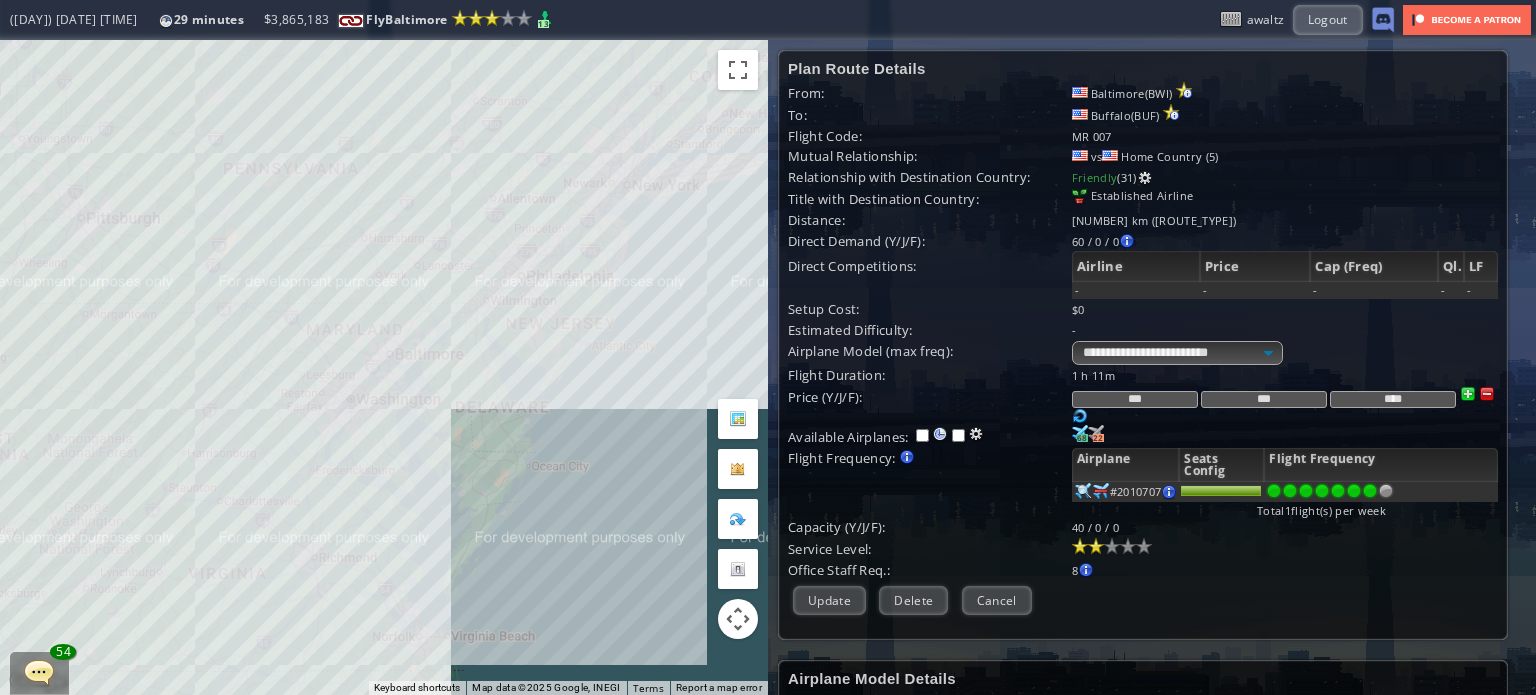click at bounding box center [1370, 491] 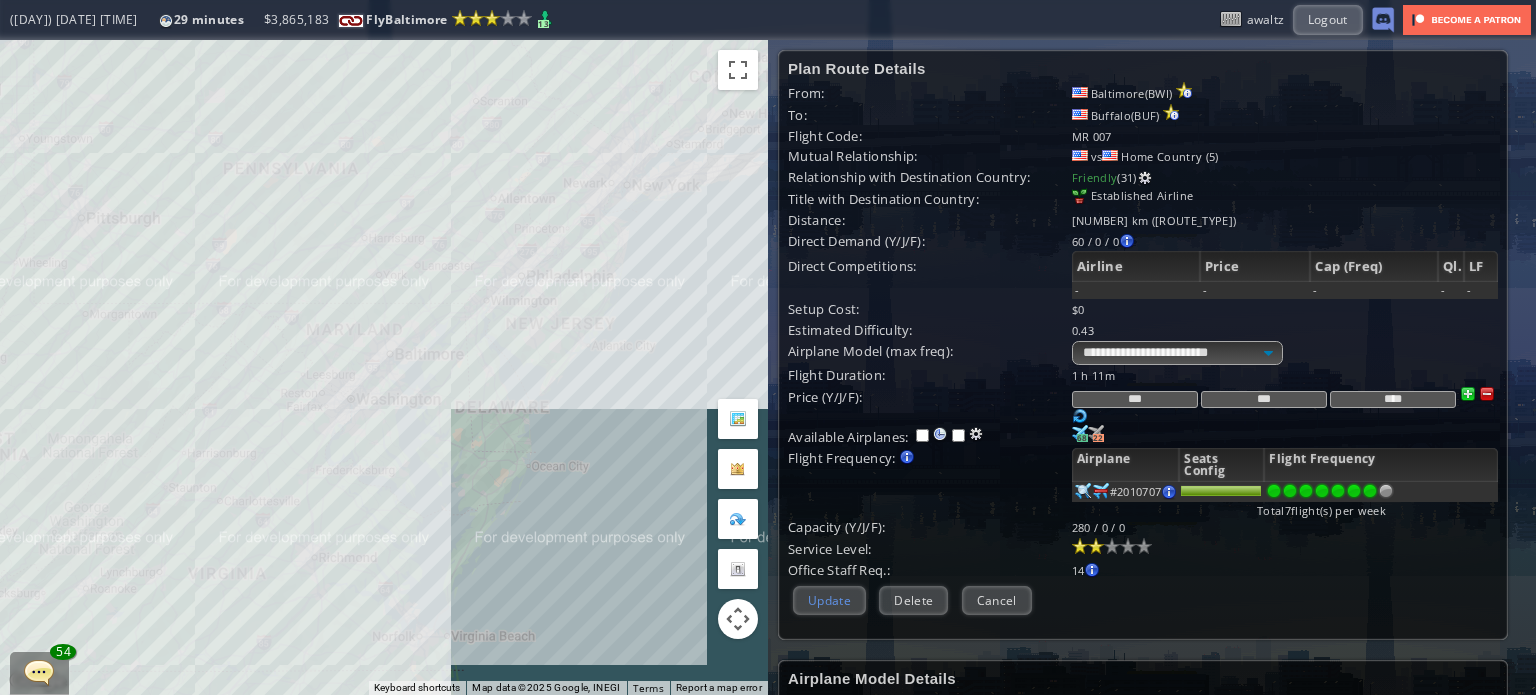 click on "Plan Route Details
From:
[CITY]([AIRPORT])
To:
[CITY]([AIRPORT])
Flight Code:
[CODE]
Mutual Relationship:
vs  Home Country ([NUMBER])
Relationship with Destination Country:
Friendly ([NUMBER])
Title with Destination Country:
Established Airline
Distance:
[NUMBER] km (Short-haul Domestic)
Direct Demand (Y/J/F):
[NUMBER] / [NUMBER] / [NUMBER]
[CITY]([AIRPORT])
Business PAX :  [NUMBER] / [NUMBER] / [NUMBER]" at bounding box center (1143, 340) 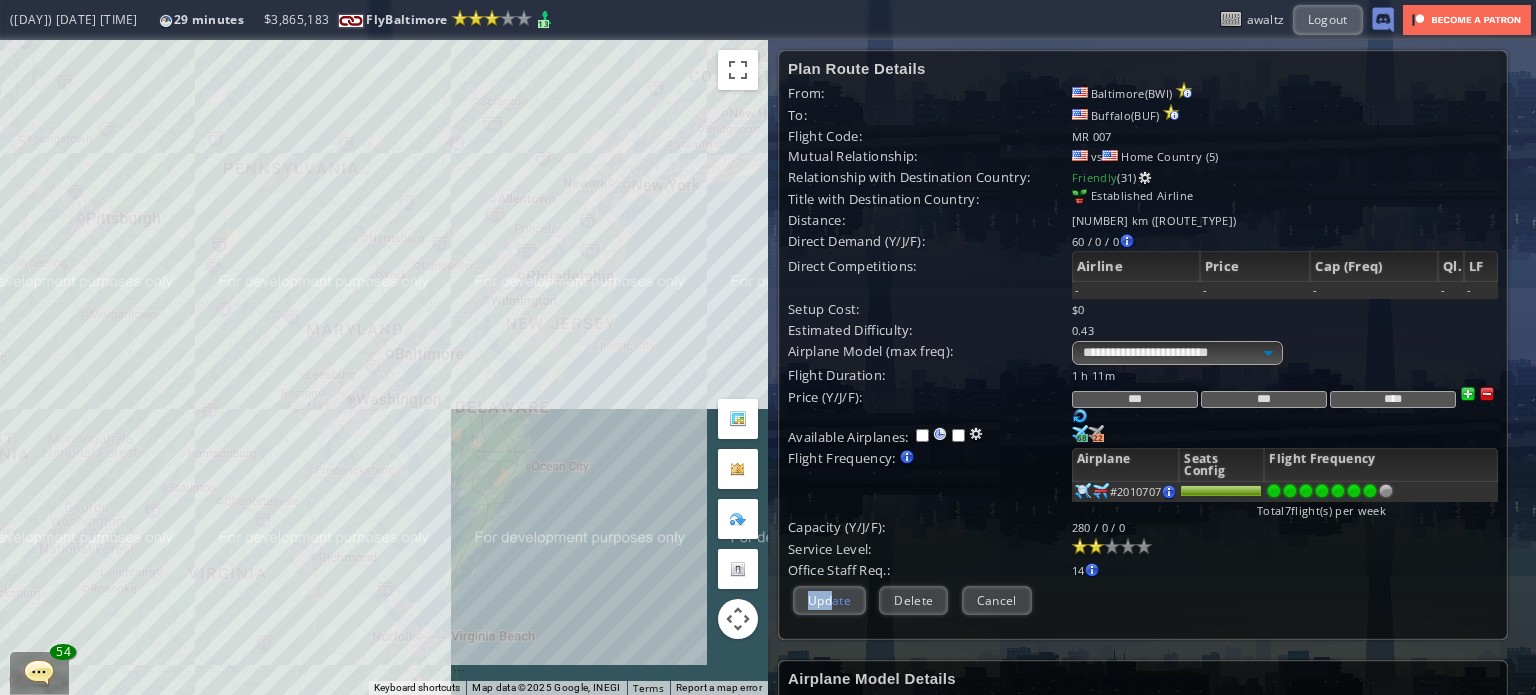 click on "Update" at bounding box center (829, 600) 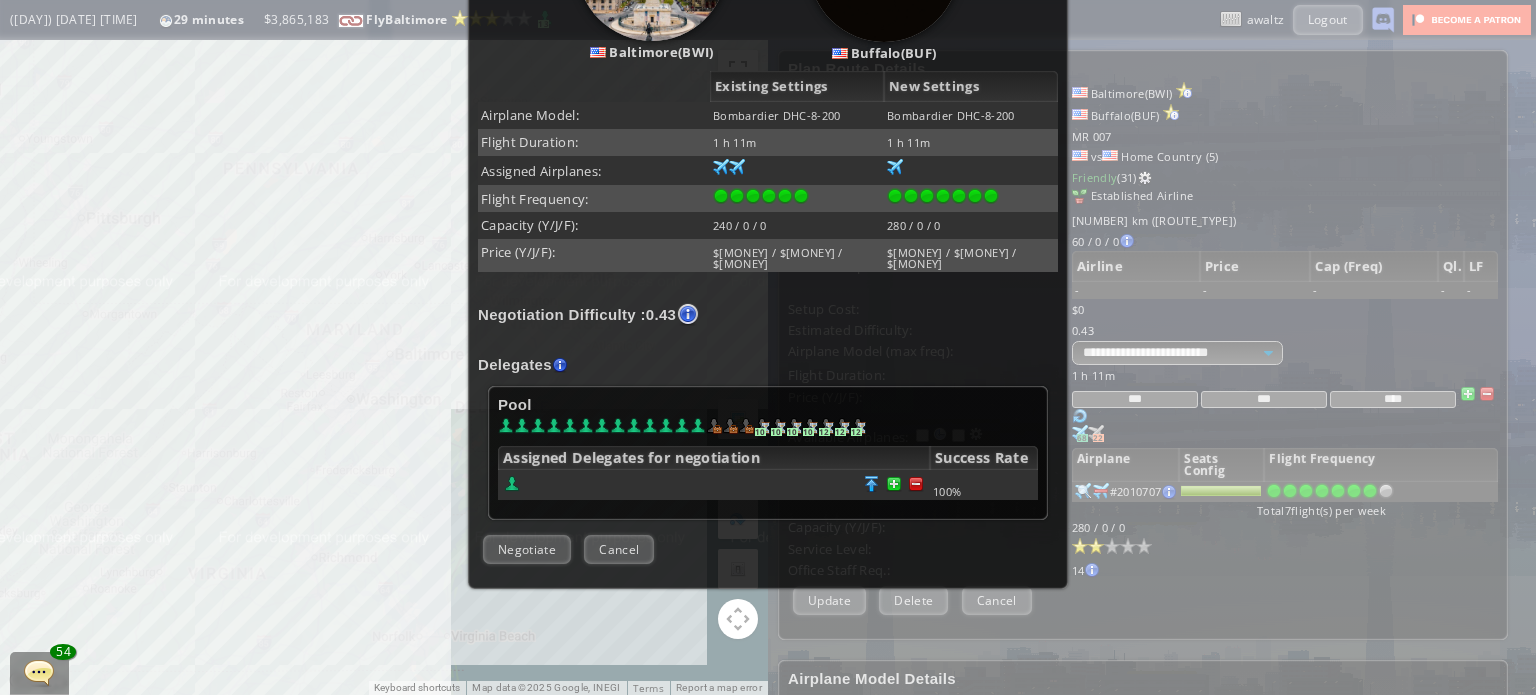 scroll, scrollTop: 393, scrollLeft: 0, axis: vertical 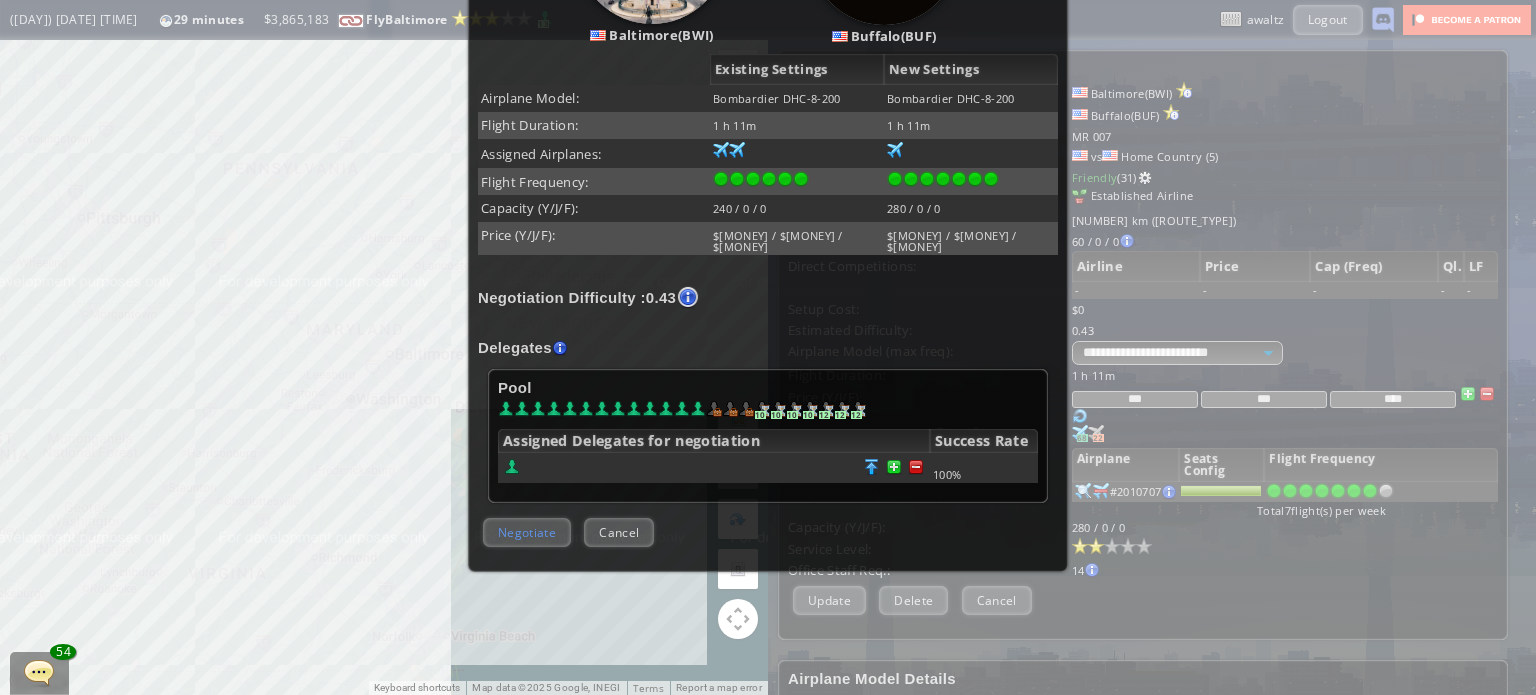 click on "Negotiate" at bounding box center [527, 532] 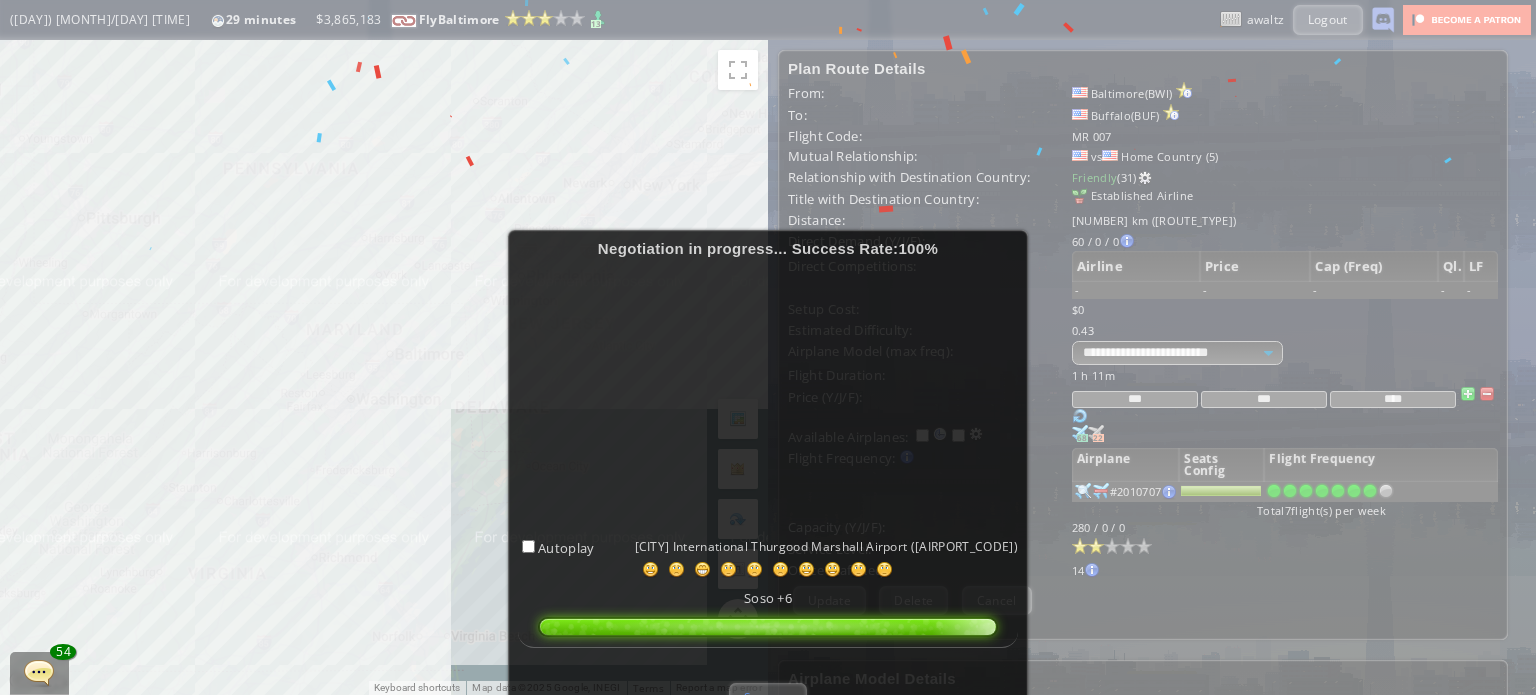 click on "Success" at bounding box center (767, 697) 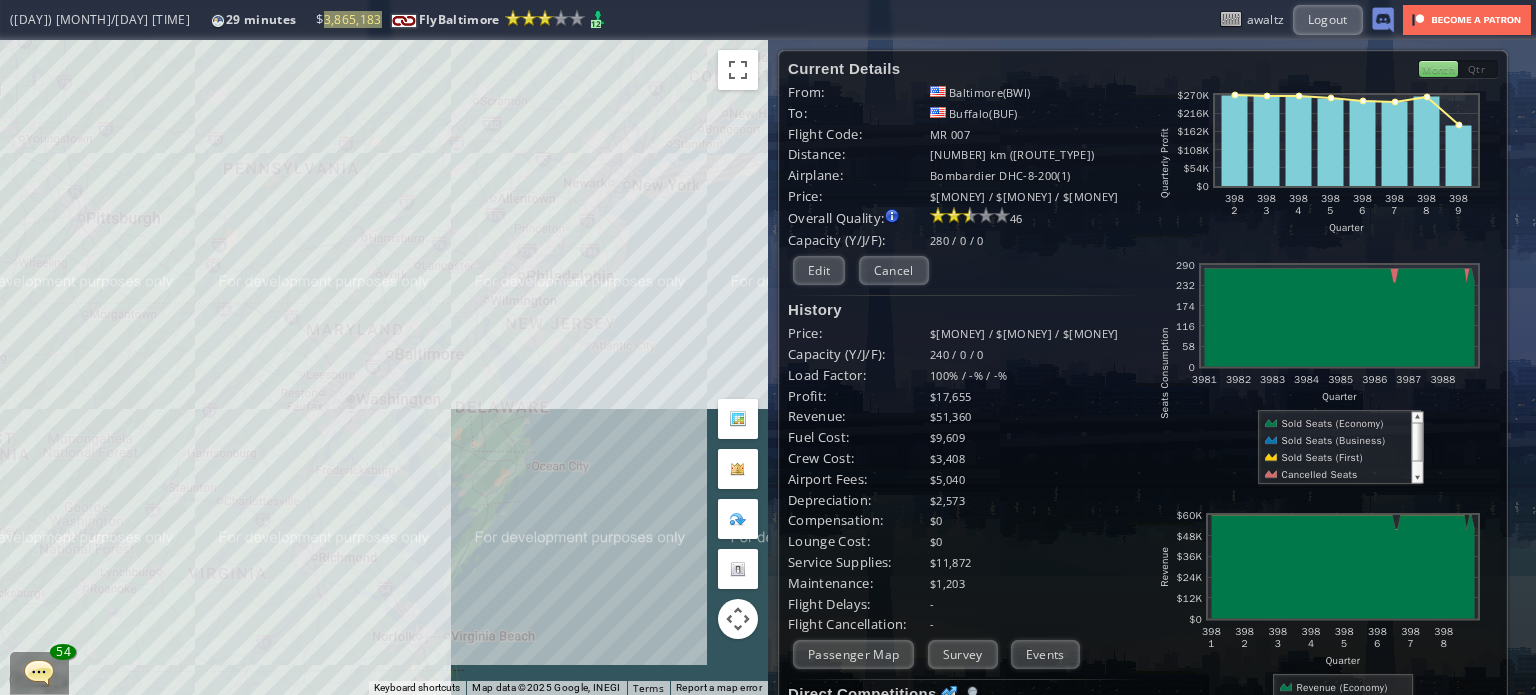 scroll, scrollTop: 0, scrollLeft: 0, axis: both 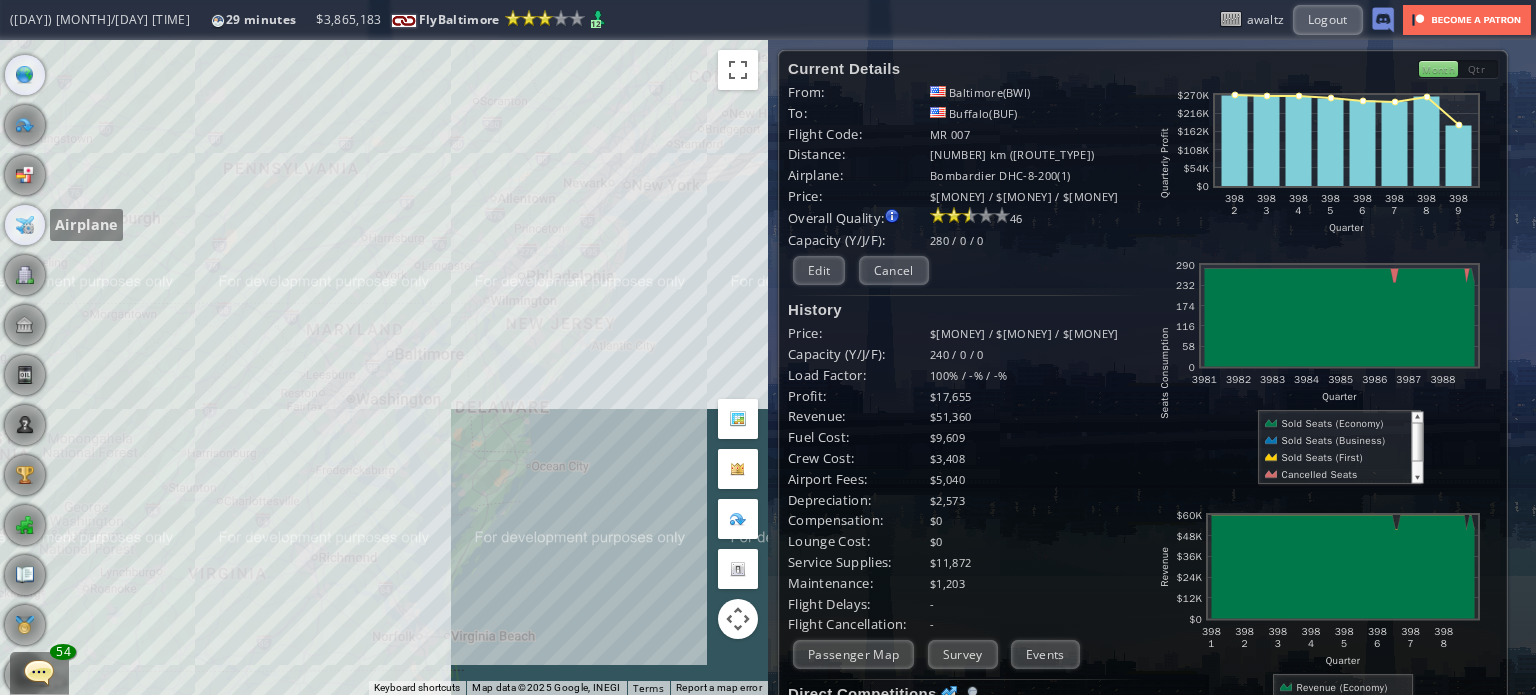 click at bounding box center [25, 225] 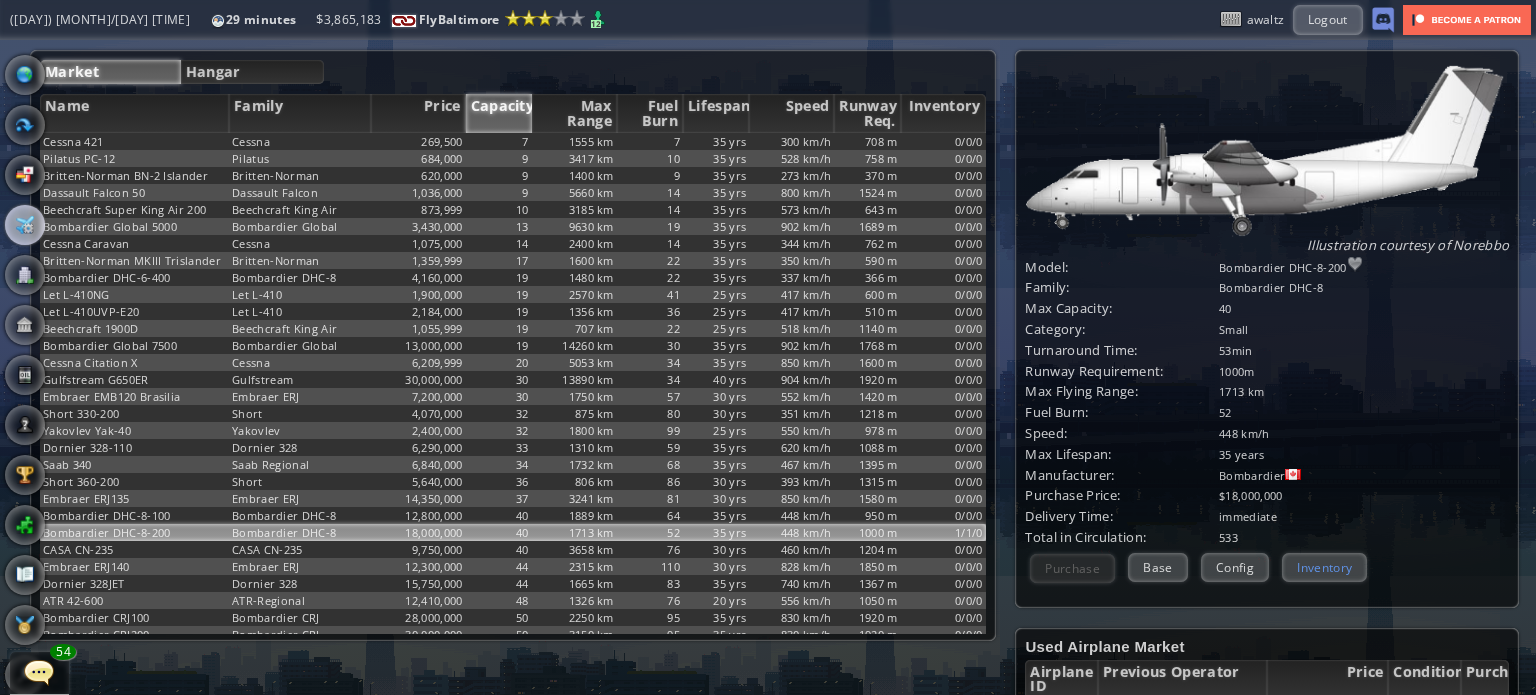 click on "Inventory" at bounding box center [1324, 567] 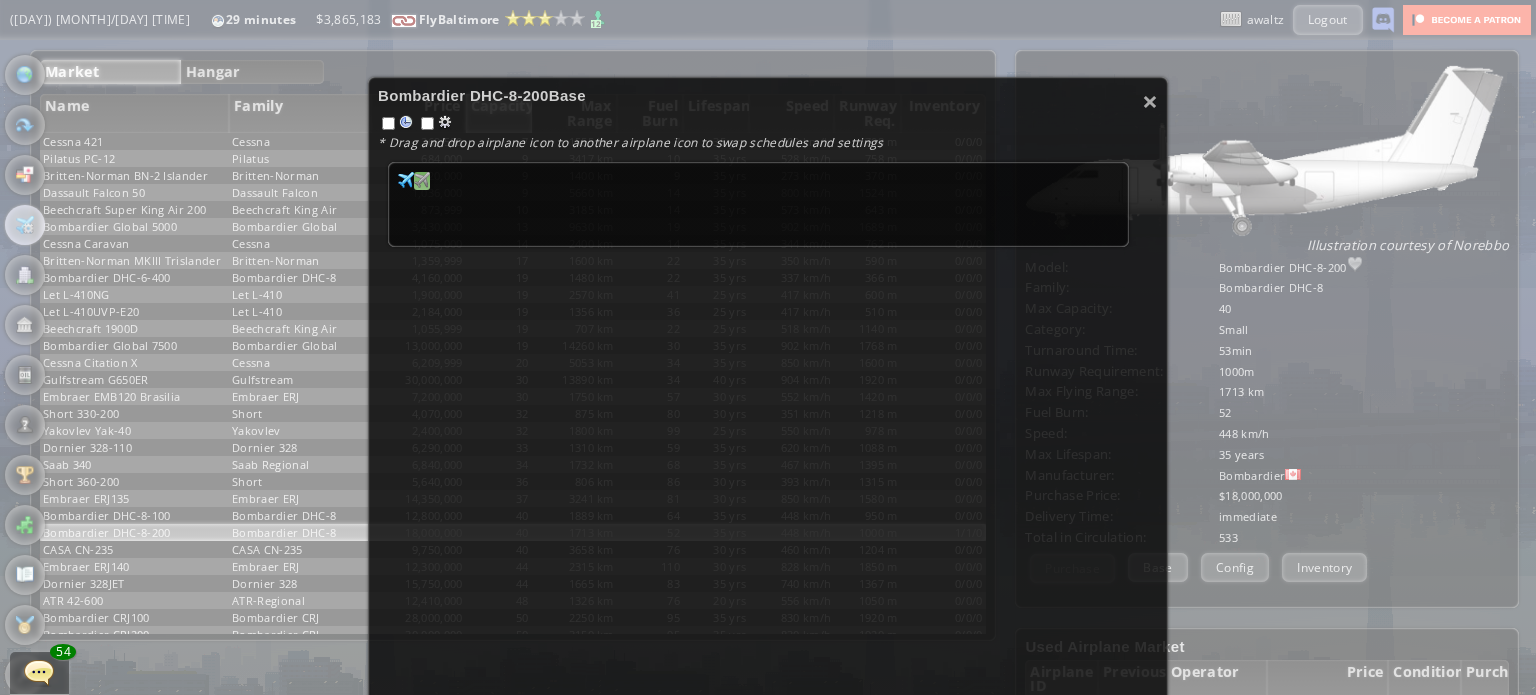 click at bounding box center [406, 180] 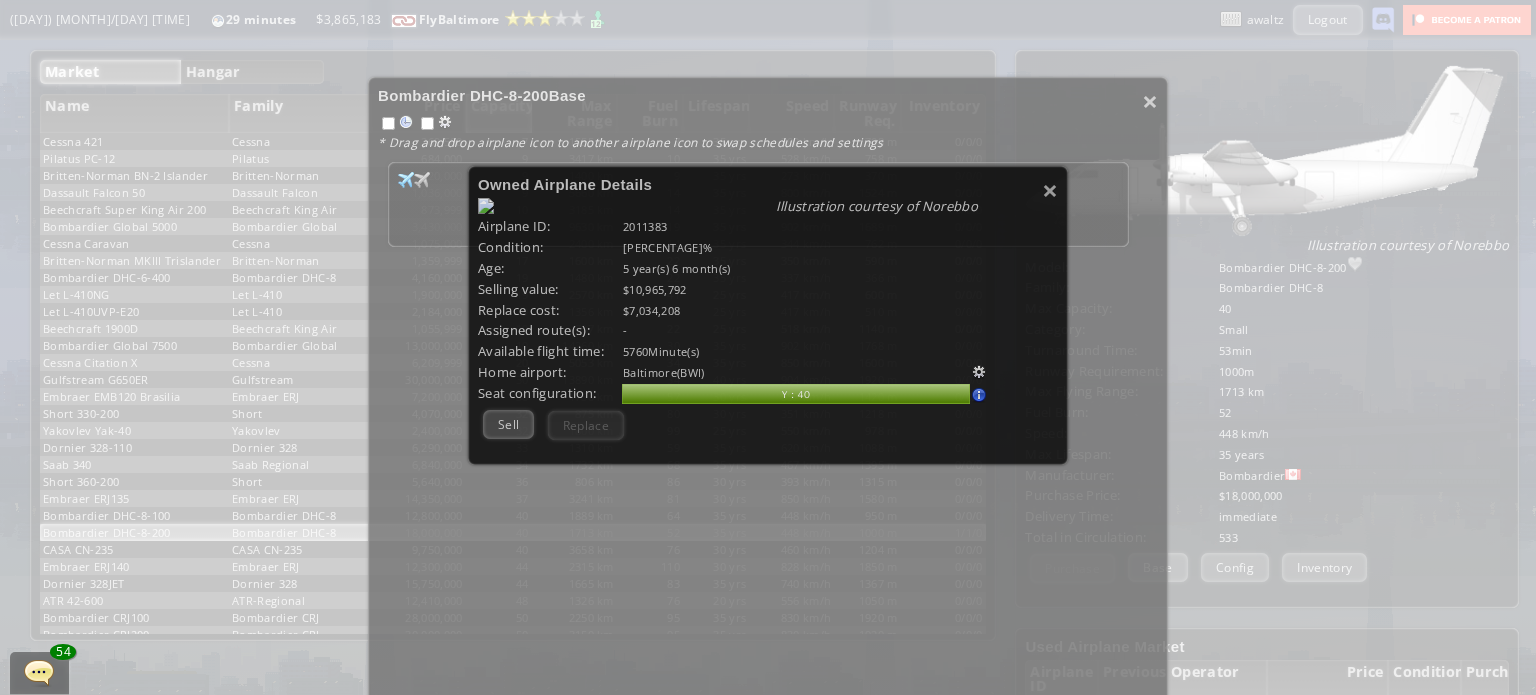 scroll, scrollTop: 100, scrollLeft: 0, axis: vertical 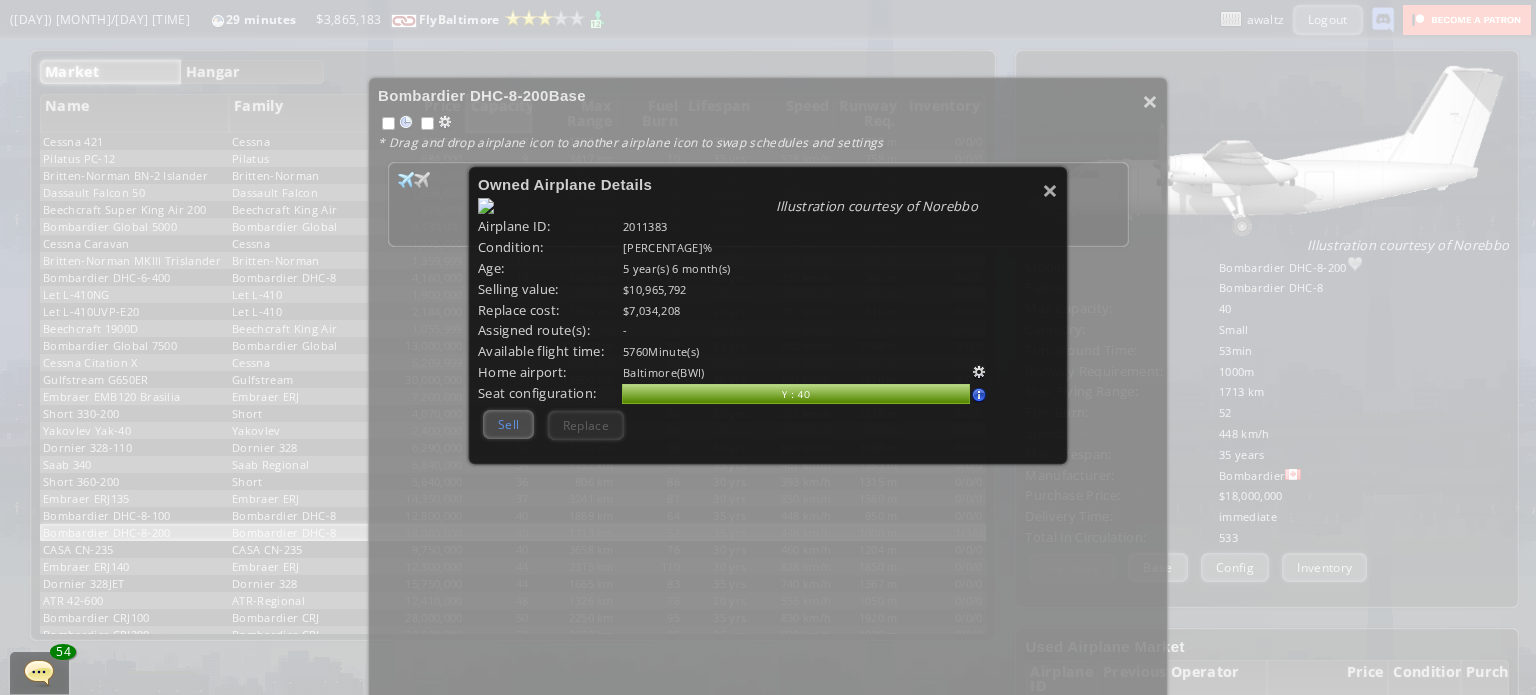 click on "Sell" at bounding box center (508, 424) 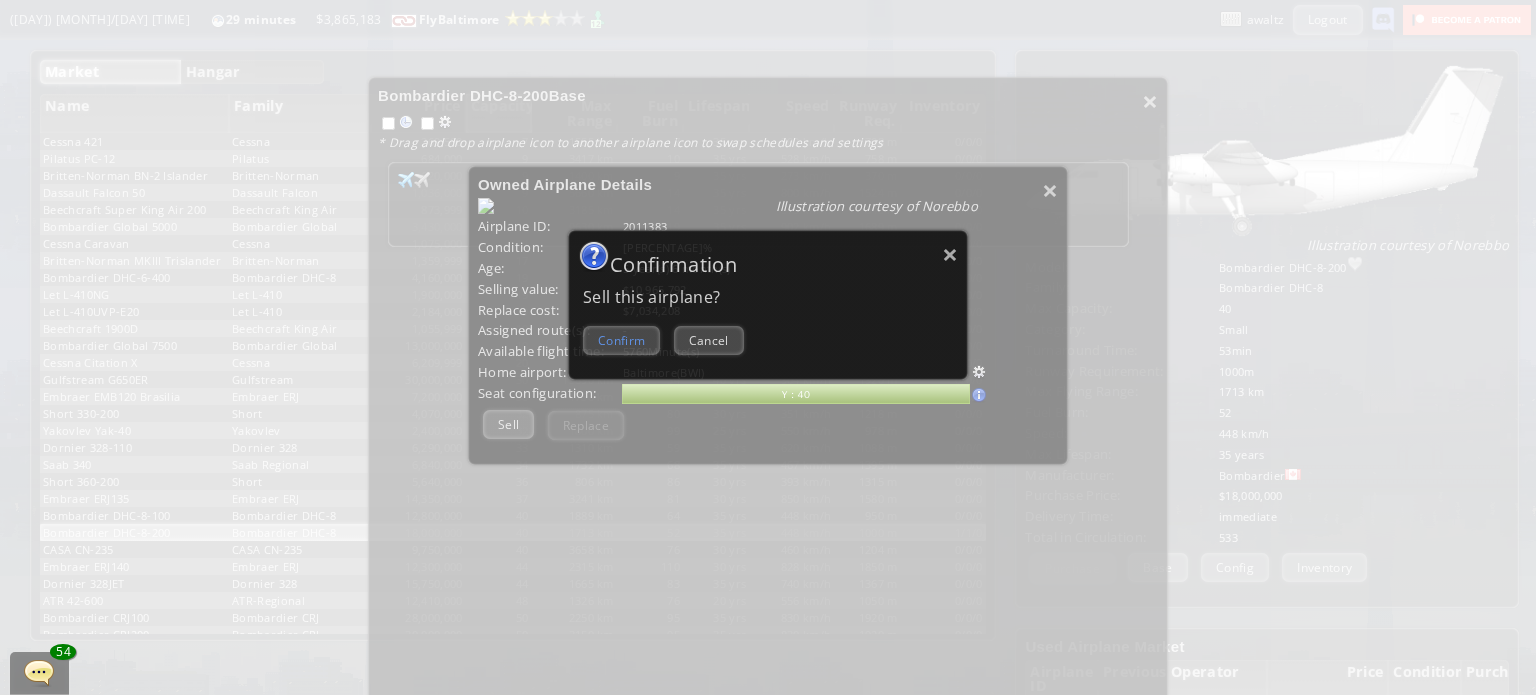 click on "Confirm" at bounding box center [621, 340] 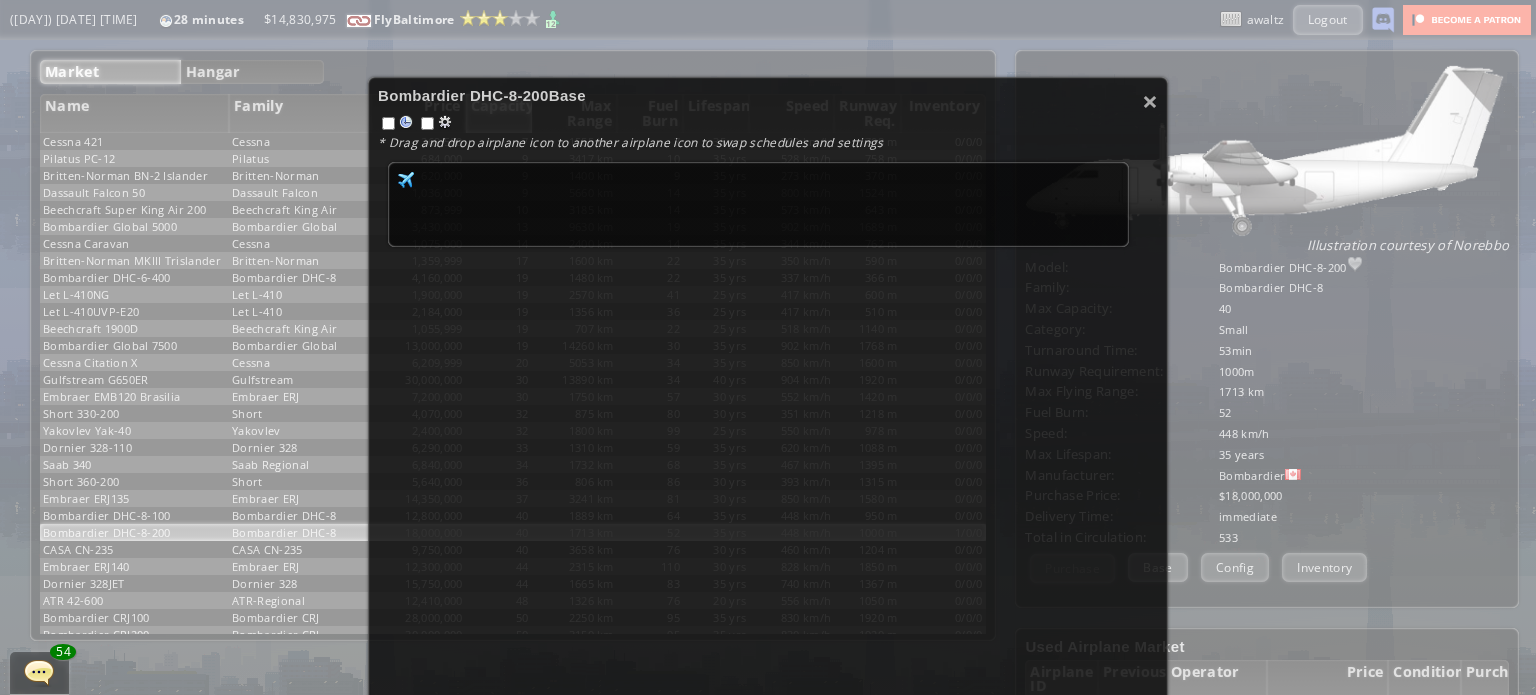 click on "[NUMBER] [NUMBER]" at bounding box center (758, 181) 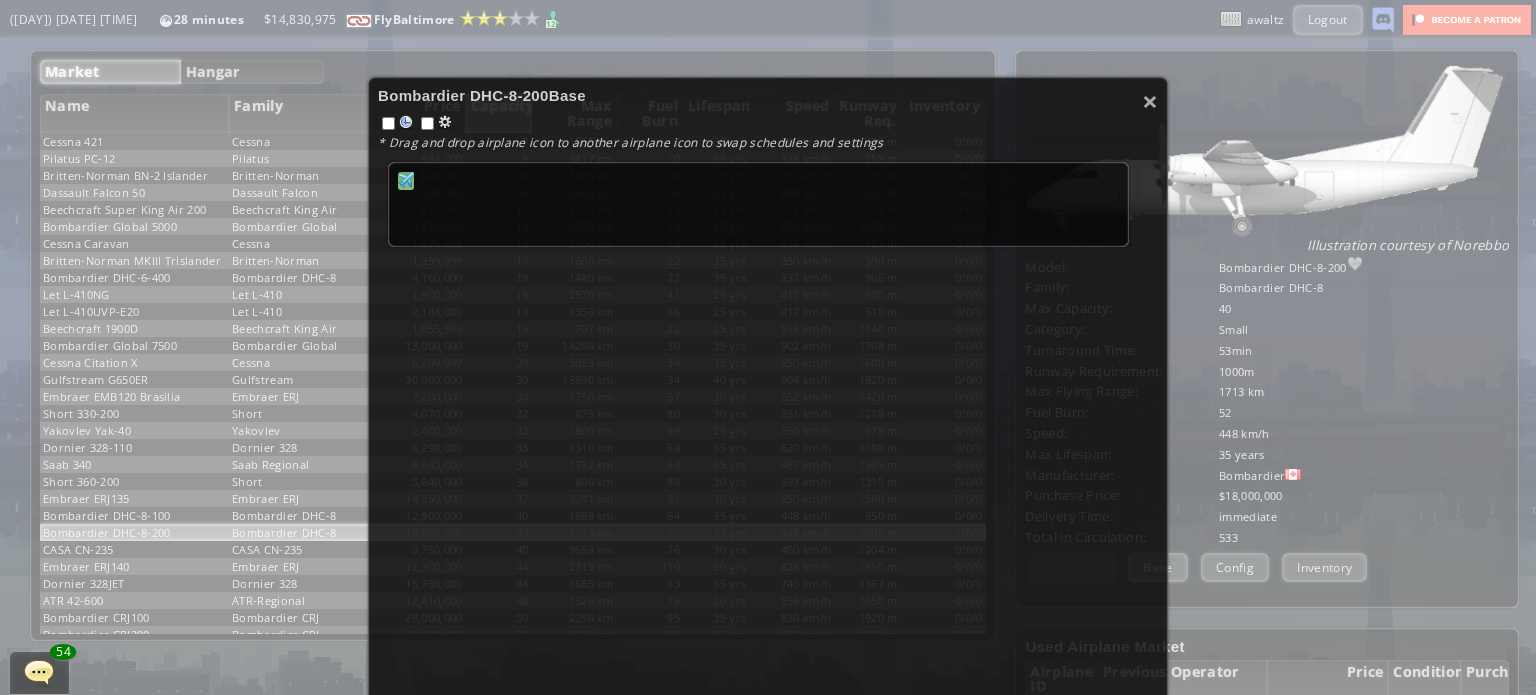click at bounding box center (406, 180) 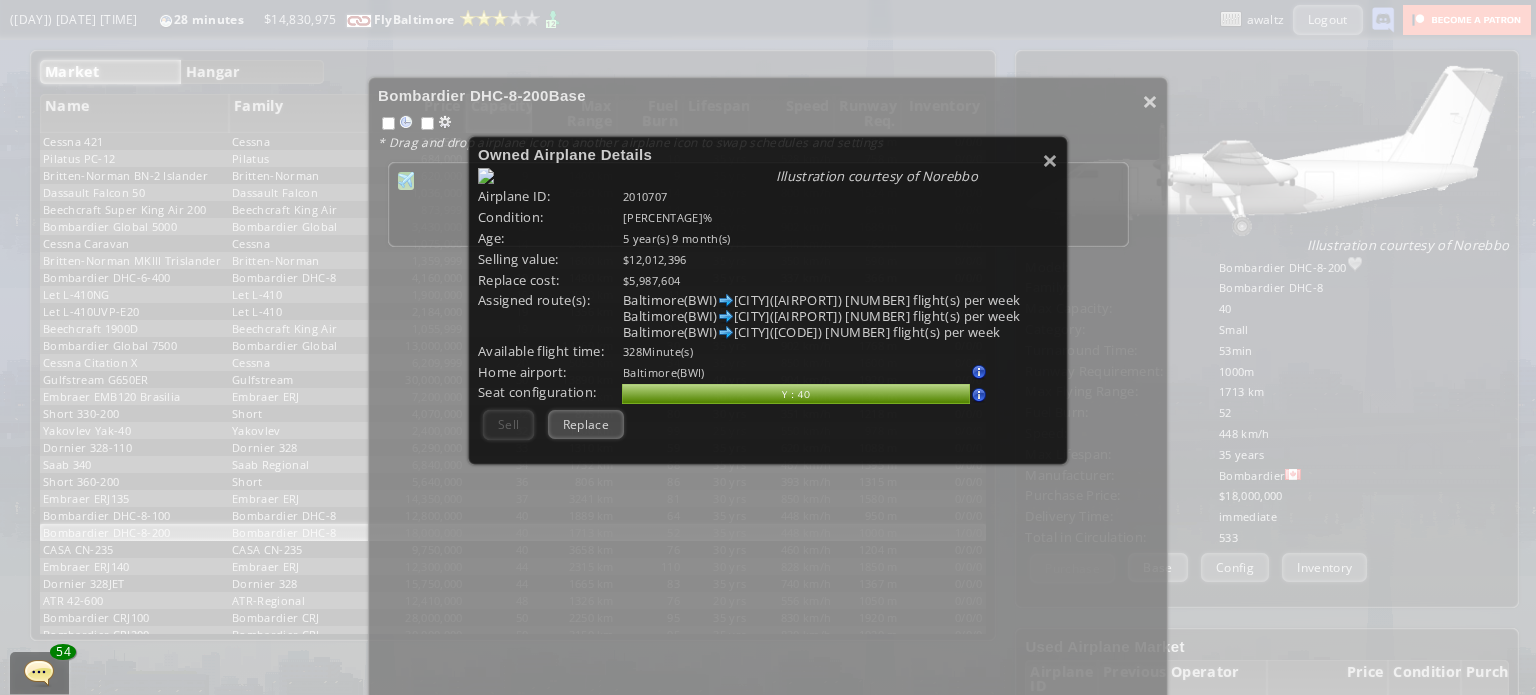 scroll, scrollTop: 100, scrollLeft: 0, axis: vertical 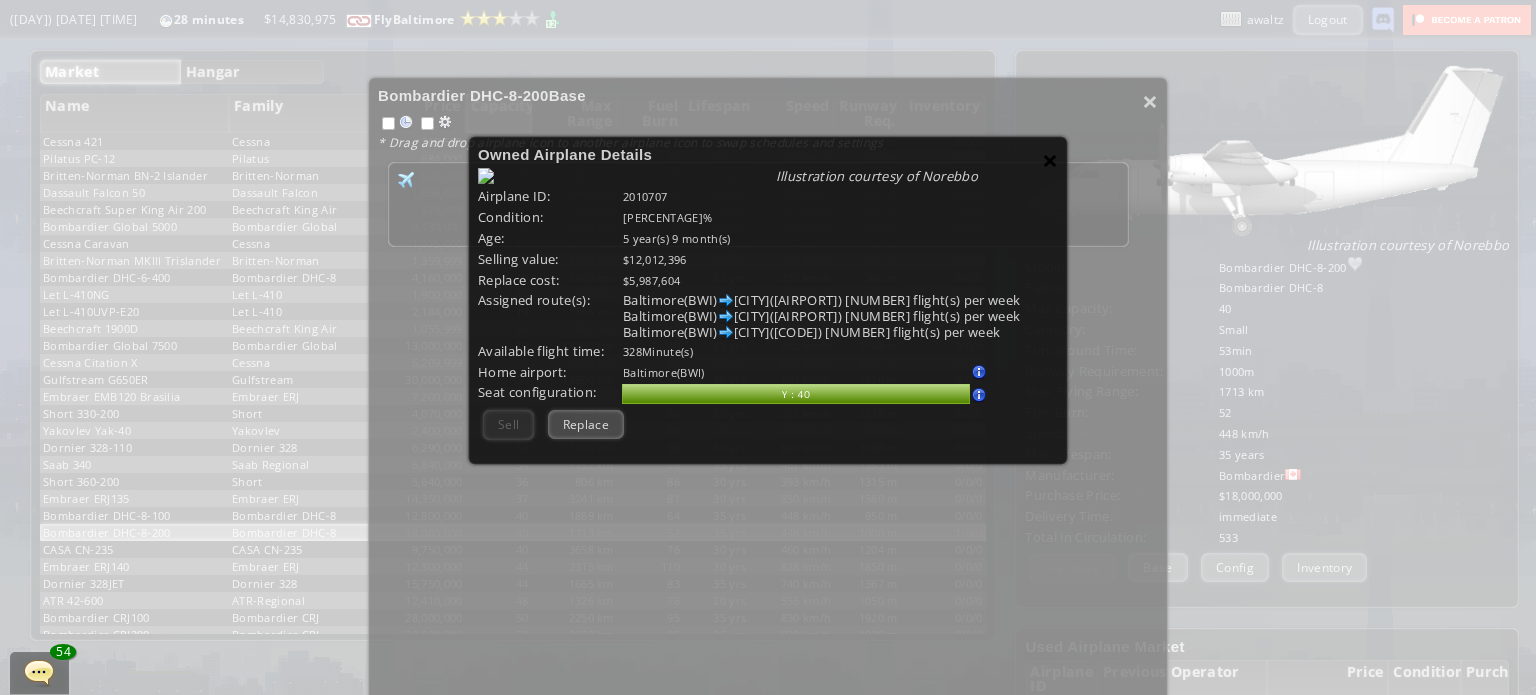click on "×" at bounding box center [1050, 160] 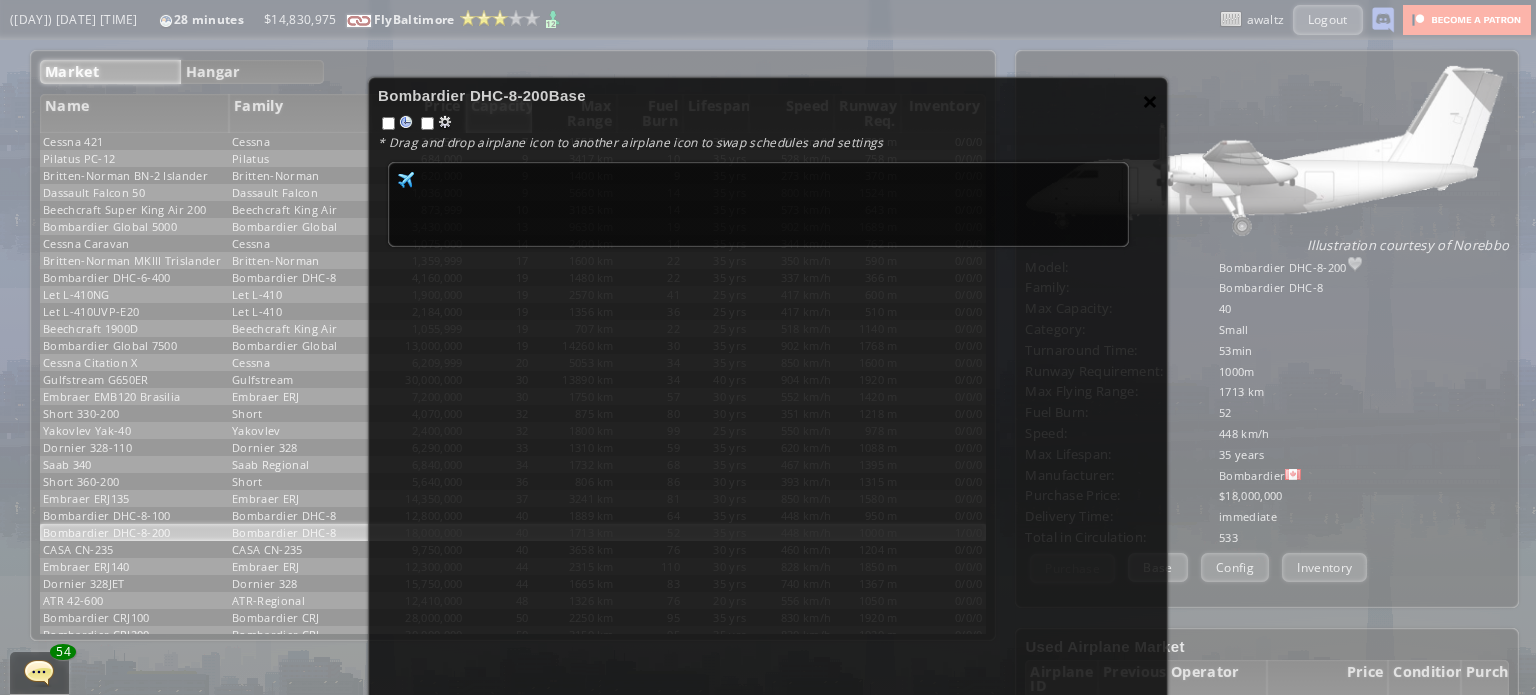 click on "×" at bounding box center [1150, 101] 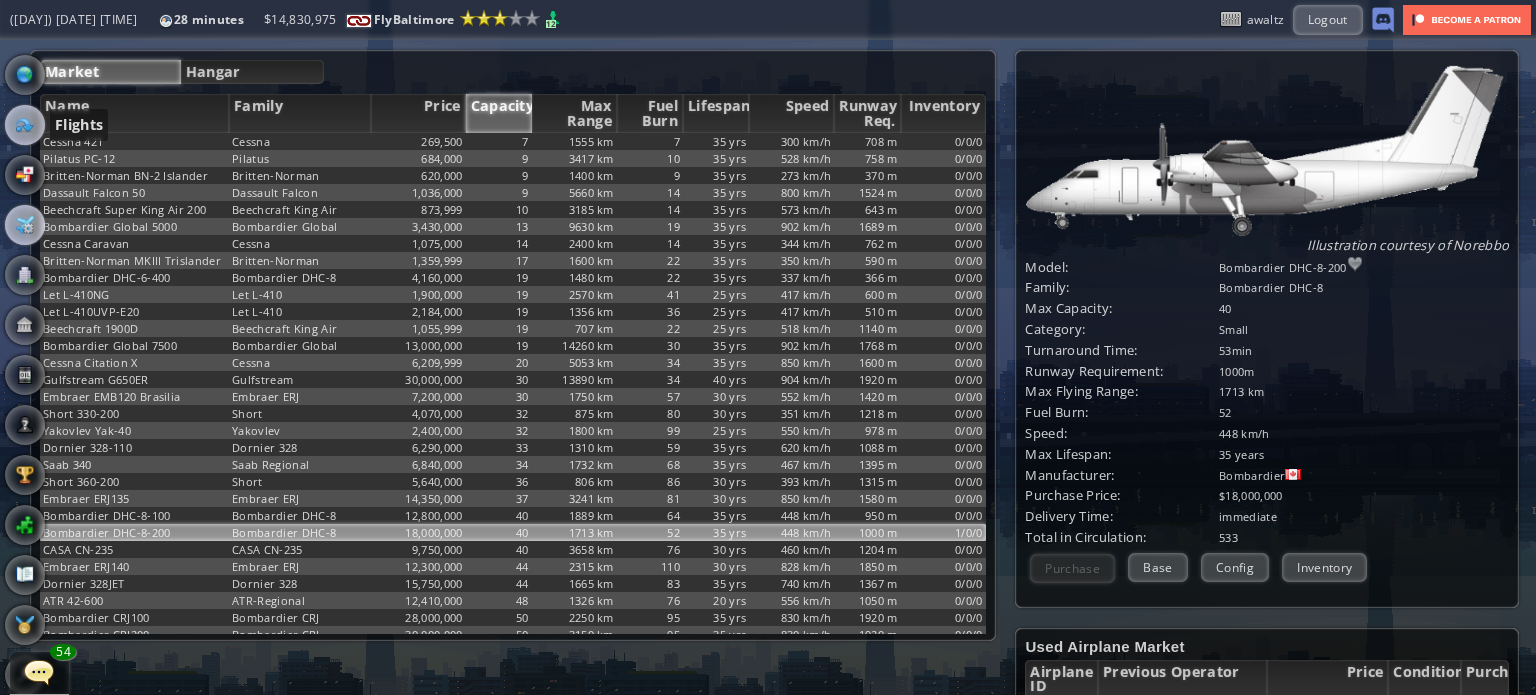 click at bounding box center (25, 125) 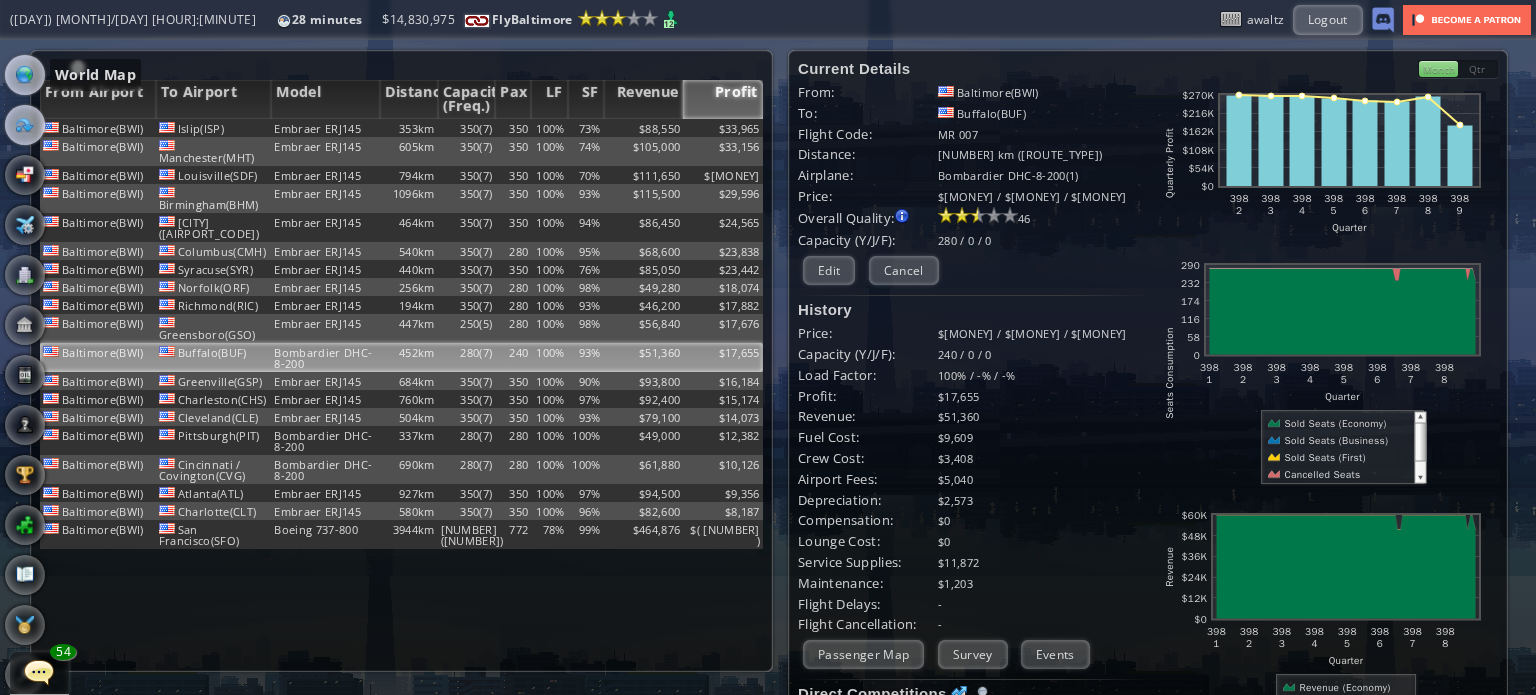 click at bounding box center (25, 75) 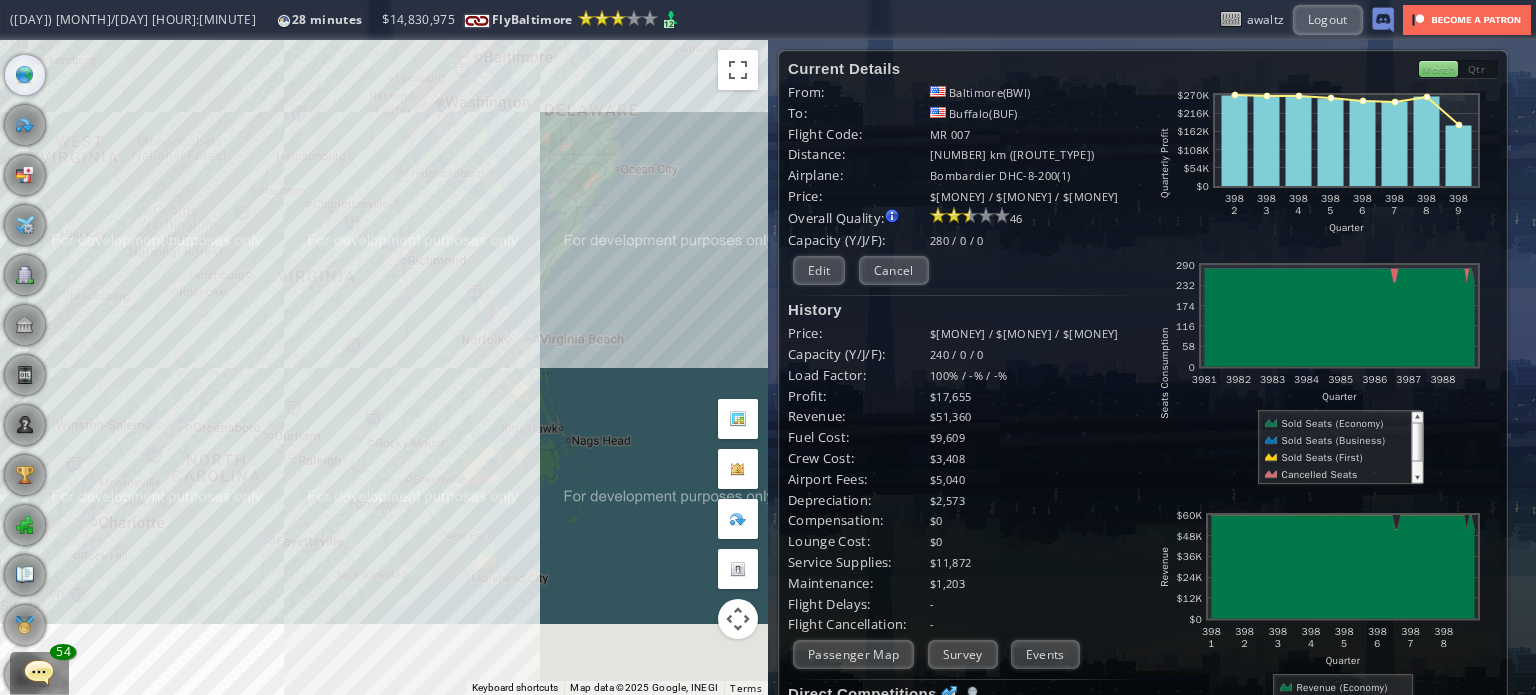 drag, startPoint x: 520, startPoint y: 510, endPoint x: 532, endPoint y: 274, distance: 236.30489 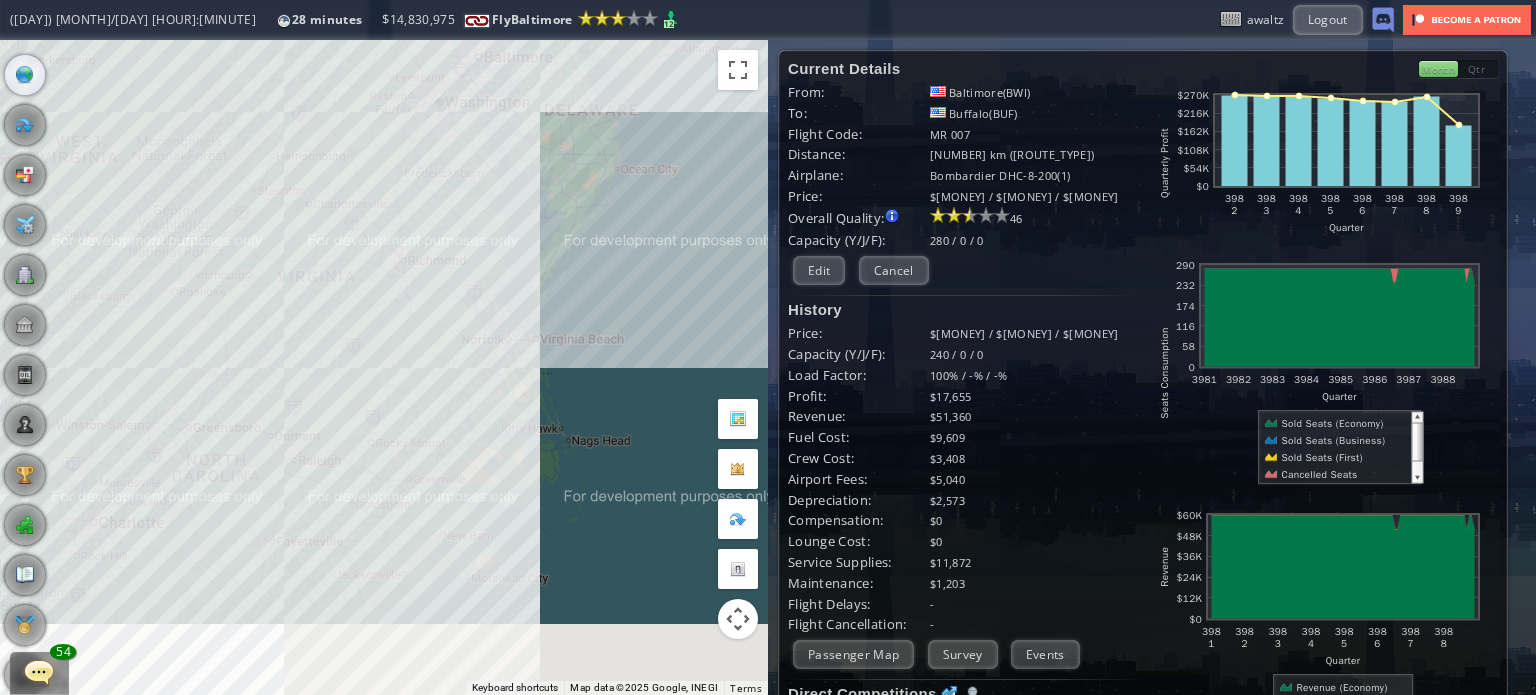 click on "To navigate, press the arrow keys." at bounding box center [384, 367] 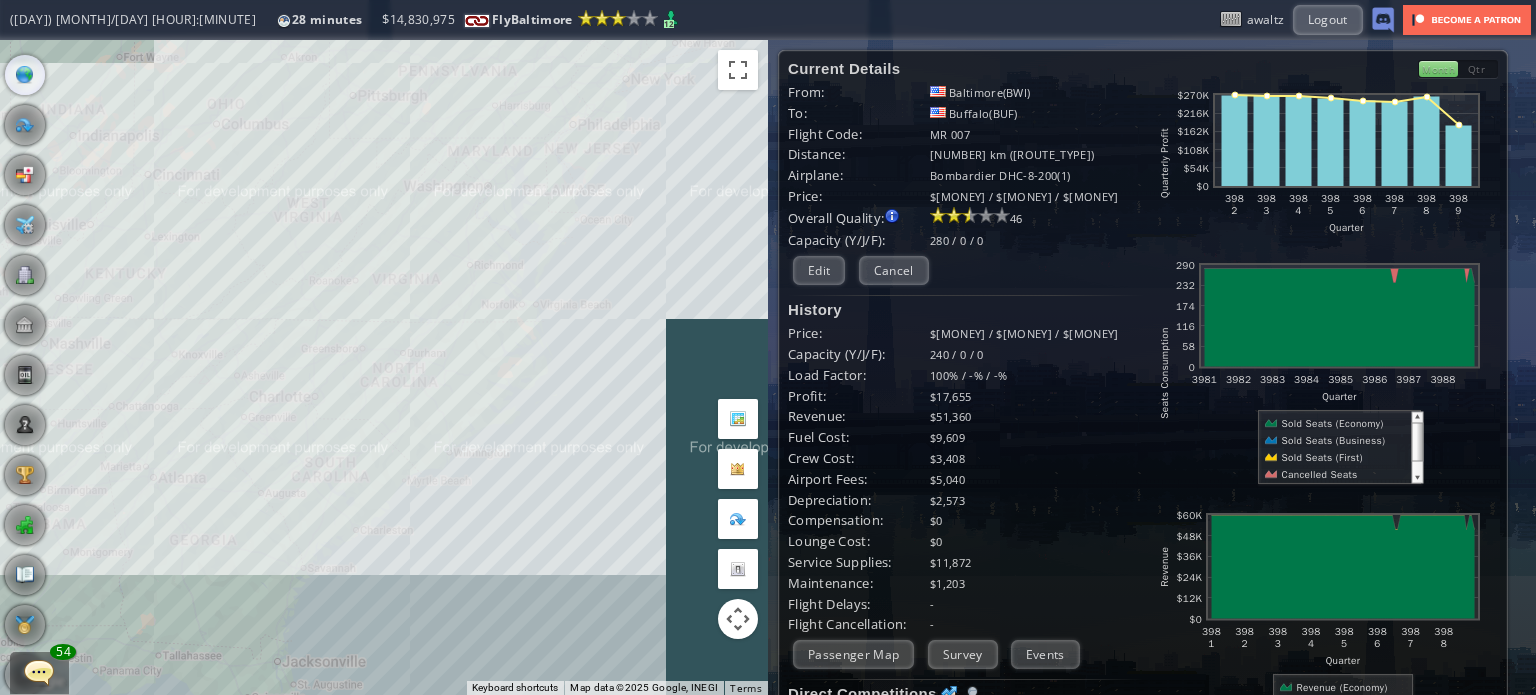 click on "To navigate, press the arrow keys." at bounding box center [384, 367] 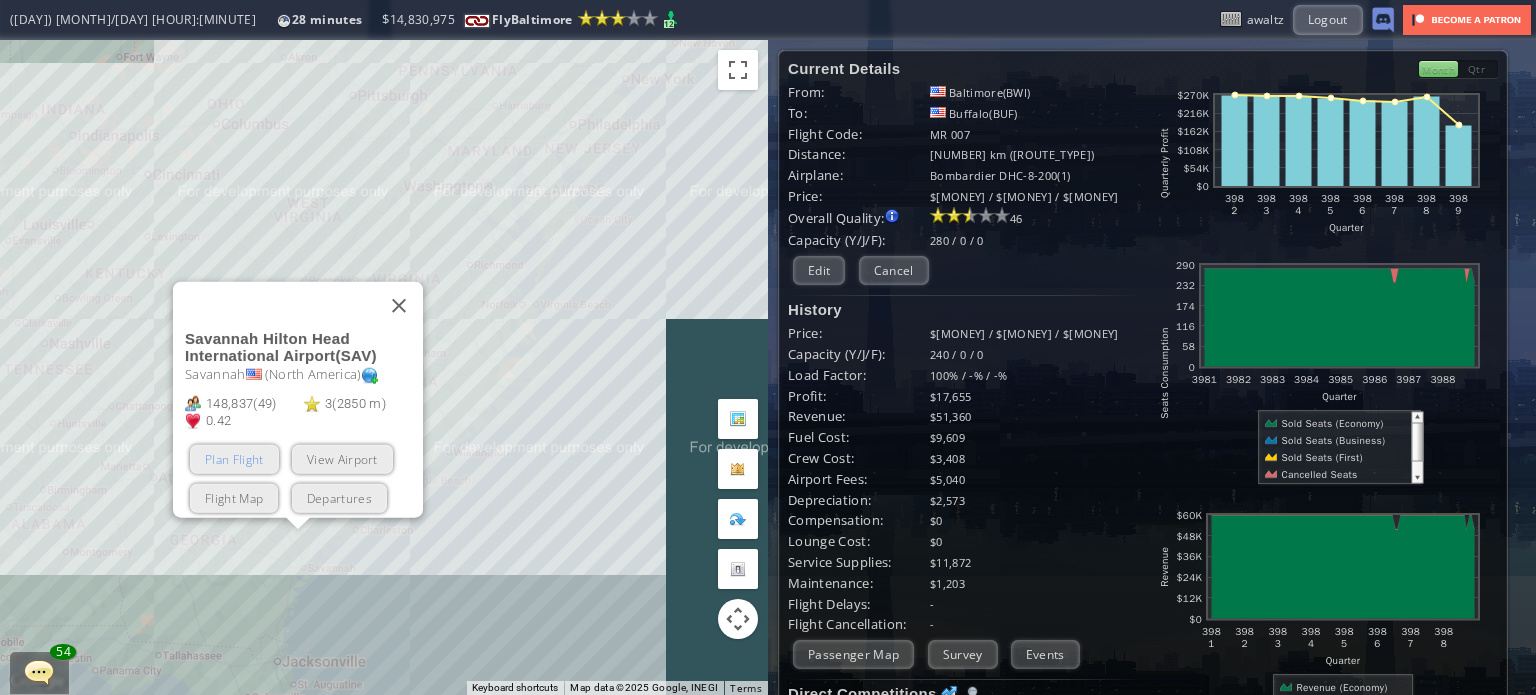 click on "Plan Flight" at bounding box center (234, 458) 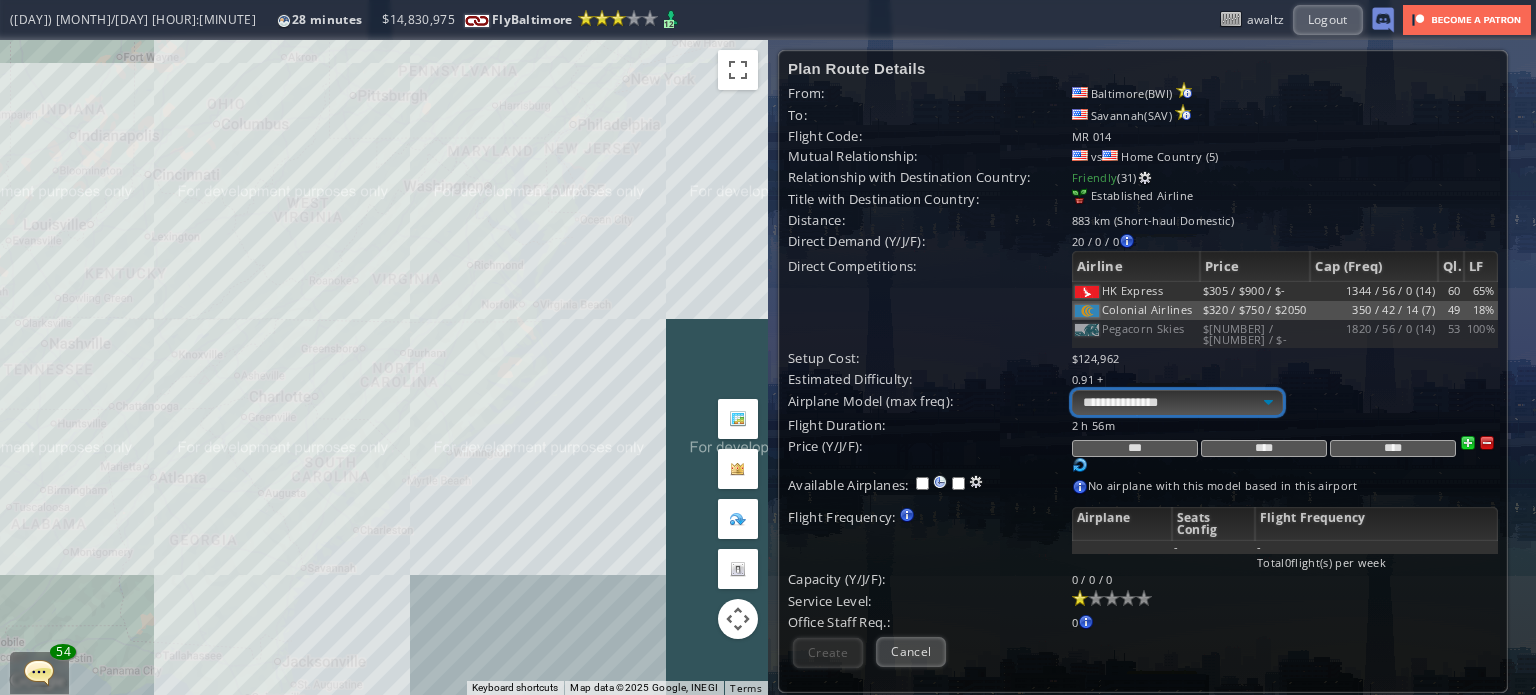 click on "**********" at bounding box center [1177, 402] 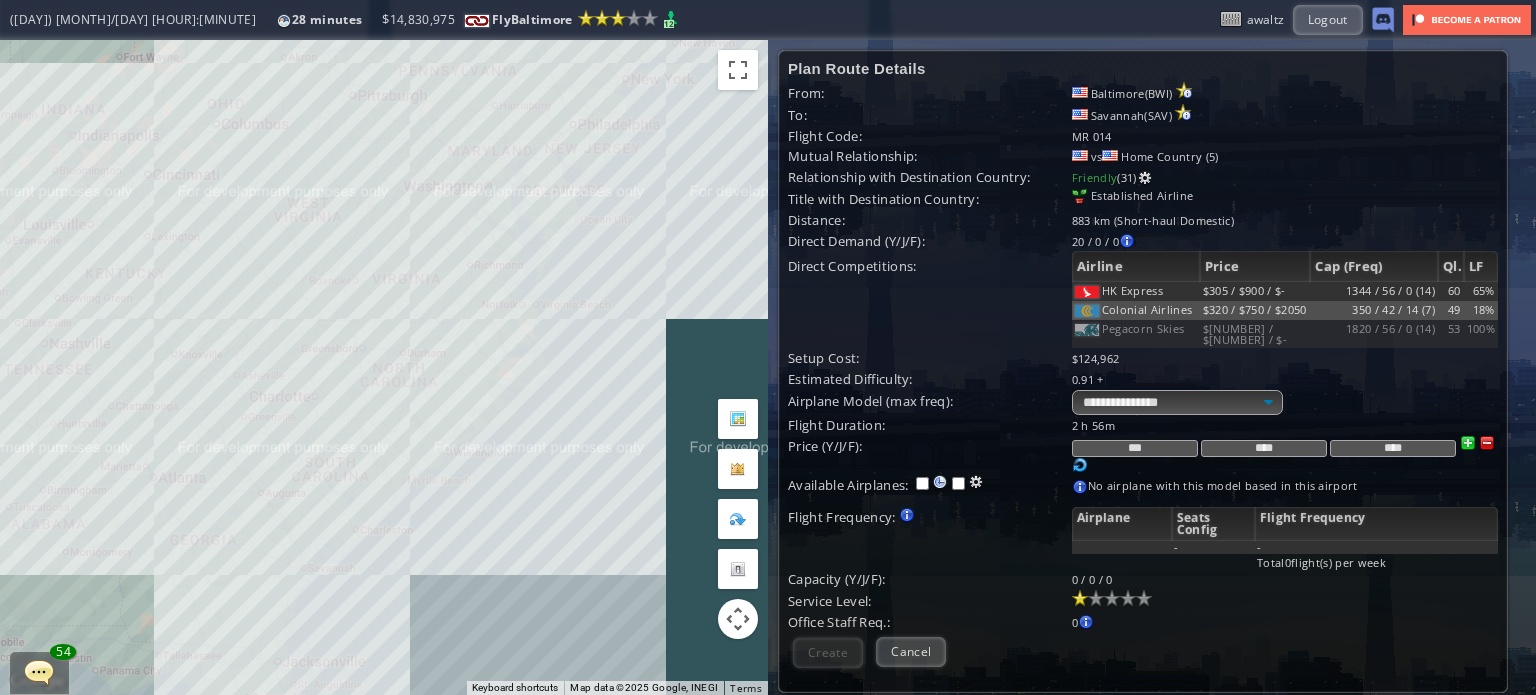 click on "**********" at bounding box center (1285, 402) 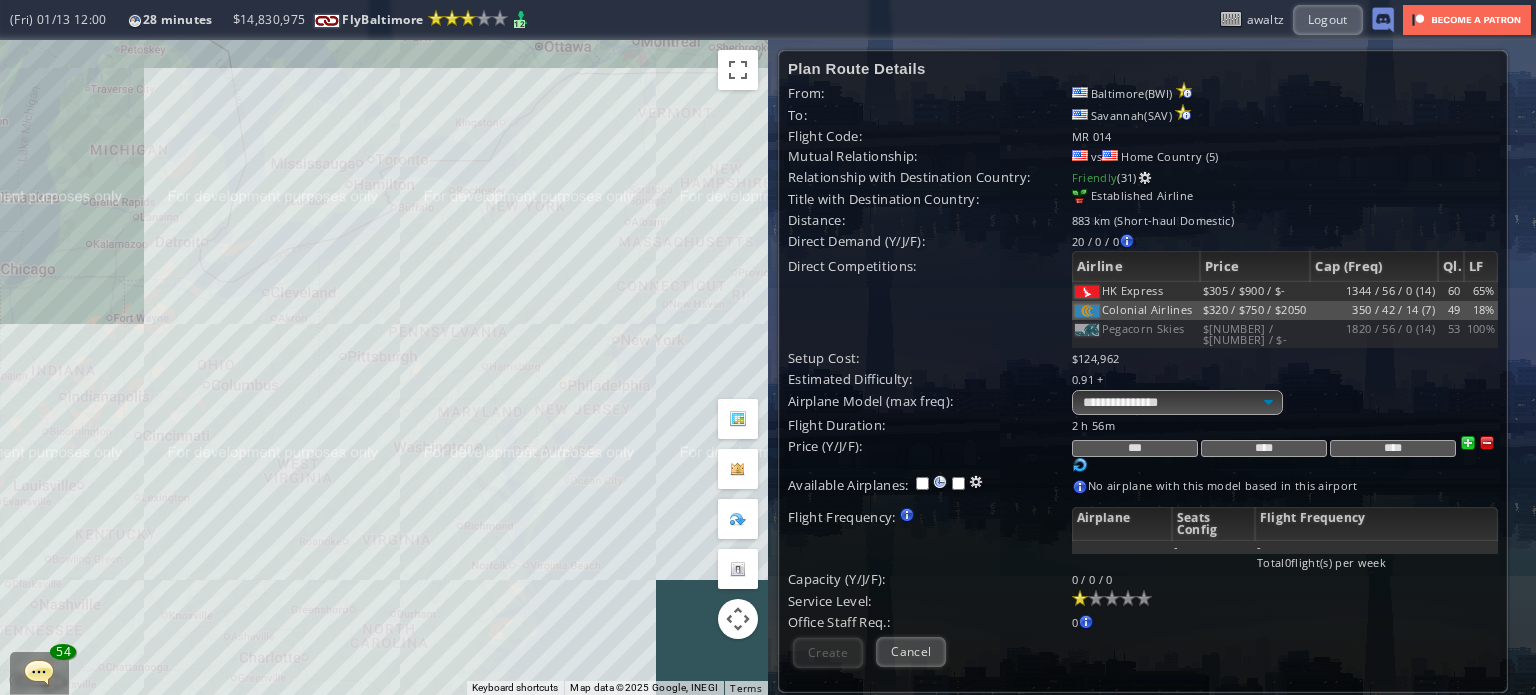 drag, startPoint x: 583, startPoint y: 199, endPoint x: 571, endPoint y: 455, distance: 256.2811 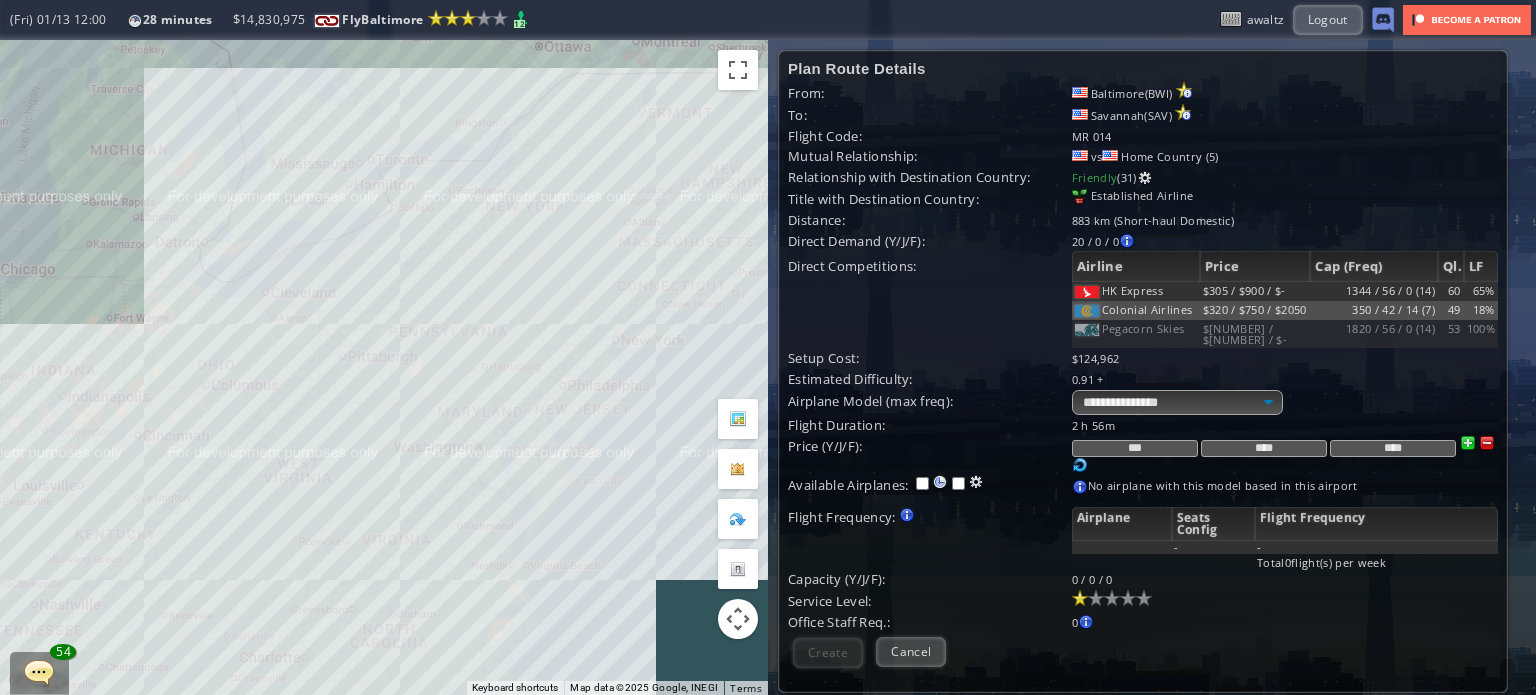 click on "To navigate, press the arrow keys." at bounding box center [384, 367] 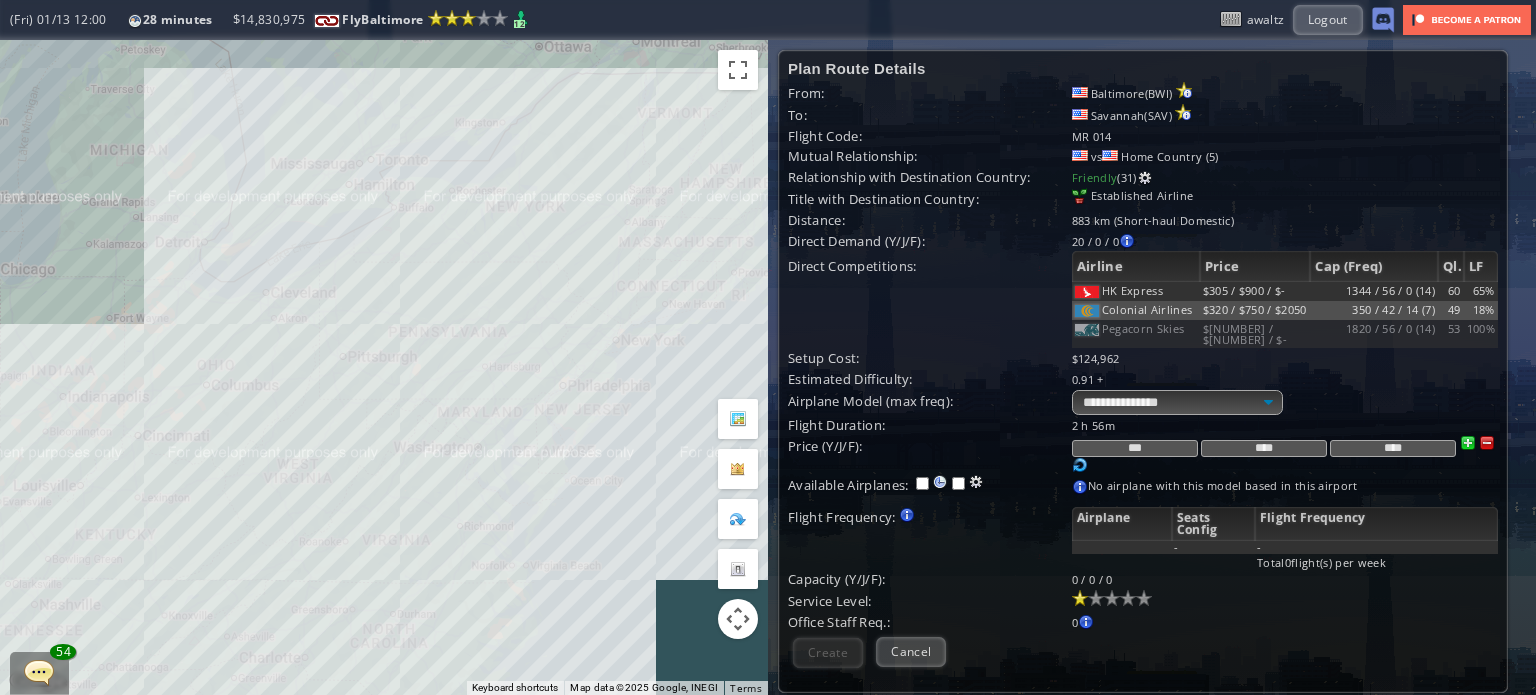 click on "To navigate, press the arrow keys." at bounding box center (384, 367) 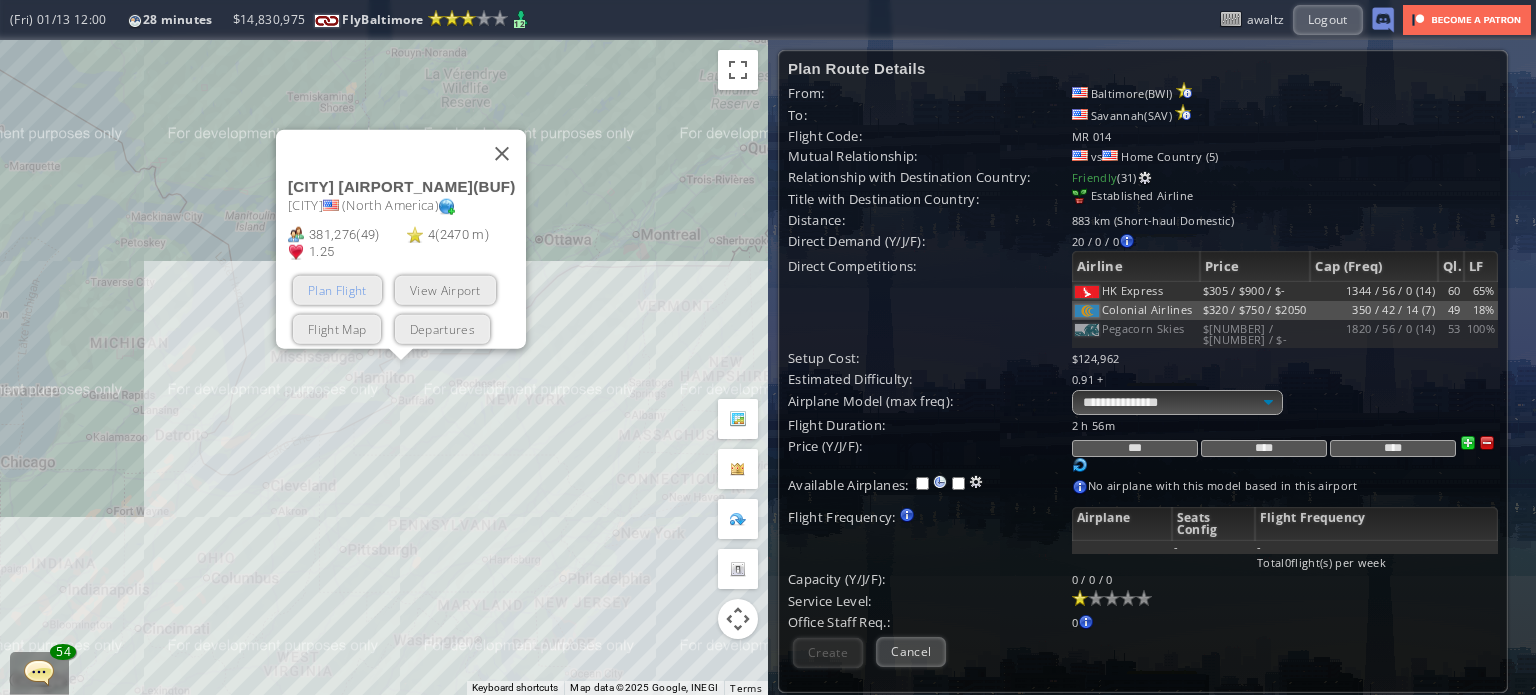 click on "Plan Flight" at bounding box center (337, 289) 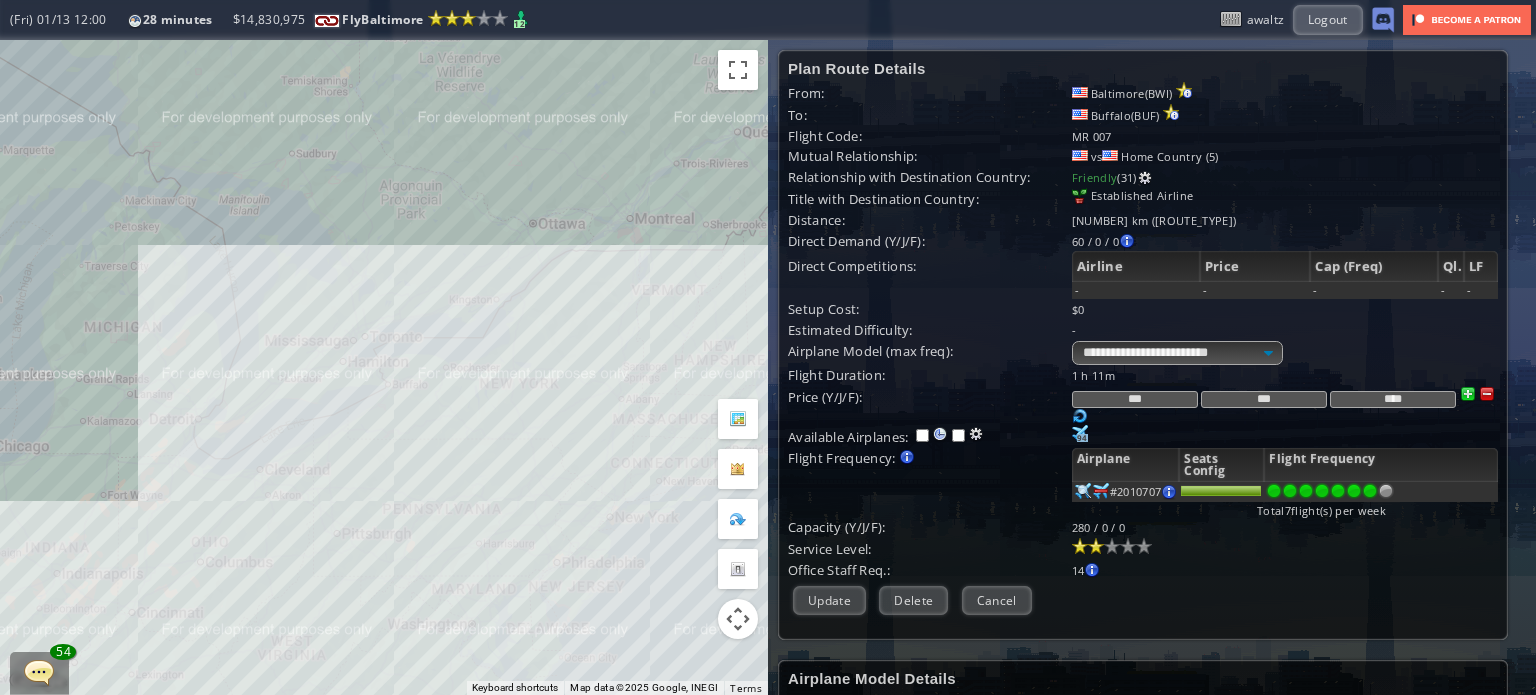 drag, startPoint x: 456, startPoint y: 403, endPoint x: 453, endPoint y: 389, distance: 14.3178215 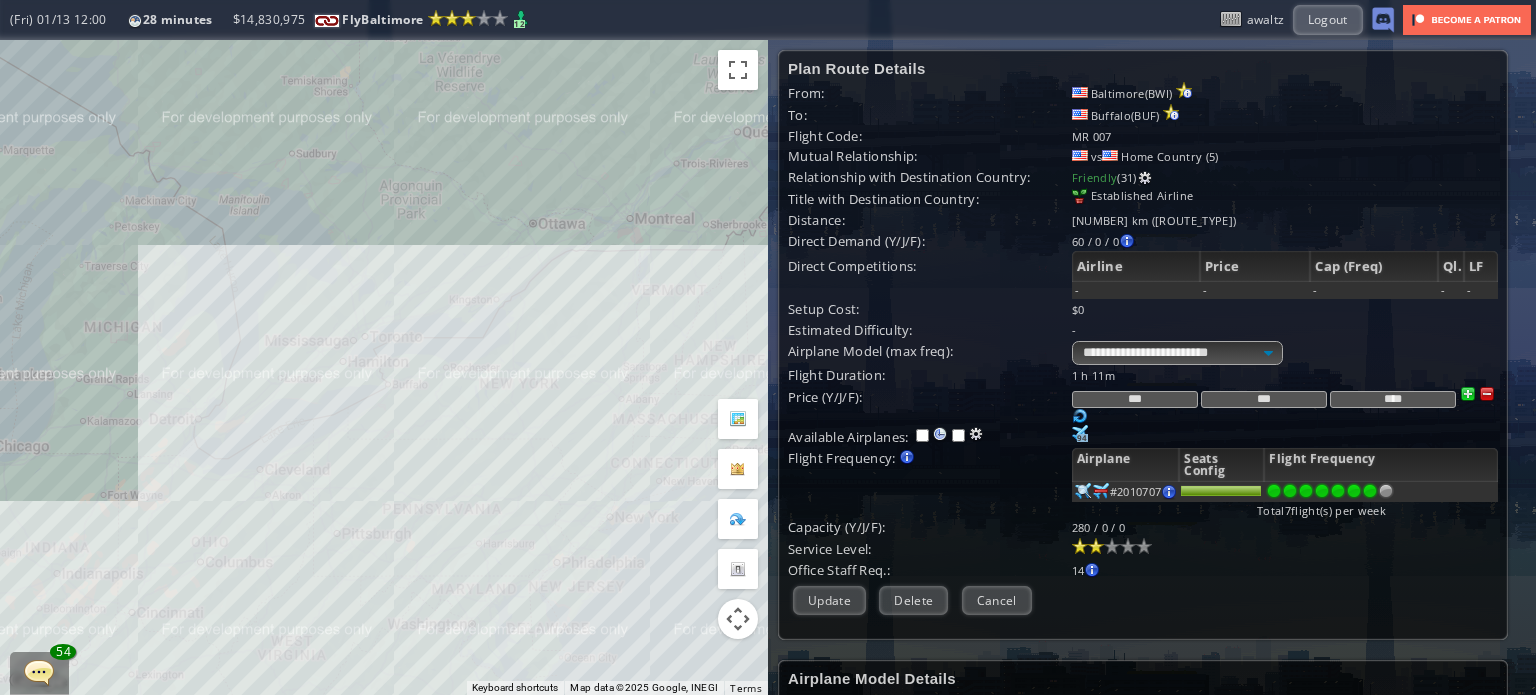 click on "To navigate, press the arrow keys." at bounding box center (384, 367) 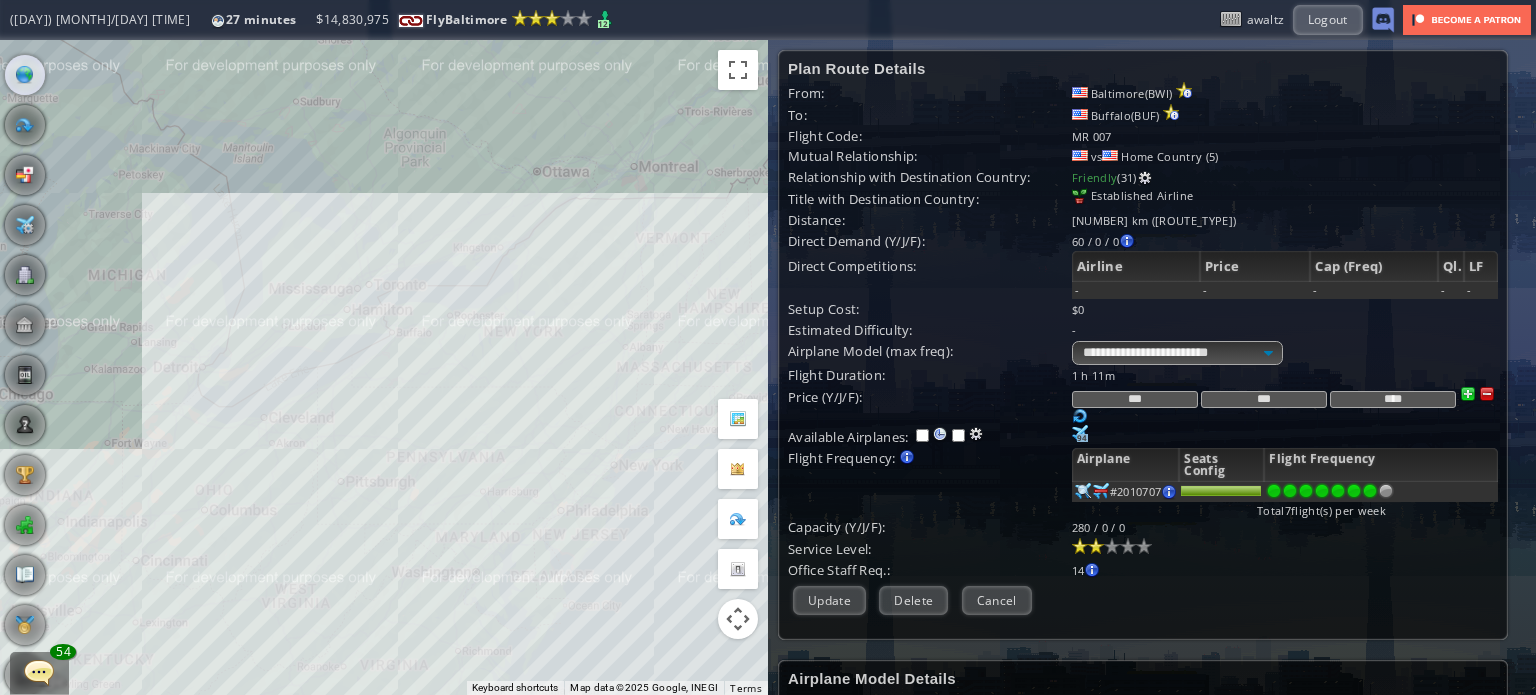 drag, startPoint x: 384, startPoint y: 395, endPoint x: 431, endPoint y: 266, distance: 137.2953 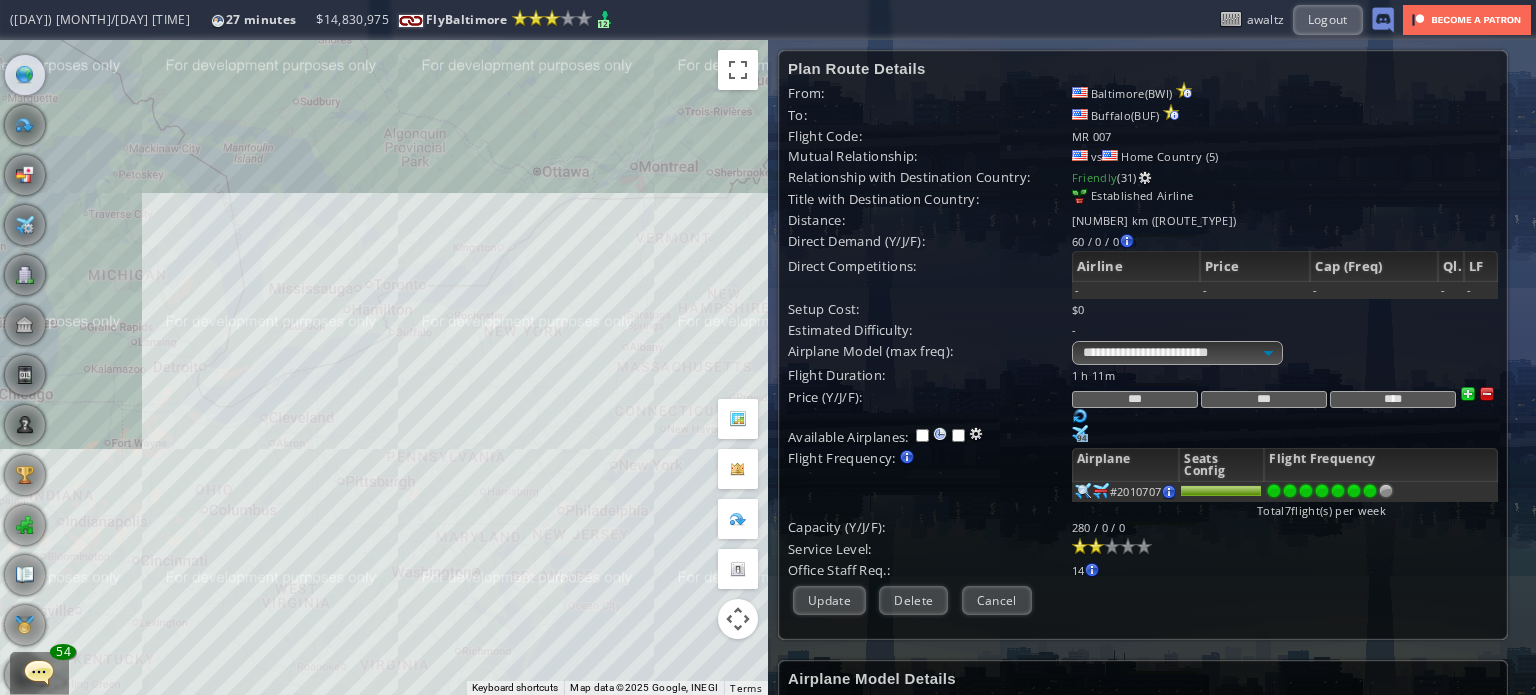 click on "To navigate, press the arrow keys." at bounding box center [384, 367] 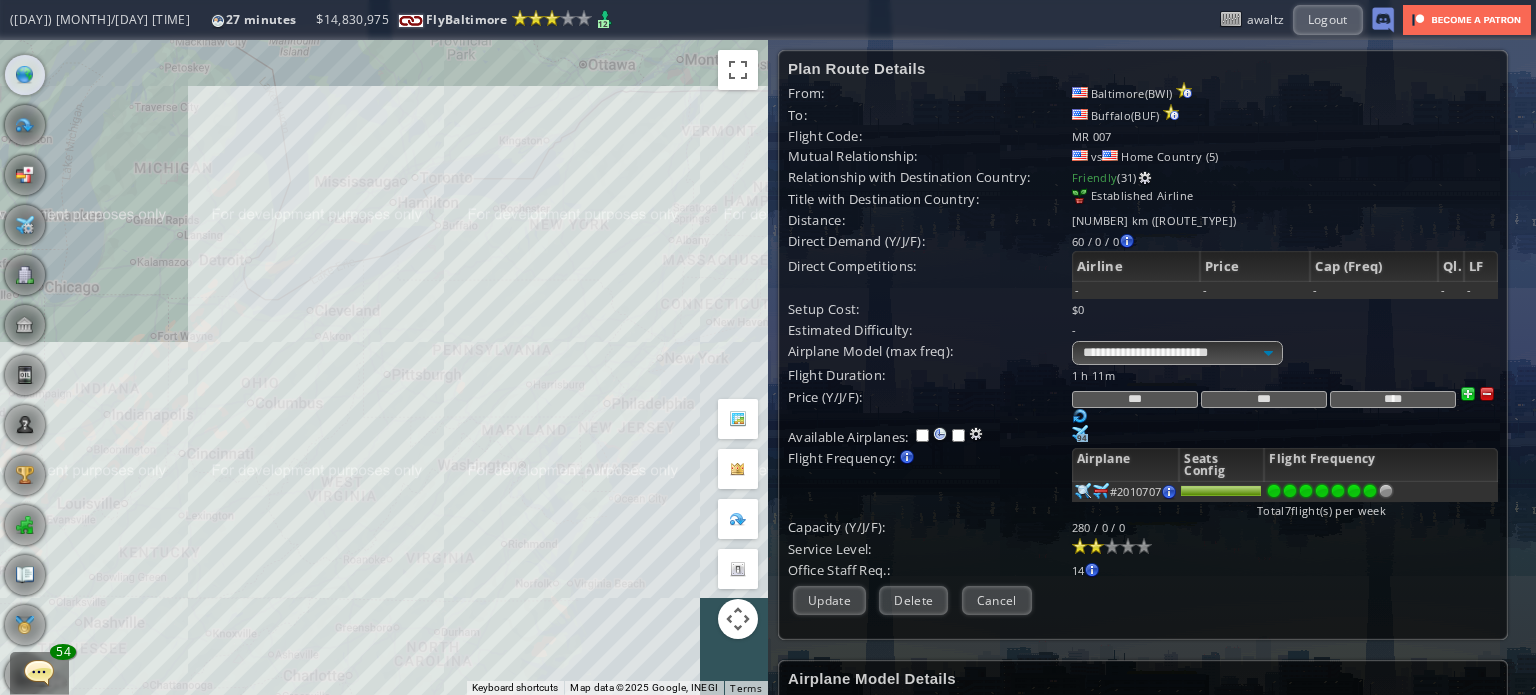 drag, startPoint x: 433, startPoint y: 252, endPoint x: 423, endPoint y: 163, distance: 89.560036 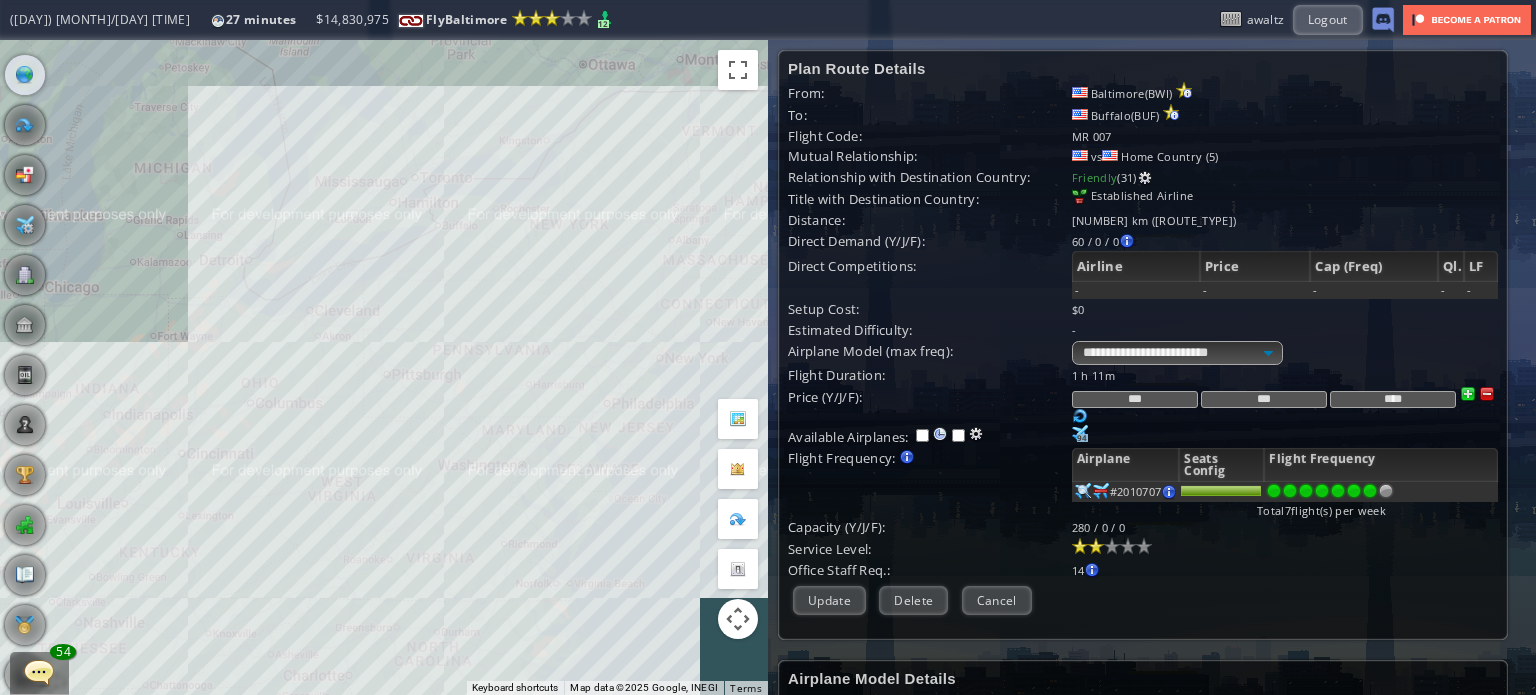 click on "To navigate, press the arrow keys." at bounding box center [384, 367] 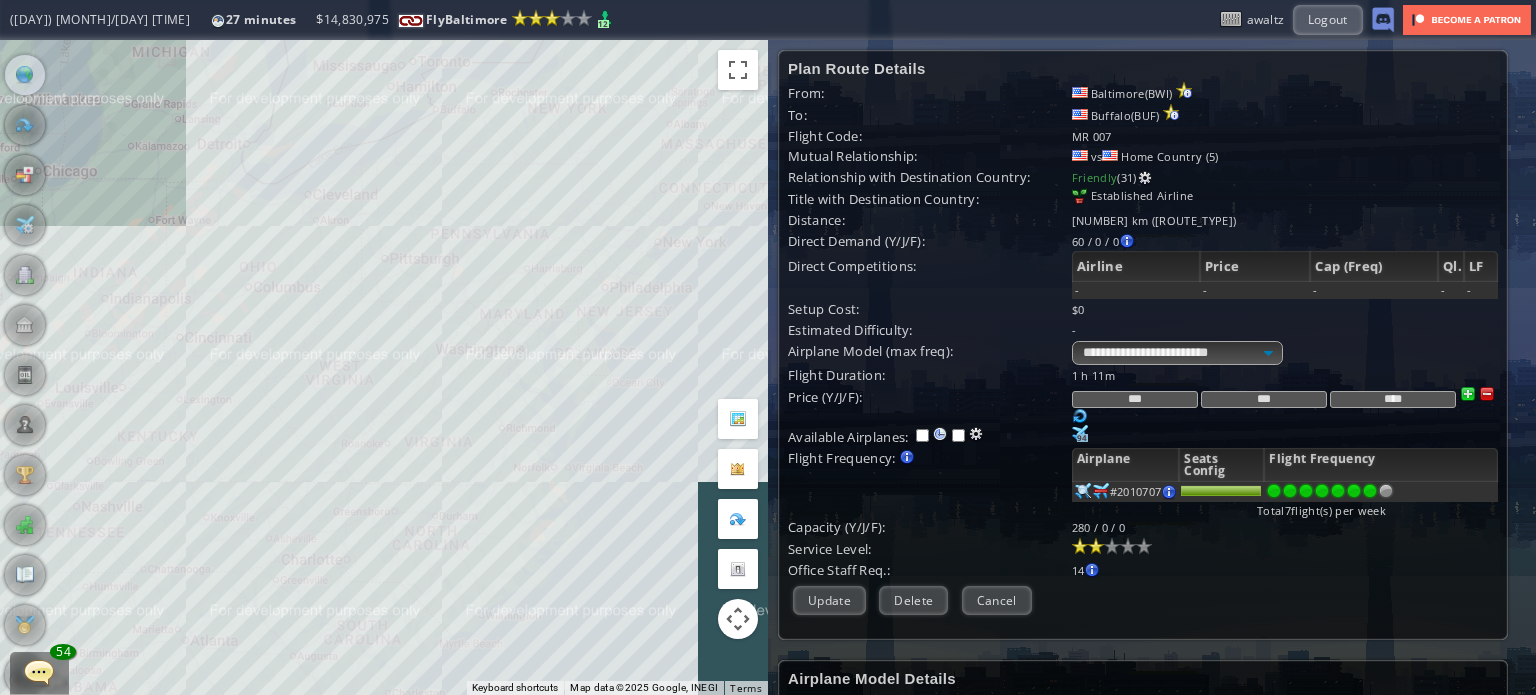 drag, startPoint x: 423, startPoint y: 163, endPoint x: 422, endPoint y: 151, distance: 12.0415945 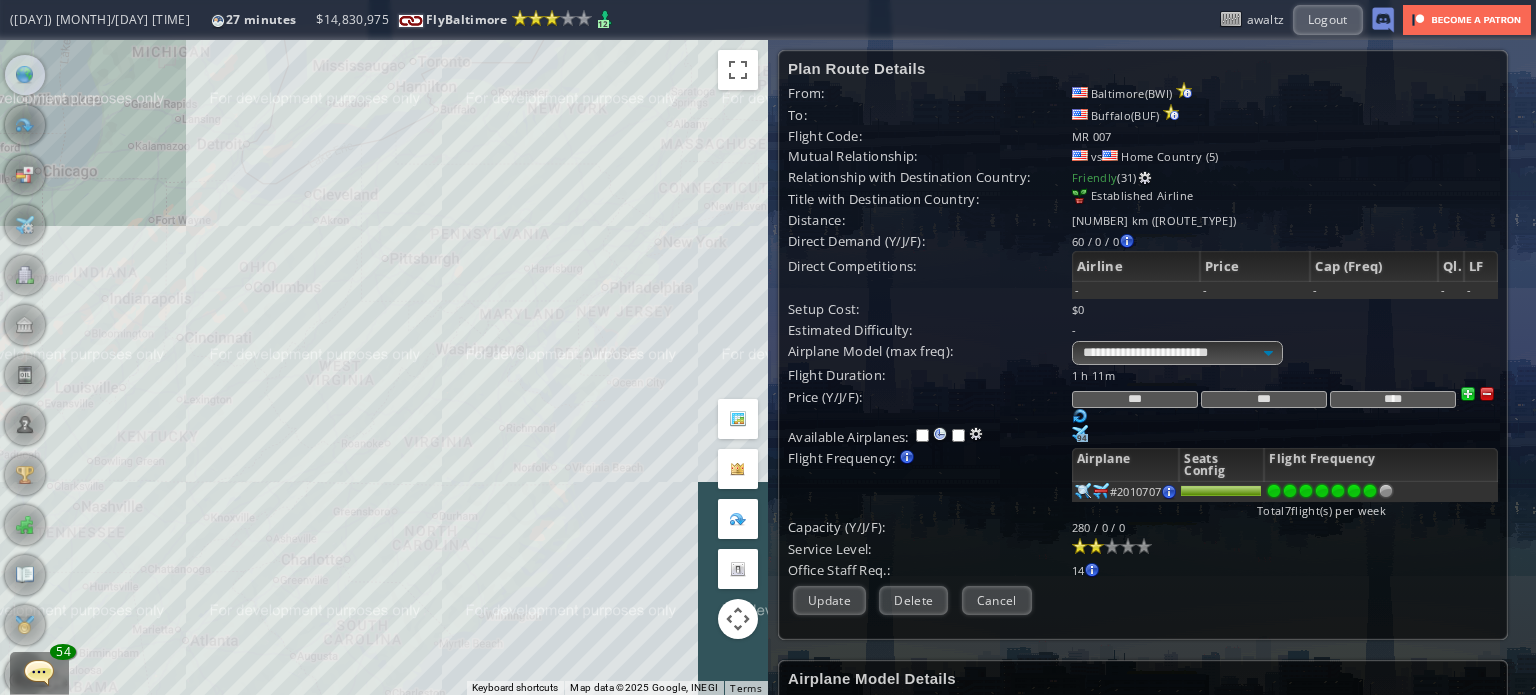 click on "To navigate, press the arrow keys." at bounding box center [384, 367] 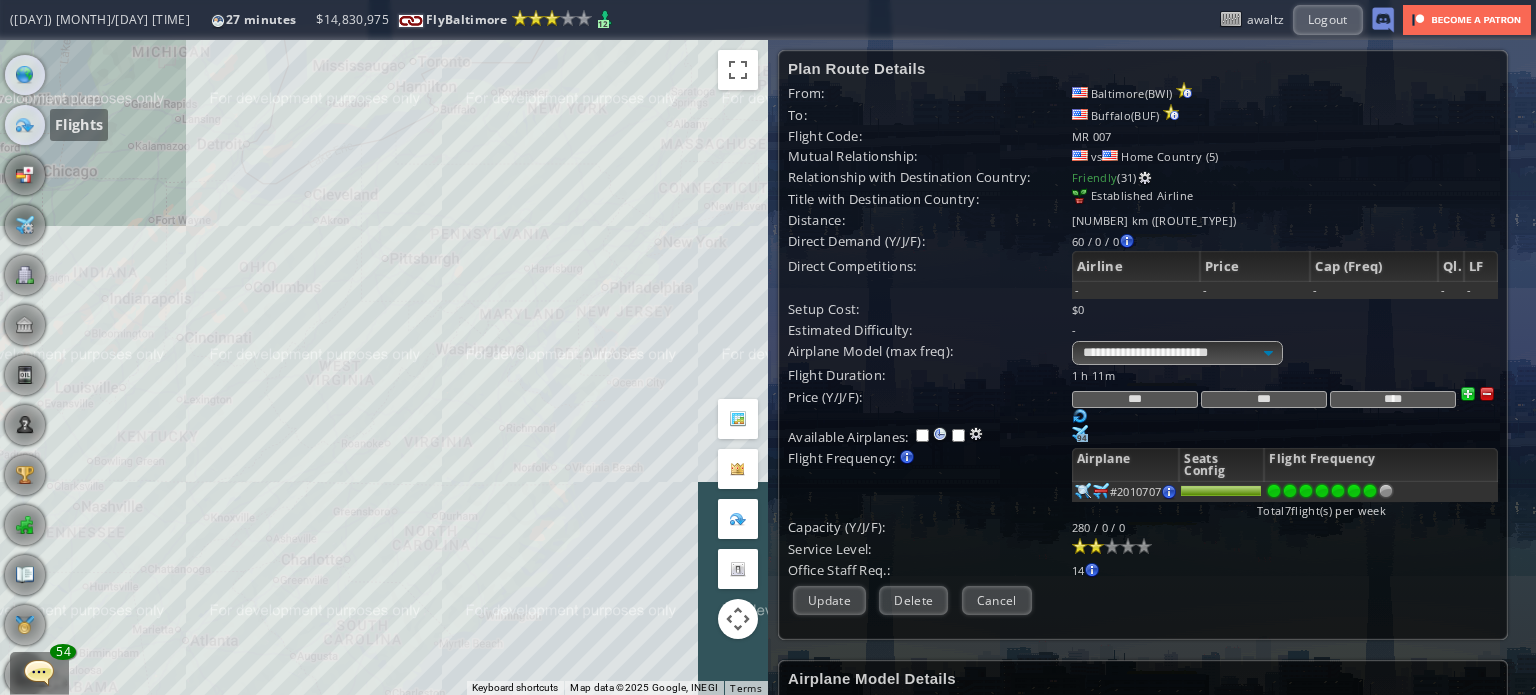 click at bounding box center [25, 125] 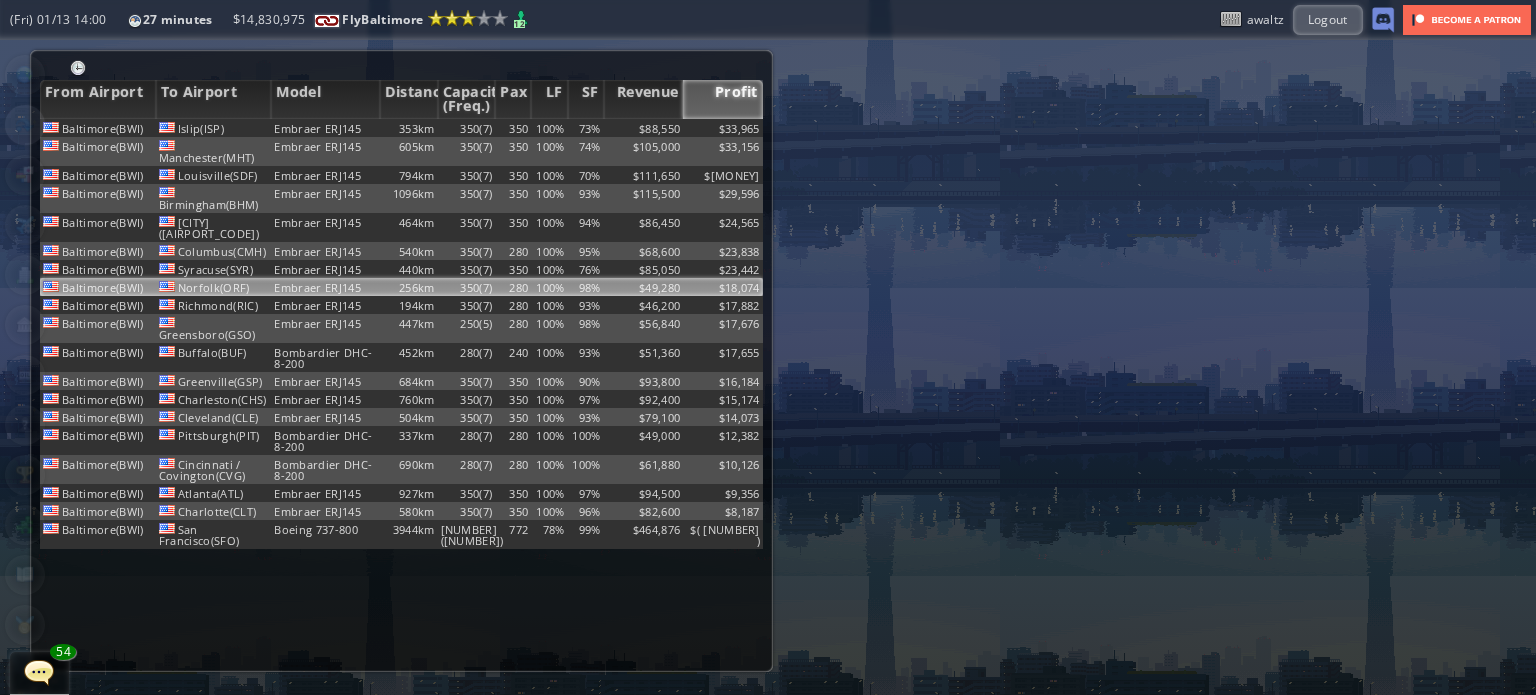 click on "Embraer ERJ145" at bounding box center [325, 128] 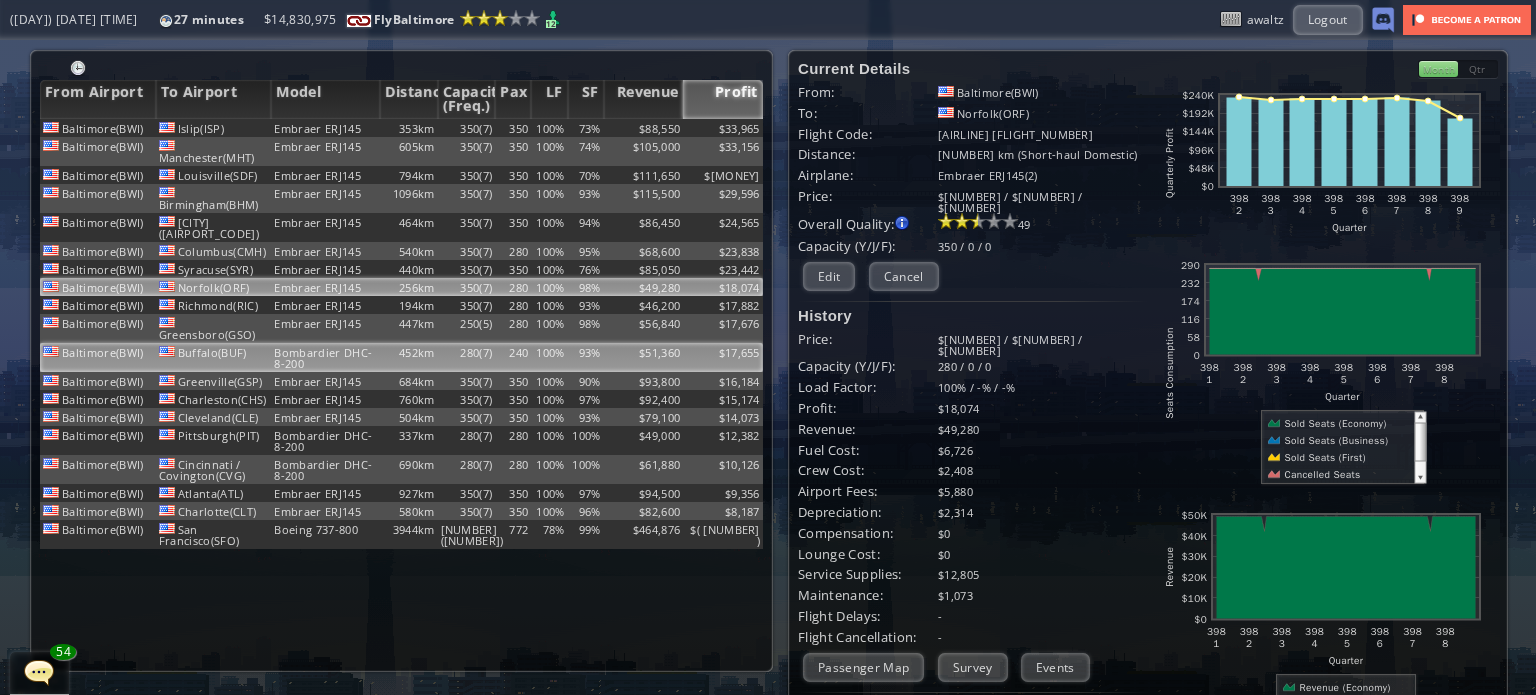click on "Bombardier DHC-8-200" at bounding box center [325, 128] 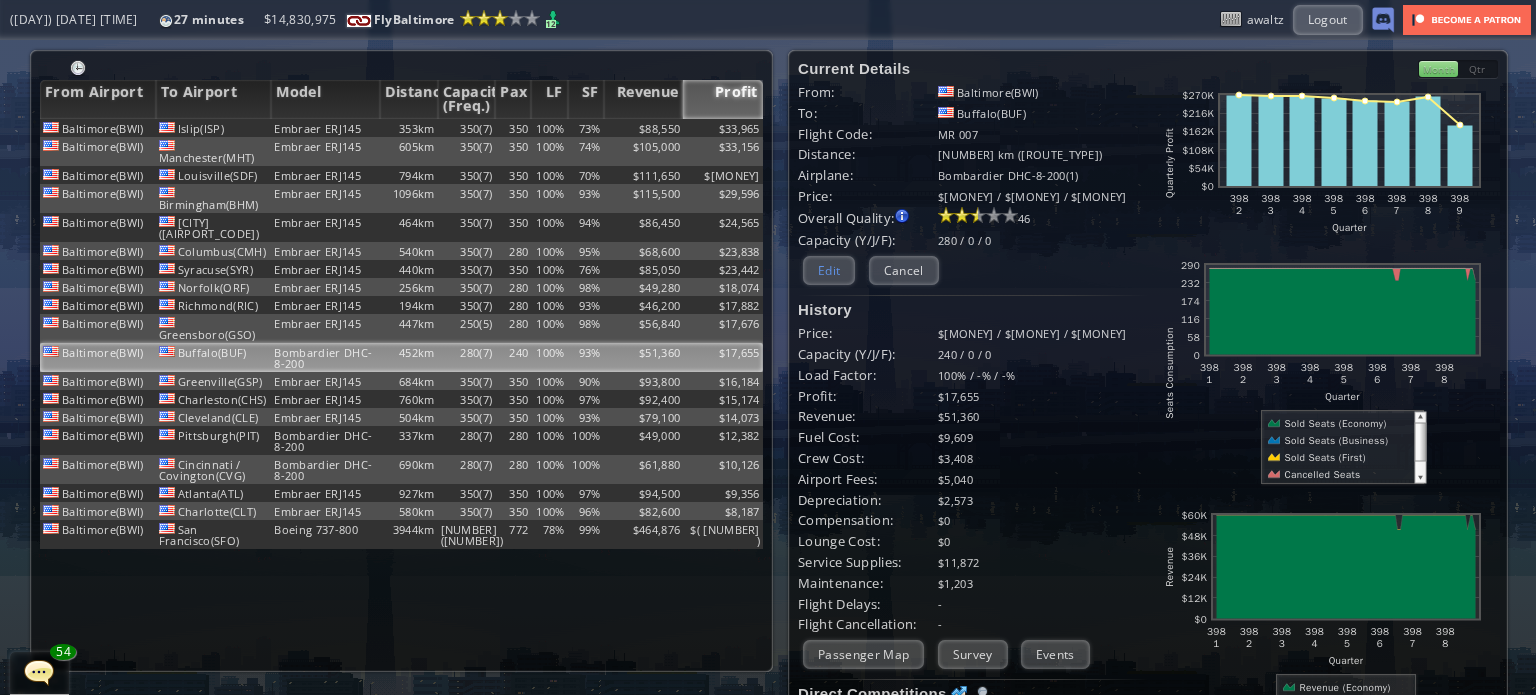 click on "Edit" at bounding box center [829, 270] 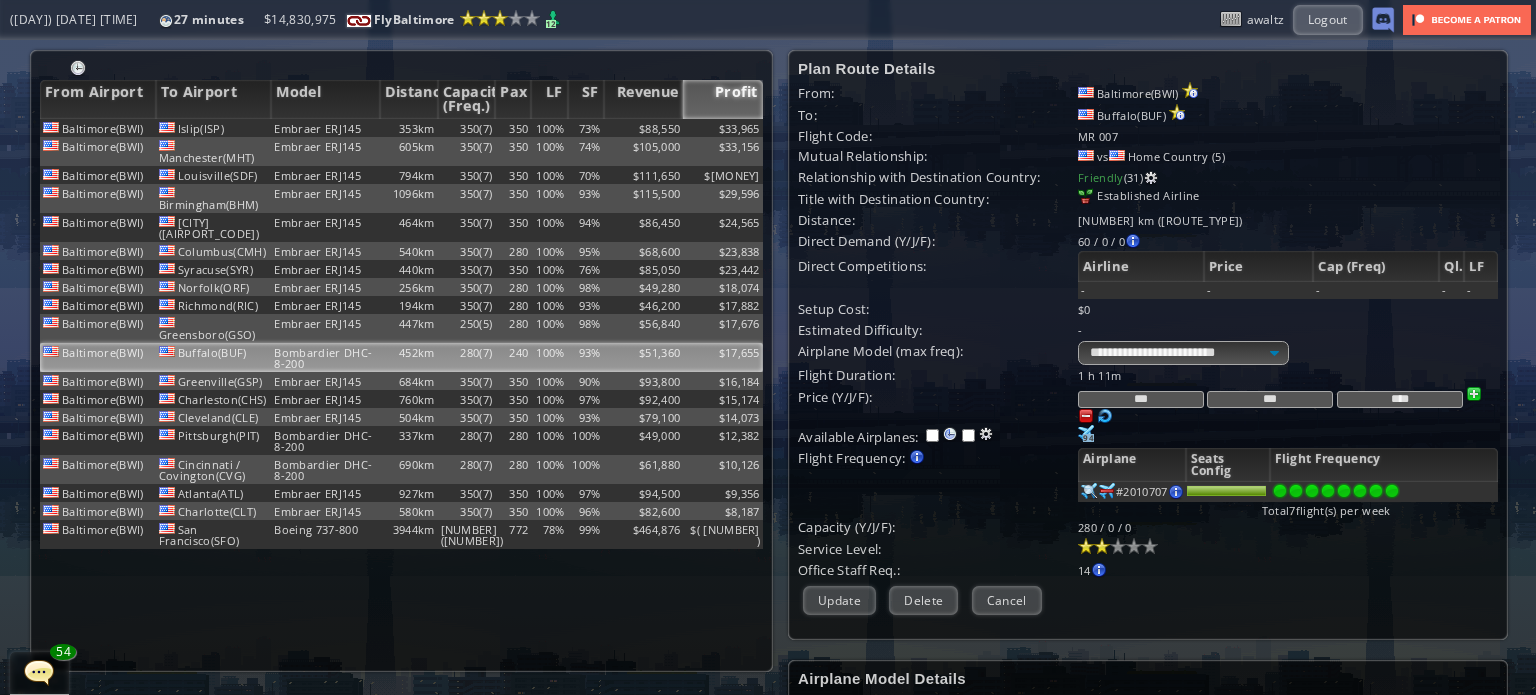 click at bounding box center (1392, 491) 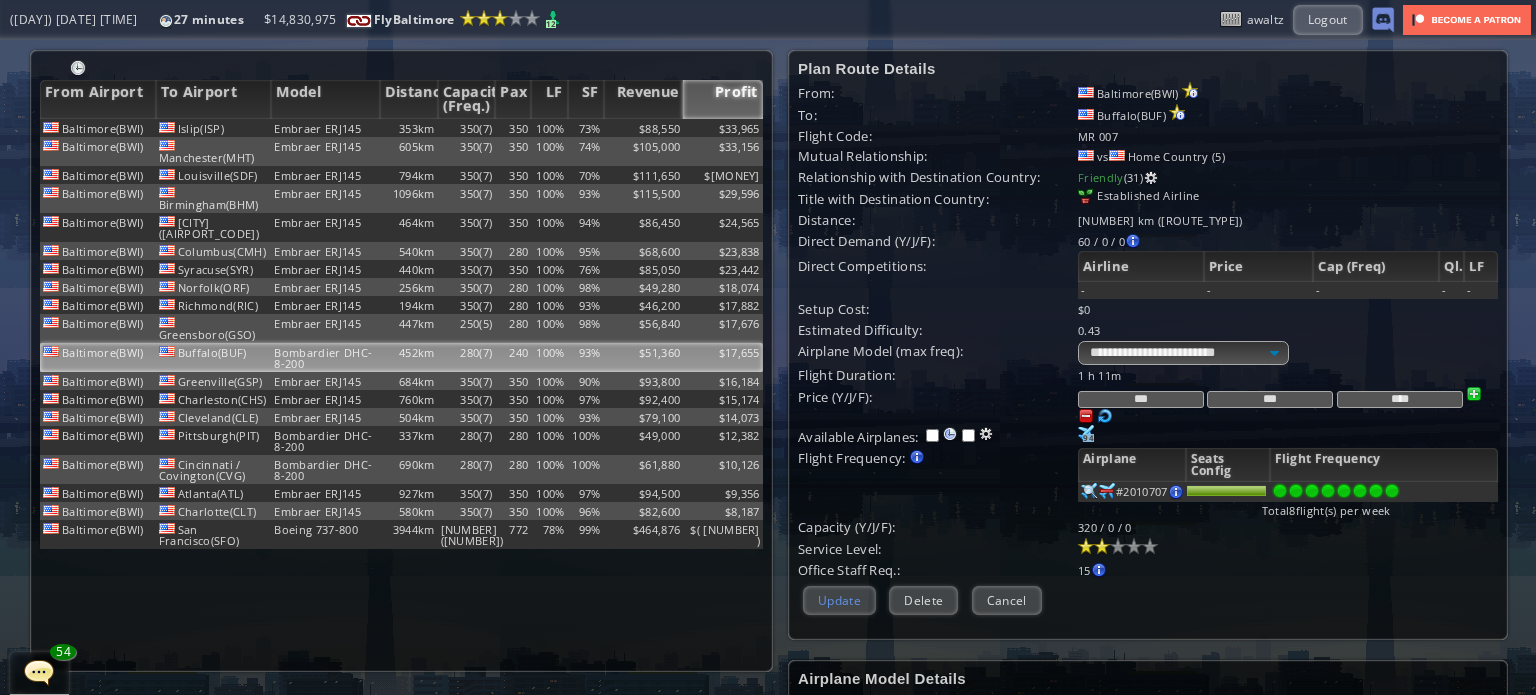 click on "Update" at bounding box center [839, 600] 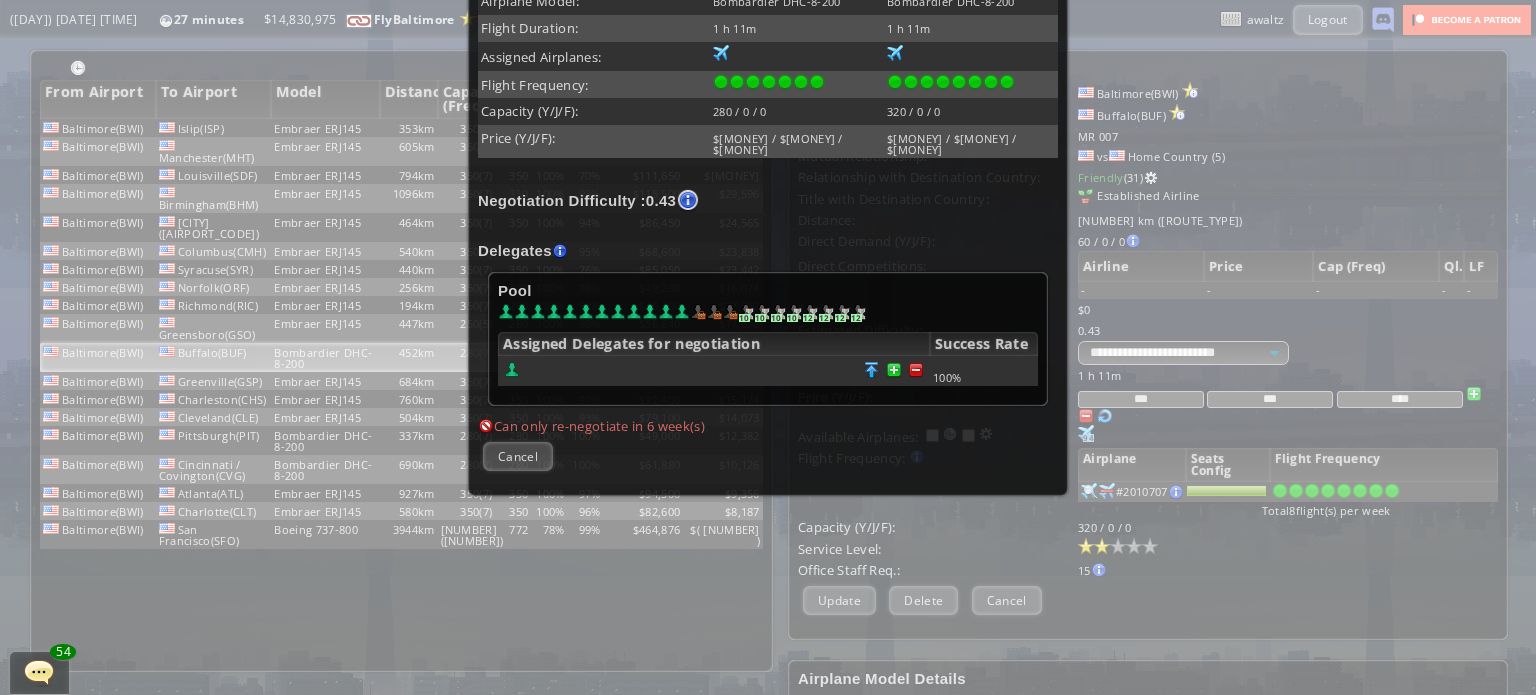 scroll, scrollTop: 493, scrollLeft: 0, axis: vertical 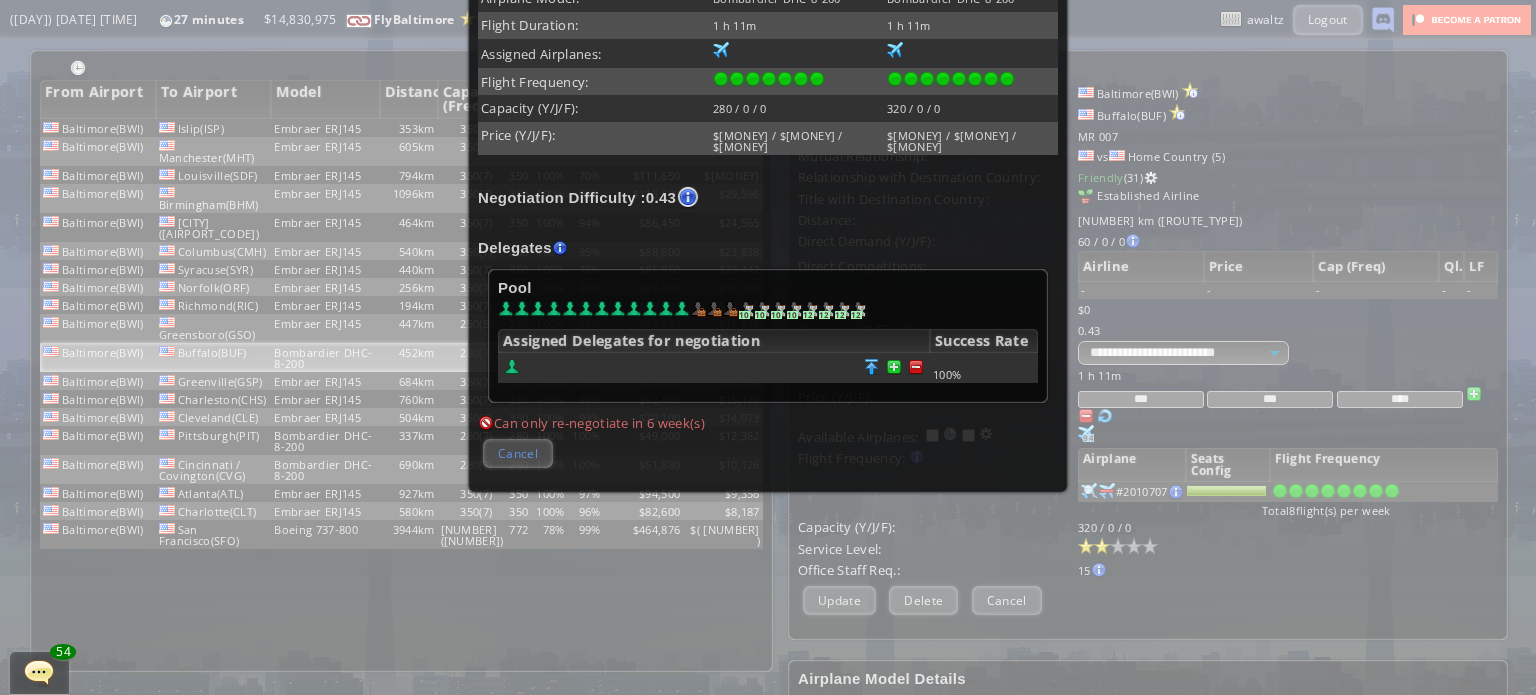 click on "Cancel" at bounding box center [518, 453] 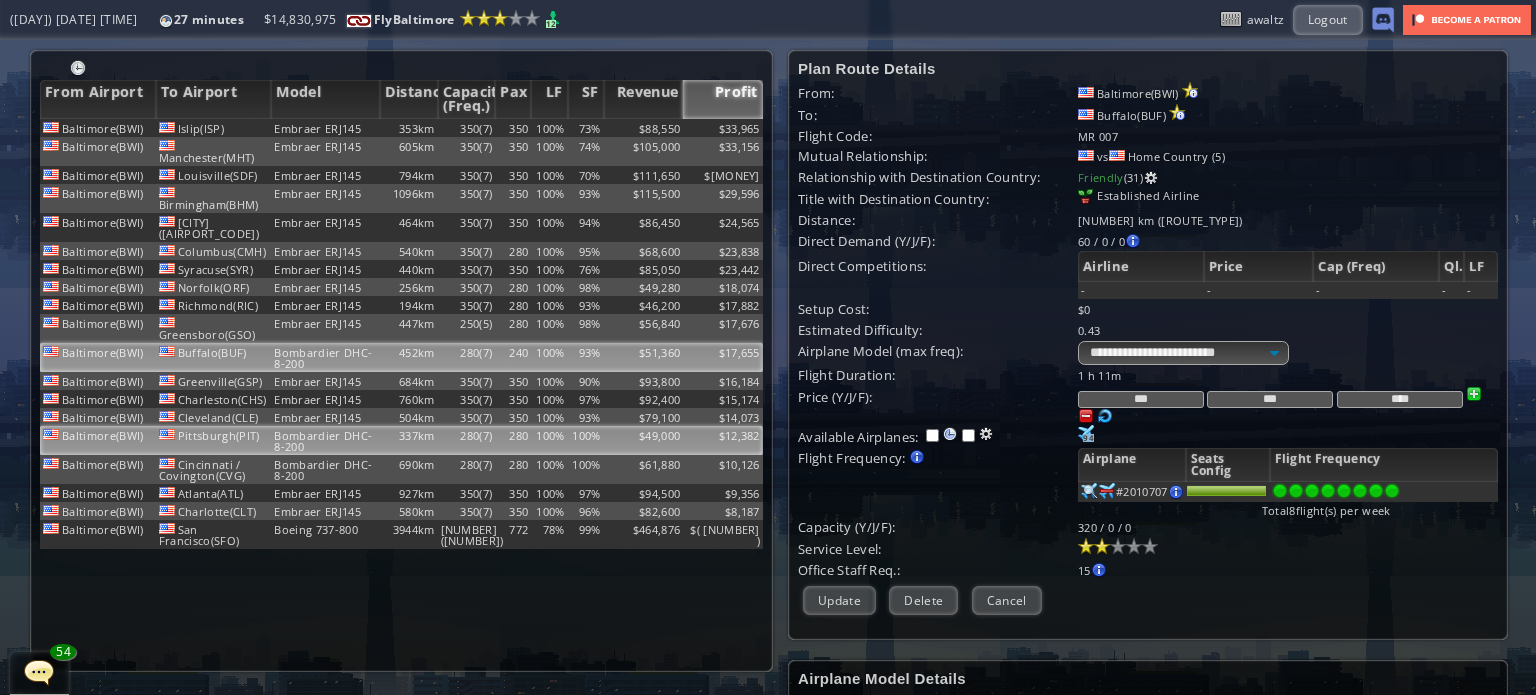 click on "280(7)" at bounding box center [467, 128] 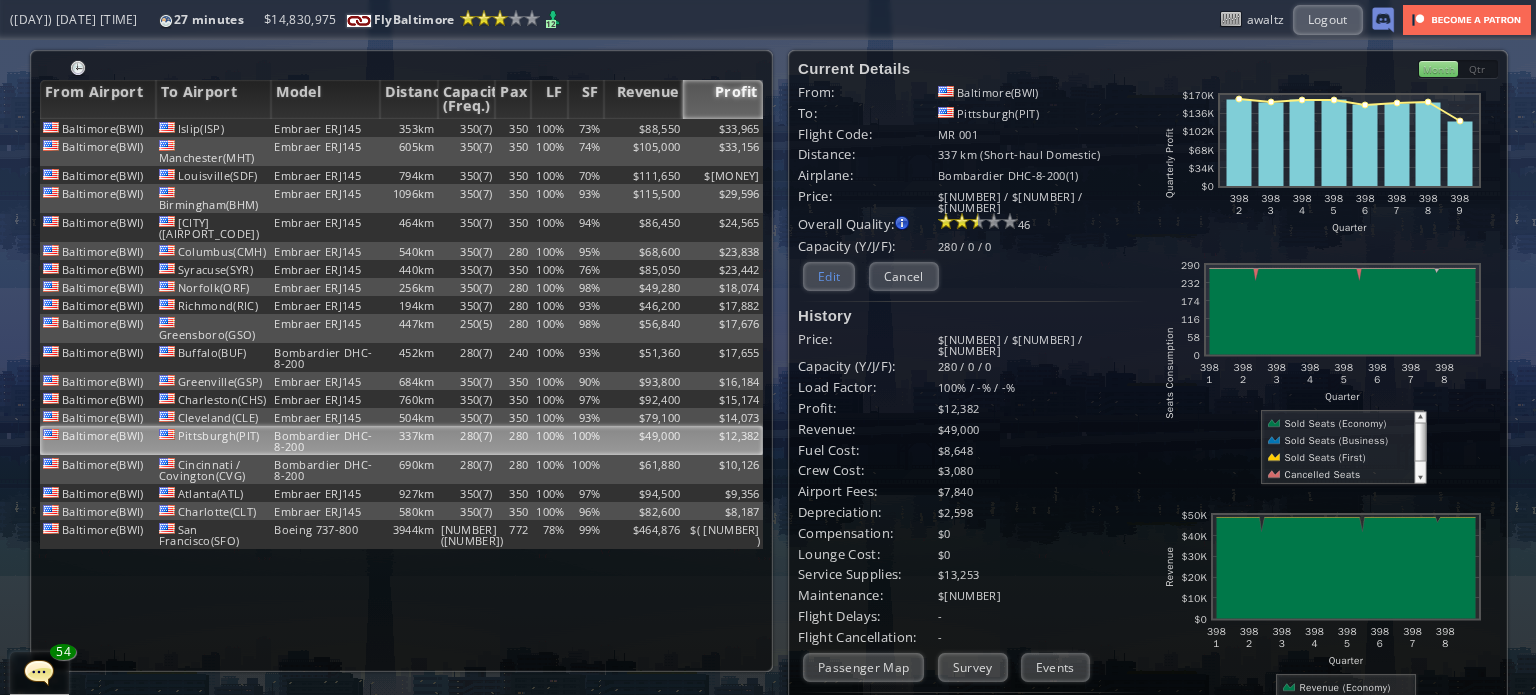 click on "Edit" at bounding box center [829, 276] 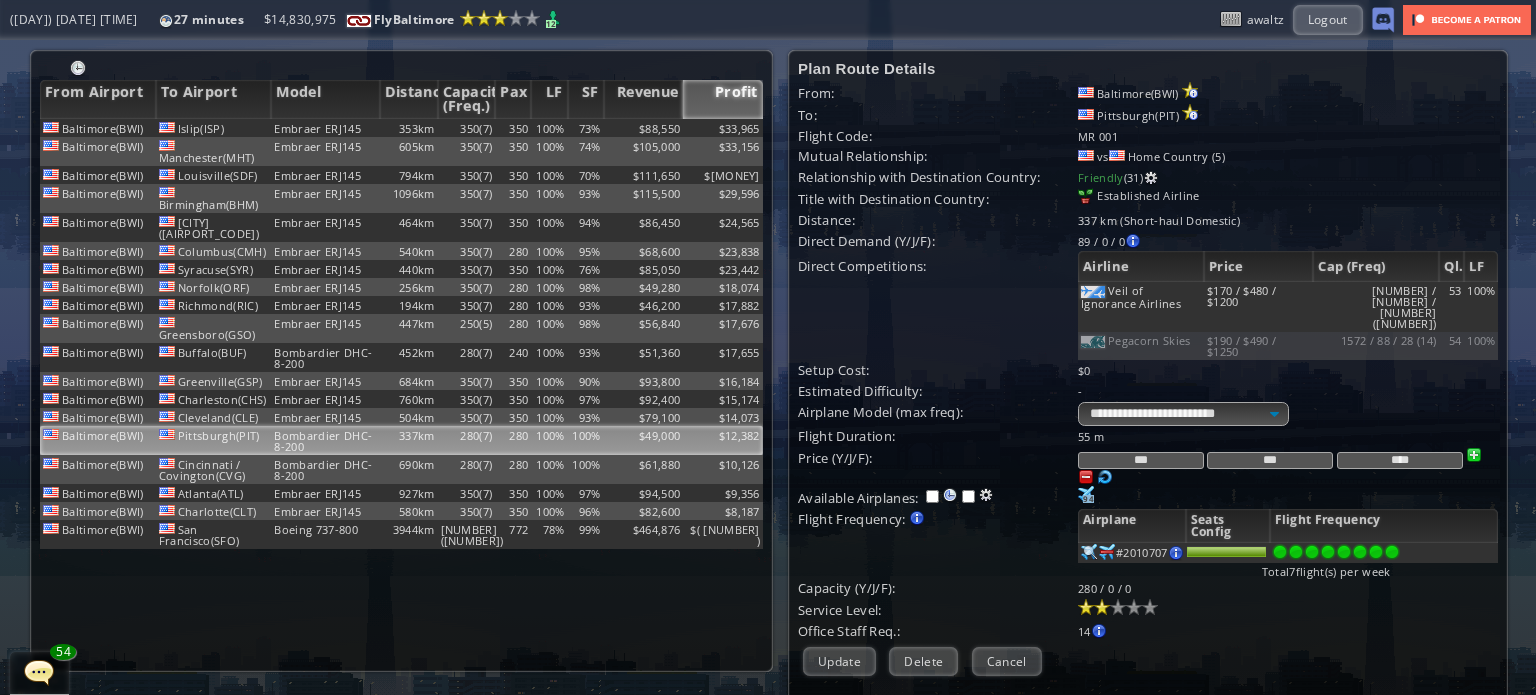 click at bounding box center (1392, 552) 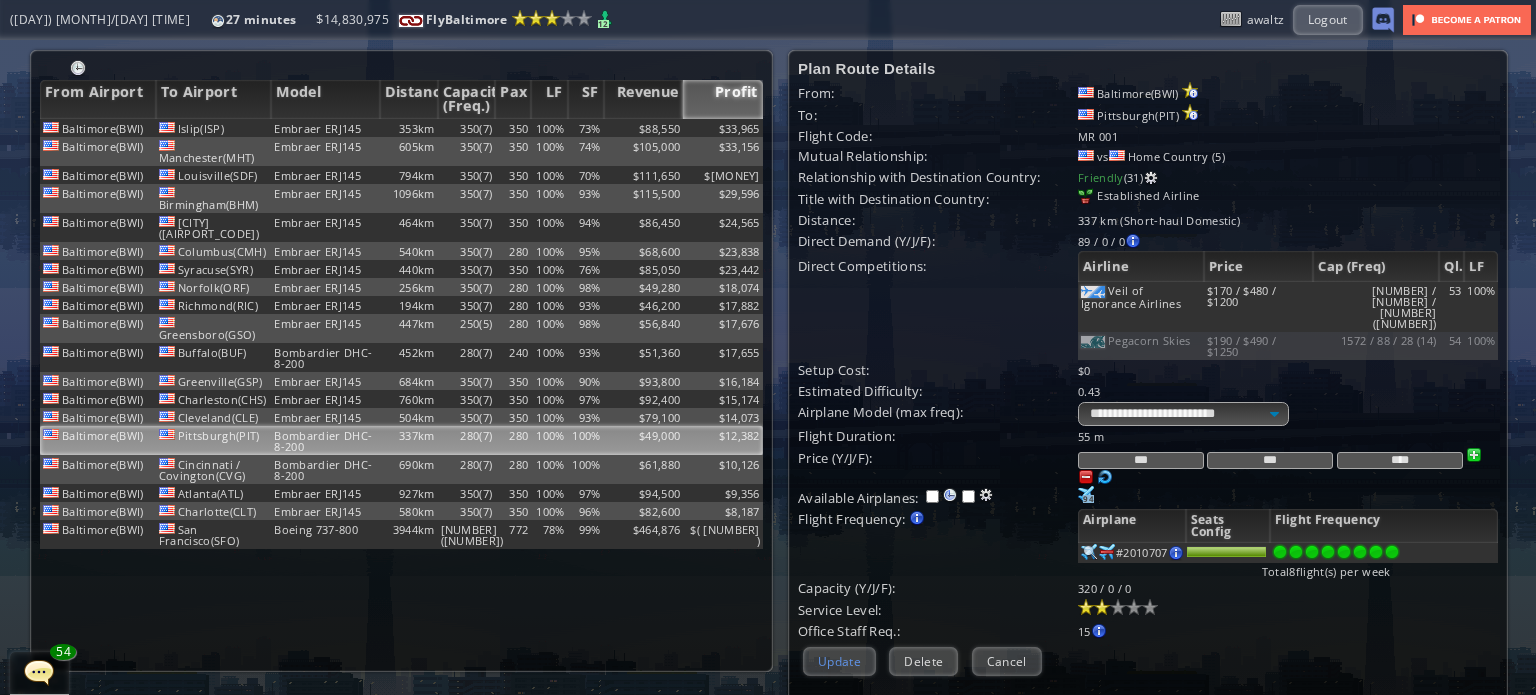 click on "Update" at bounding box center (839, 661) 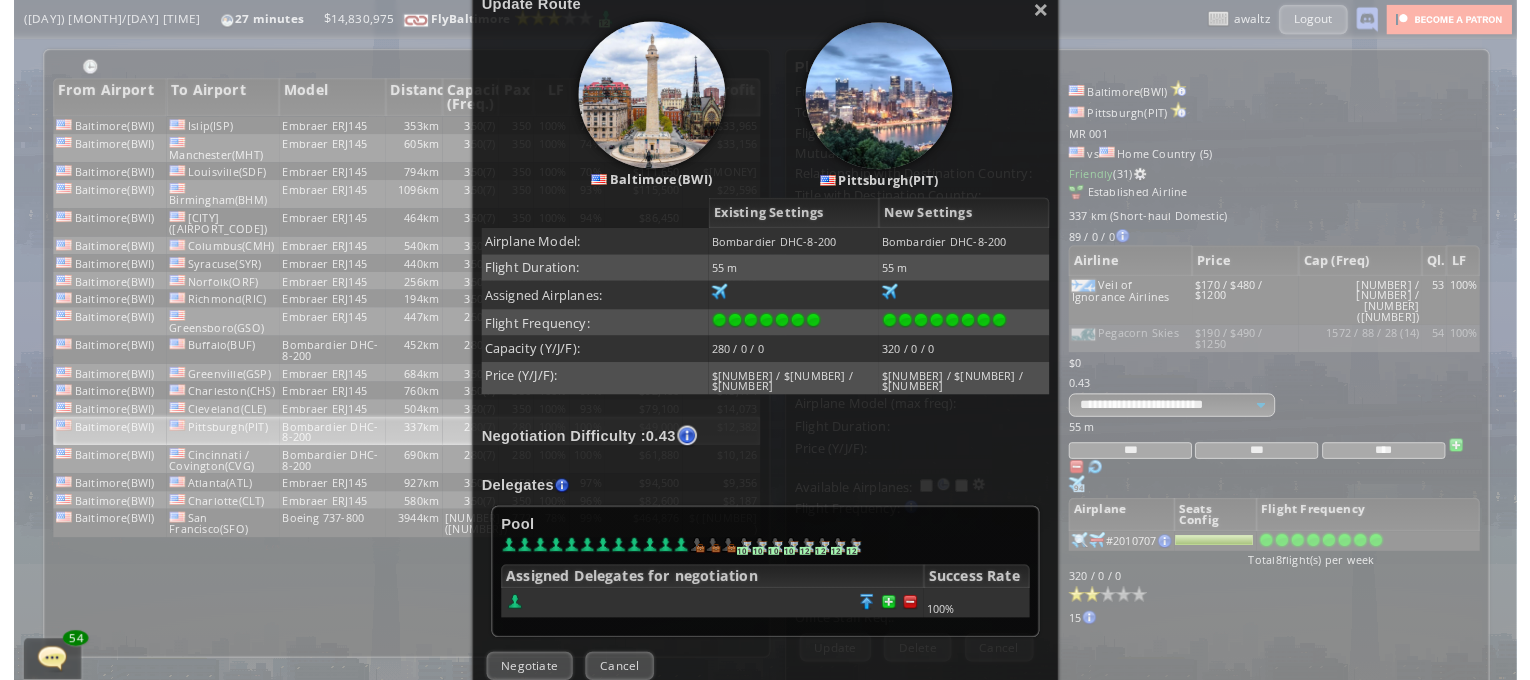 scroll, scrollTop: 293, scrollLeft: 0, axis: vertical 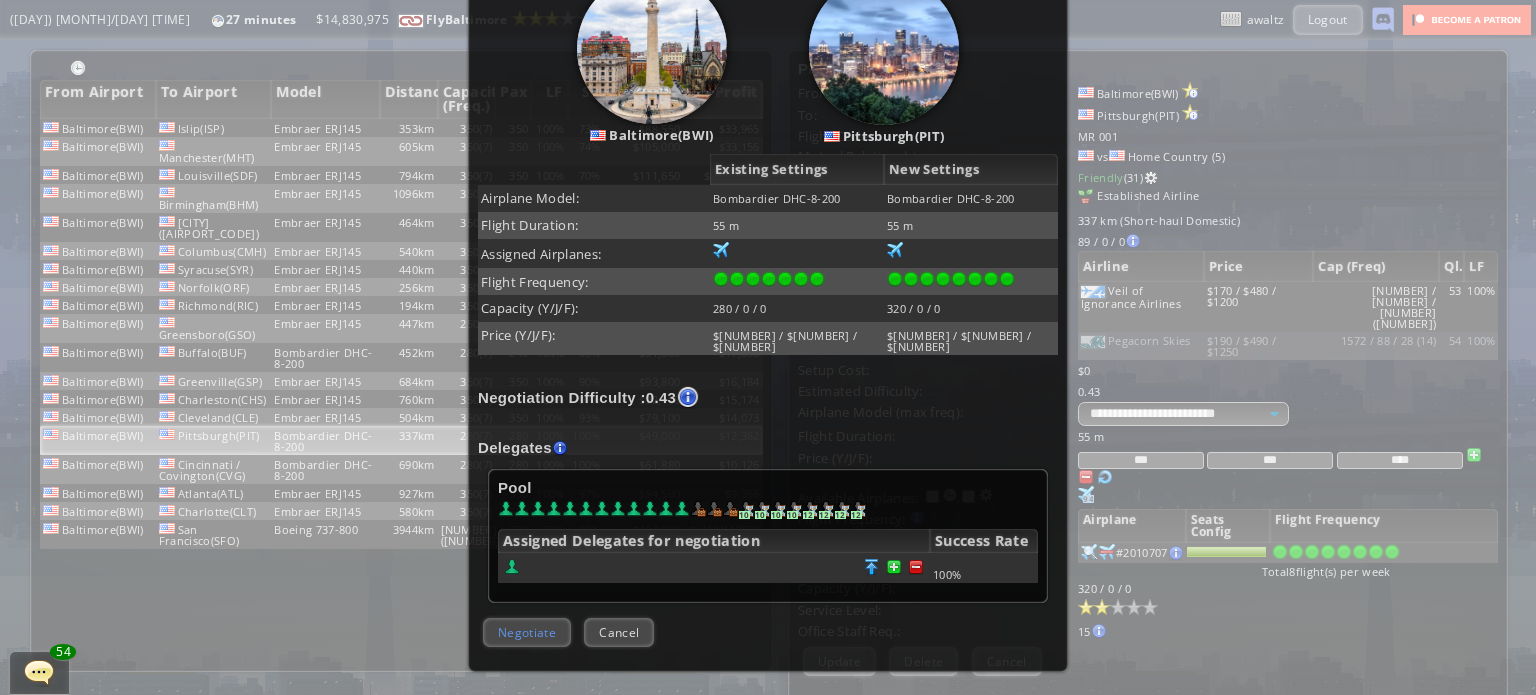 click on "Negotiate" at bounding box center (527, 632) 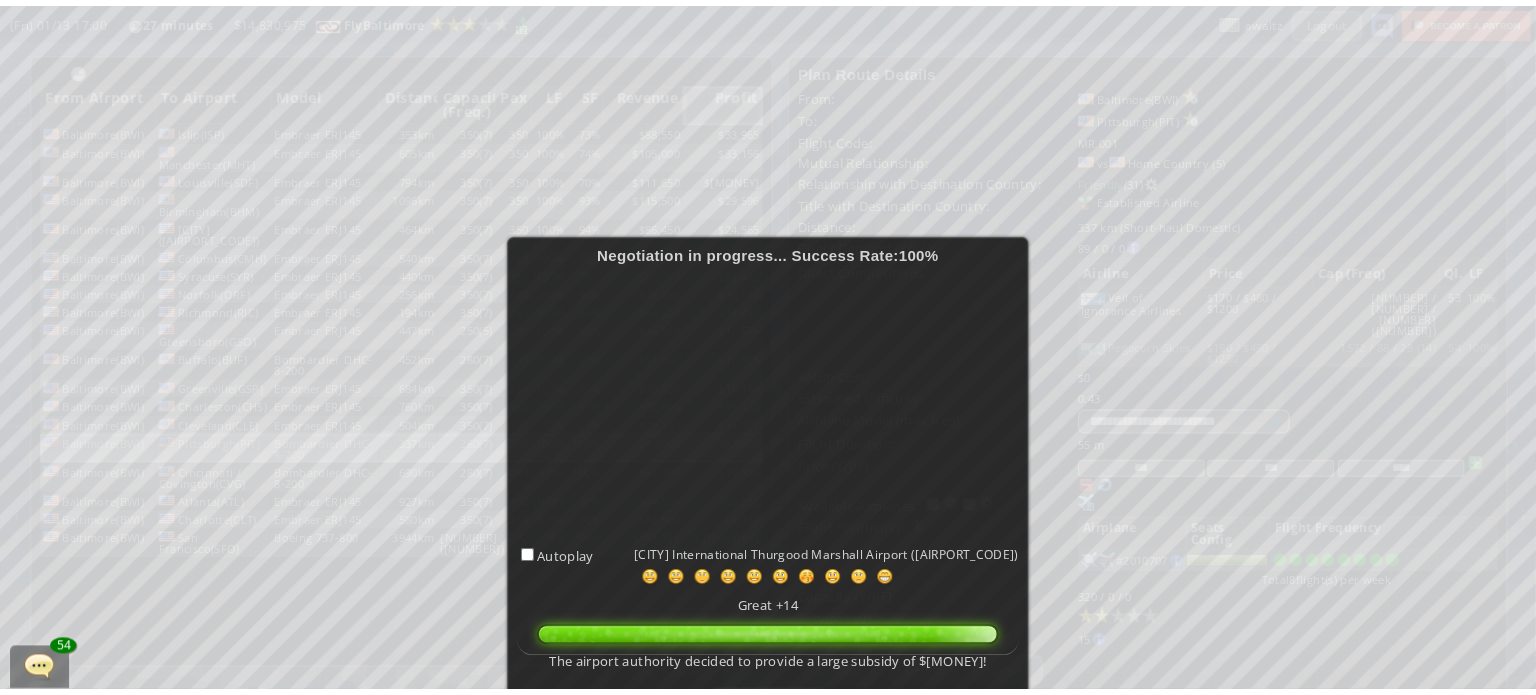scroll, scrollTop: 99, scrollLeft: 0, axis: vertical 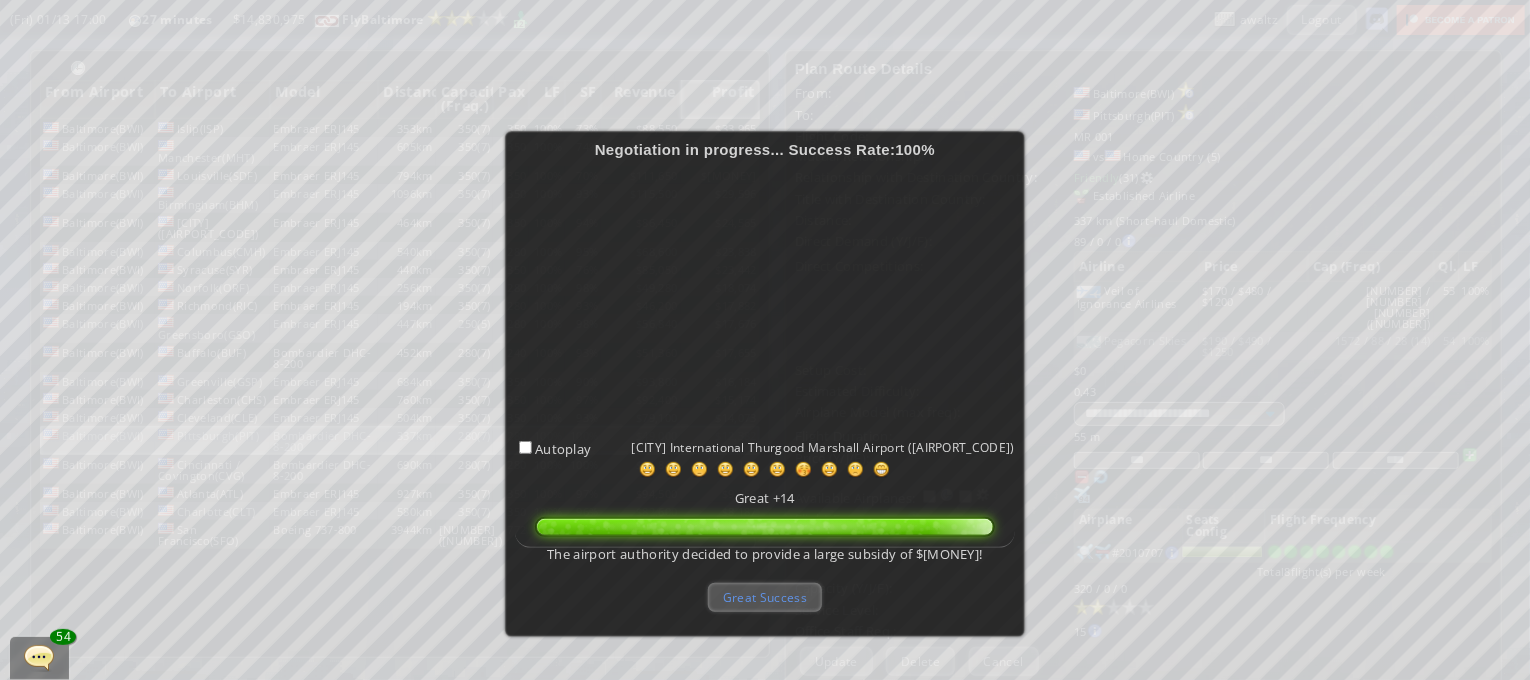 click on "Great Success" at bounding box center [765, 597] 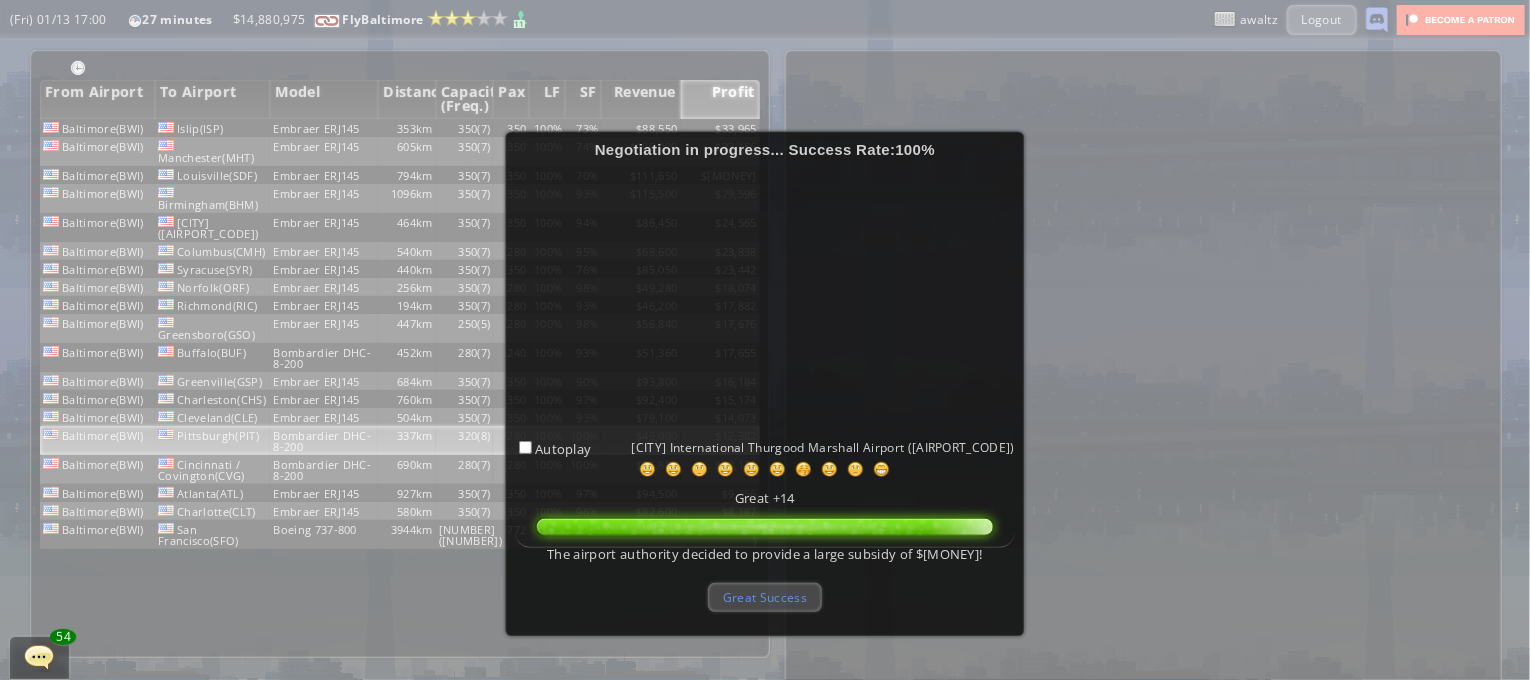 click on "Great Success" at bounding box center (765, 597) 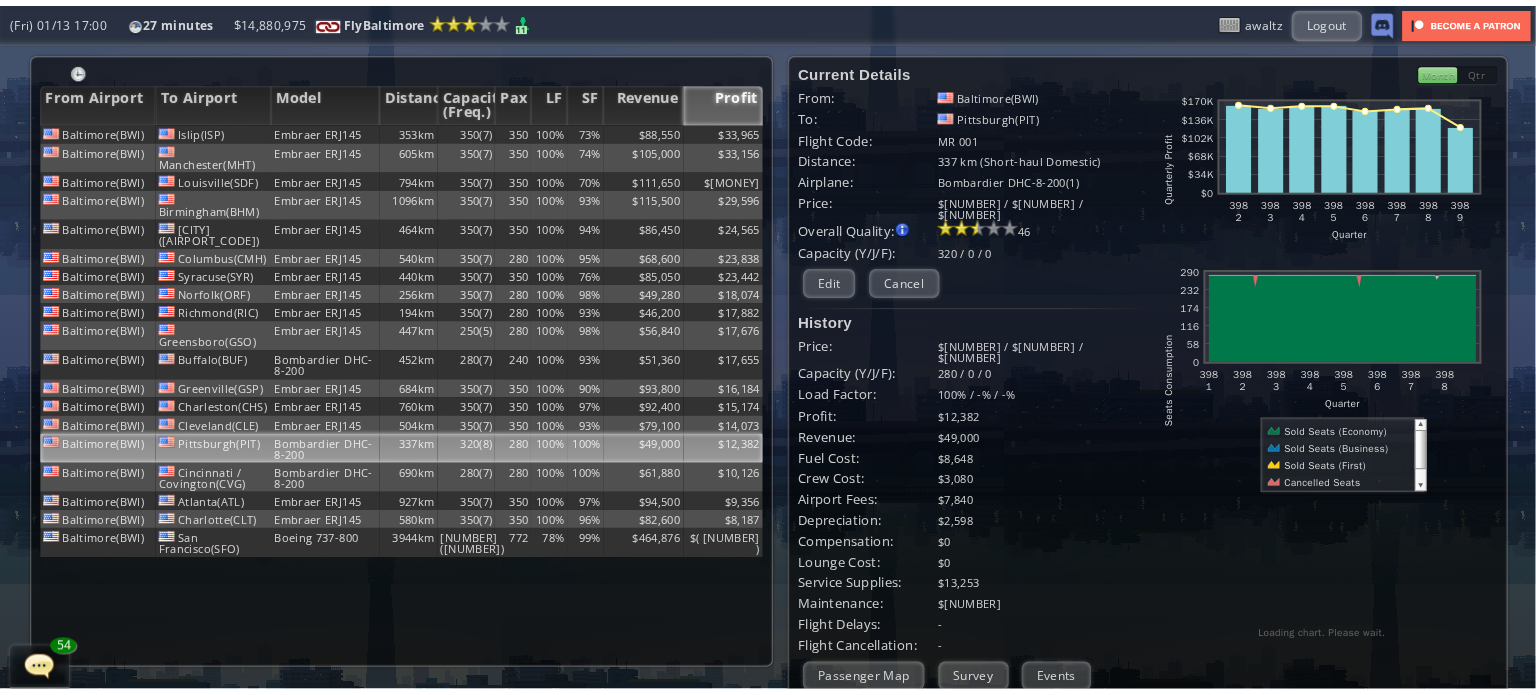 scroll, scrollTop: 0, scrollLeft: 0, axis: both 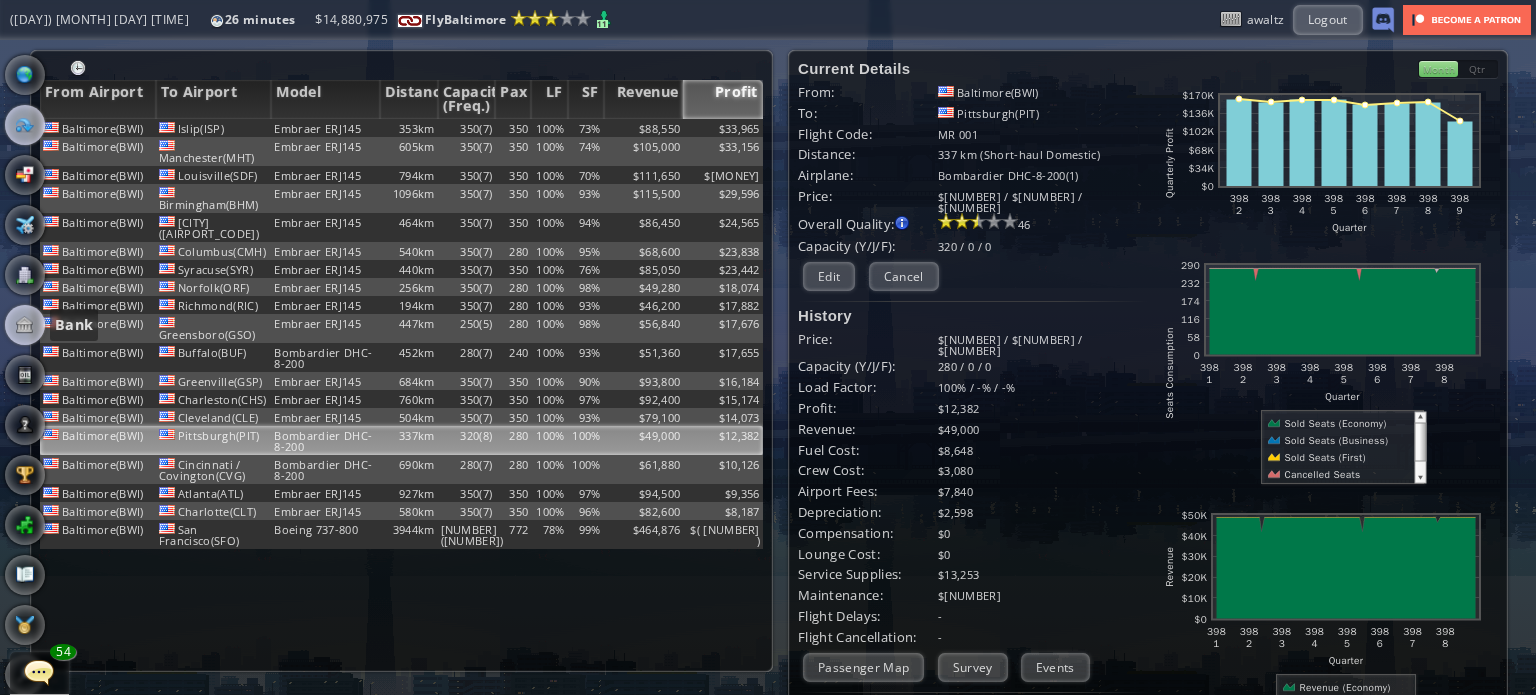 click at bounding box center [25, 325] 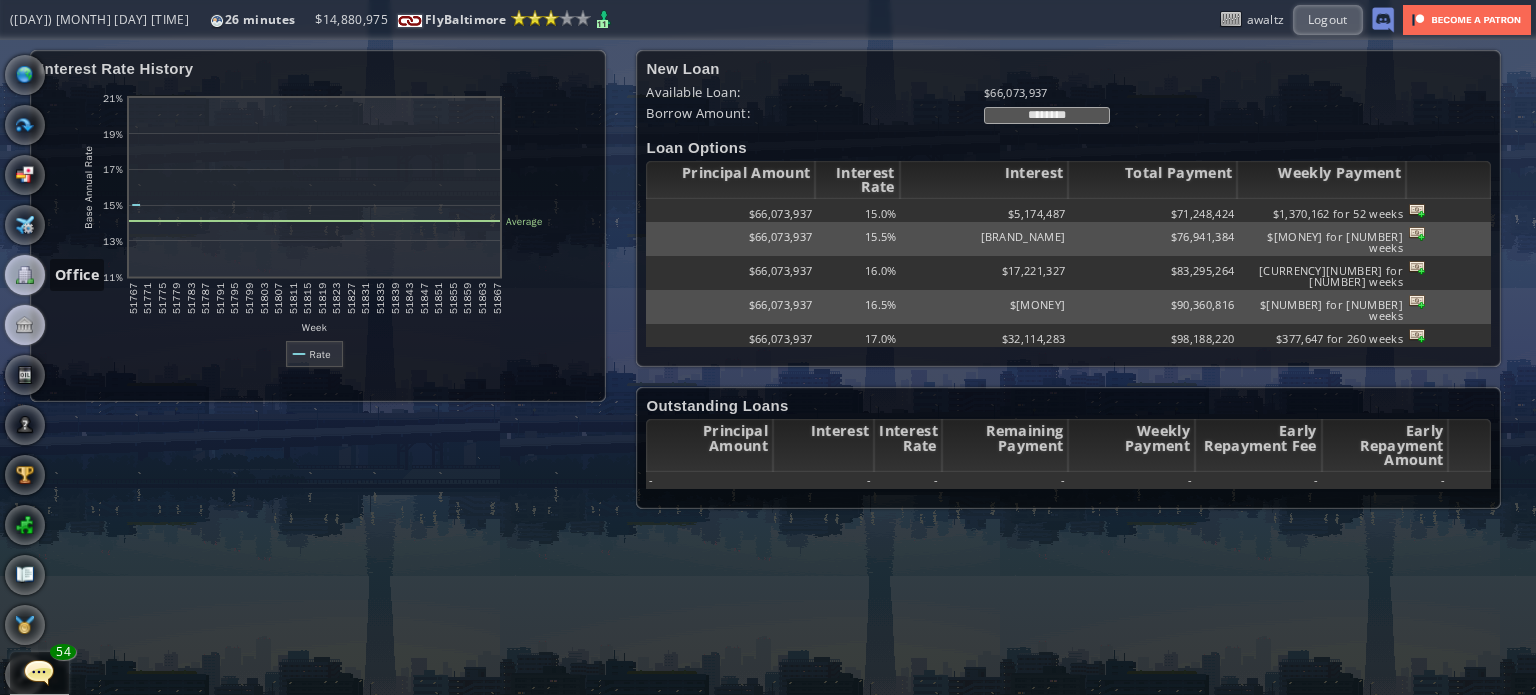 click at bounding box center (25, 275) 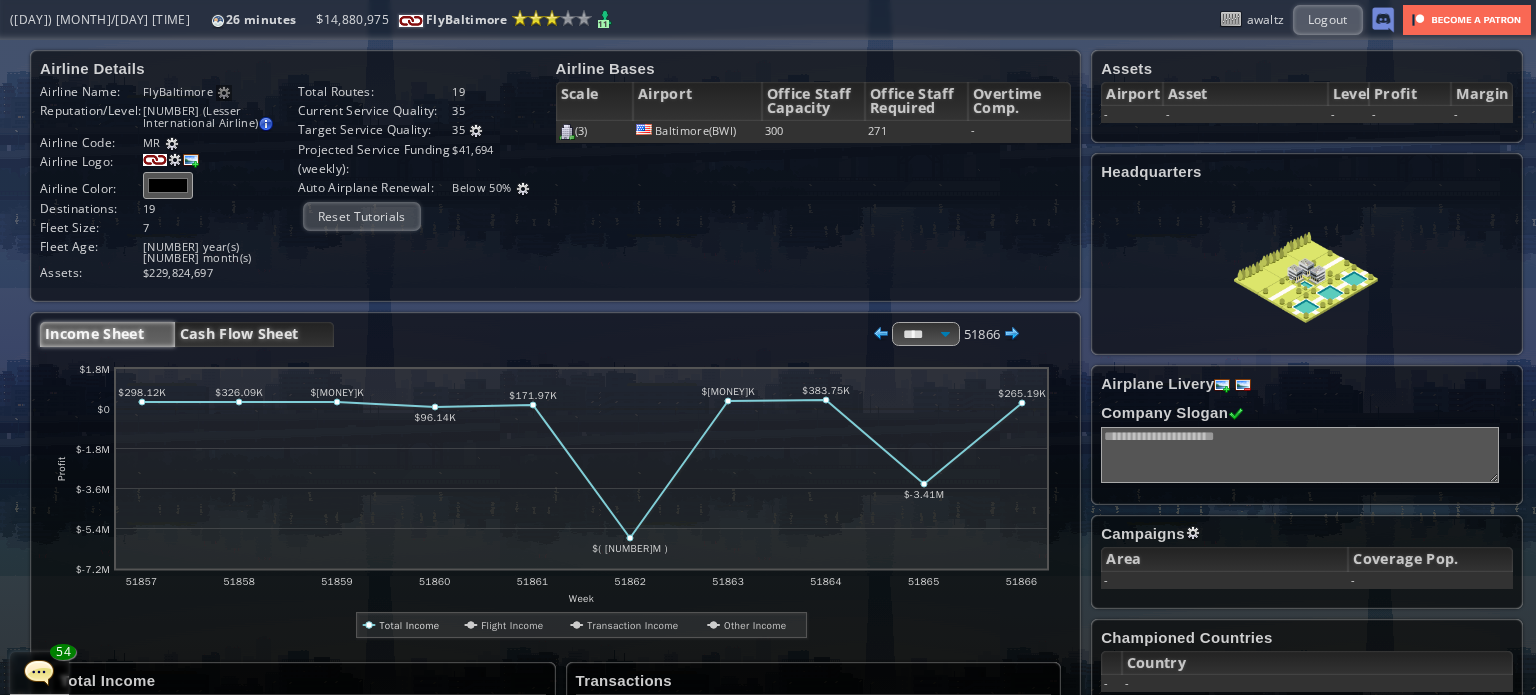 click on "Cash Flow Sheet" at bounding box center [254, 334] 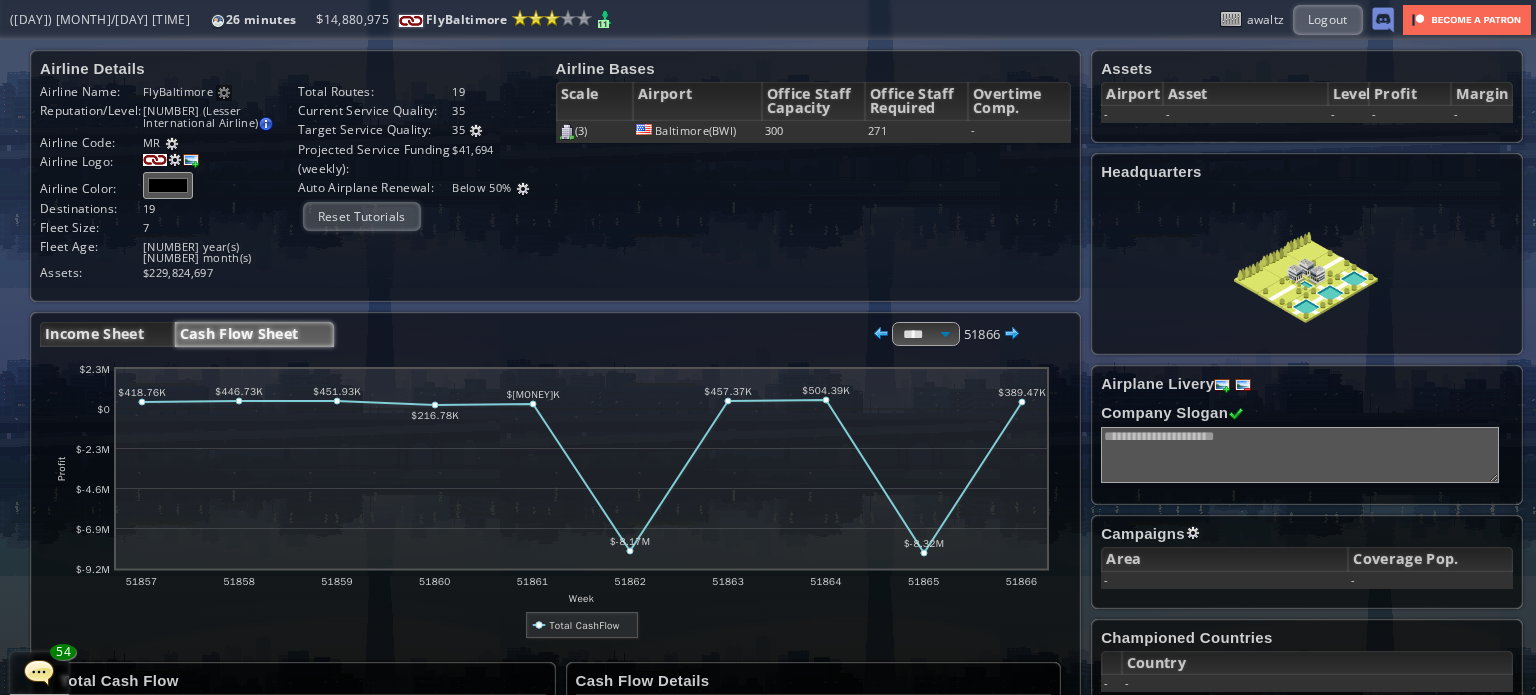 click on "Income Sheet" at bounding box center [107, 334] 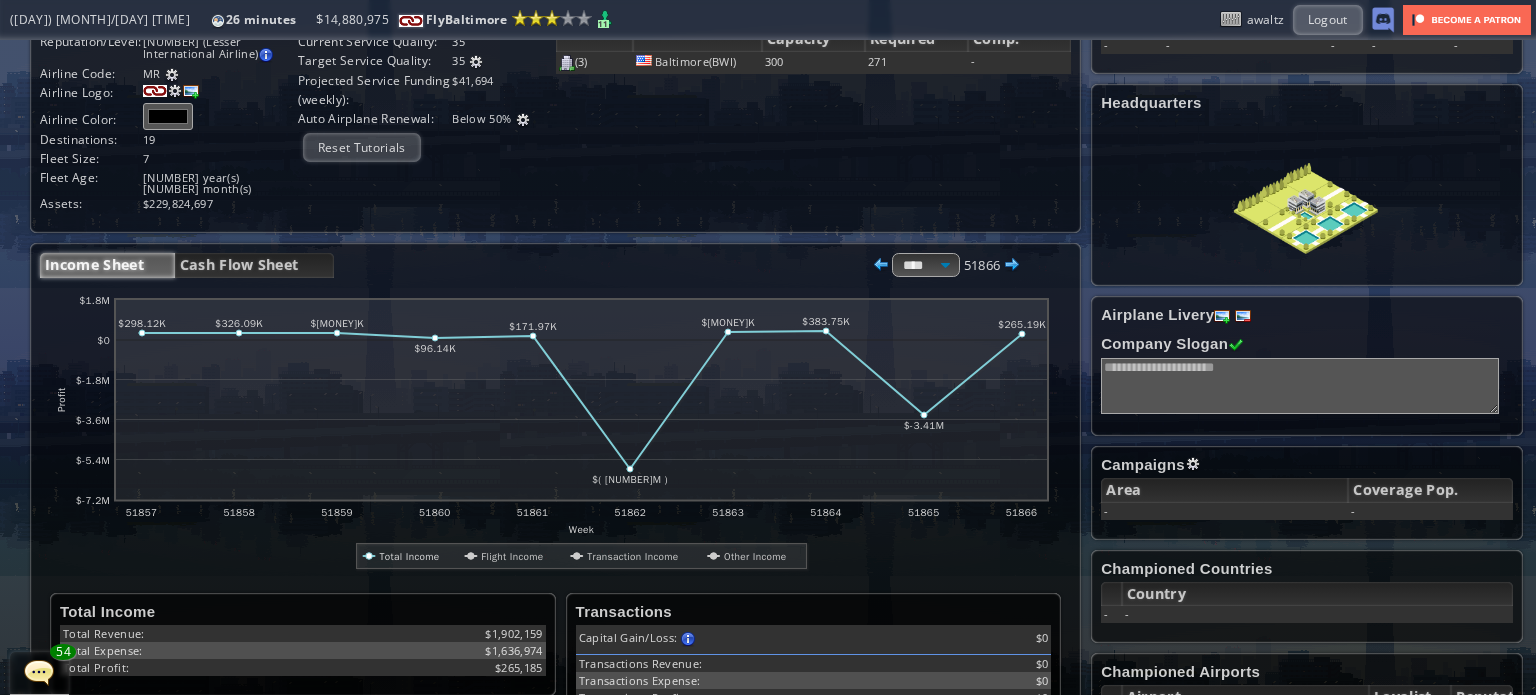 scroll, scrollTop: 0, scrollLeft: 0, axis: both 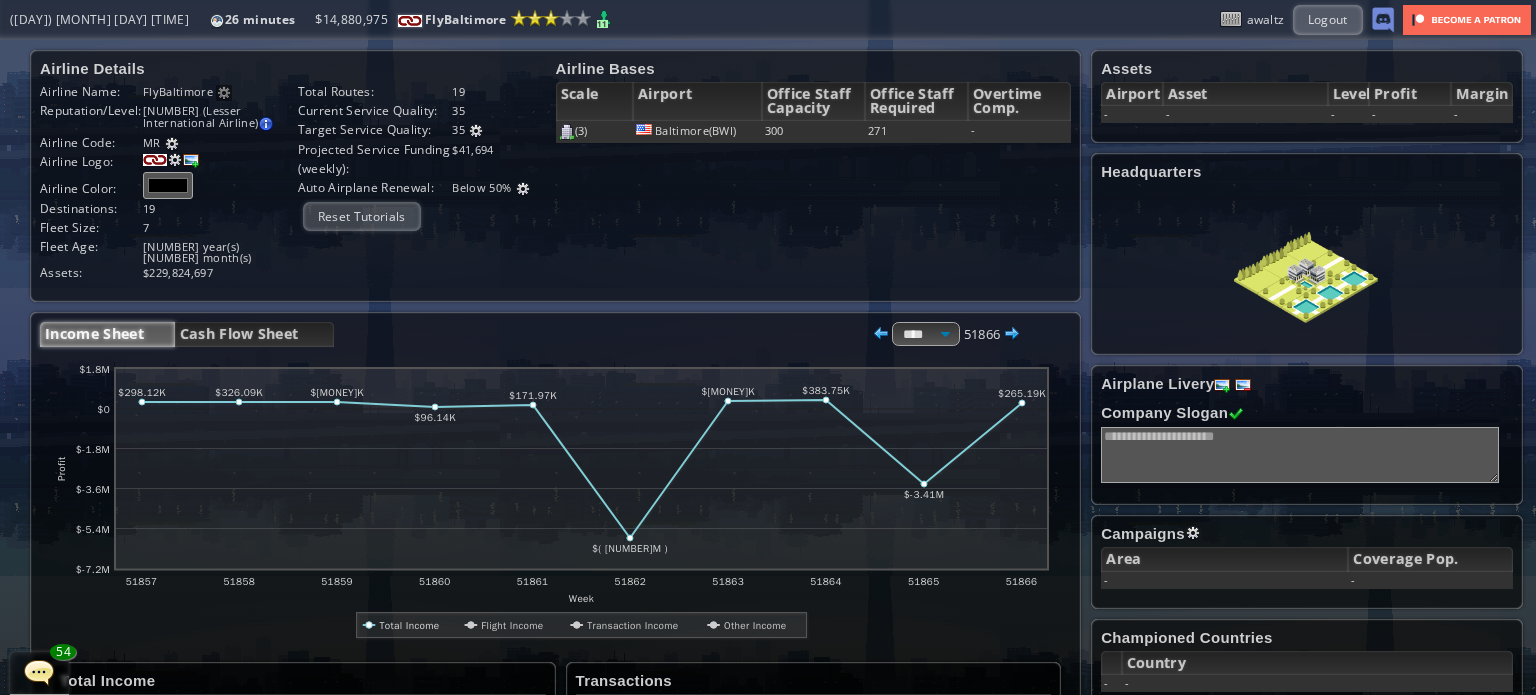 click at bounding box center (476, 131) 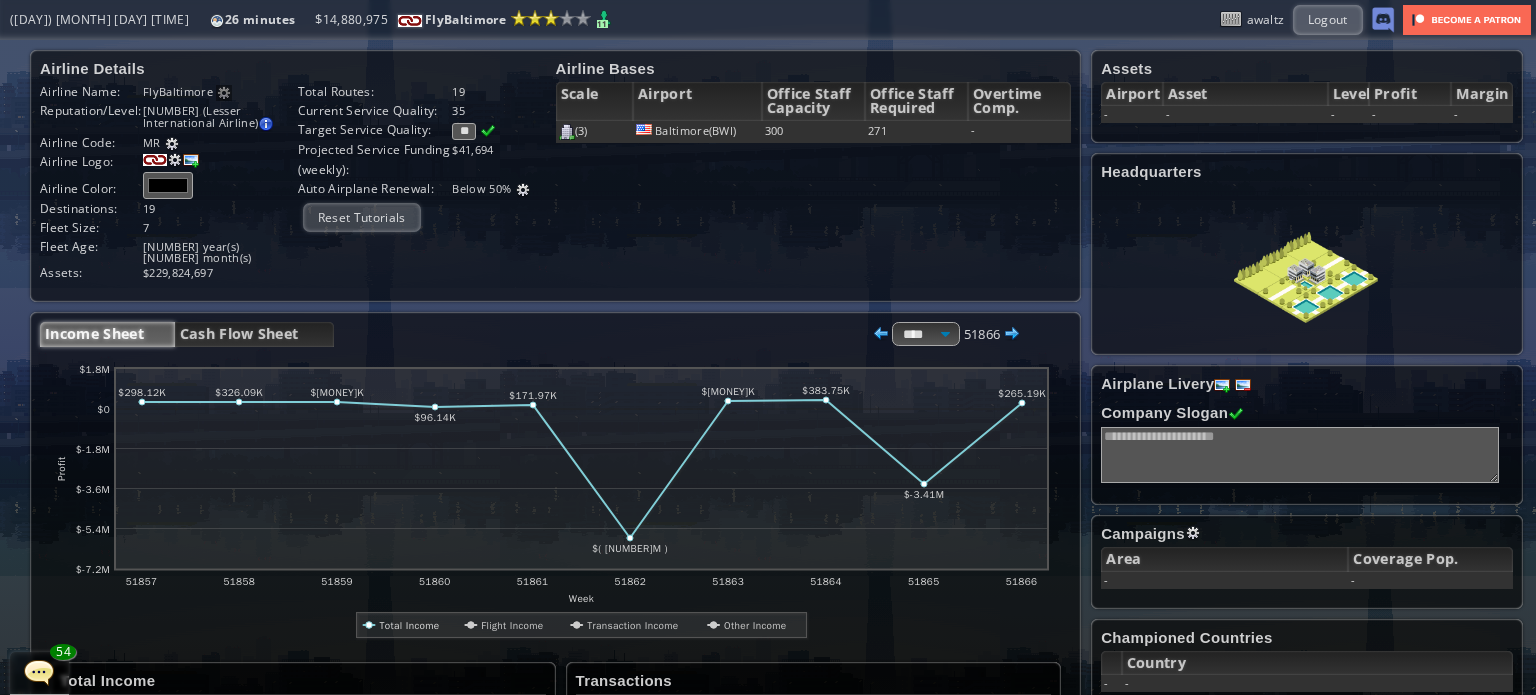 drag, startPoint x: 484, startPoint y: 129, endPoint x: 454, endPoint y: 123, distance: 30.594116 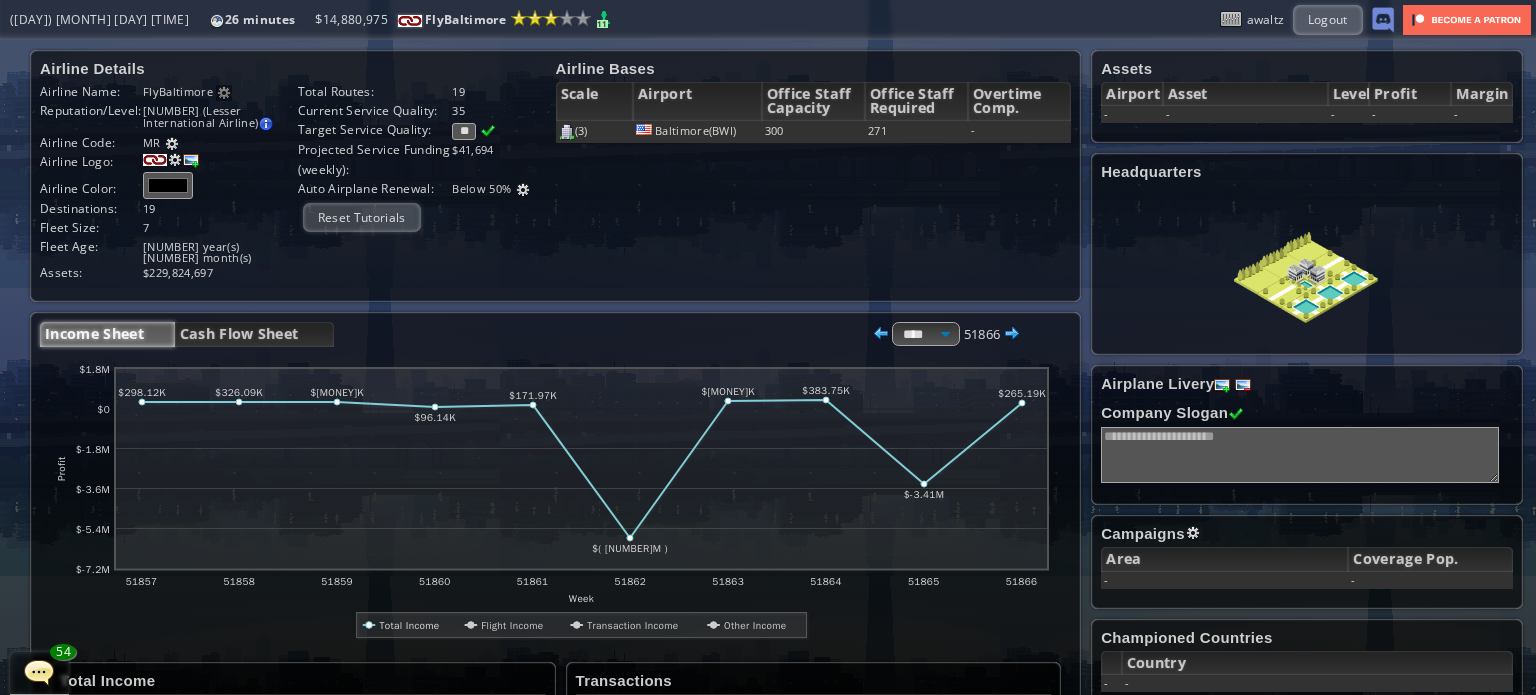 click on "**" at bounding box center [464, 131] 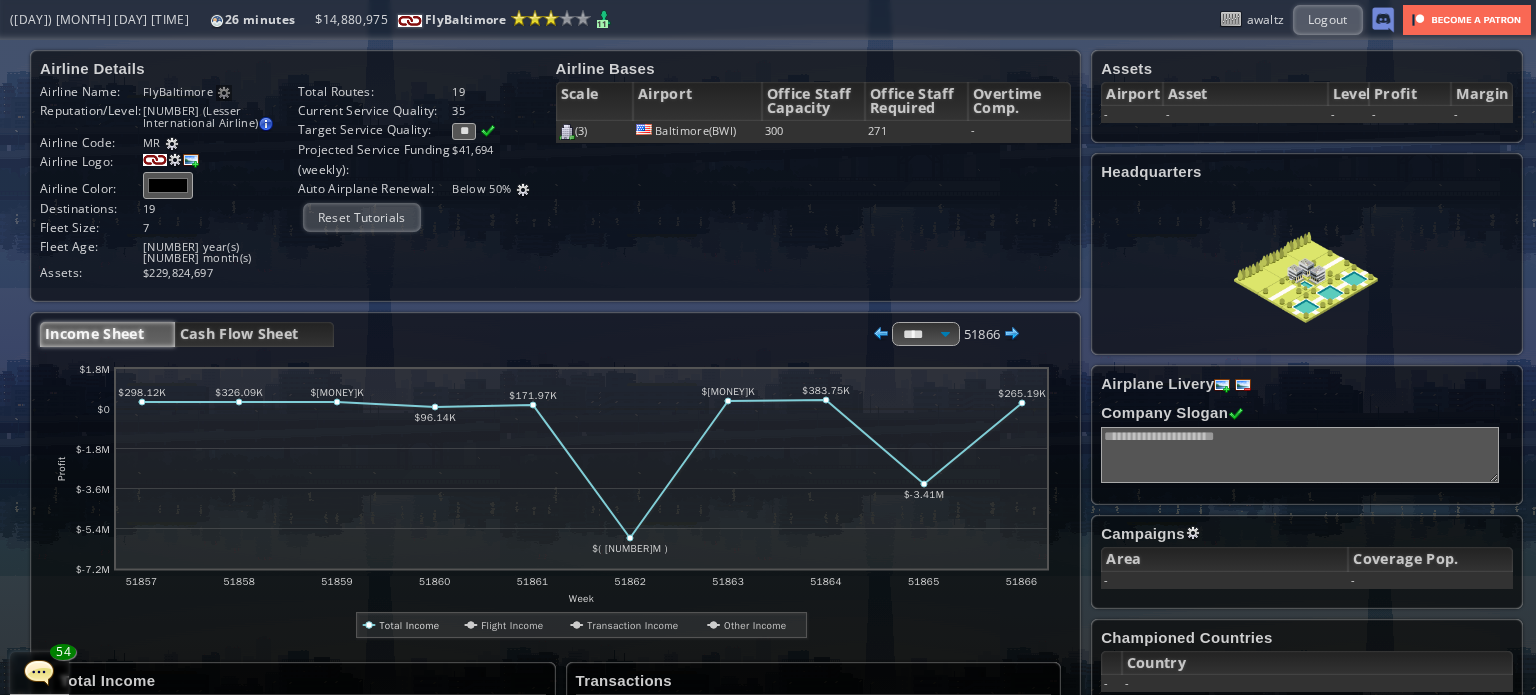 click at bounding box center (488, 131) 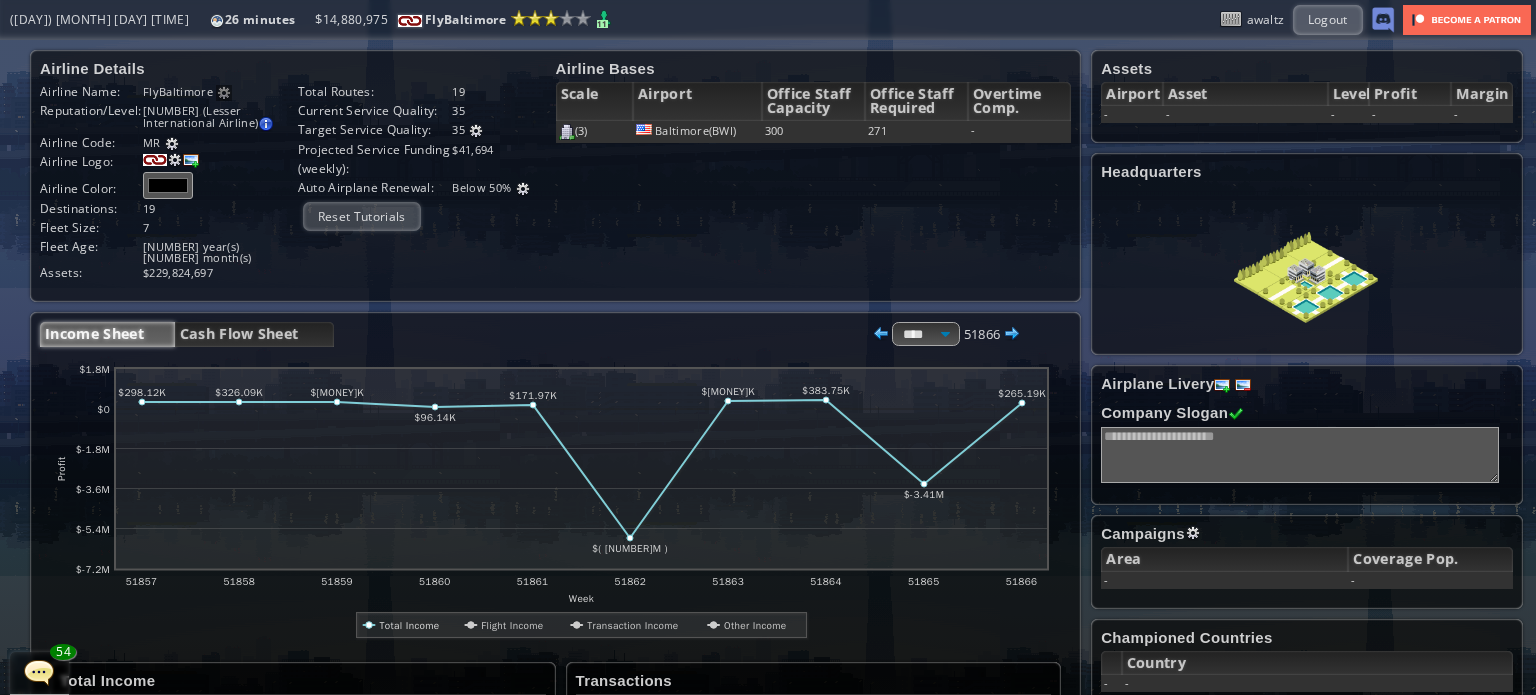 click on "[NUMBER]
**
Value must be an integer [NUMBER] - [NUMBER]" at bounding box center (220, 91) 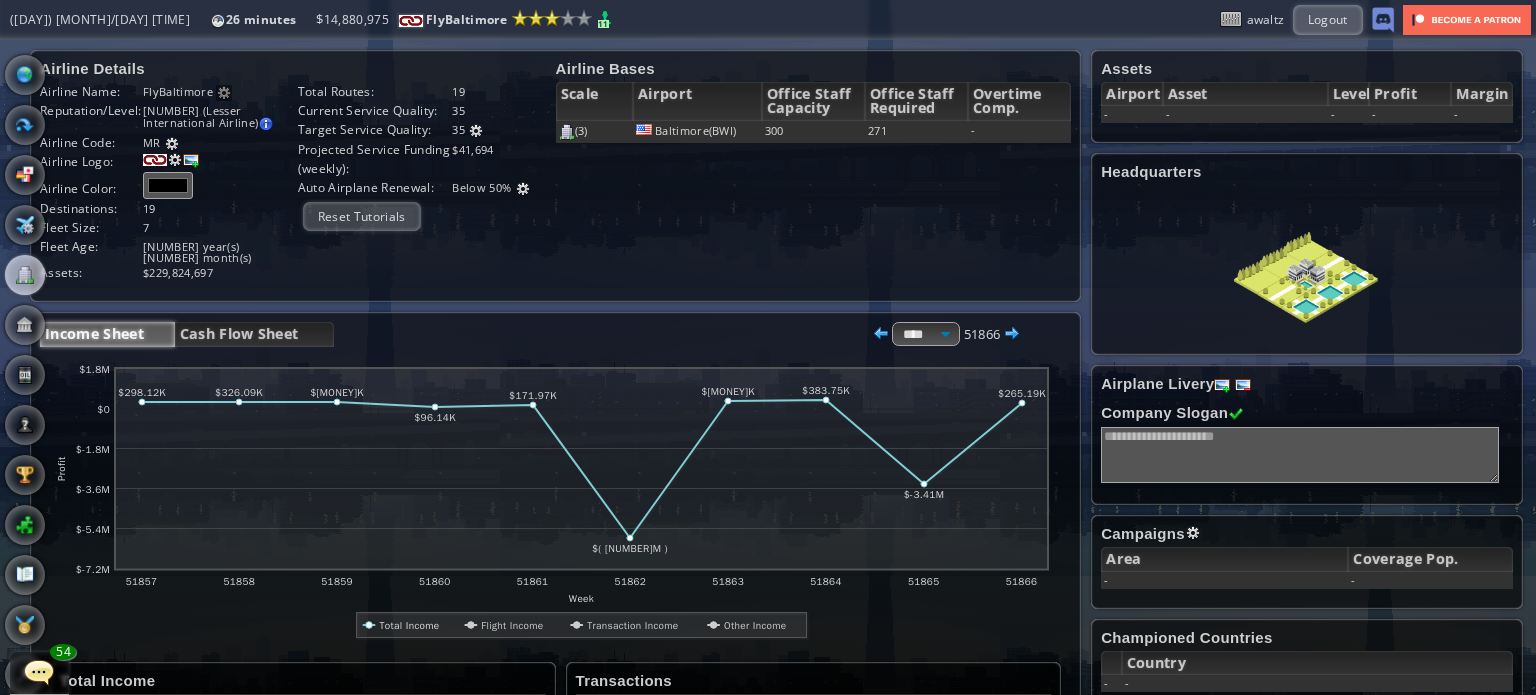 click on "World Map" at bounding box center [25, 75] 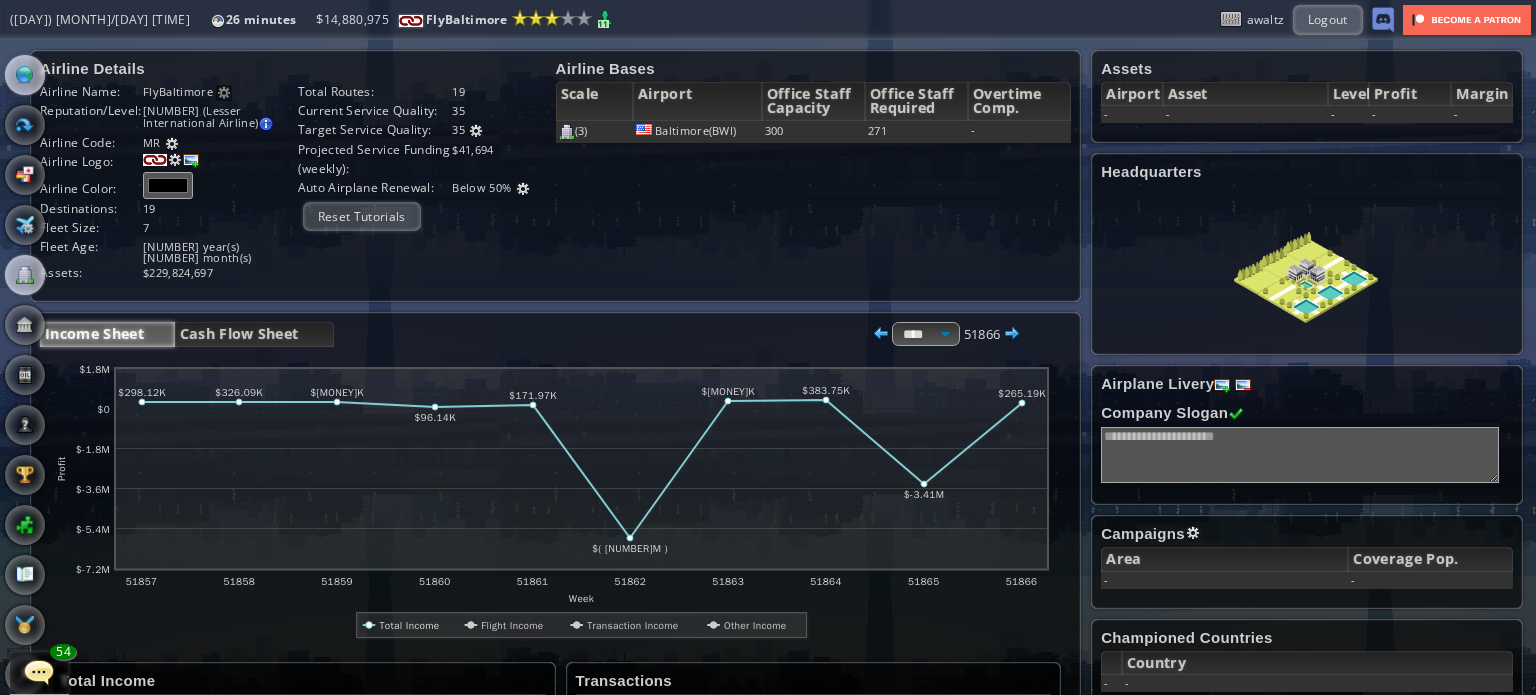 click at bounding box center [25, 75] 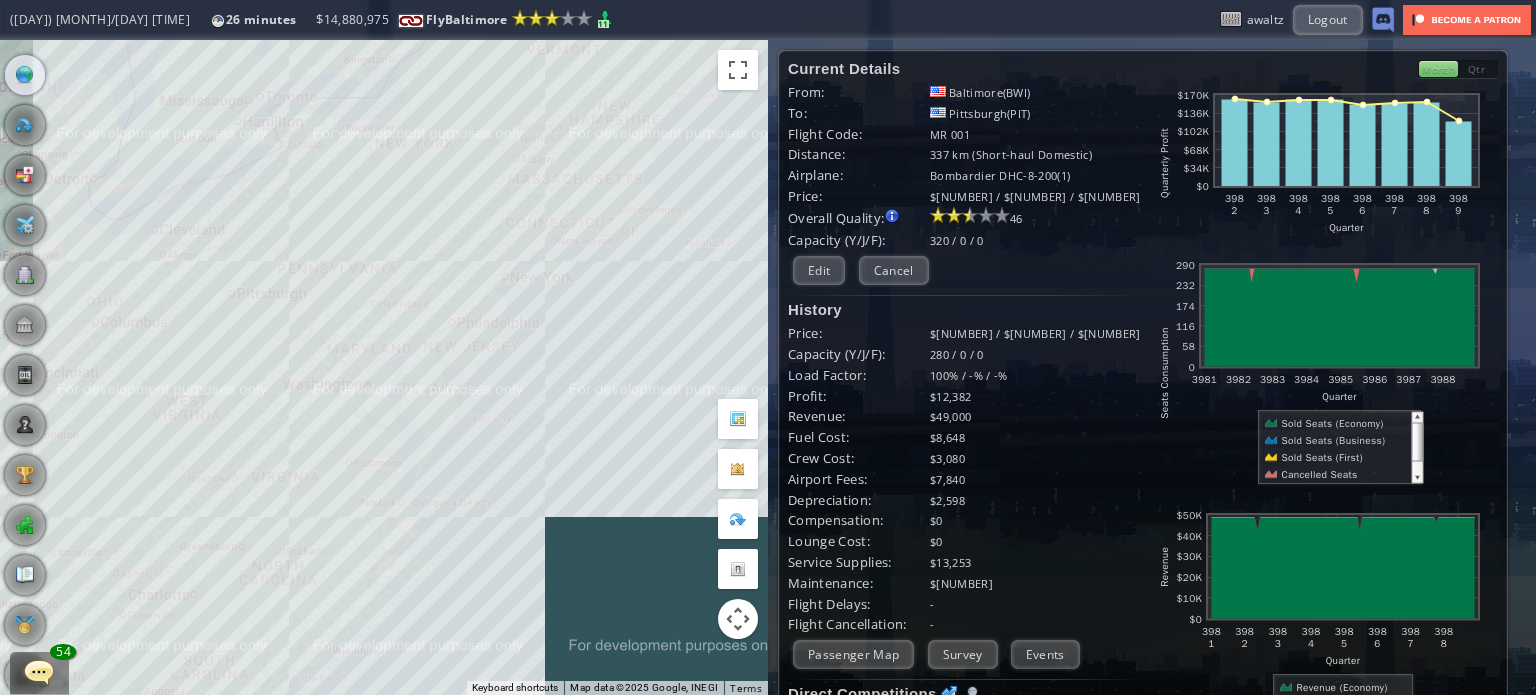 click on "To navigate, press the arrow keys." at bounding box center [384, 367] 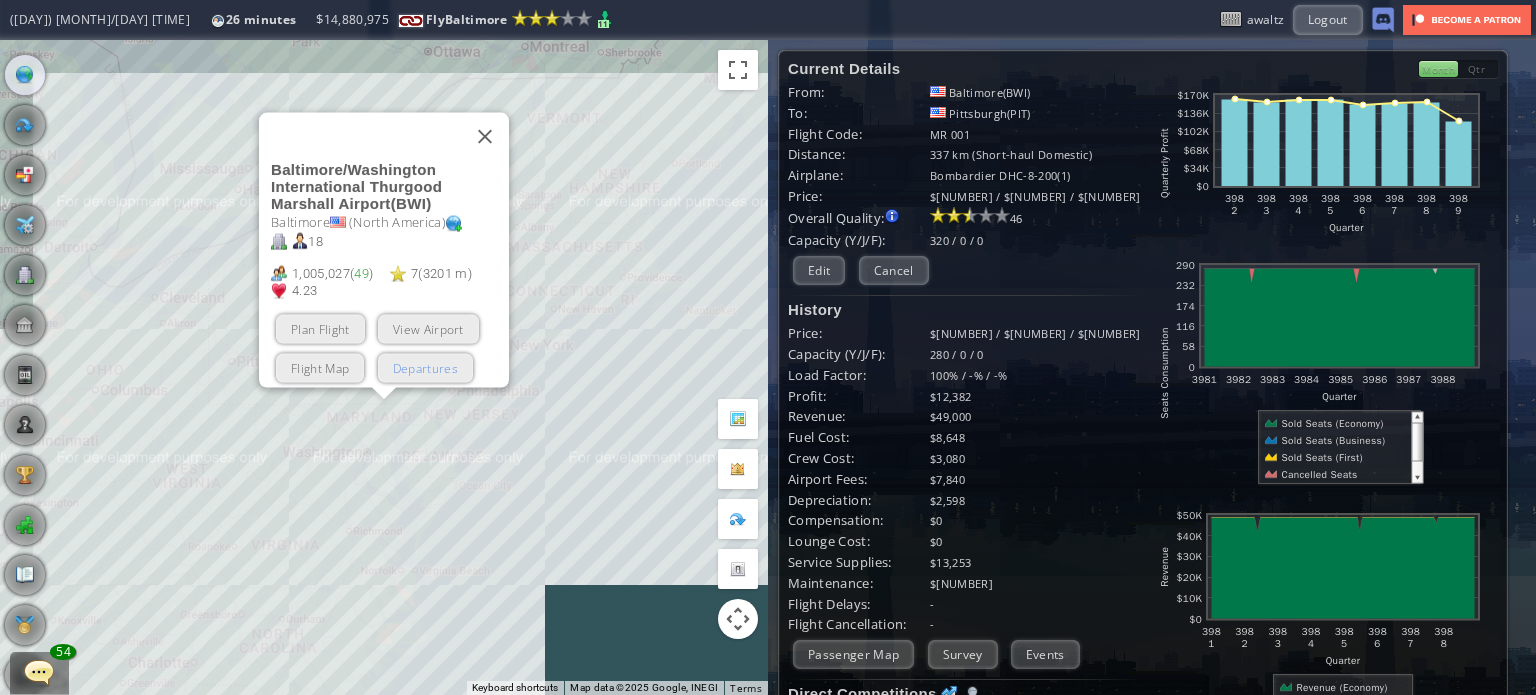 click on "Departures" at bounding box center (425, 367) 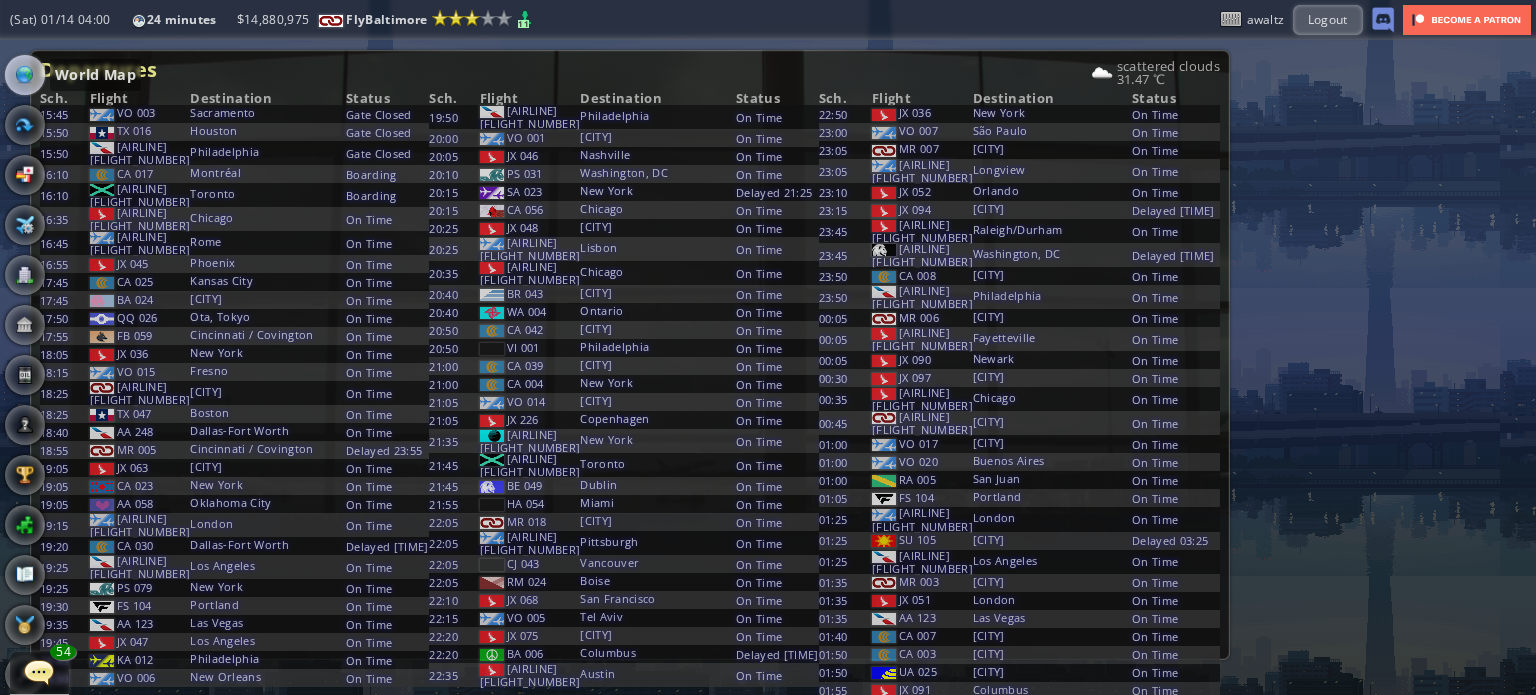click at bounding box center (25, 75) 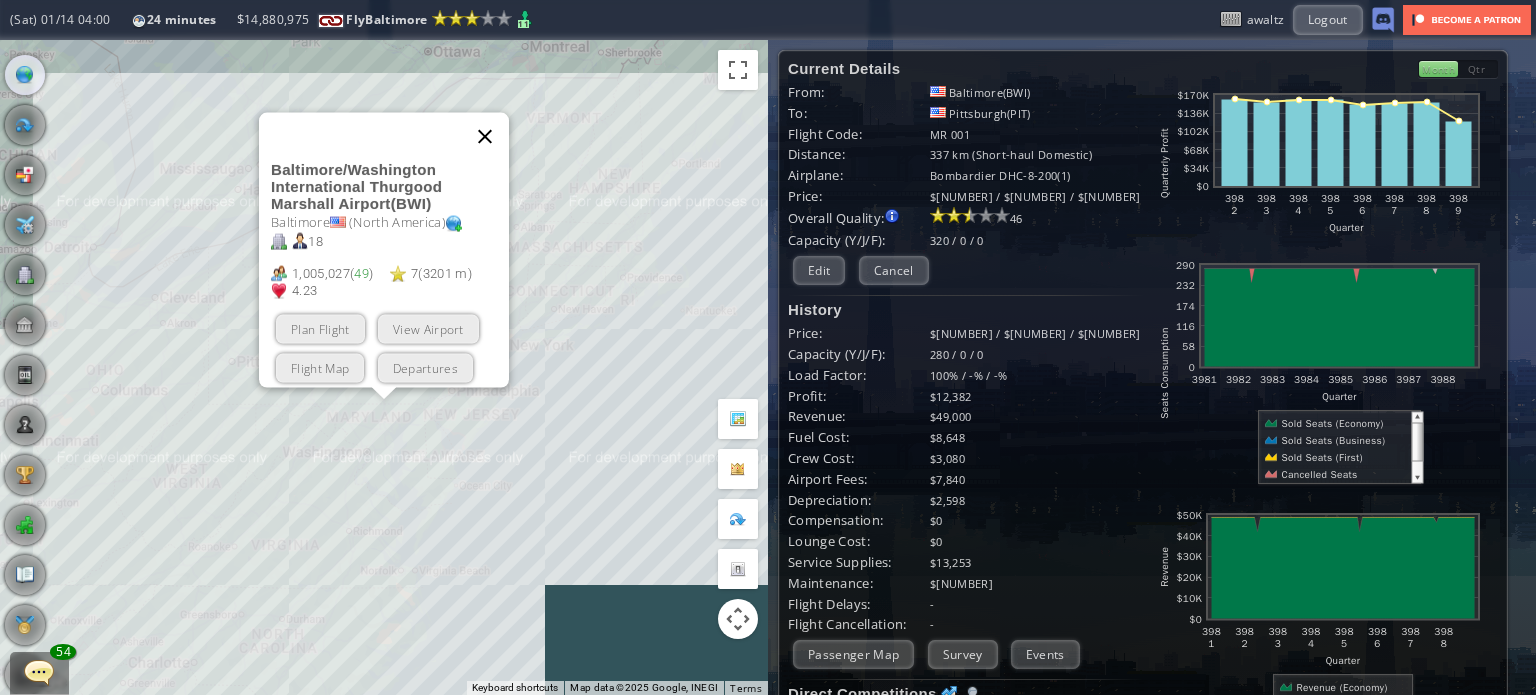 click at bounding box center [485, 136] 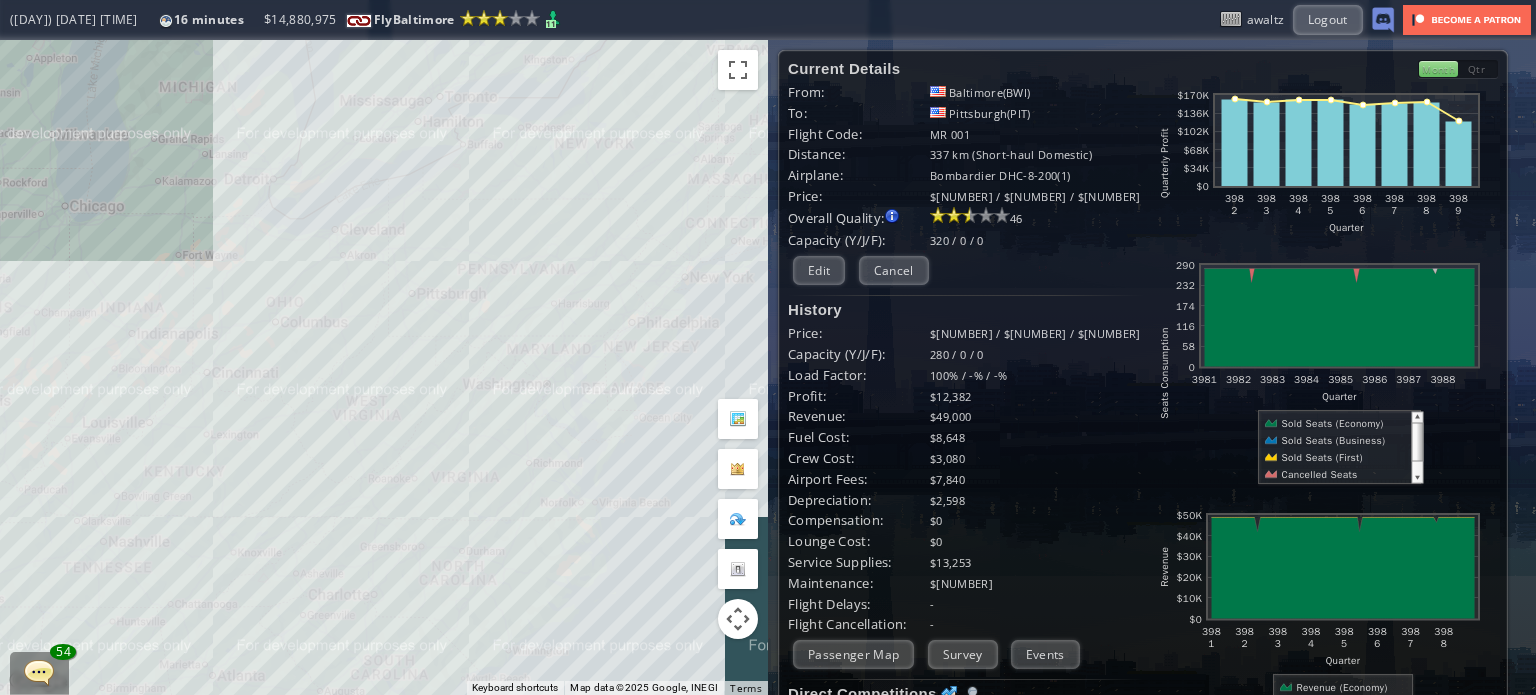 drag, startPoint x: 496, startPoint y: 216, endPoint x: 593, endPoint y: 177, distance: 104.54664 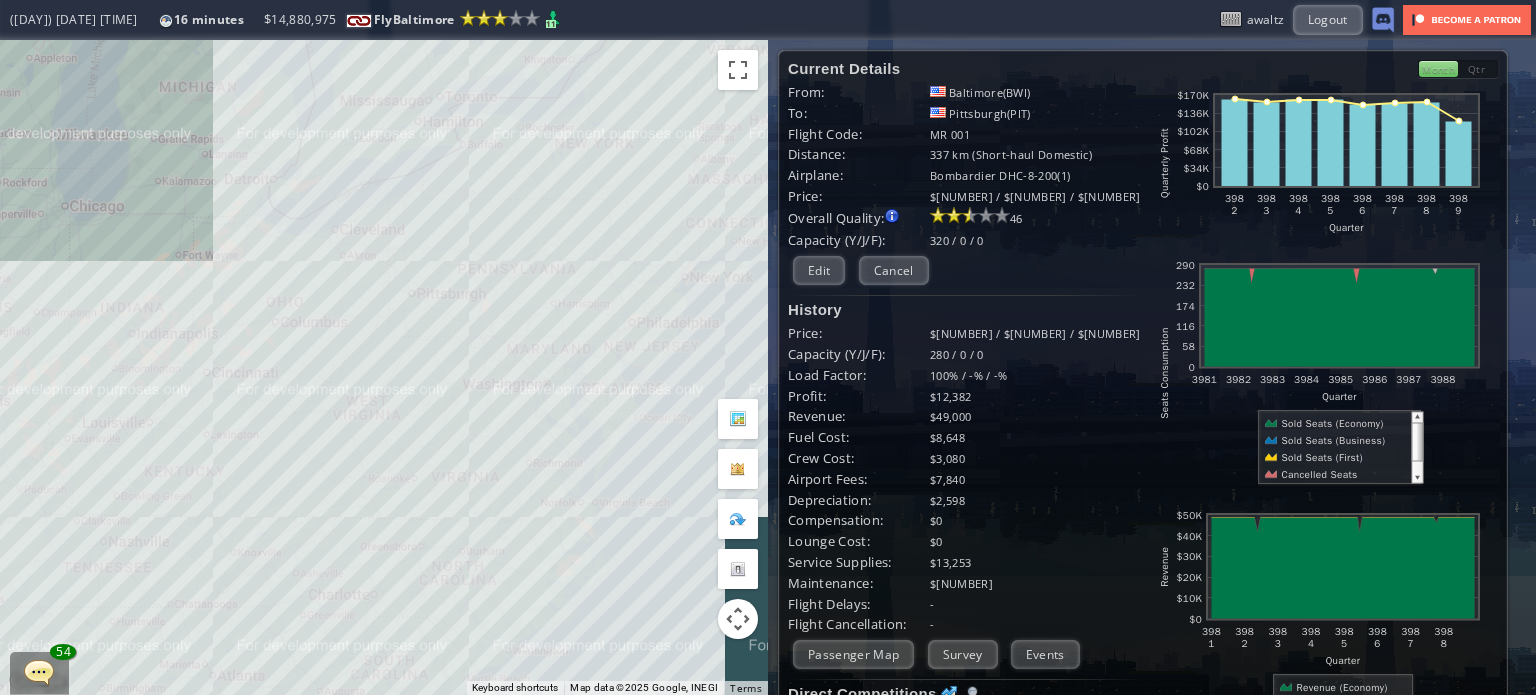 click on "To navigate, press the arrow keys." at bounding box center [384, 367] 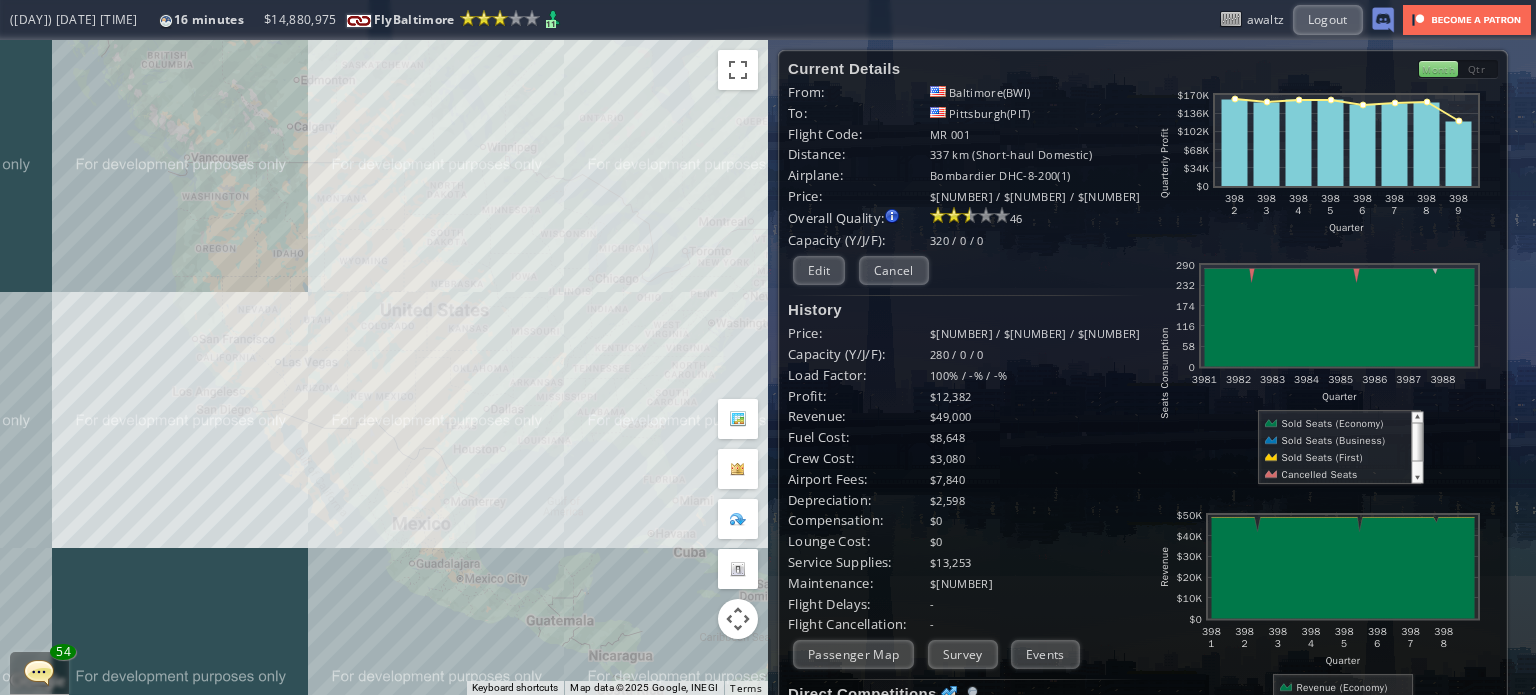 drag, startPoint x: 173, startPoint y: 187, endPoint x: 396, endPoint y: 227, distance: 226.55904 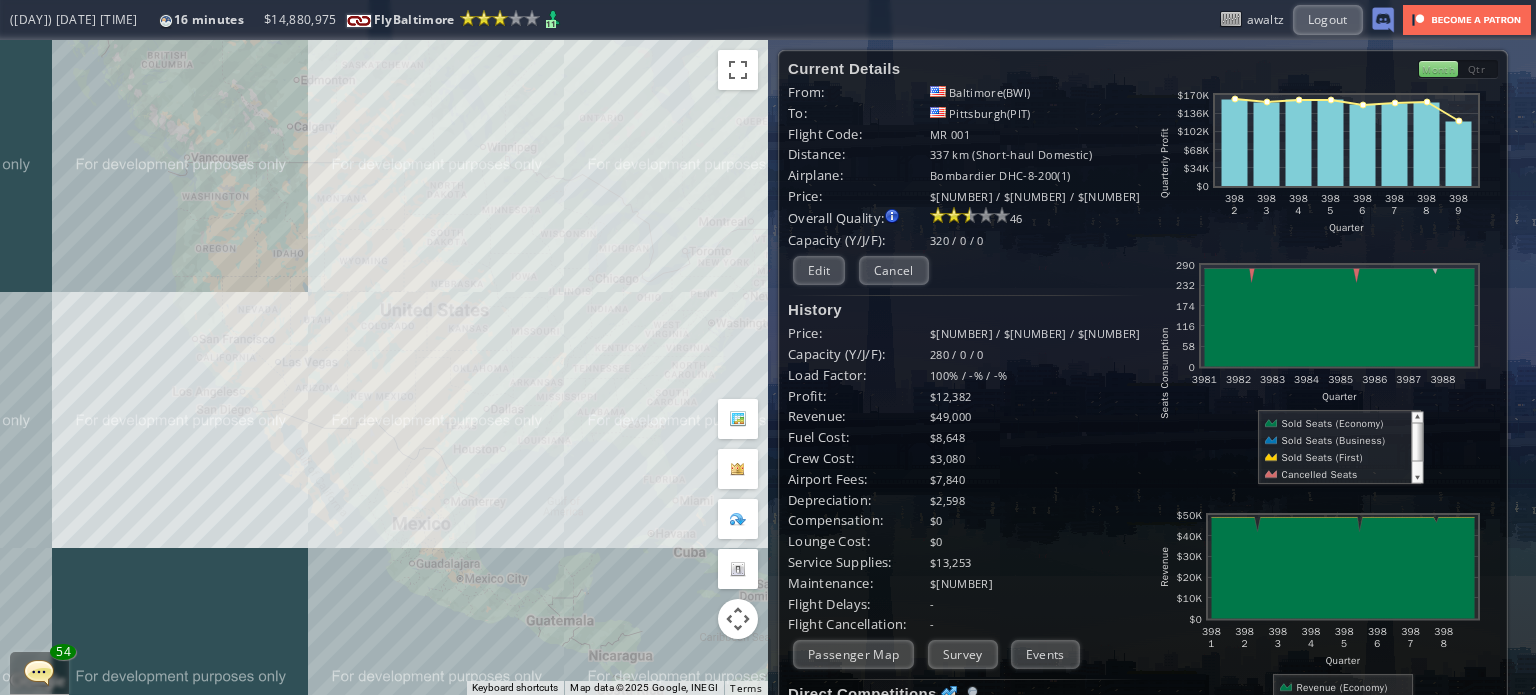 click on "To navigate, press the arrow keys." at bounding box center [384, 367] 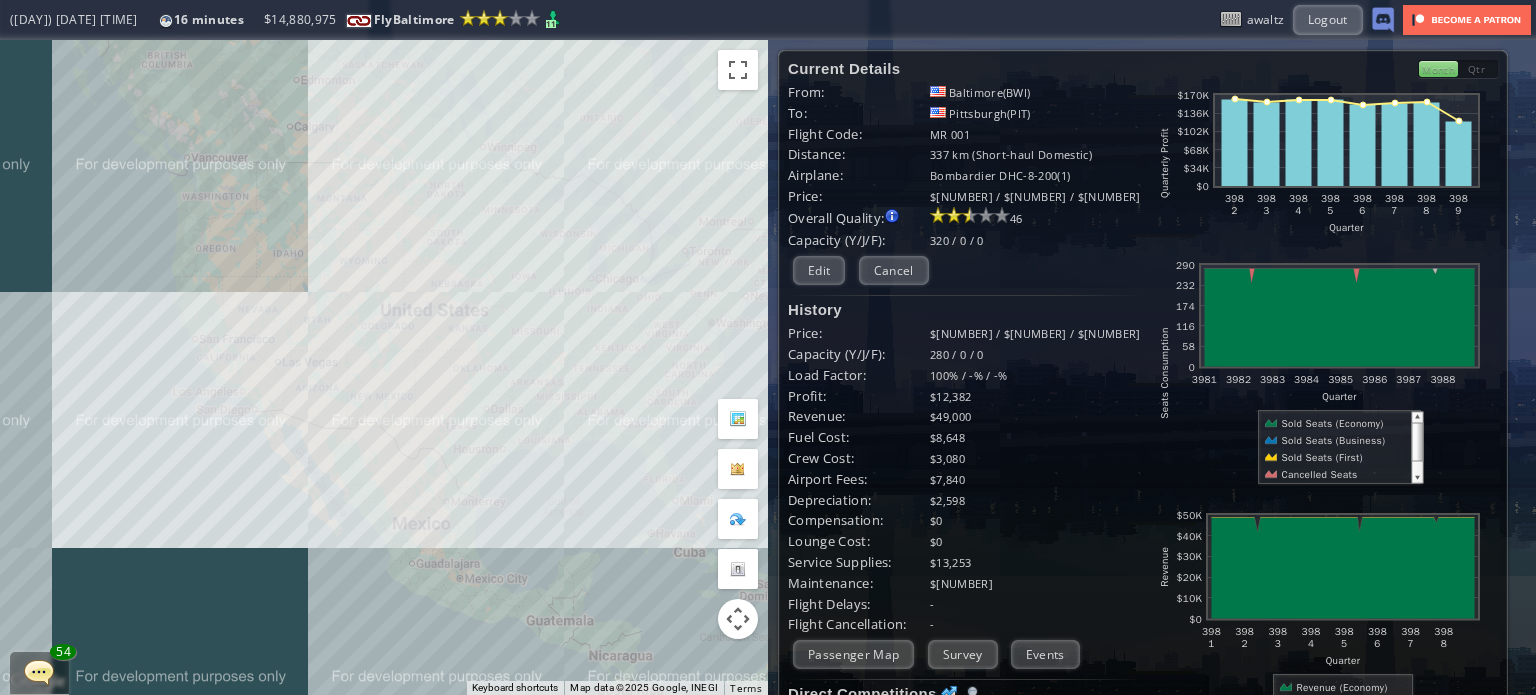 click on "To navigate, press the arrow keys." at bounding box center (384, 367) 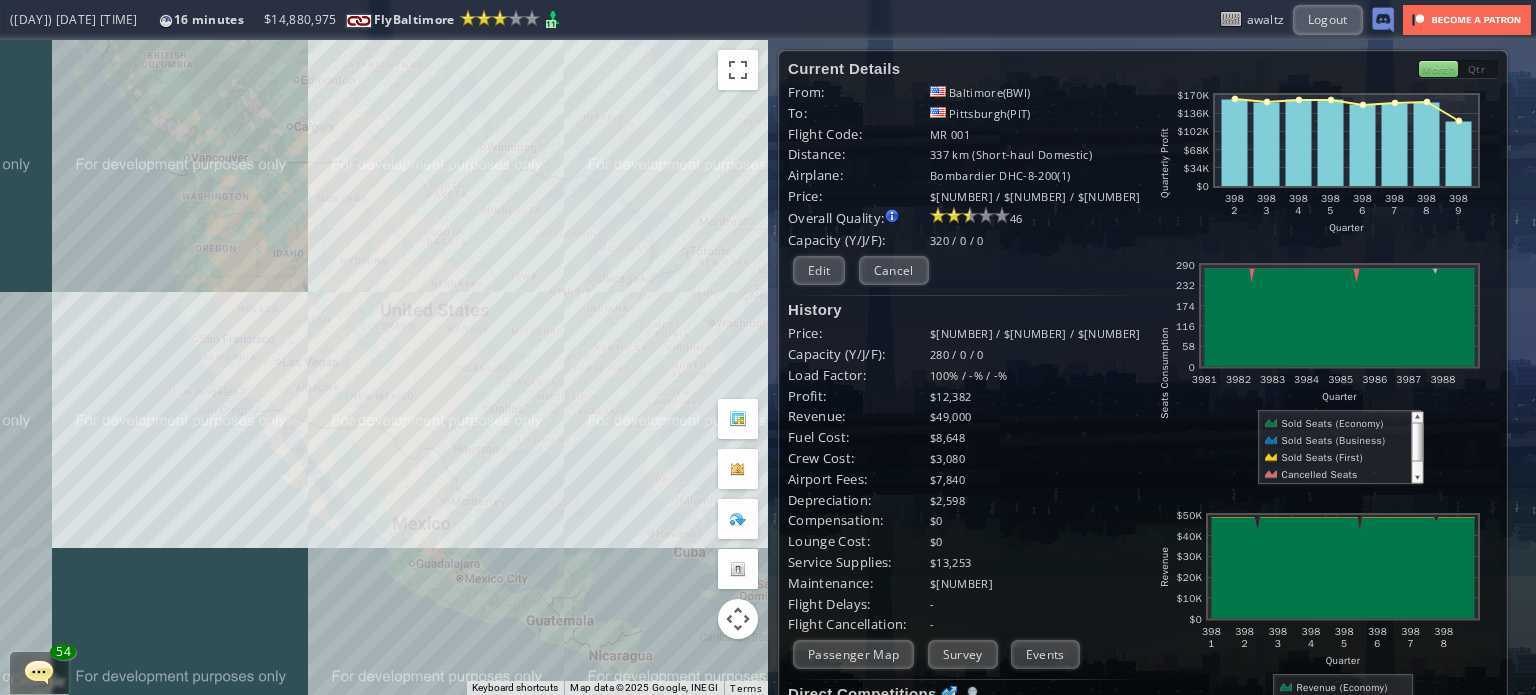 click on "To navigate, press the arrow keys." at bounding box center (384, 367) 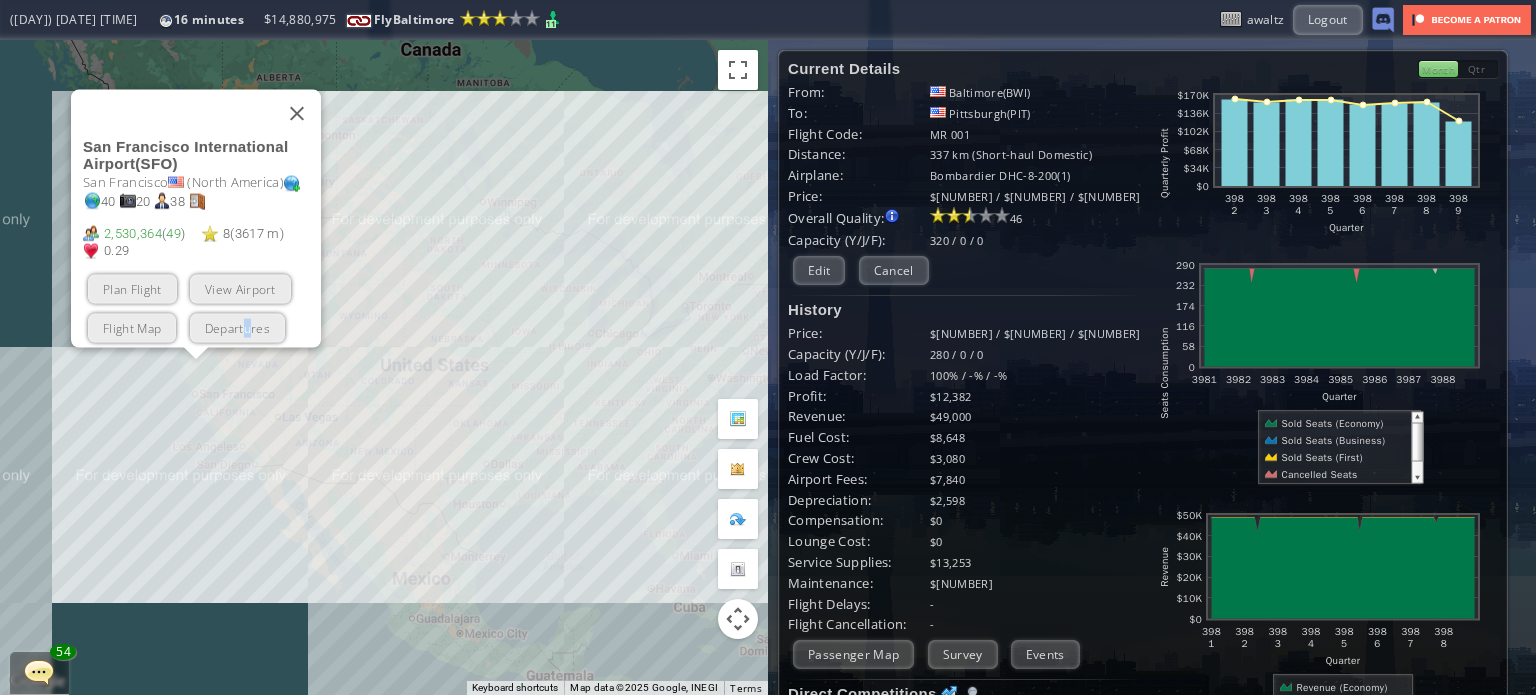 click on "Departures" at bounding box center (237, 327) 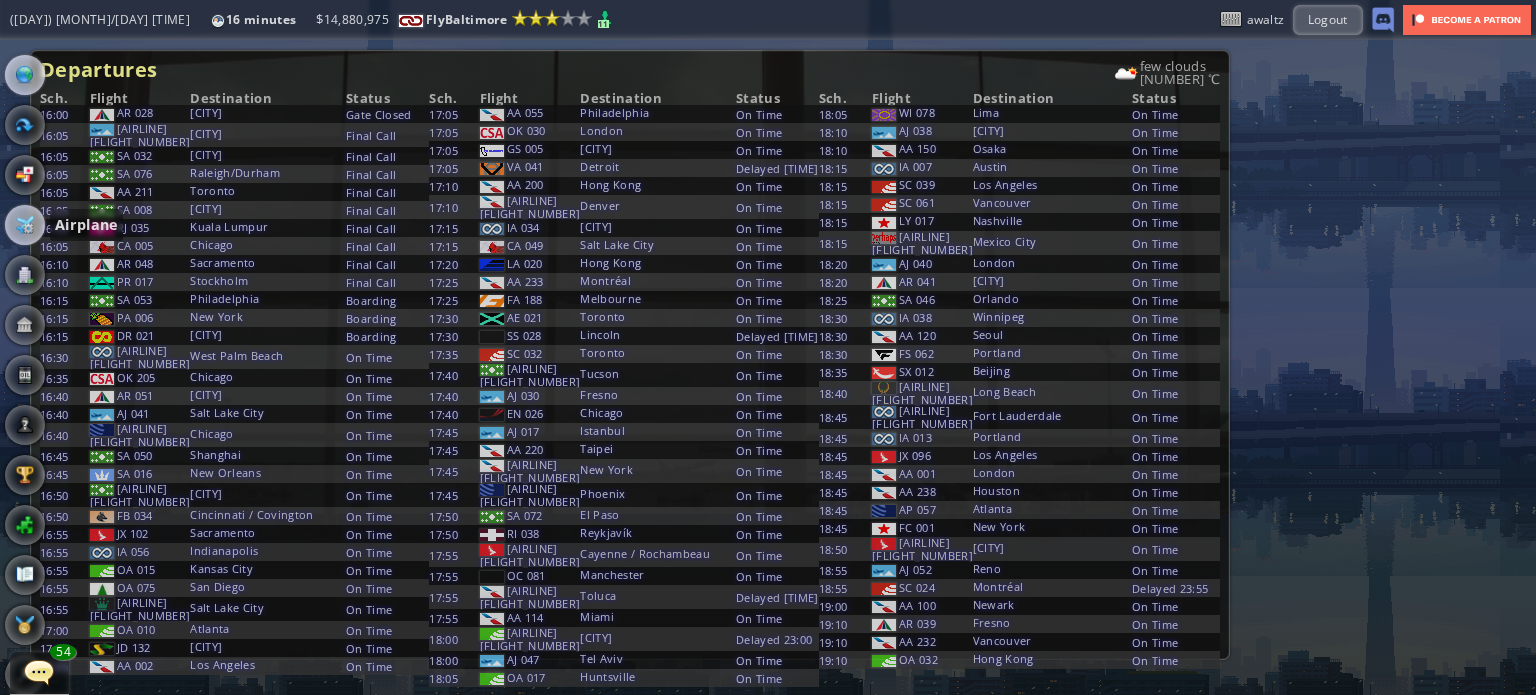 click at bounding box center [25, 225] 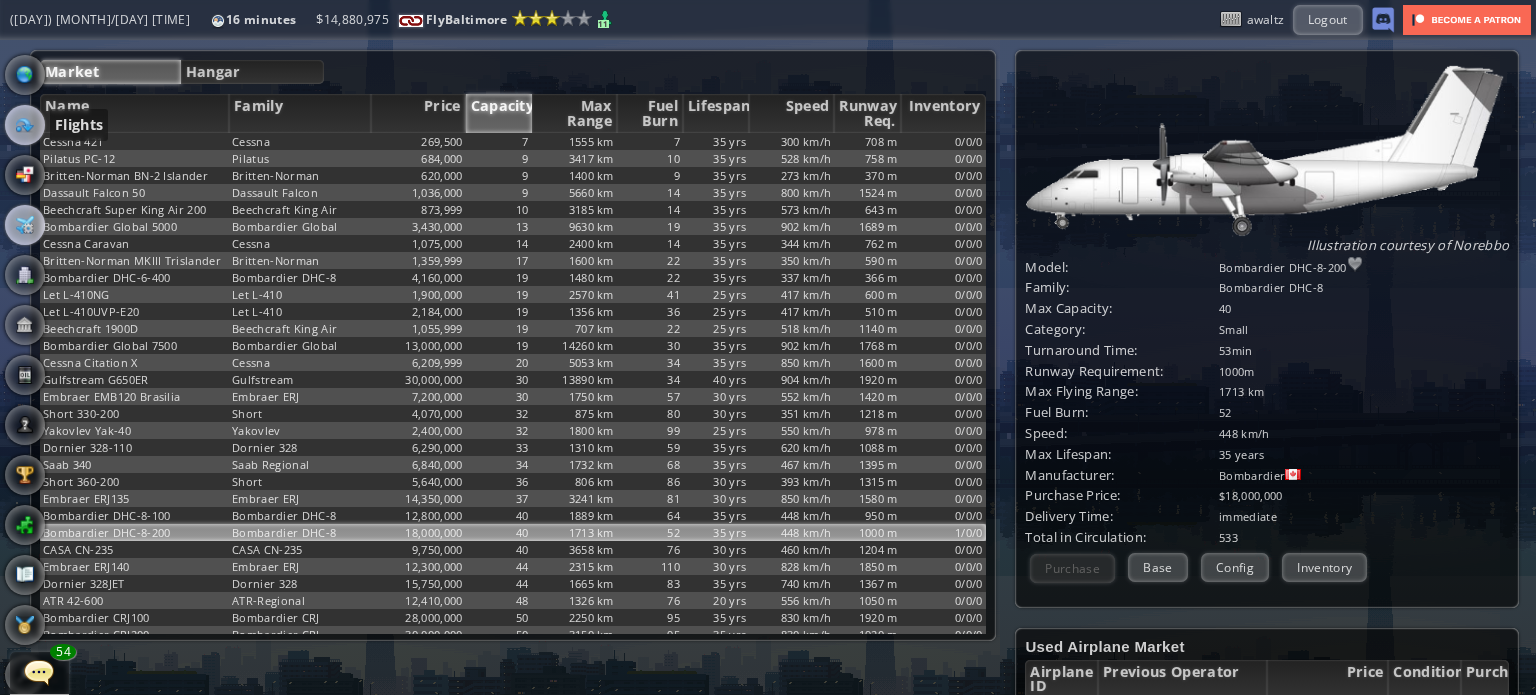 click at bounding box center [25, 125] 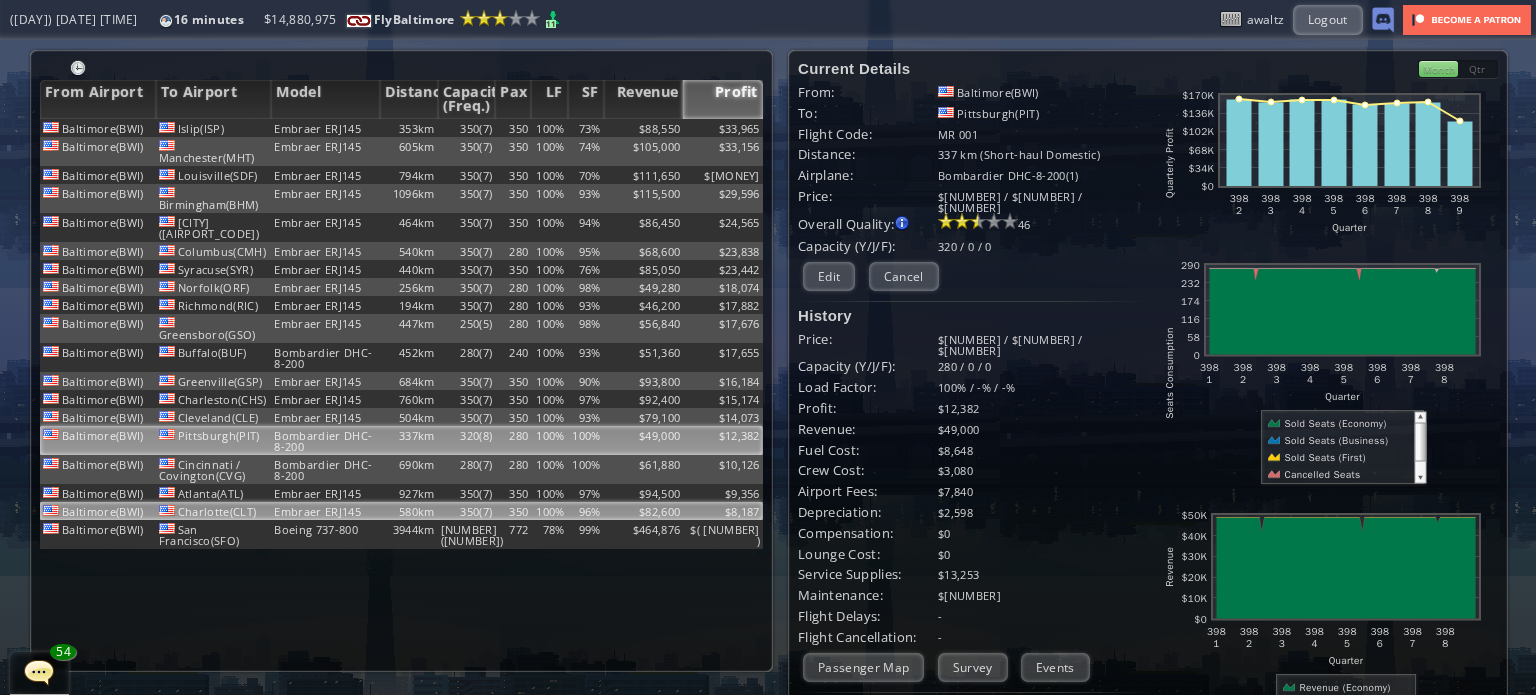 click on "350" at bounding box center (513, 128) 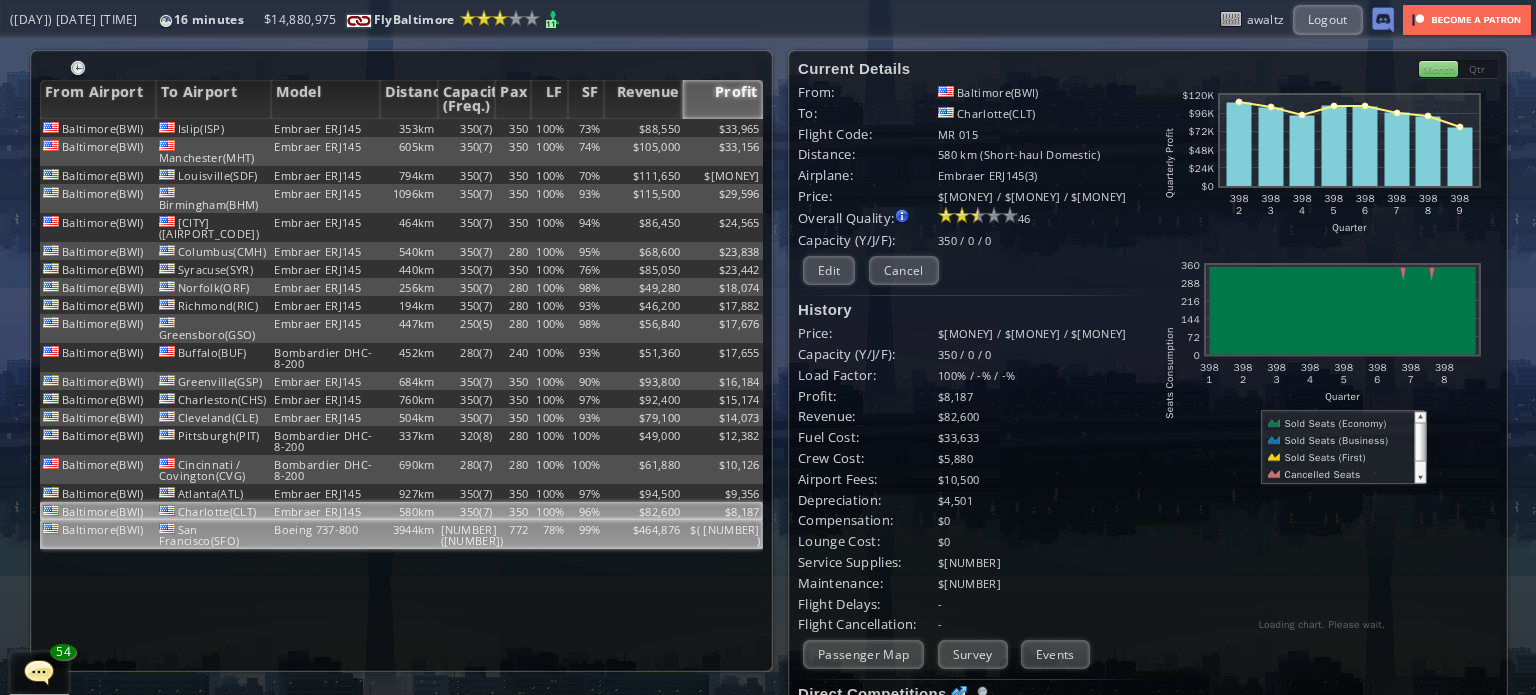 click on "78%" at bounding box center [549, 128] 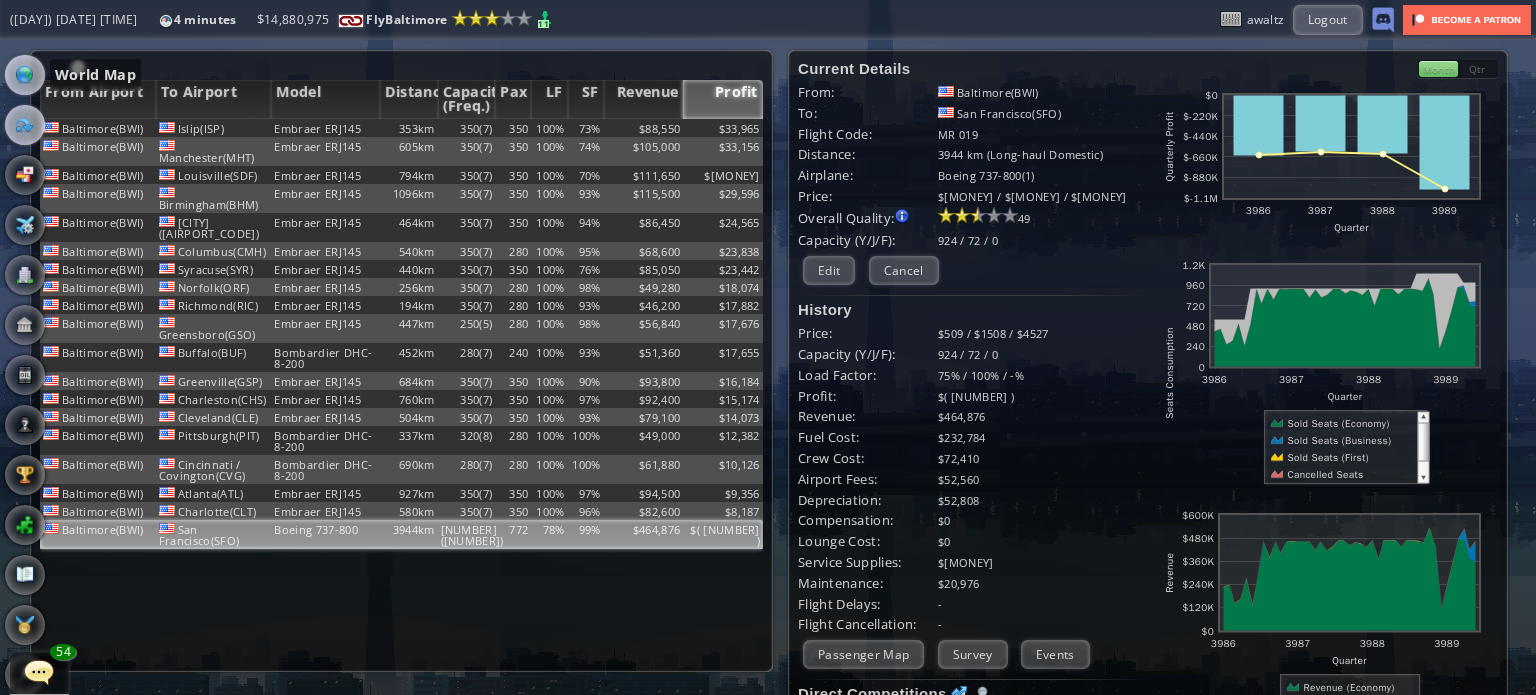 click at bounding box center (25, 75) 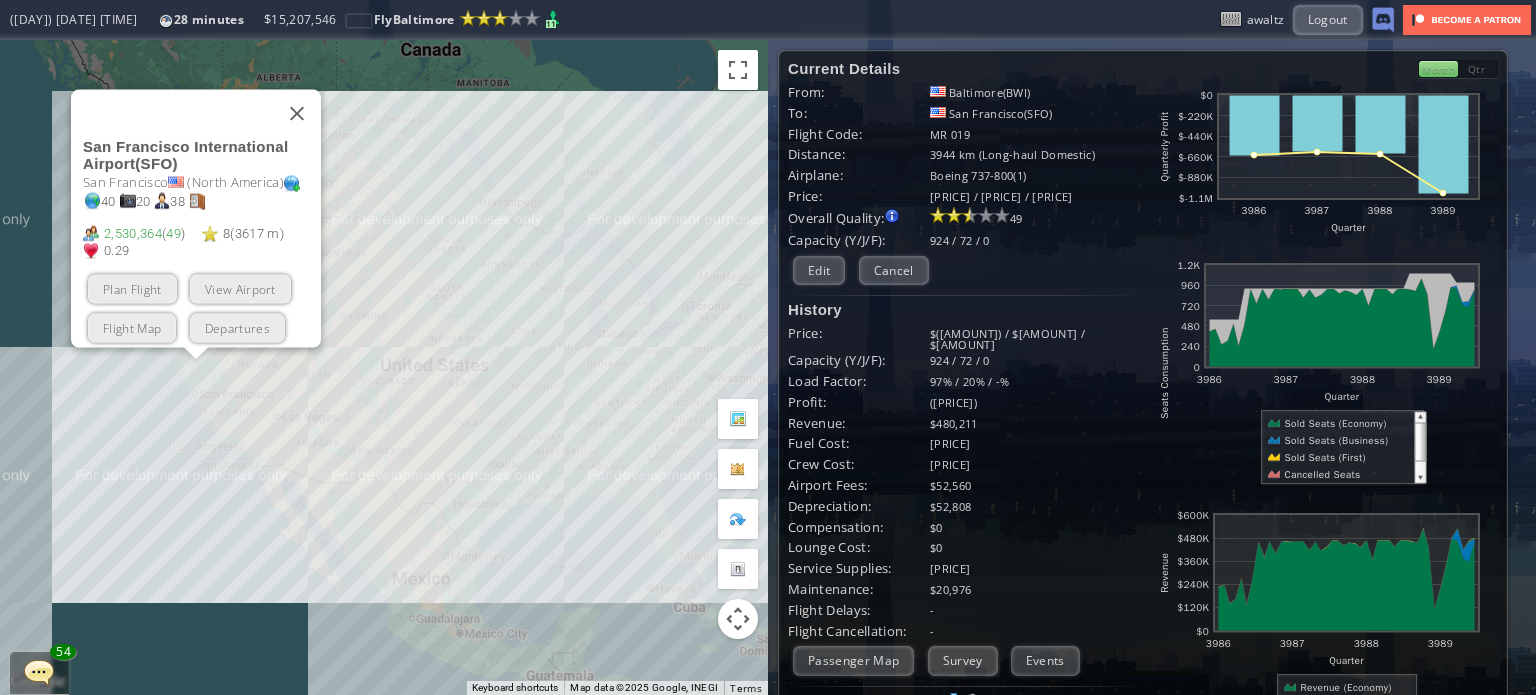 scroll, scrollTop: 0, scrollLeft: 0, axis: both 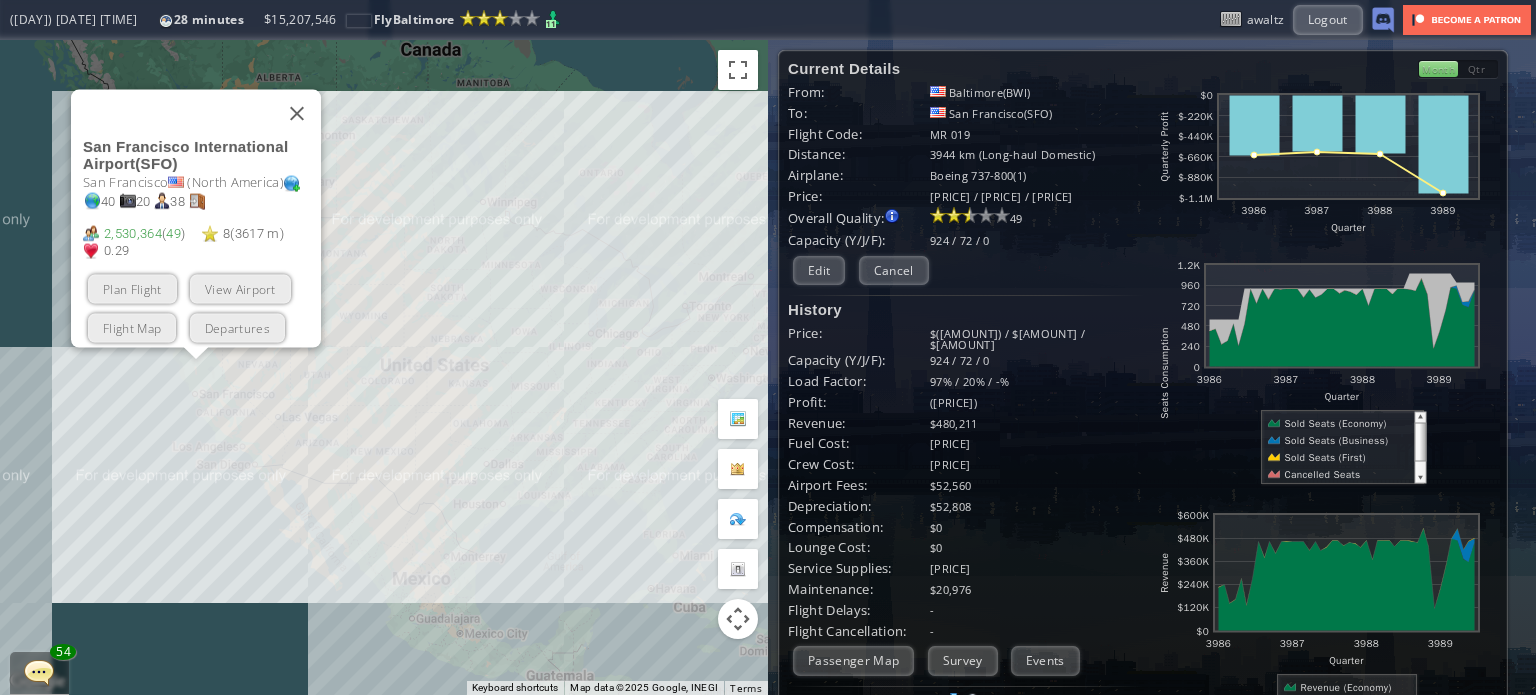 click at bounding box center (297, 113) 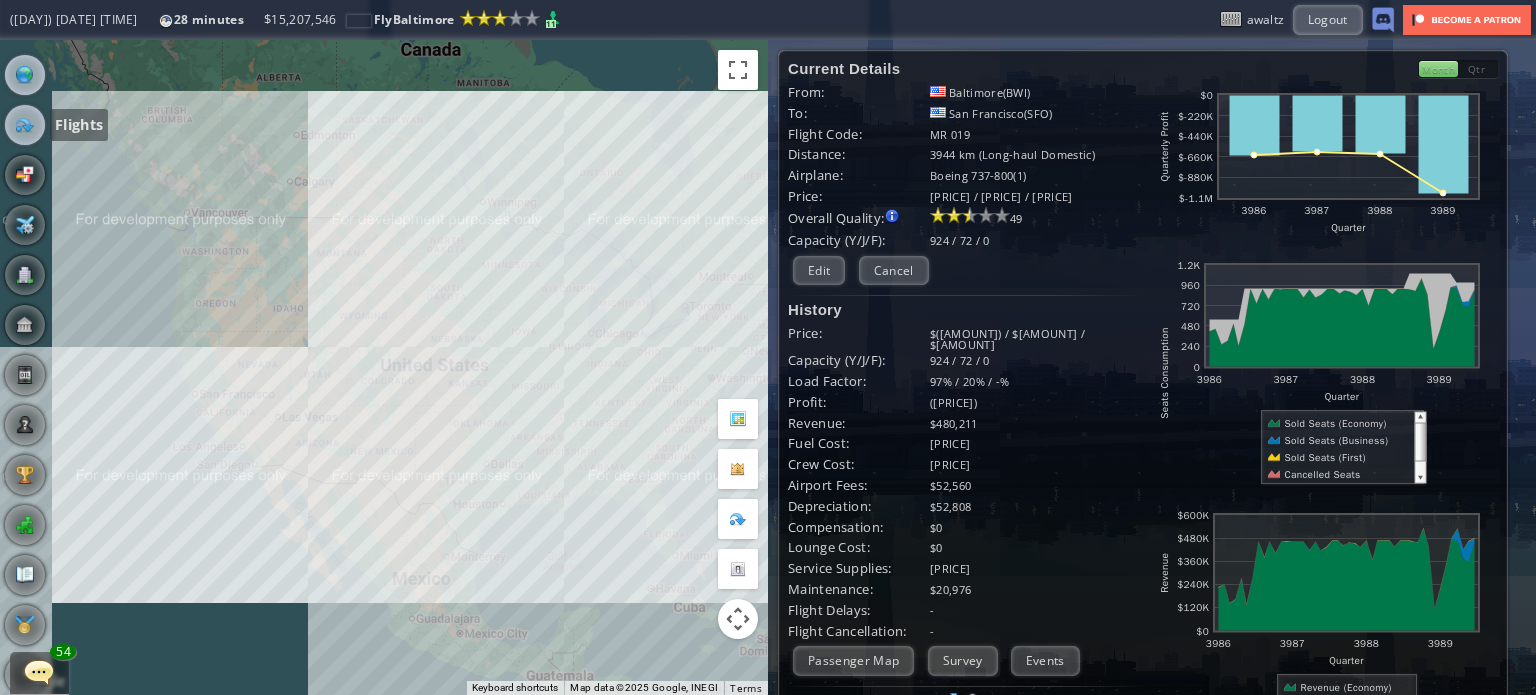 click at bounding box center [25, 125] 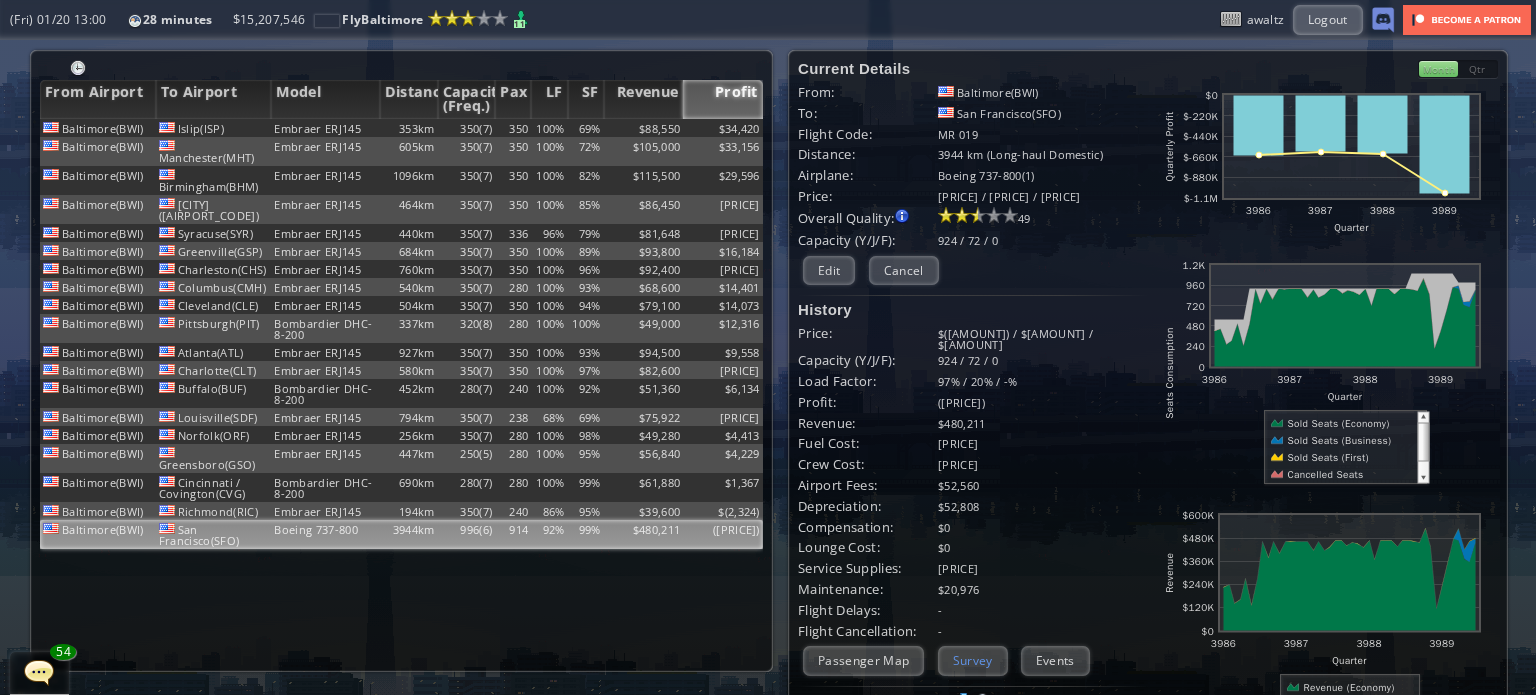click on "Survey" at bounding box center (973, 660) 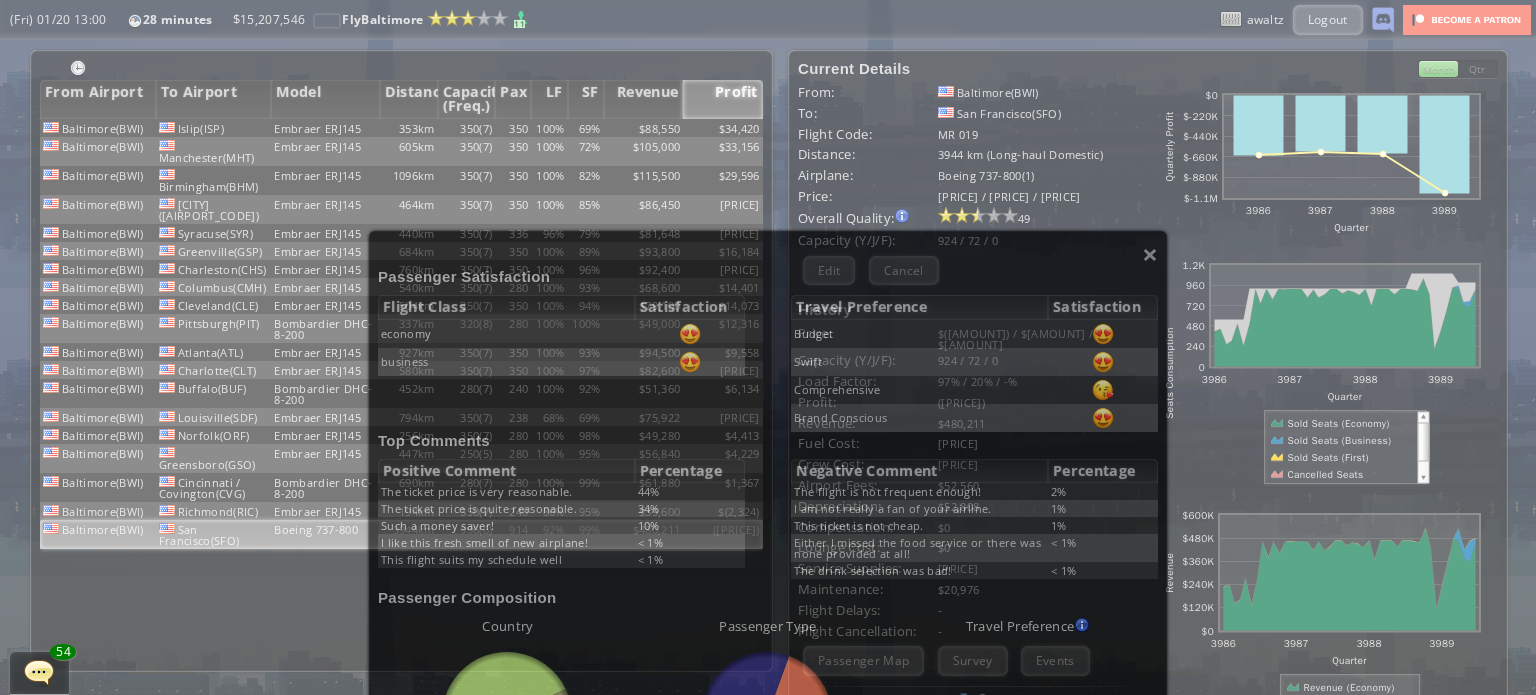 scroll, scrollTop: 200, scrollLeft: 0, axis: vertical 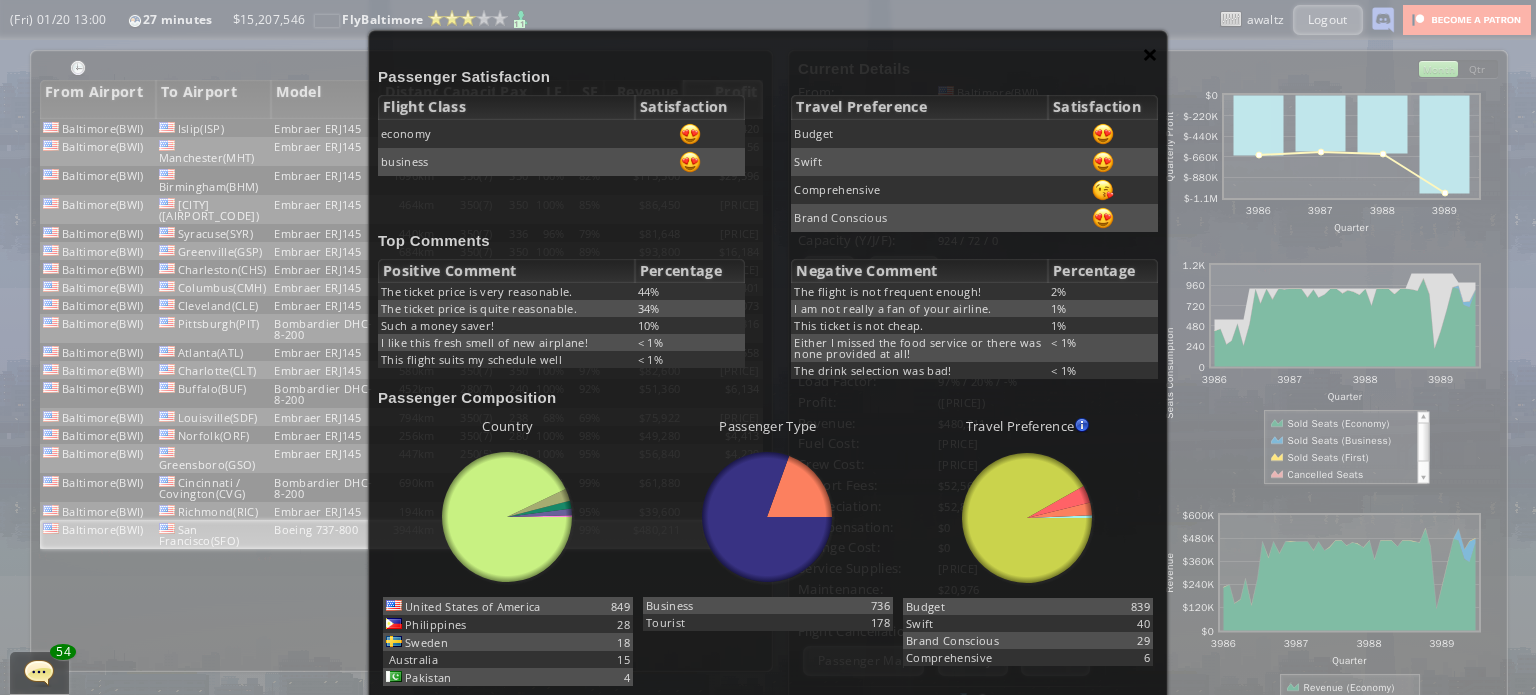 click on "×" at bounding box center (1150, 54) 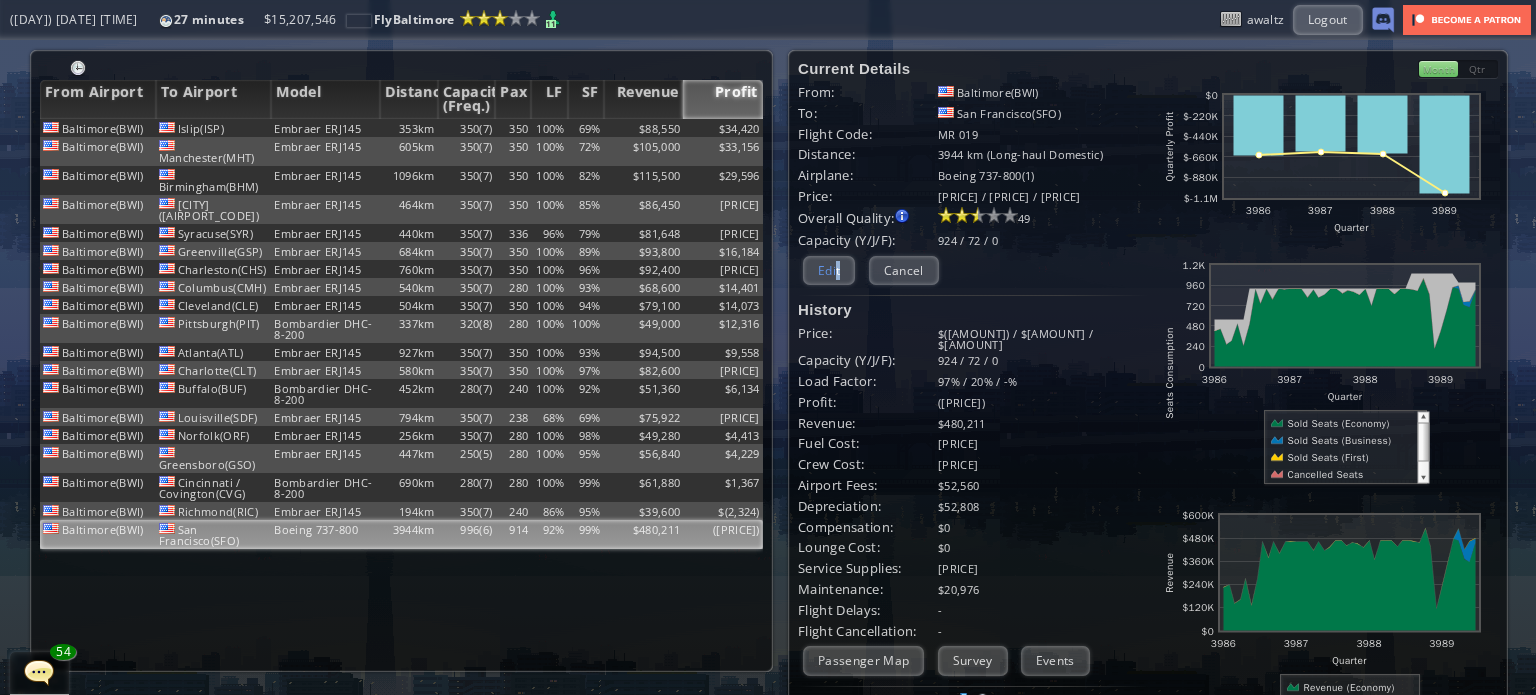 click on "Edit" at bounding box center [829, 270] 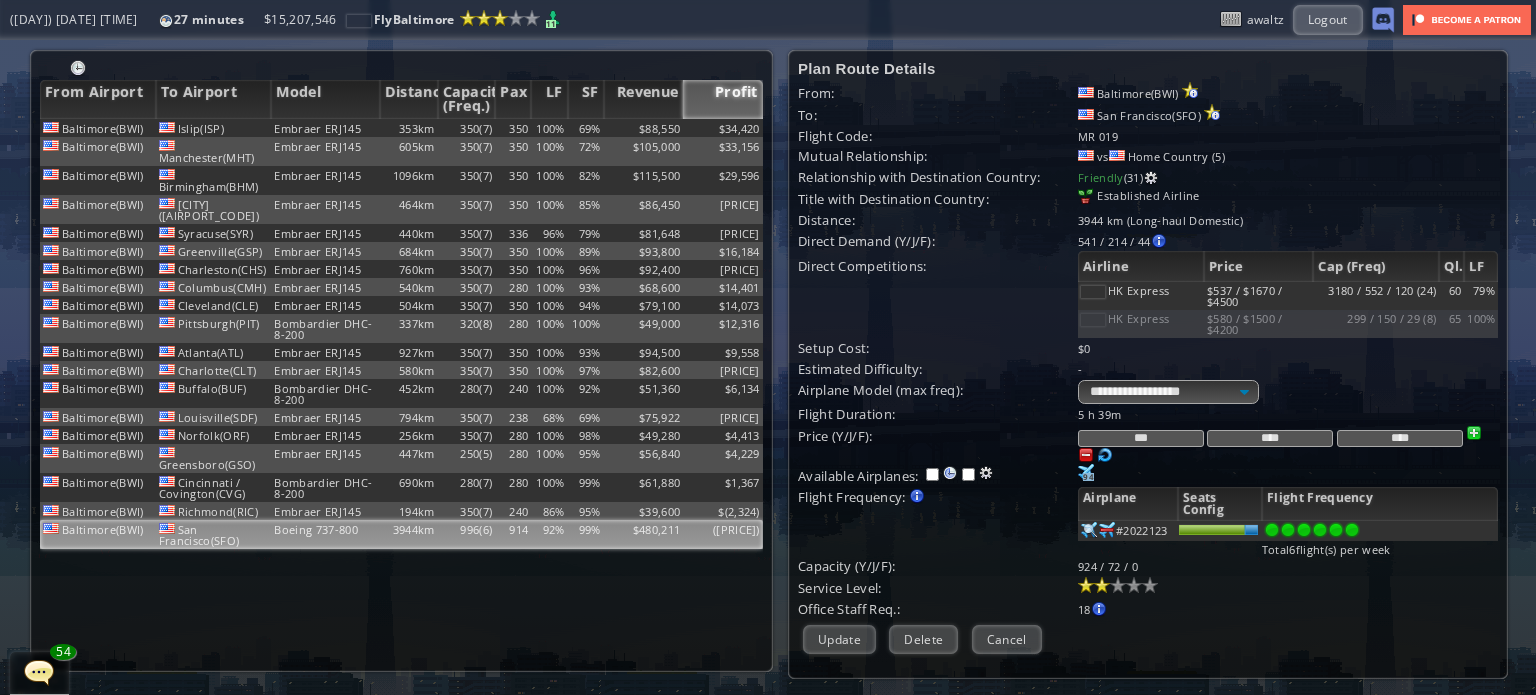 drag, startPoint x: 1354, startPoint y: 435, endPoint x: 1280, endPoint y: 425, distance: 74.672615 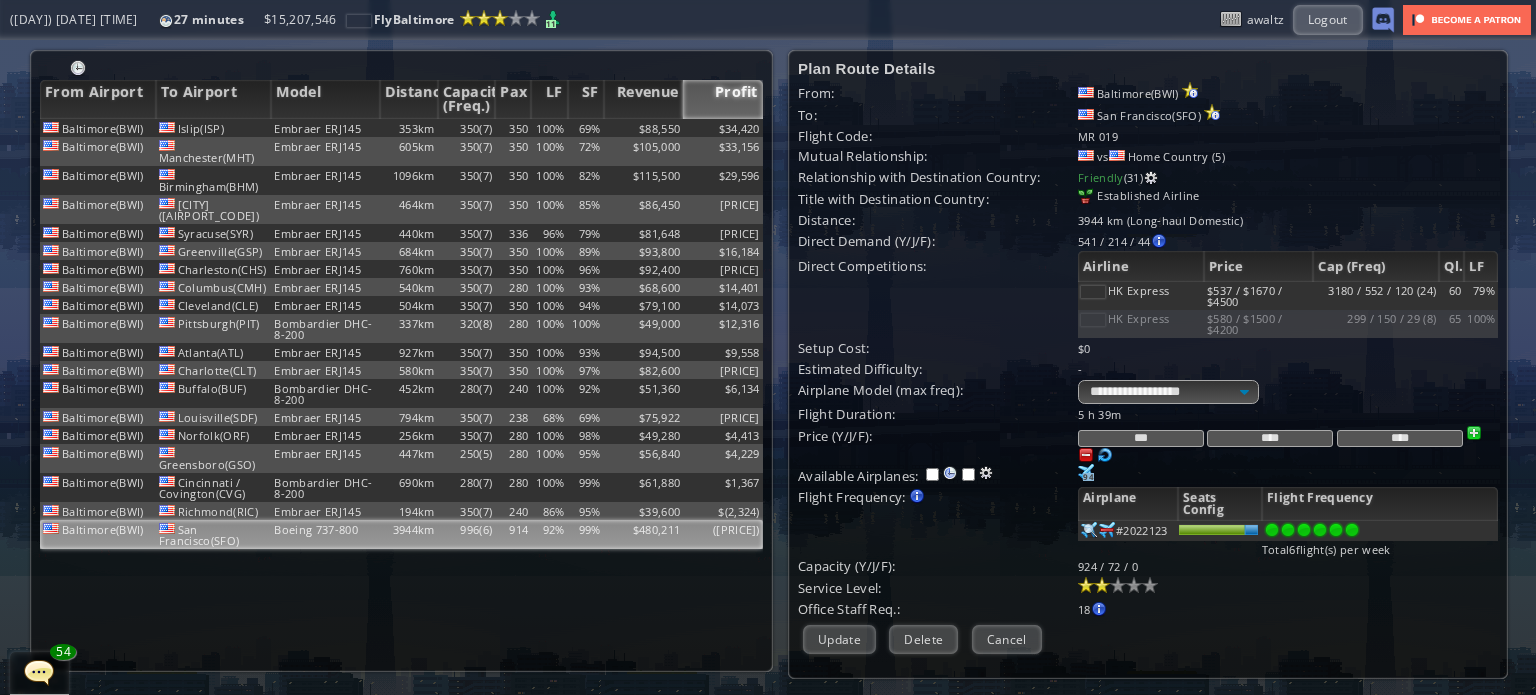 click on "***
****
****" at bounding box center (1288, 414) 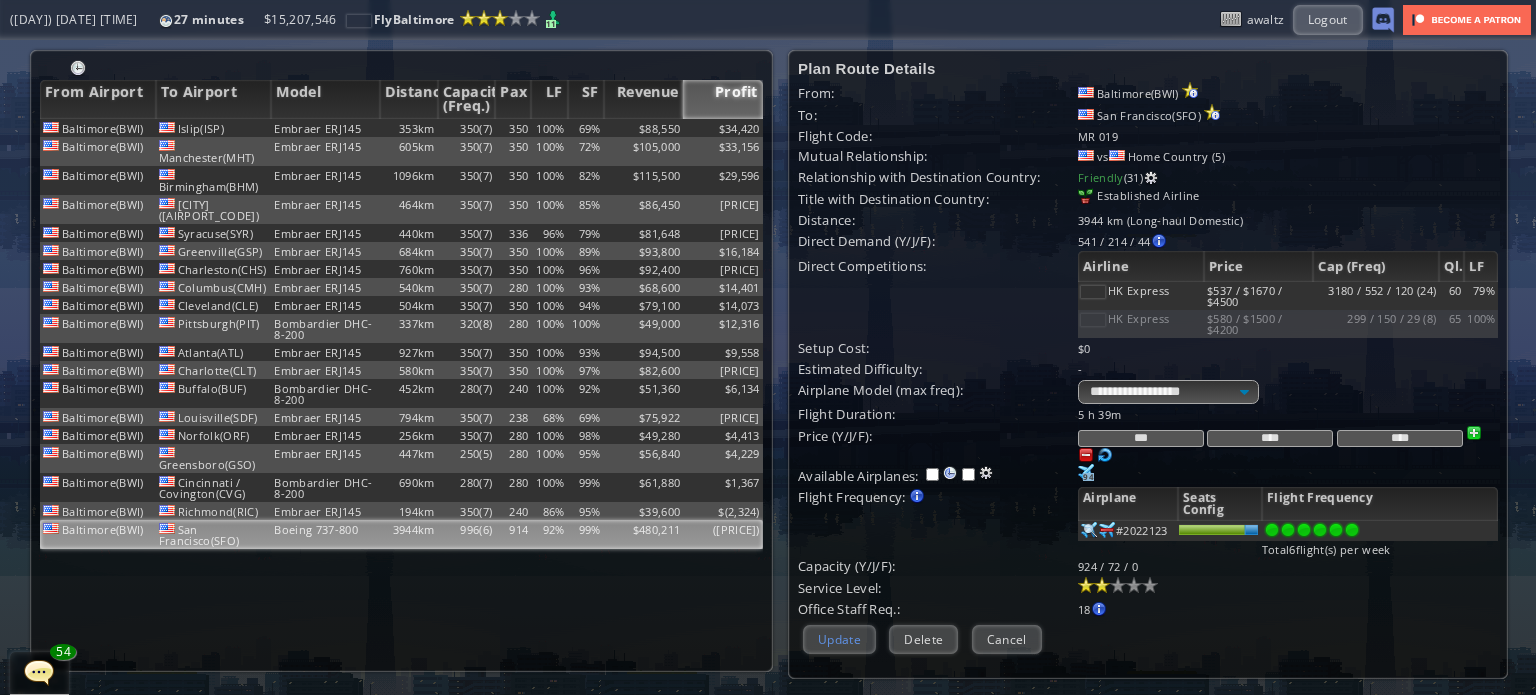 type on "****" 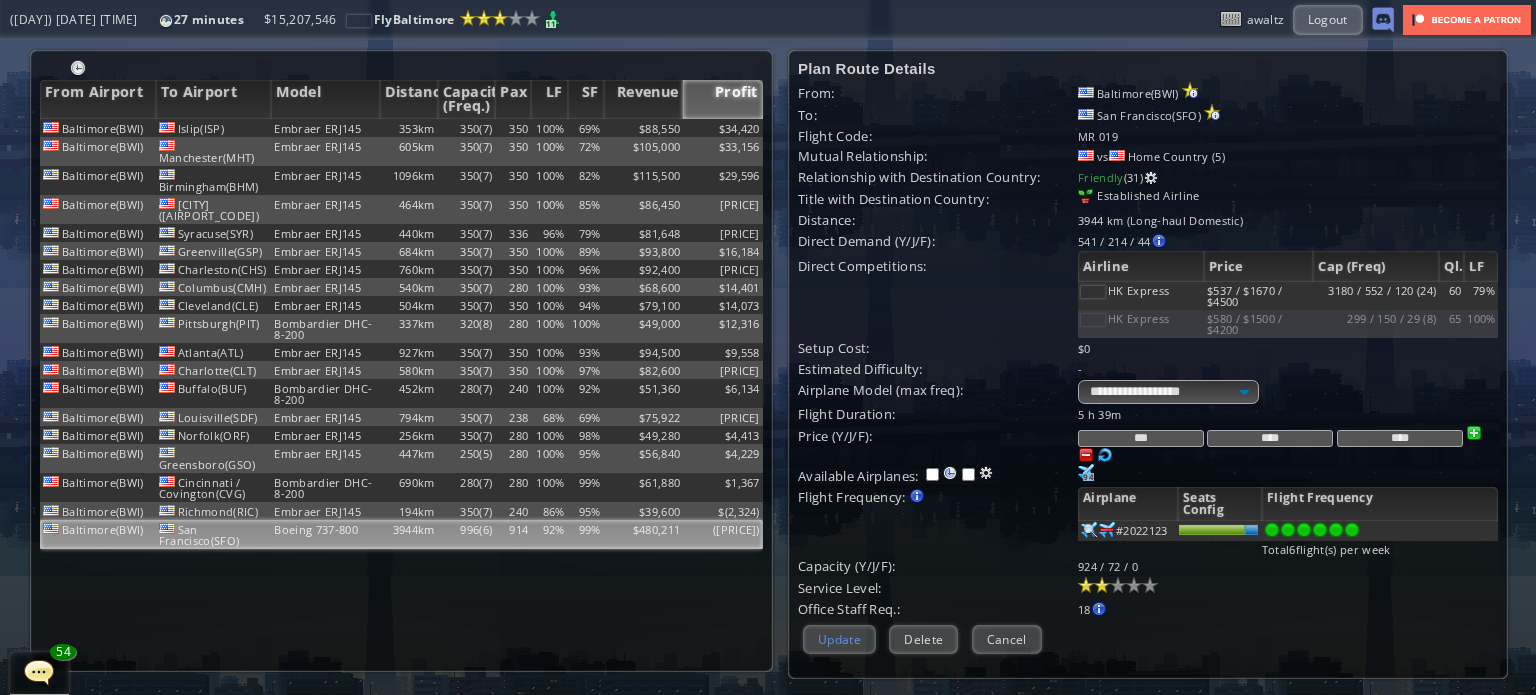 click on "Update" at bounding box center (839, 639) 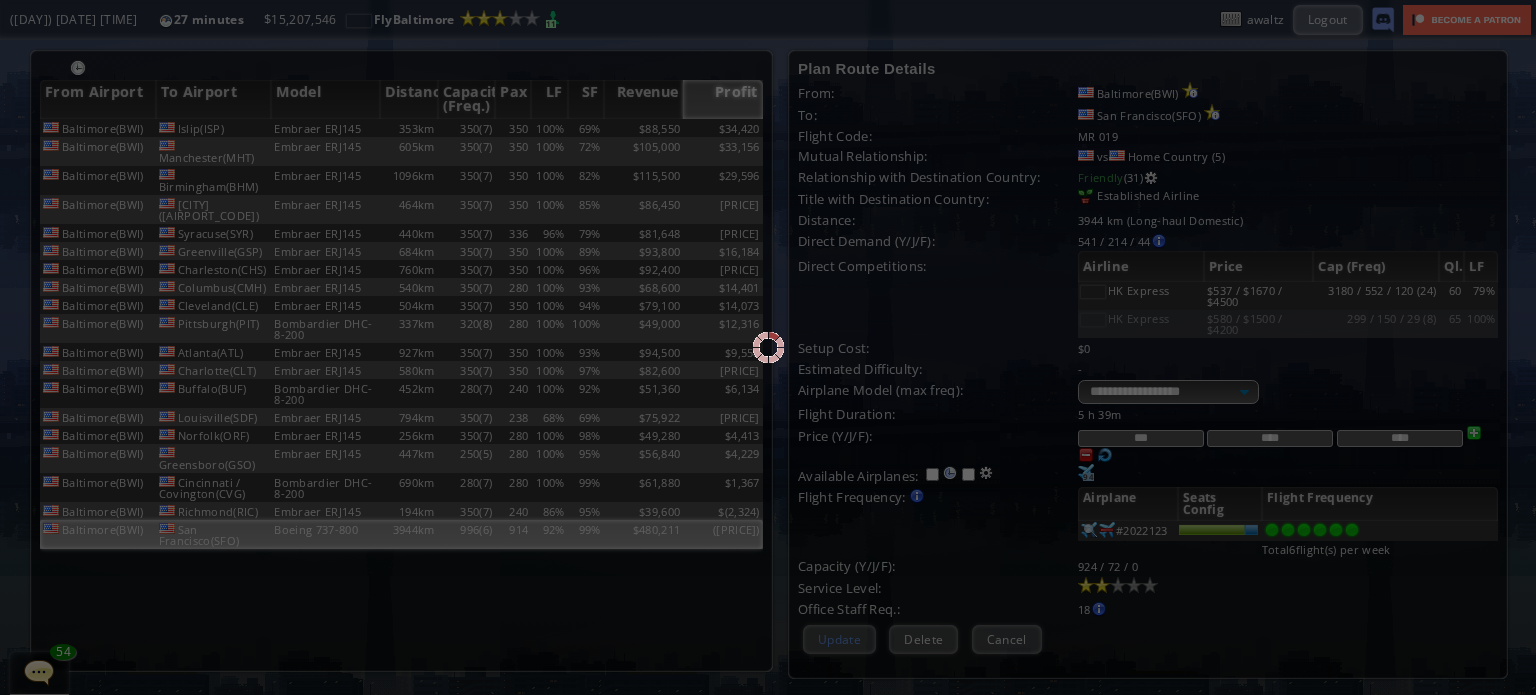 scroll, scrollTop: 193, scrollLeft: 0, axis: vertical 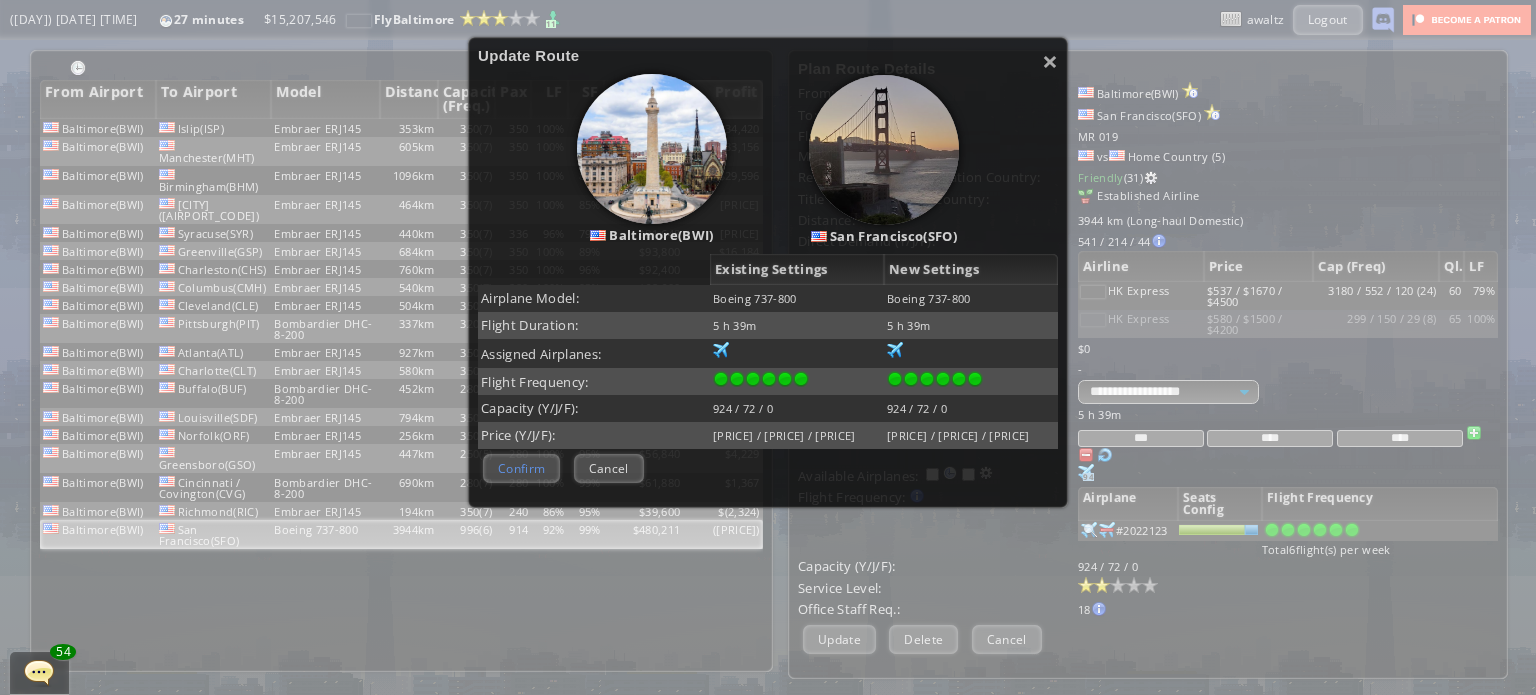 click on "Confirm" at bounding box center [521, 468] 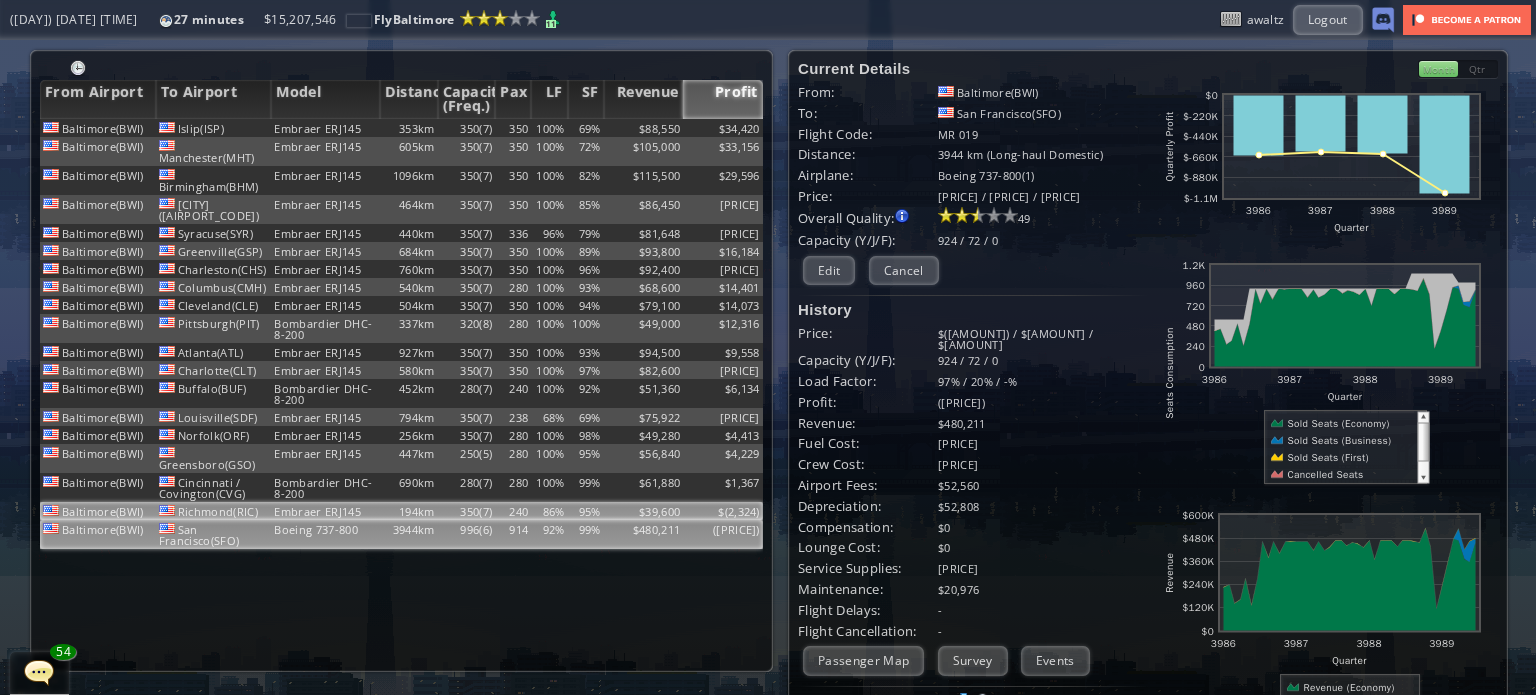 click on "194km" at bounding box center [409, 128] 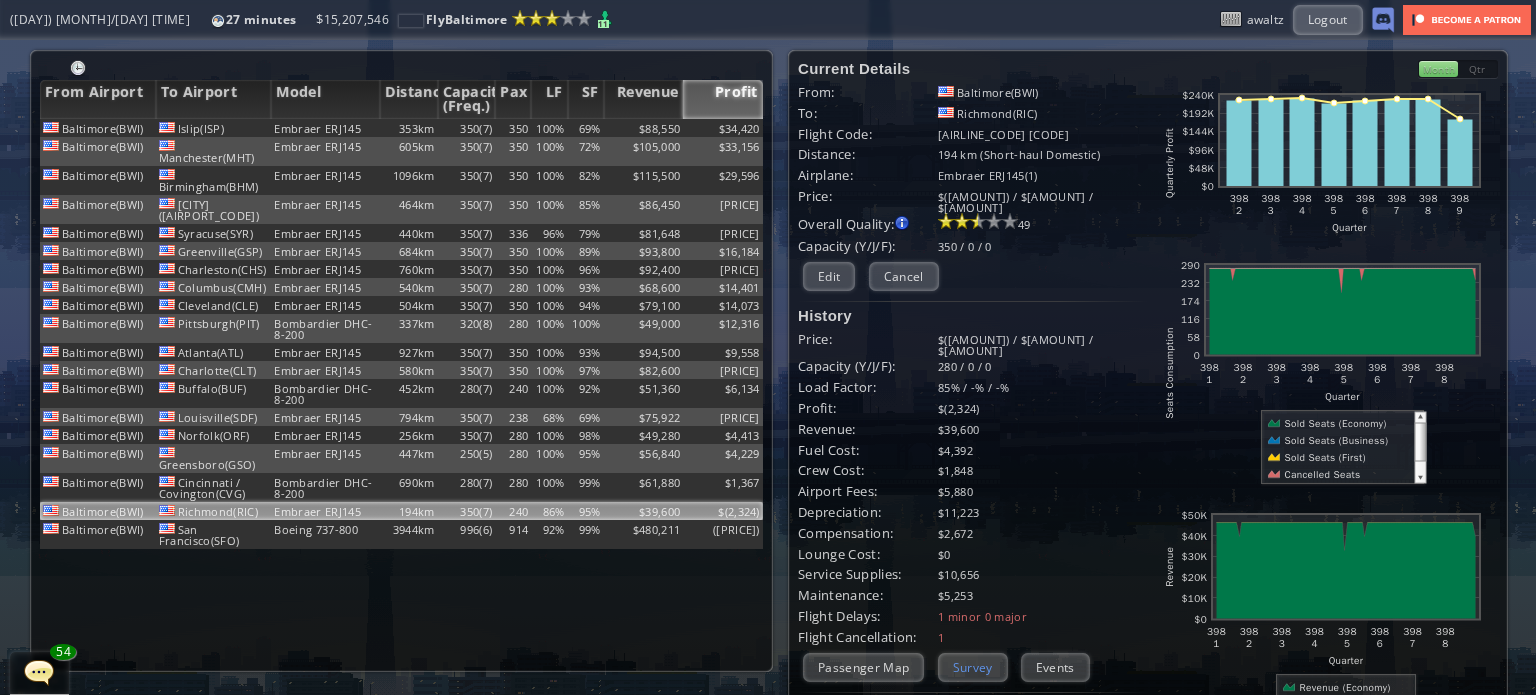 click on "Survey" at bounding box center [973, 667] 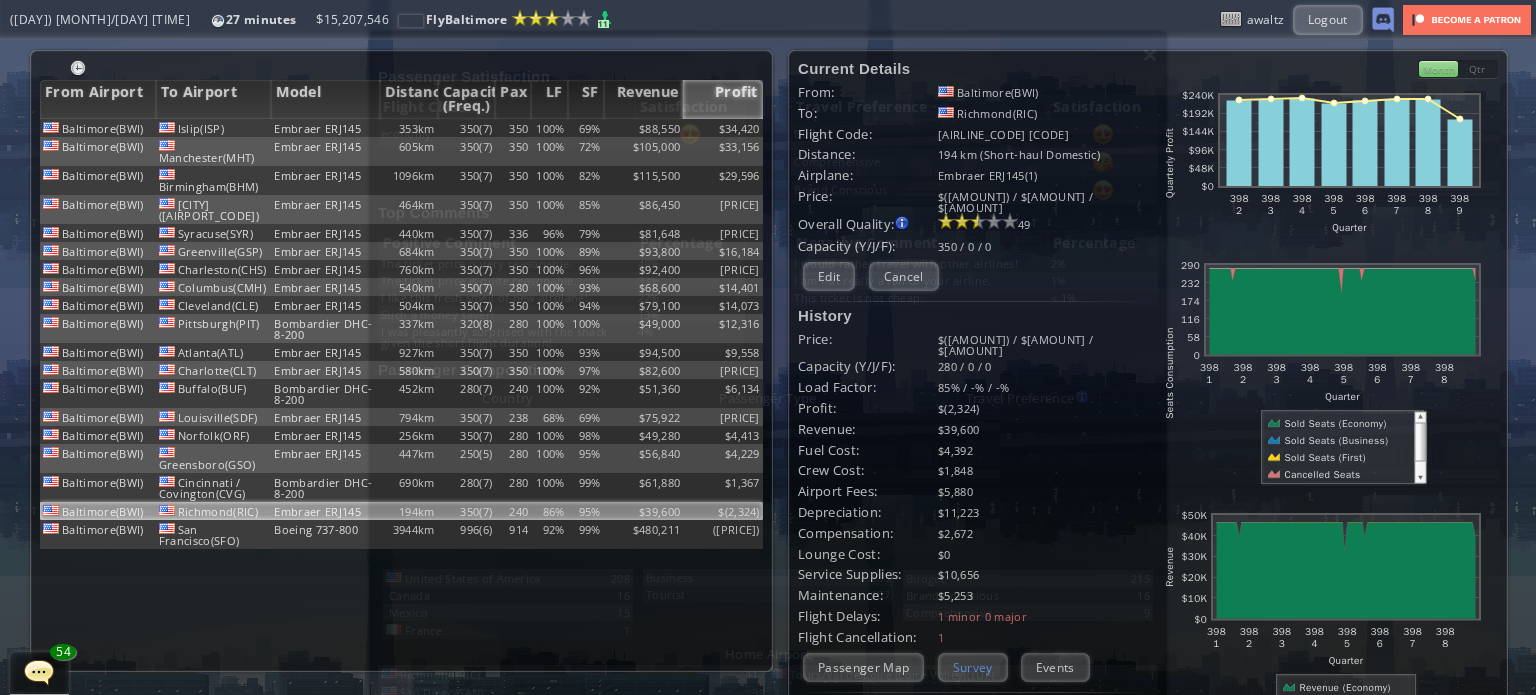 scroll, scrollTop: 200, scrollLeft: 0, axis: vertical 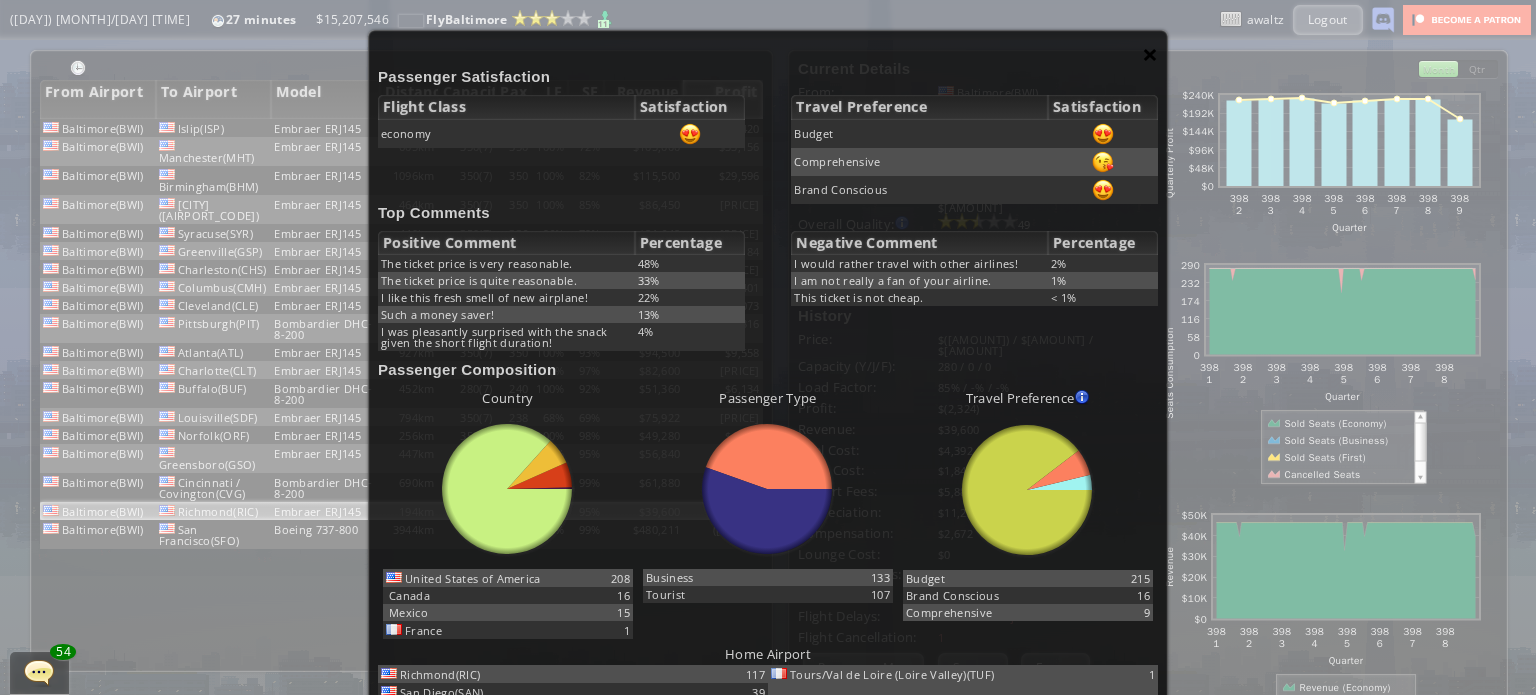 click on "×" at bounding box center [1150, 54] 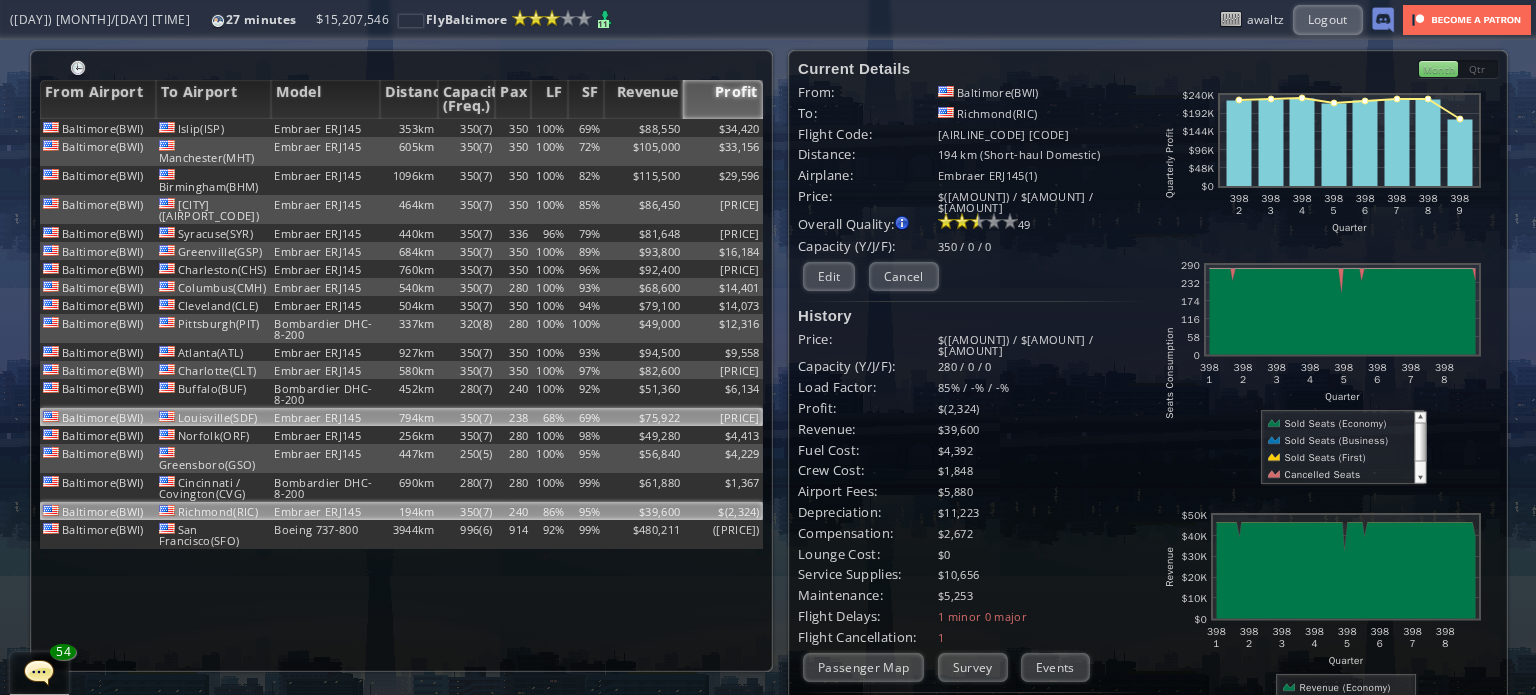 click on "794km" at bounding box center [409, 128] 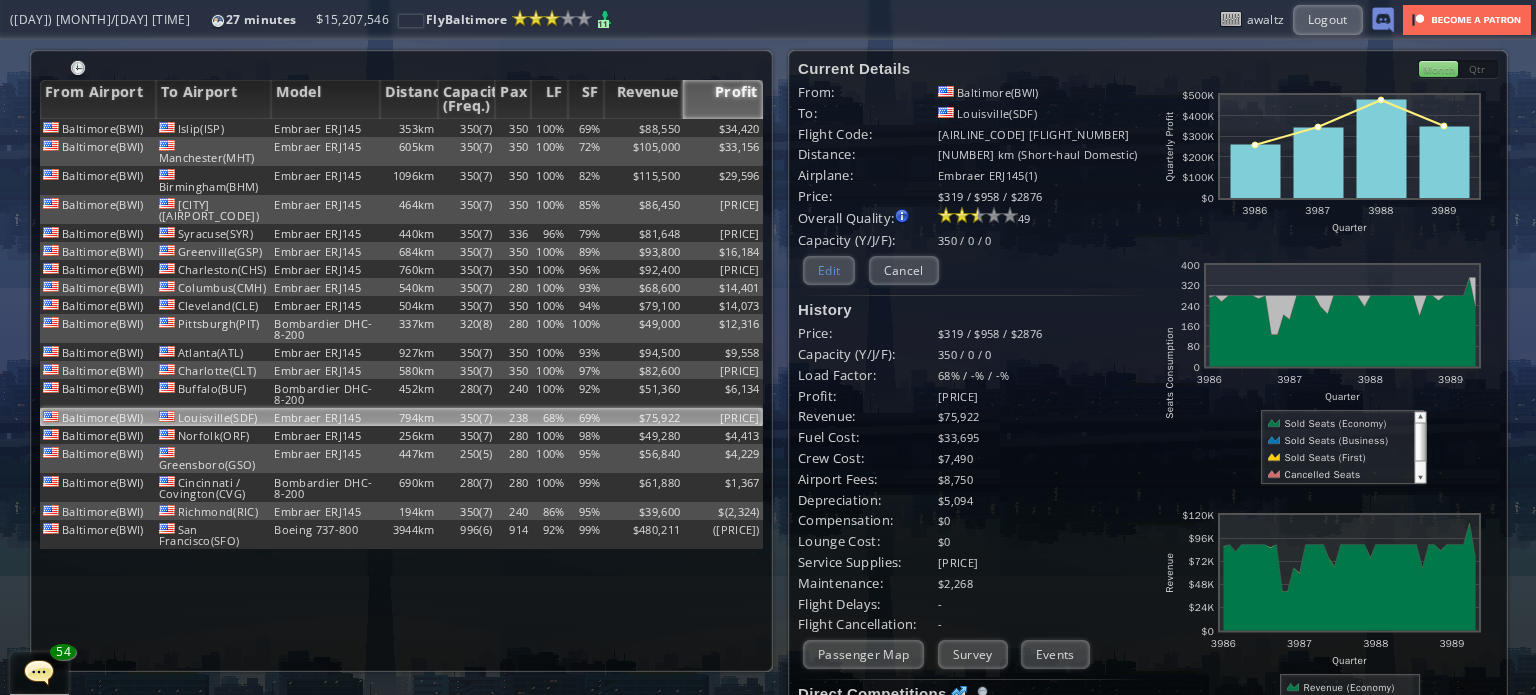 click on "Edit" at bounding box center [829, 270] 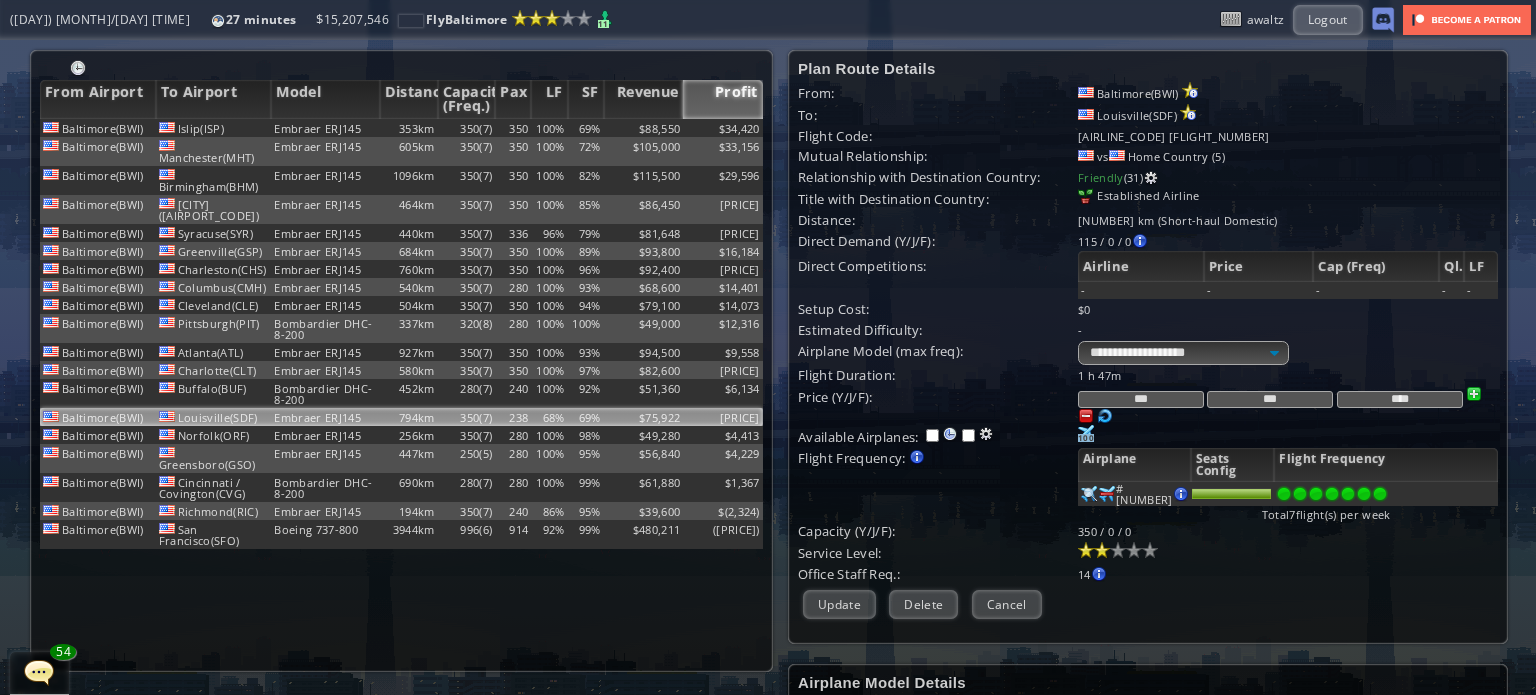 click at bounding box center (1086, 416) 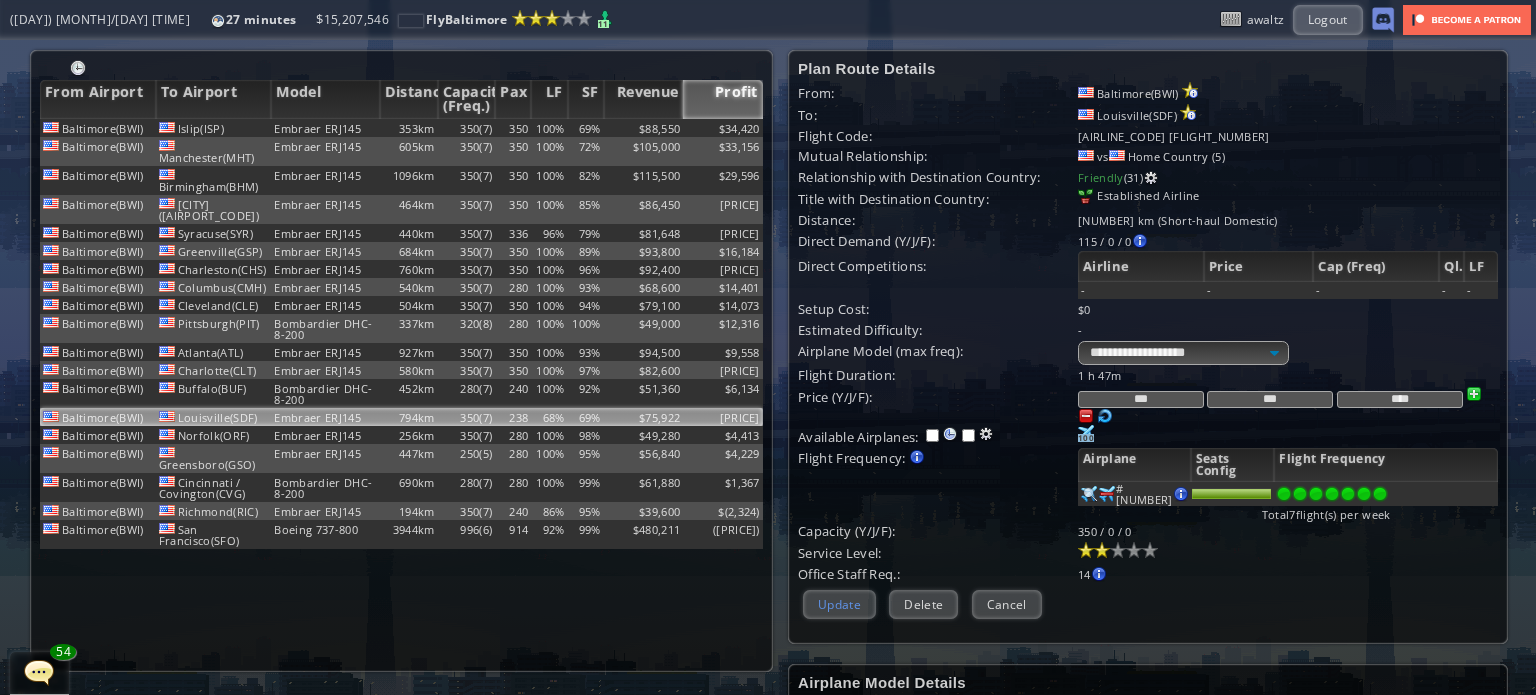 click on "Update" at bounding box center (839, 604) 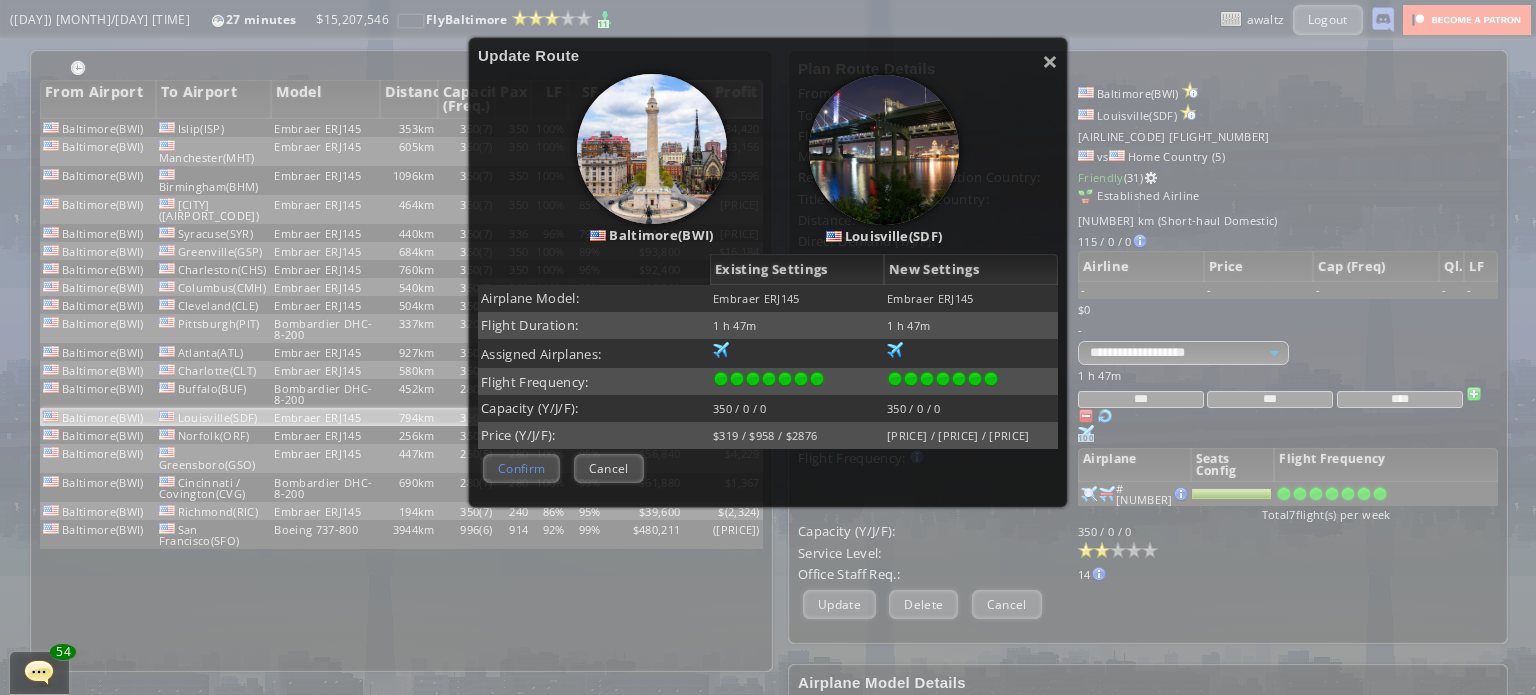 click on "Confirm" at bounding box center [521, 468] 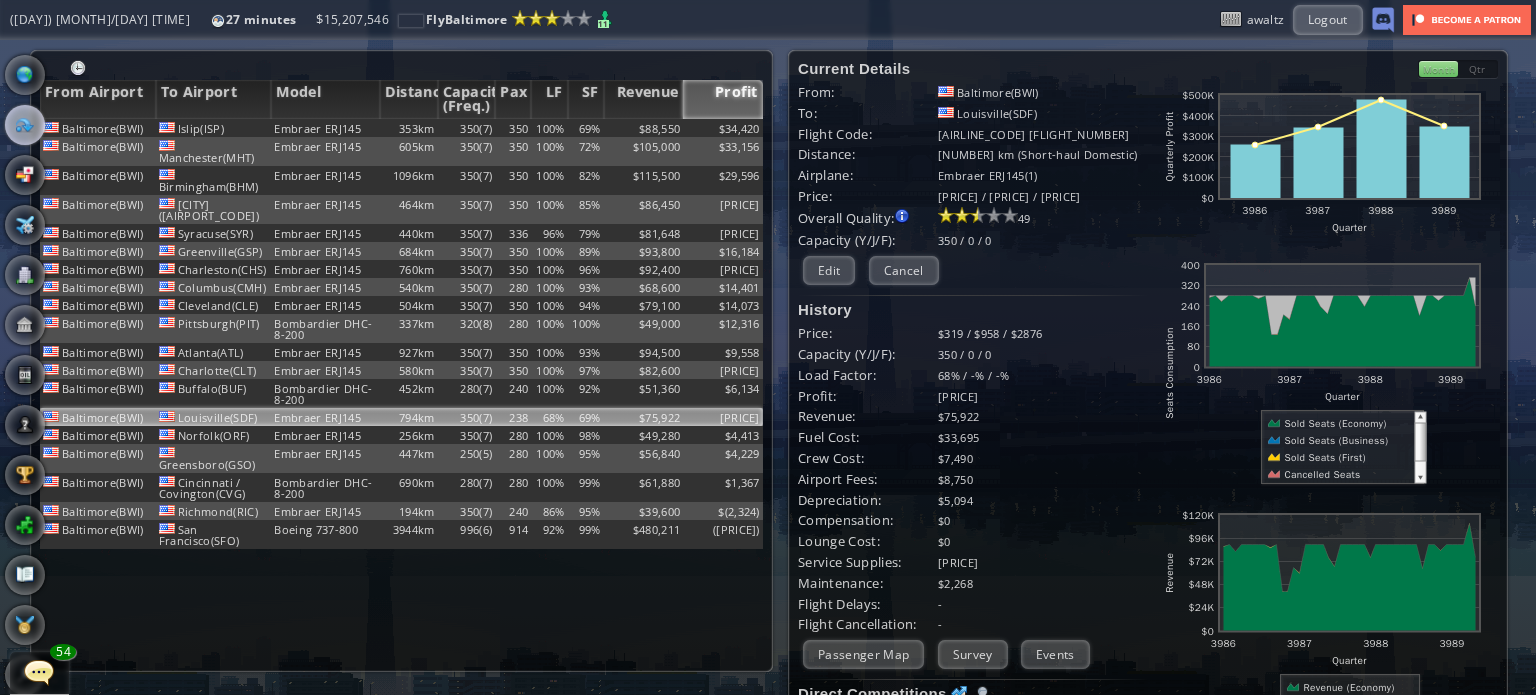 click at bounding box center [7, 347] 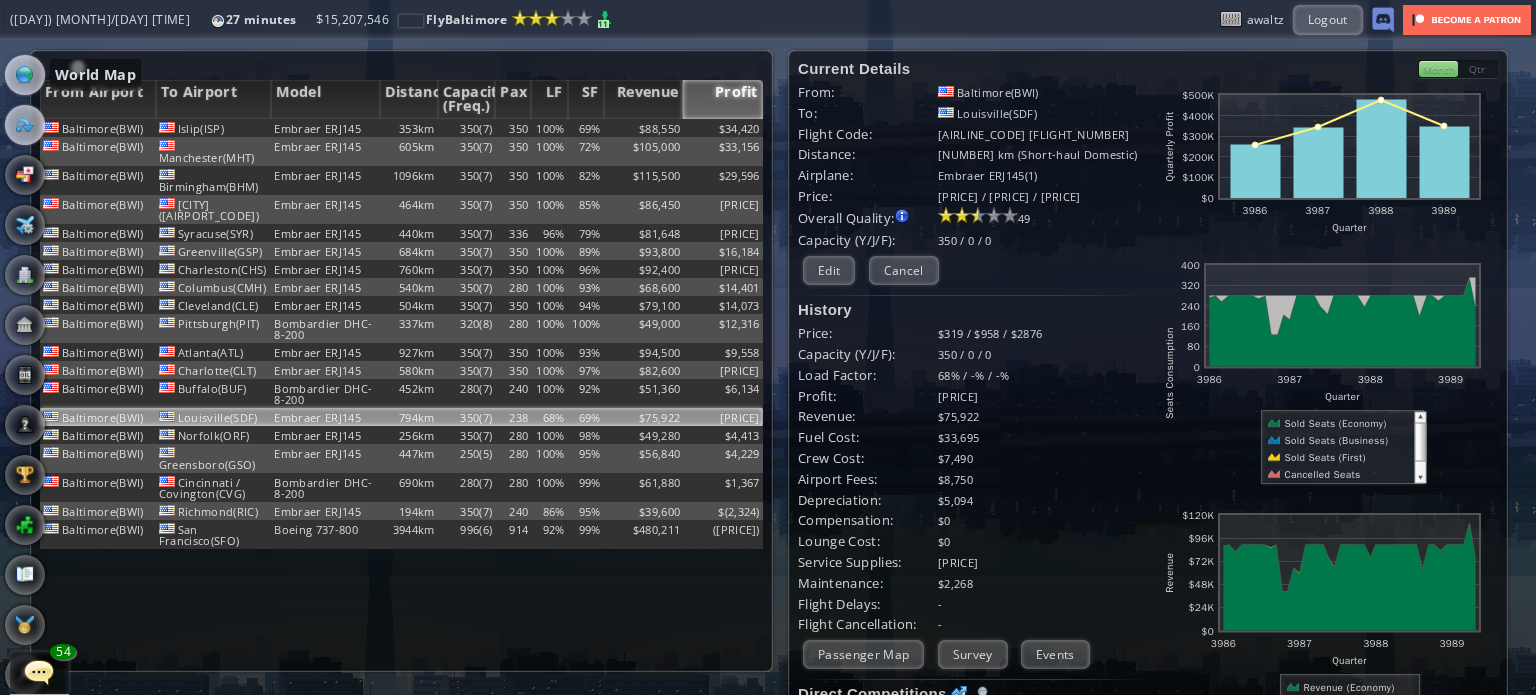 click at bounding box center [25, 75] 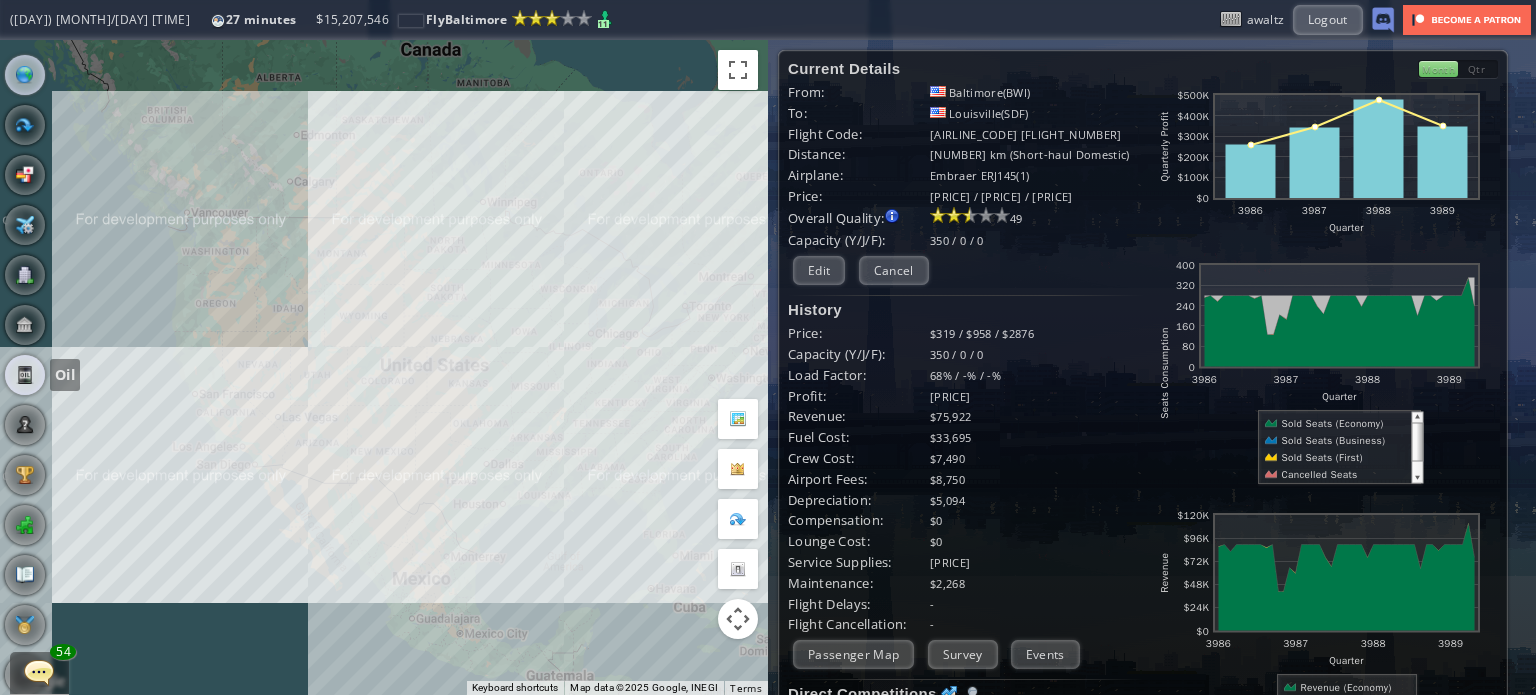click at bounding box center [25, 375] 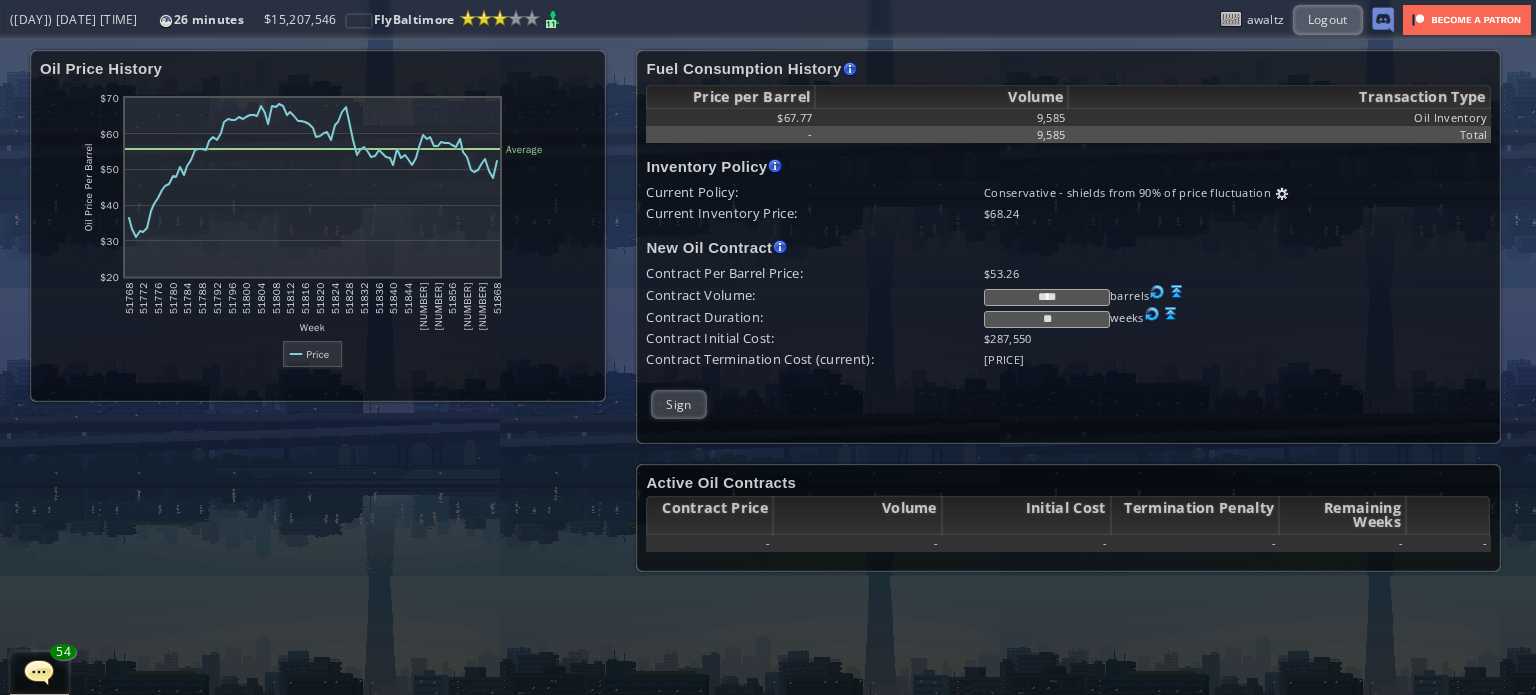 click at bounding box center (1177, 292) 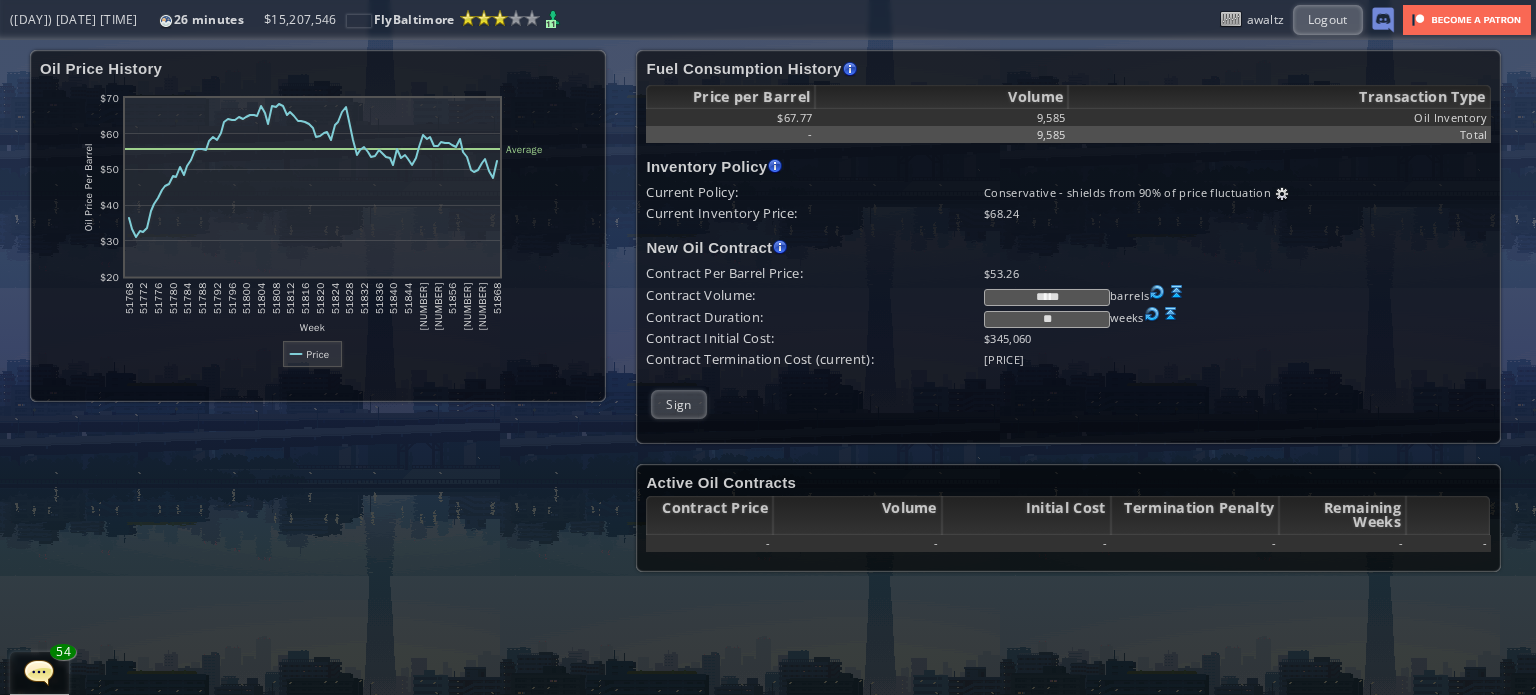 click at bounding box center (1282, 194) 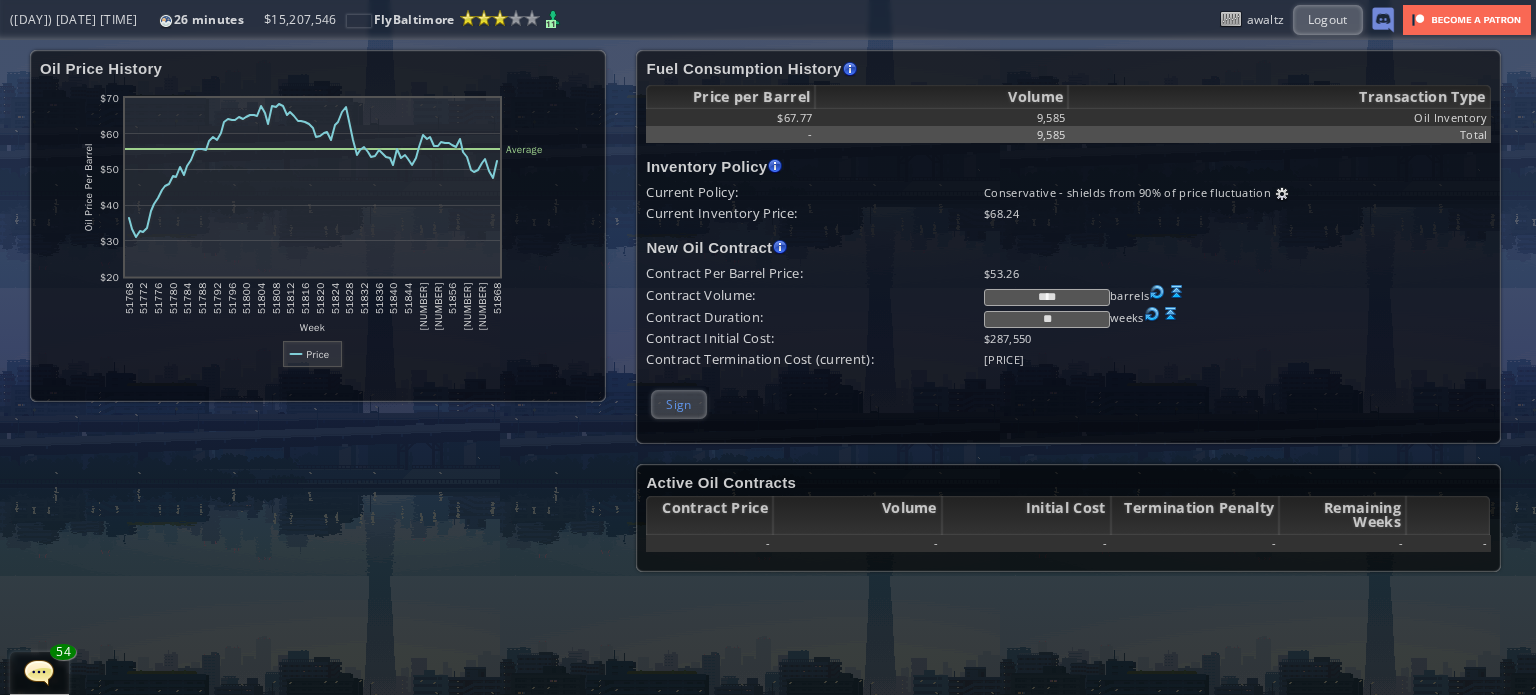 click on "Sign" at bounding box center [678, 404] 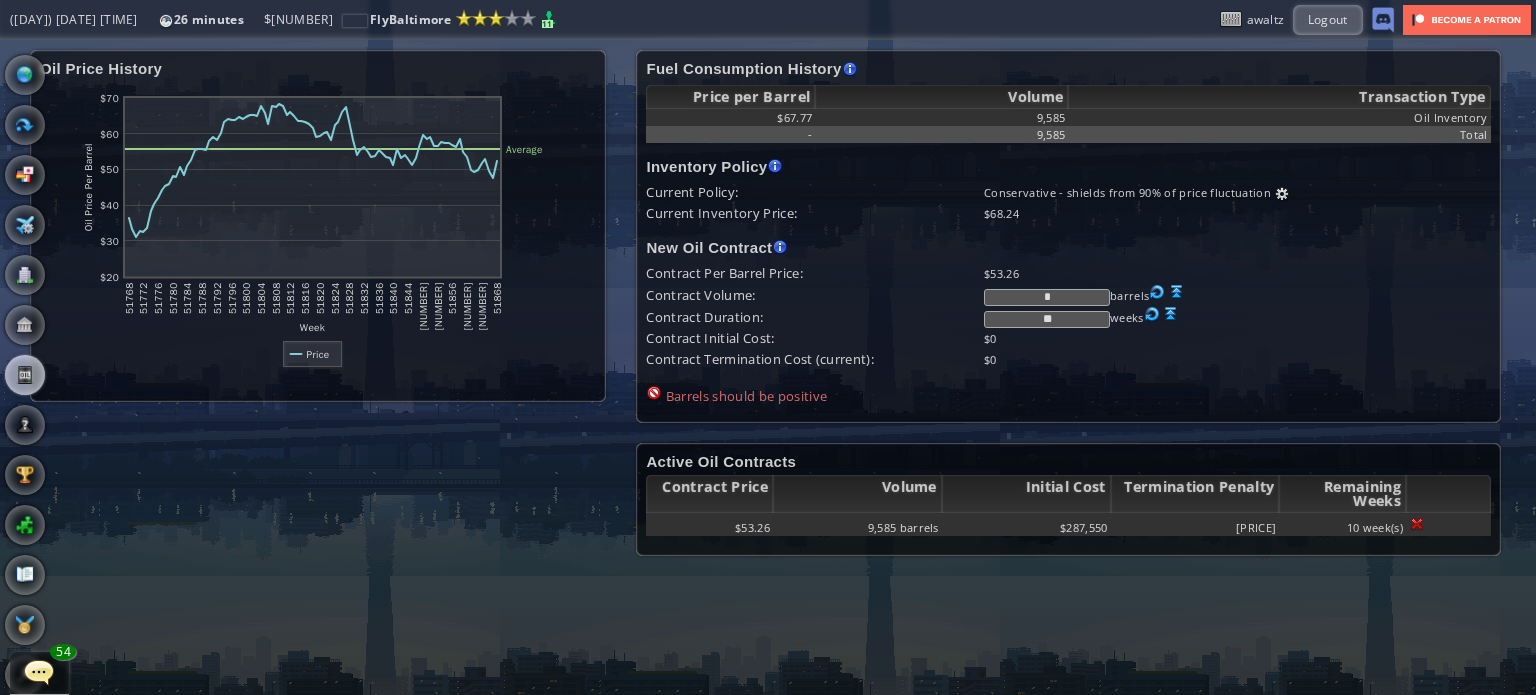 click at bounding box center [7, 347] 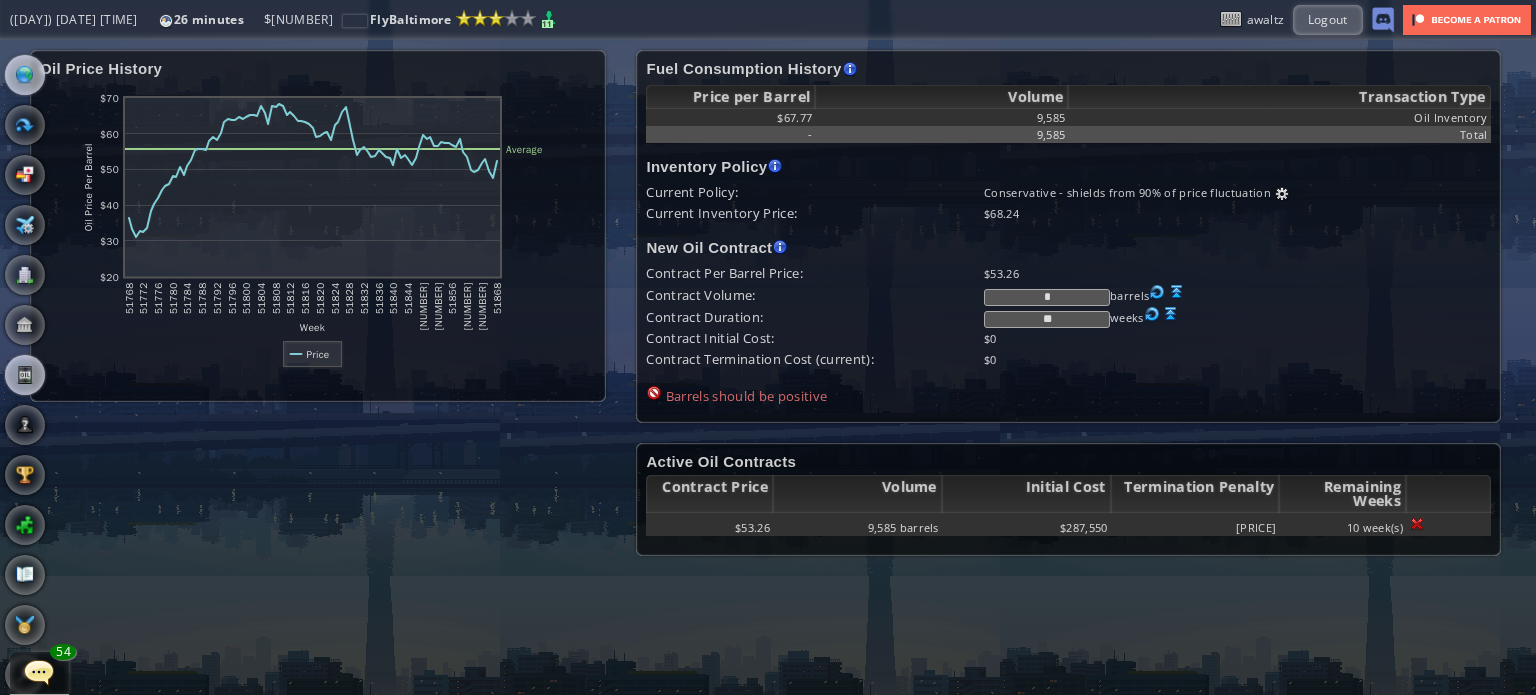 click at bounding box center [25, 75] 